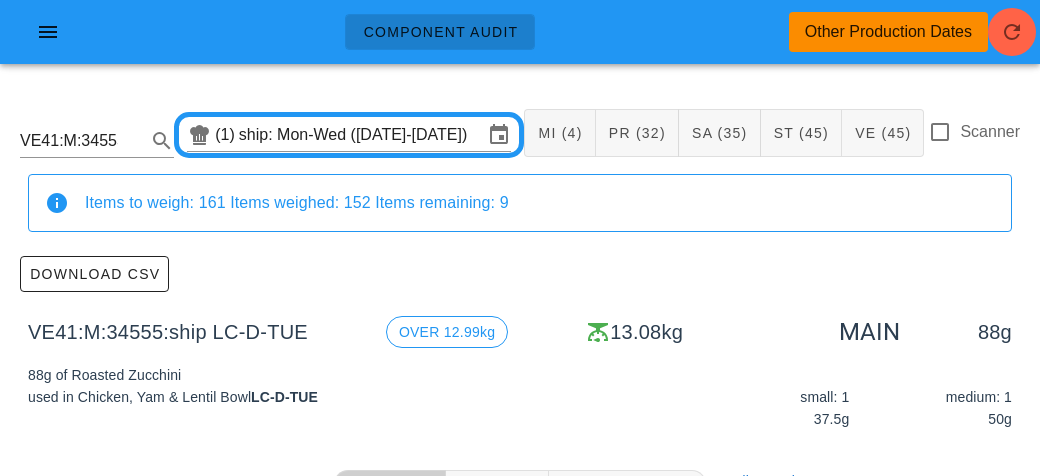 scroll, scrollTop: 0, scrollLeft: 0, axis: both 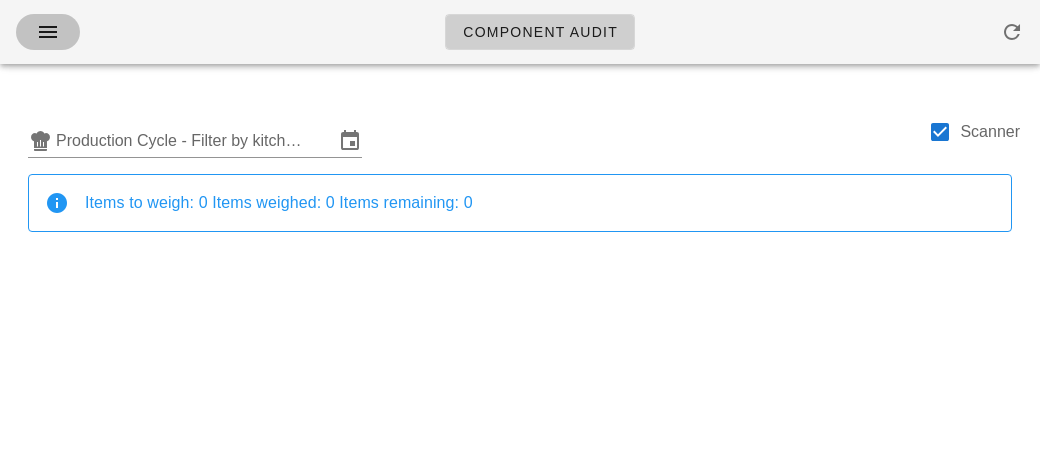 click at bounding box center [48, 32] 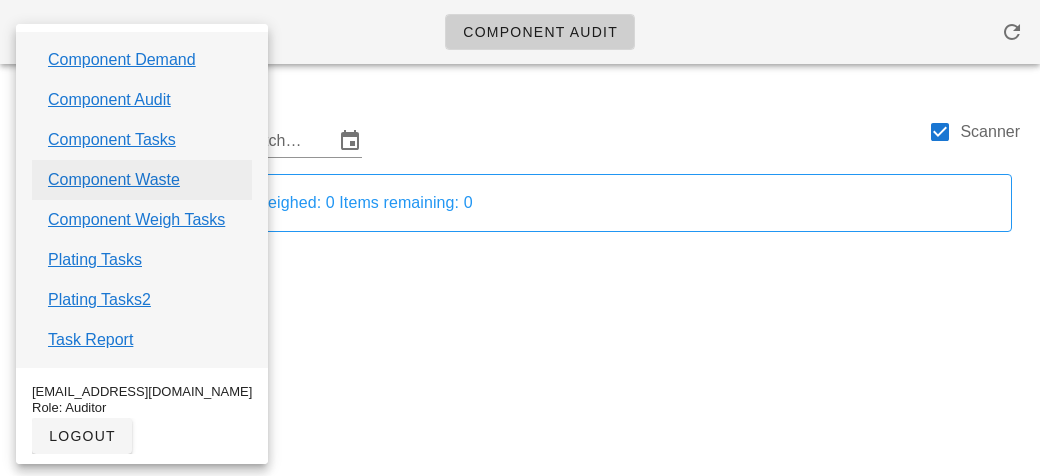 click on "Component Waste" at bounding box center [114, 180] 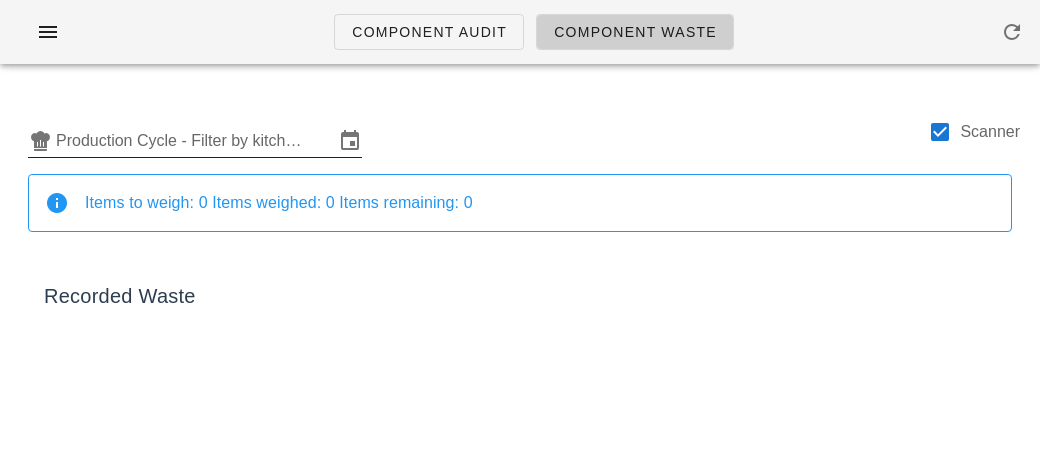 click on "Production Cycle - Filter by kitchen production schedules" at bounding box center [195, 141] 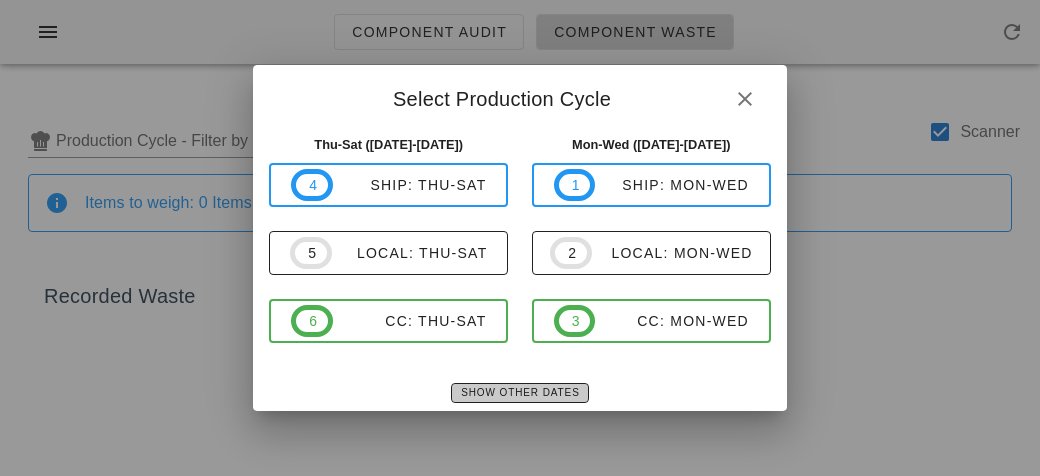 click on "Show Other Dates" at bounding box center (519, 393) 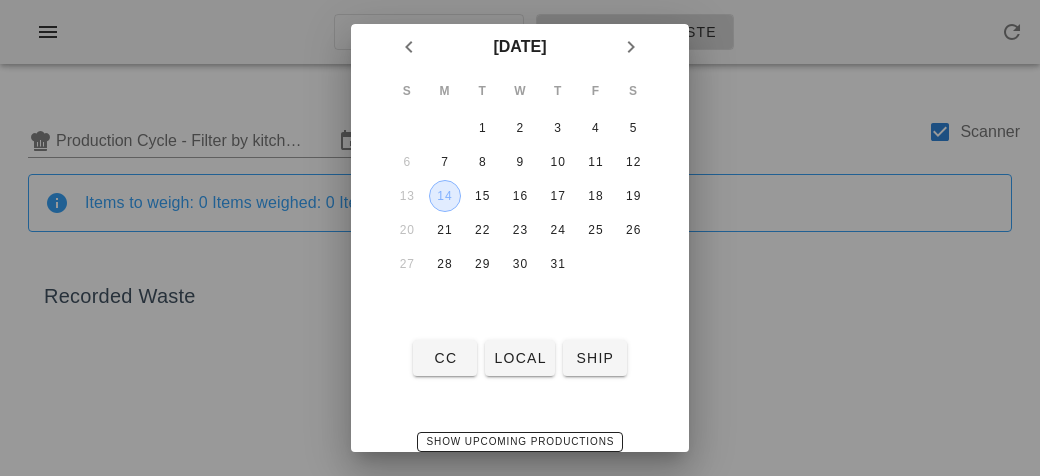 click on "14" at bounding box center [445, 196] 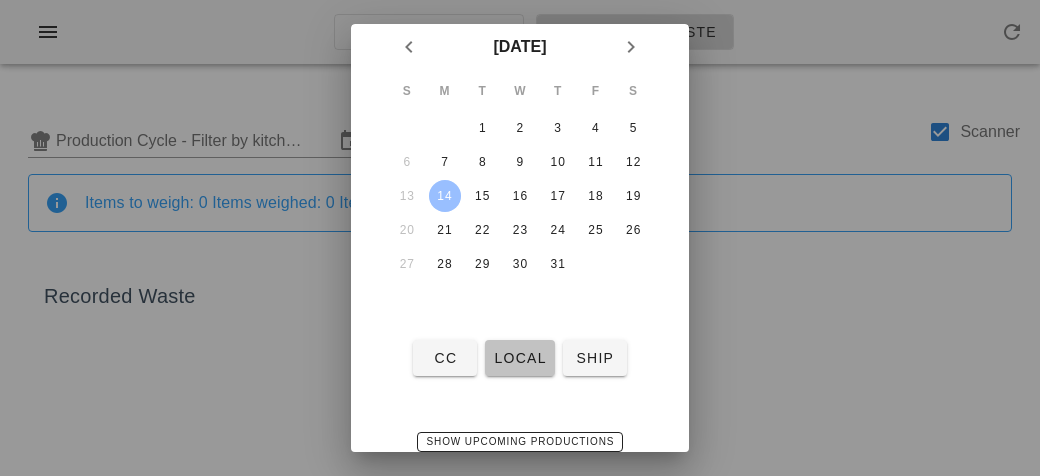click on "local" at bounding box center (519, 358) 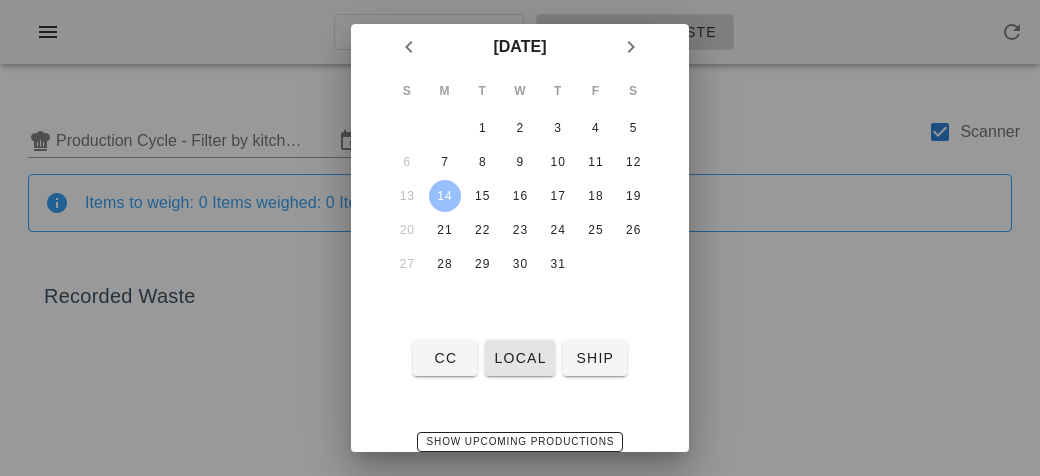 type on "local: Mon-Wed ([DATE]-[DATE])" 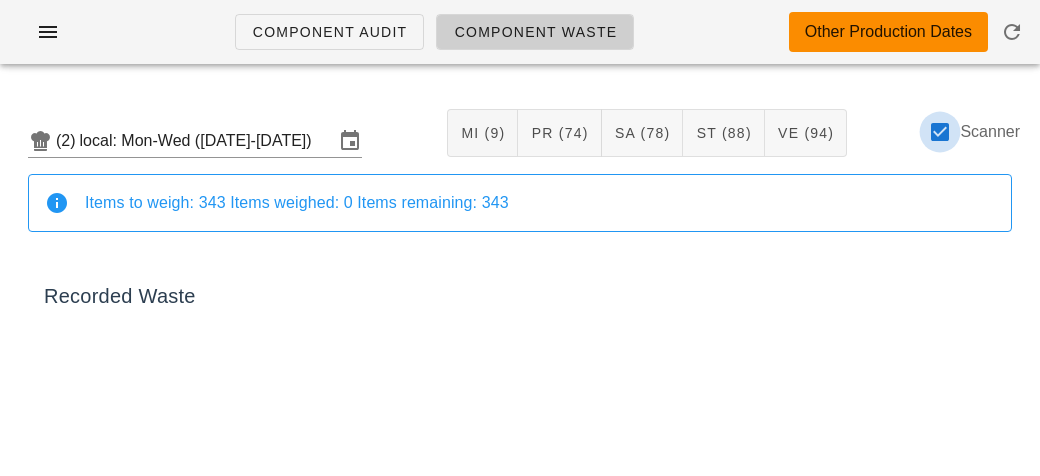 click at bounding box center (940, 132) 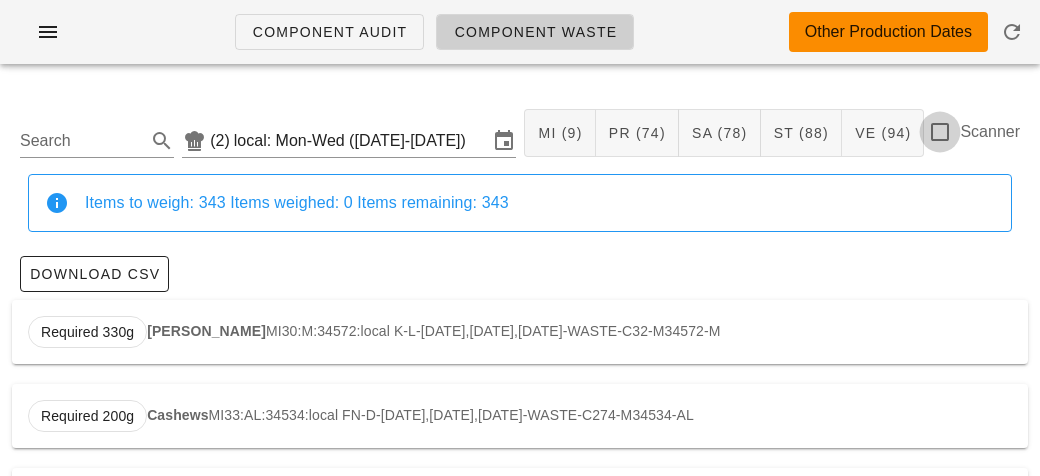 checkbox on "false" 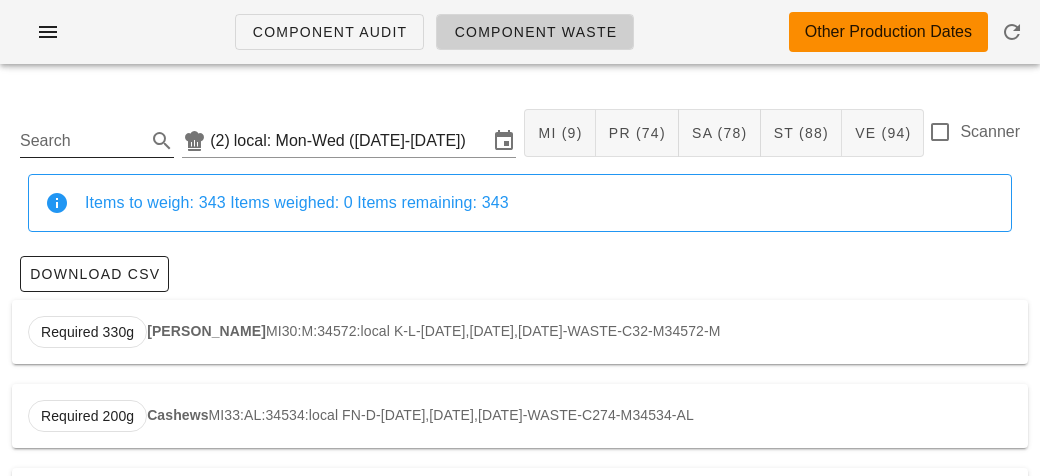 click on "Search" at bounding box center (81, 141) 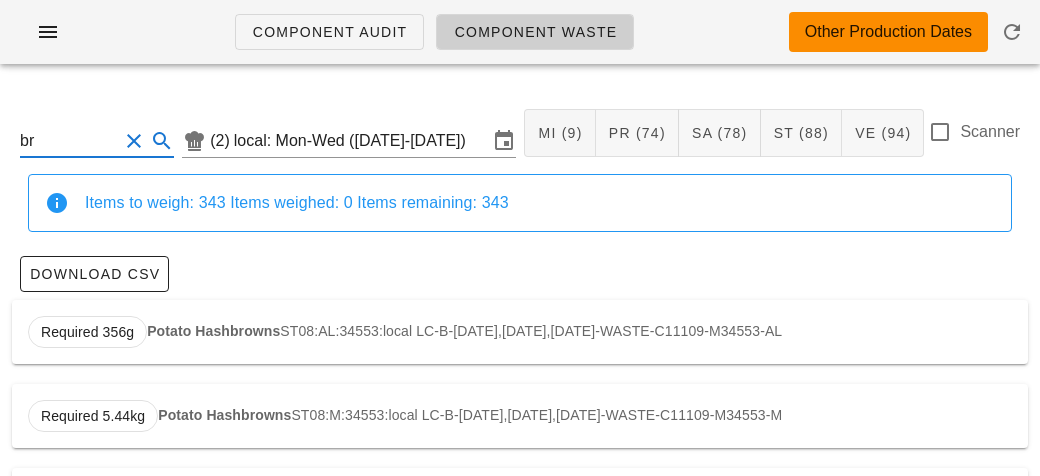 type on "b" 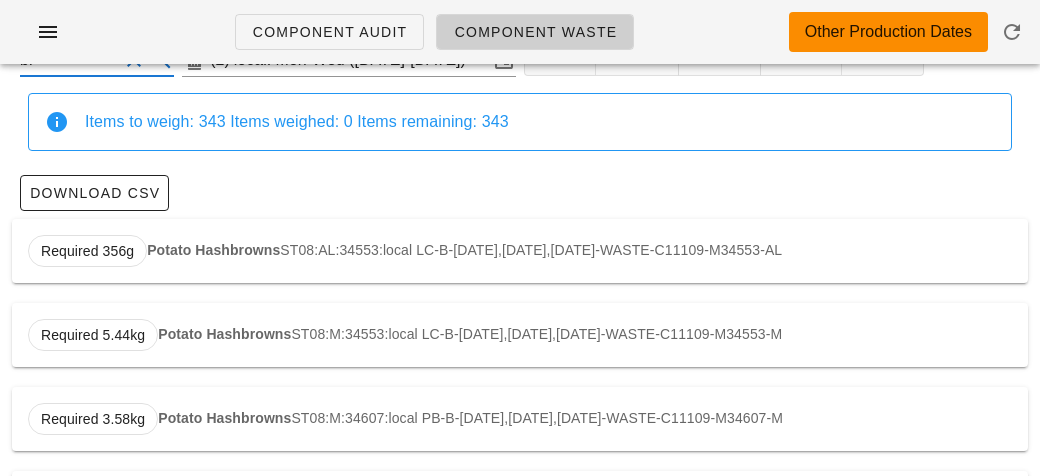 scroll, scrollTop: 0, scrollLeft: 0, axis: both 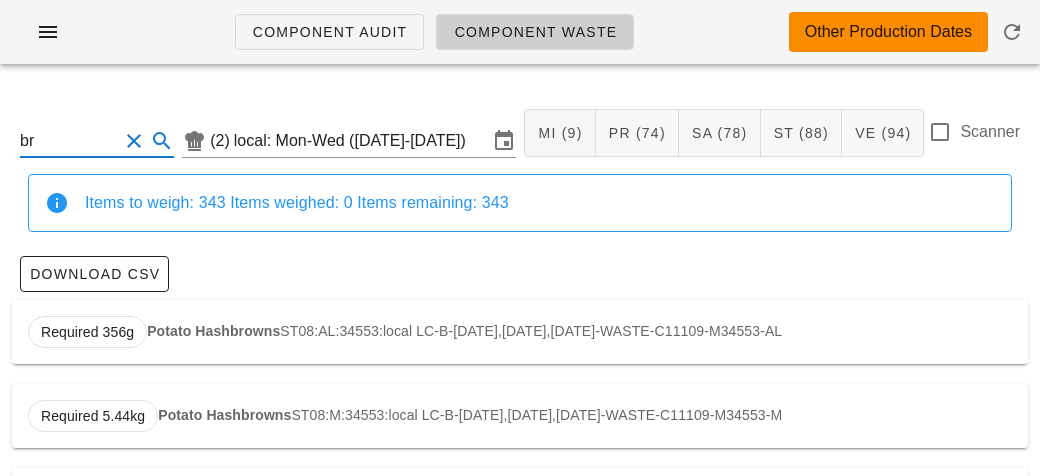 type on "b" 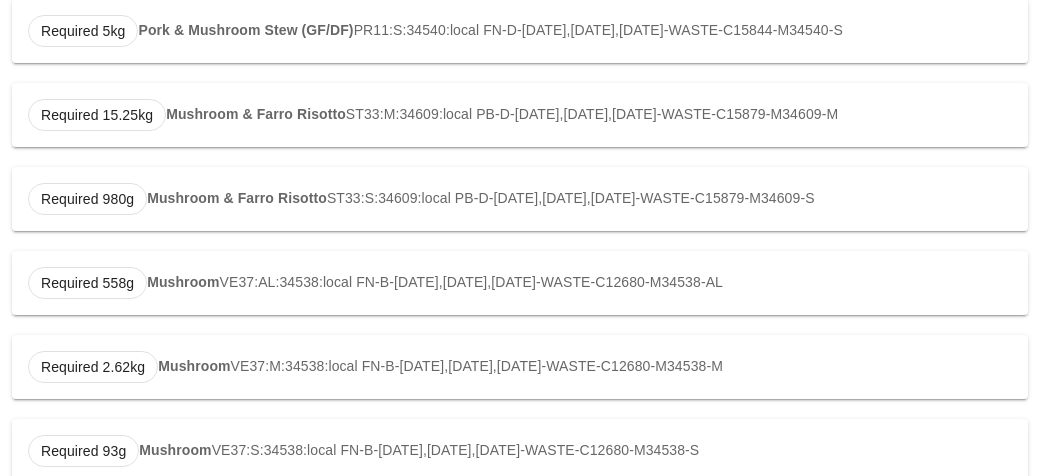 click on "Required 558g Mushroom  VE37:AL:34538:local FN-B-[DATE],[DATE],[DATE]-WASTE-C12680-M34538-AL" at bounding box center [520, 283] 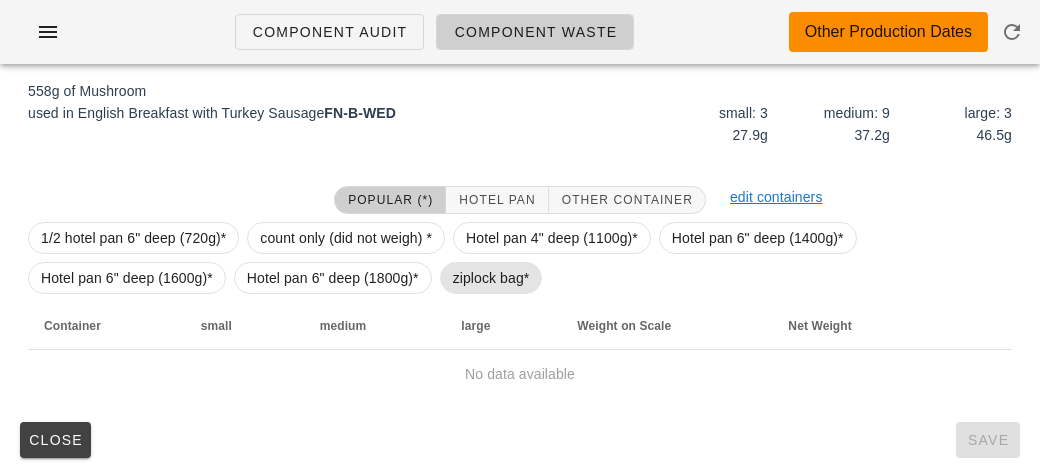 click on "ziplock bag*" at bounding box center [491, 278] 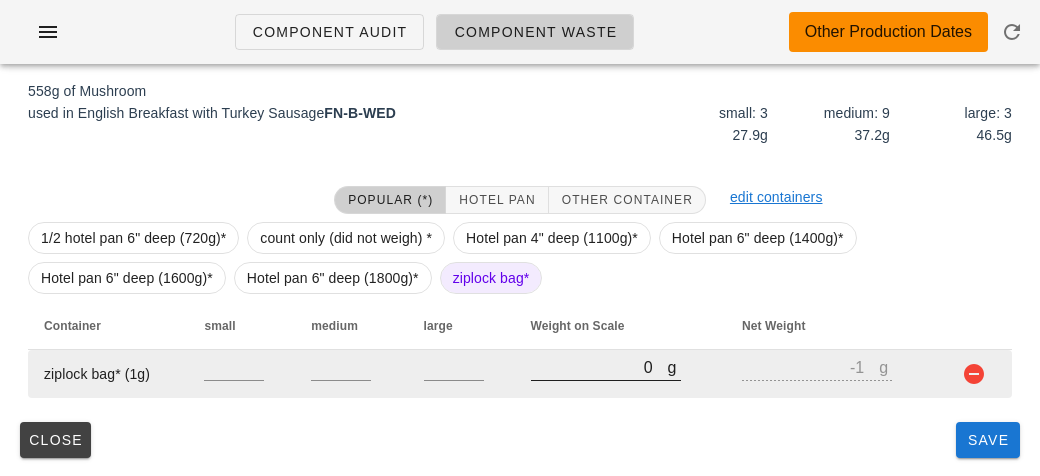 click on "0" at bounding box center (599, 367) 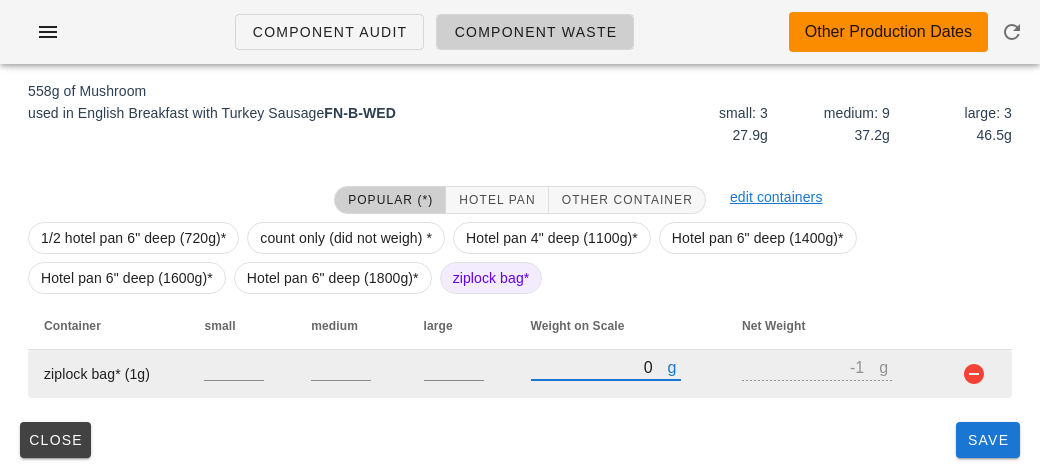 type on "20" 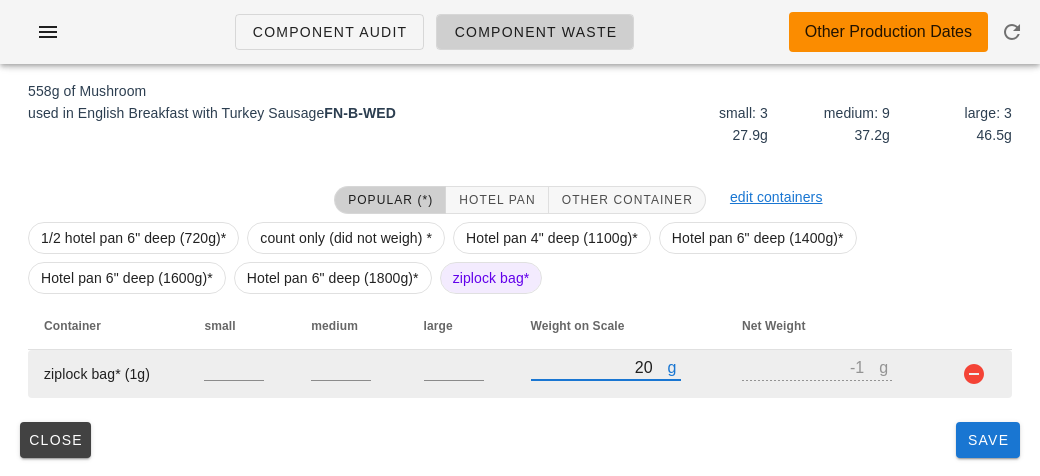 type on "19" 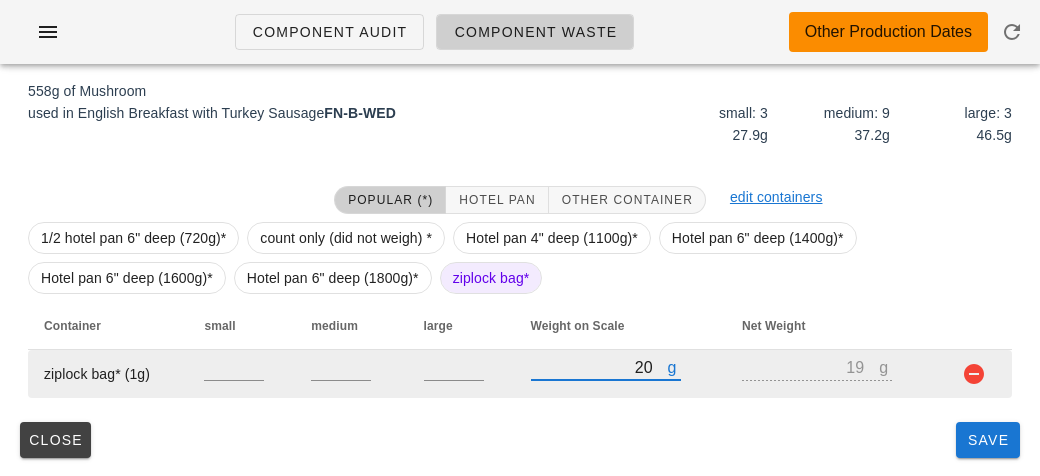 type on "220" 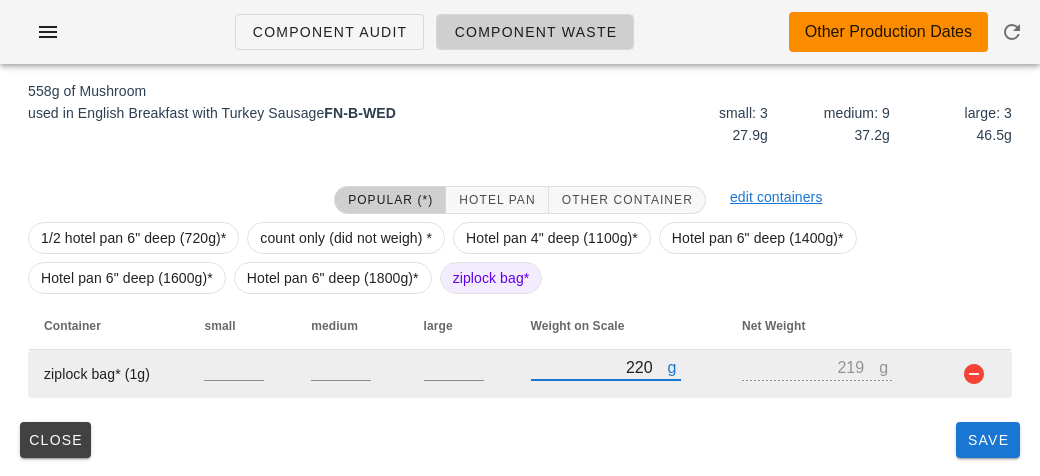 type on "220" 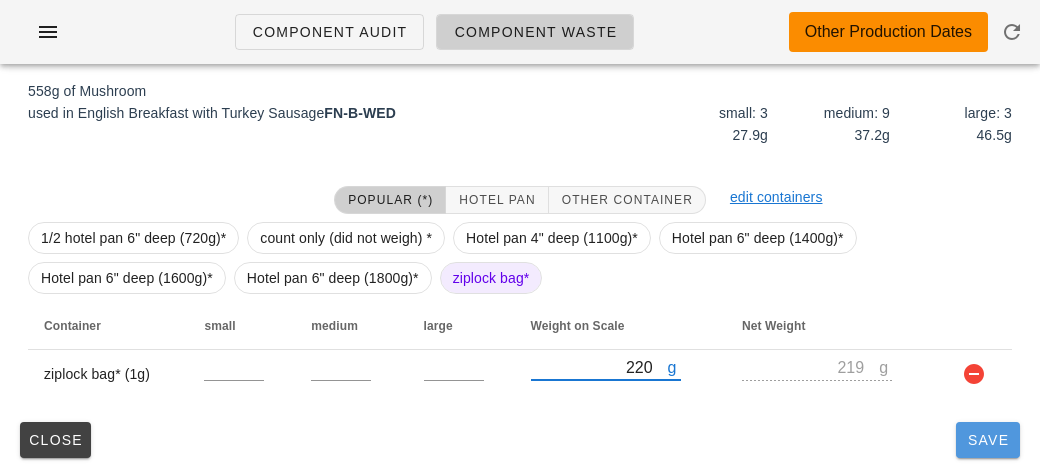 click on "Save" at bounding box center [988, 440] 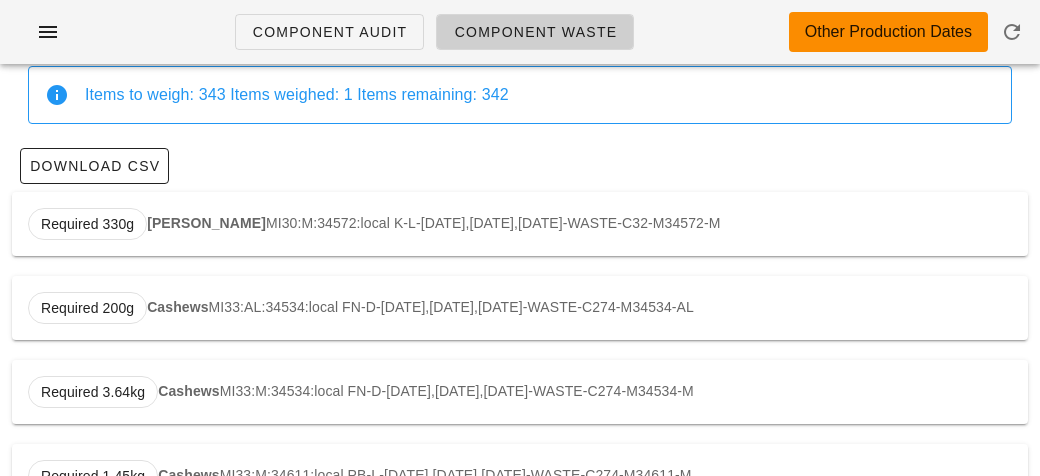 scroll, scrollTop: 0, scrollLeft: 0, axis: both 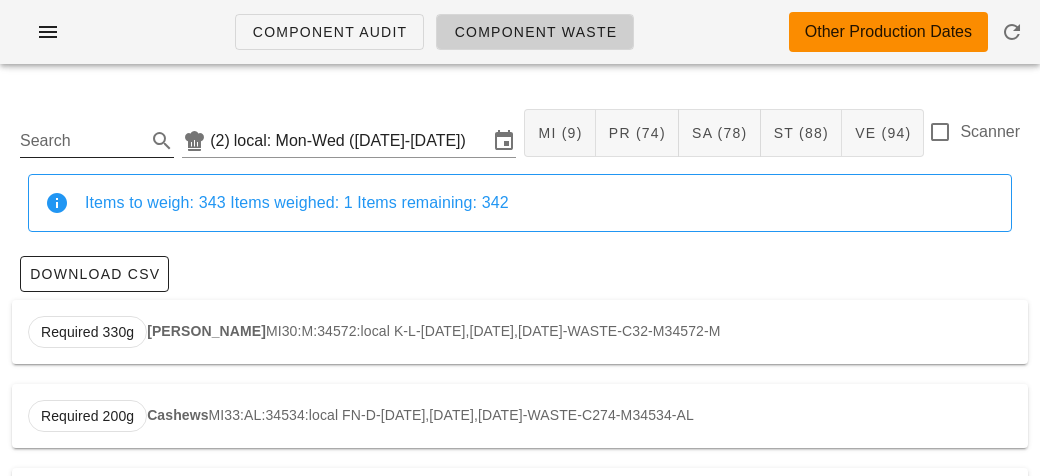 click on "Search" at bounding box center (81, 141) 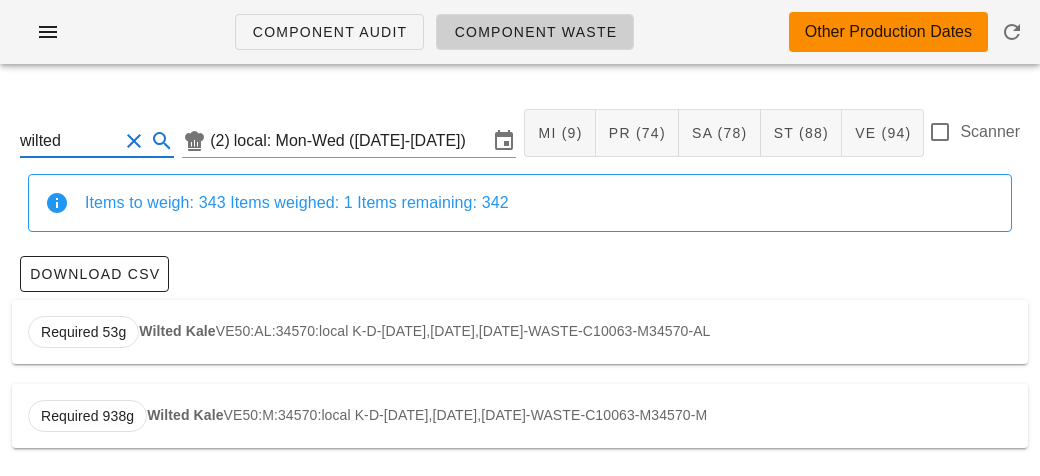 click on "Wilted Kale" at bounding box center [177, 331] 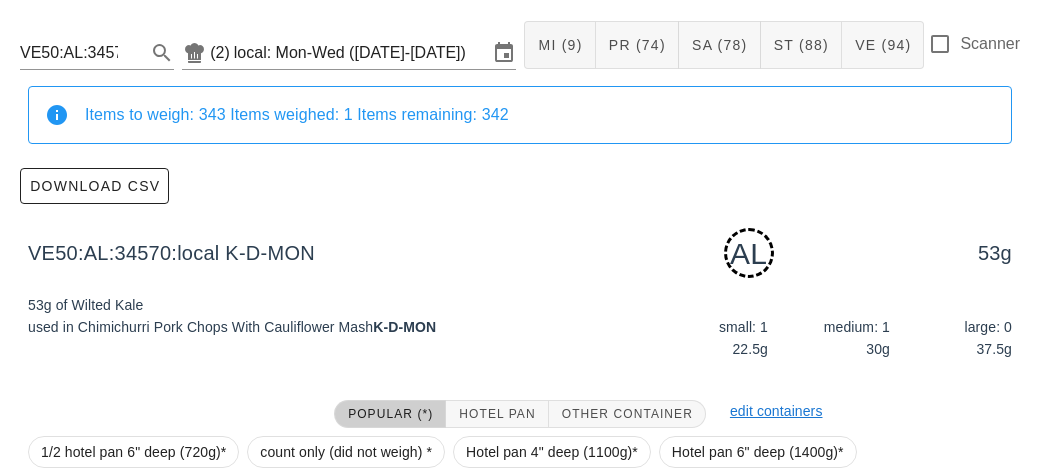 scroll, scrollTop: 302, scrollLeft: 0, axis: vertical 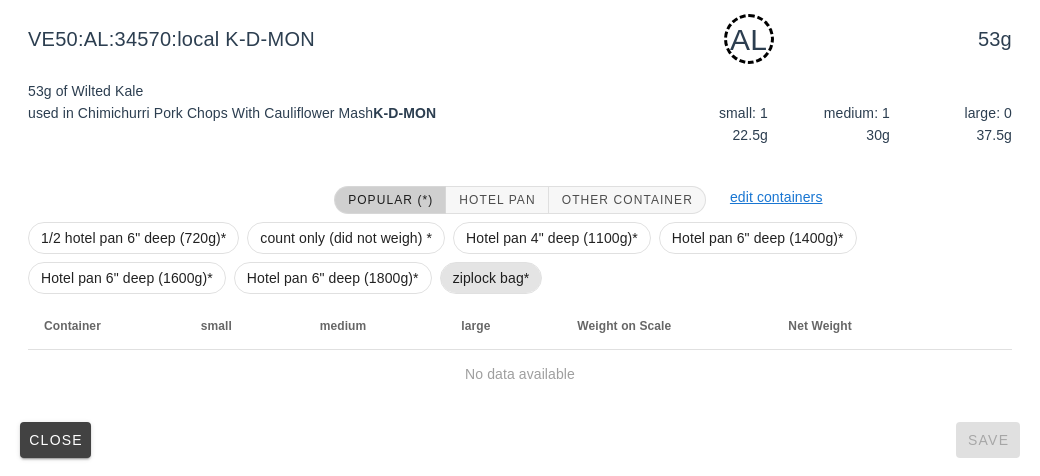 click on "ziplock bag*" at bounding box center [491, 278] 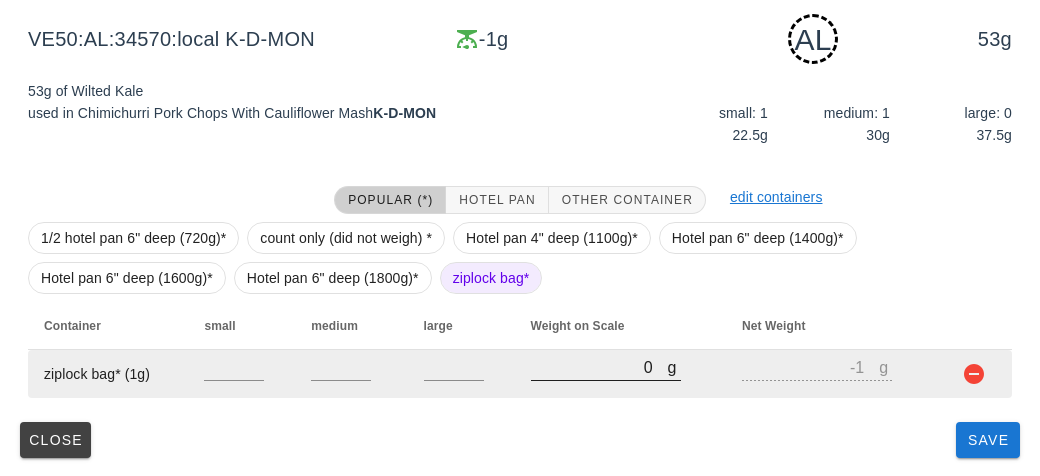 click on "0" at bounding box center (599, 367) 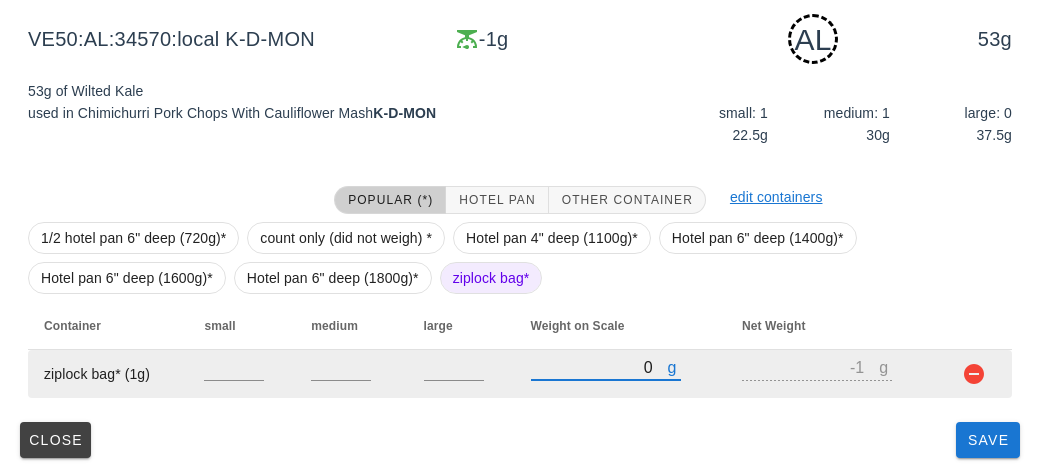 type on "60" 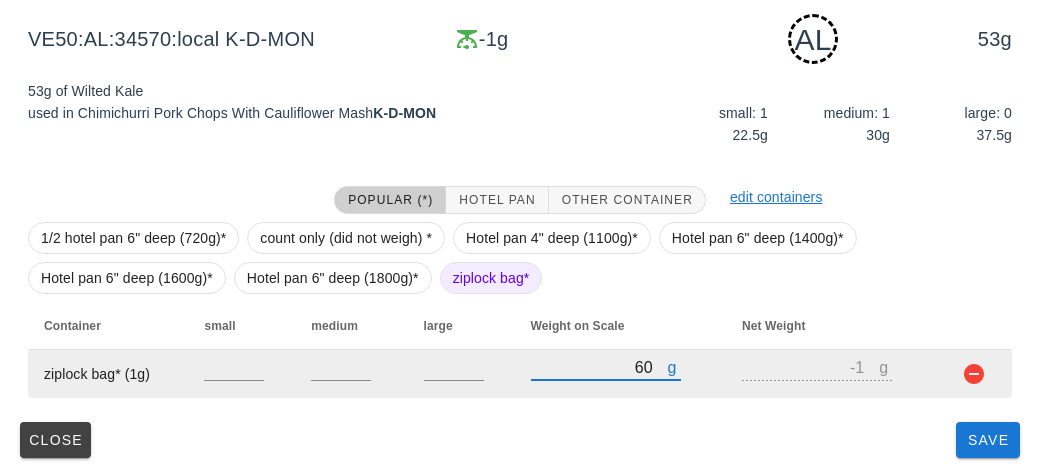 type on "59" 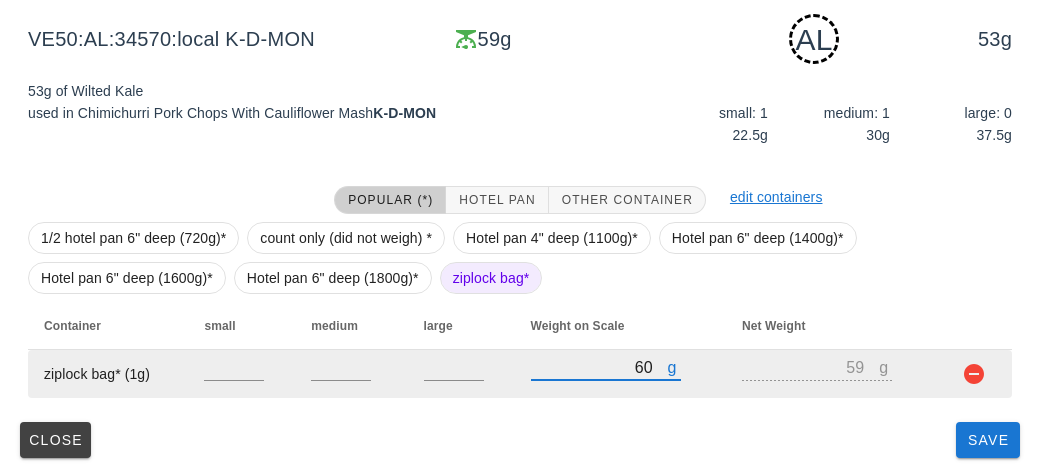 type on "660" 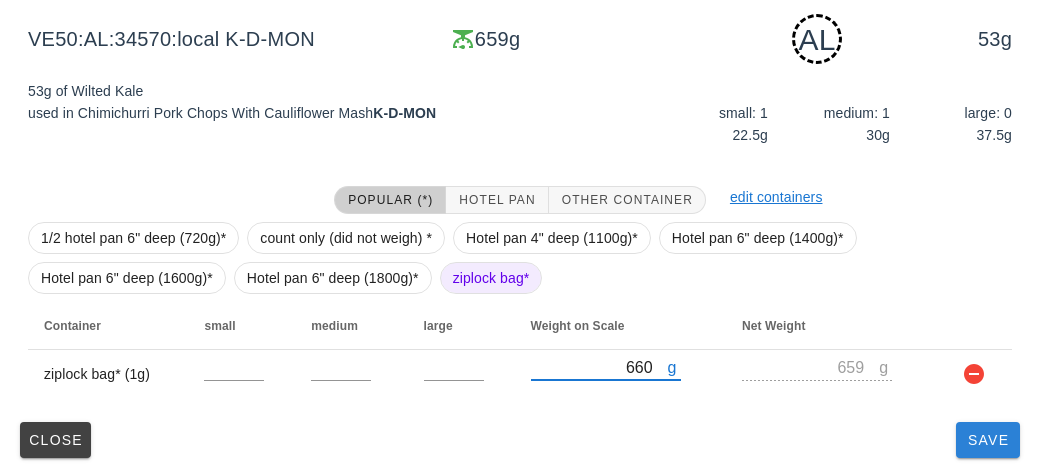 type on "660" 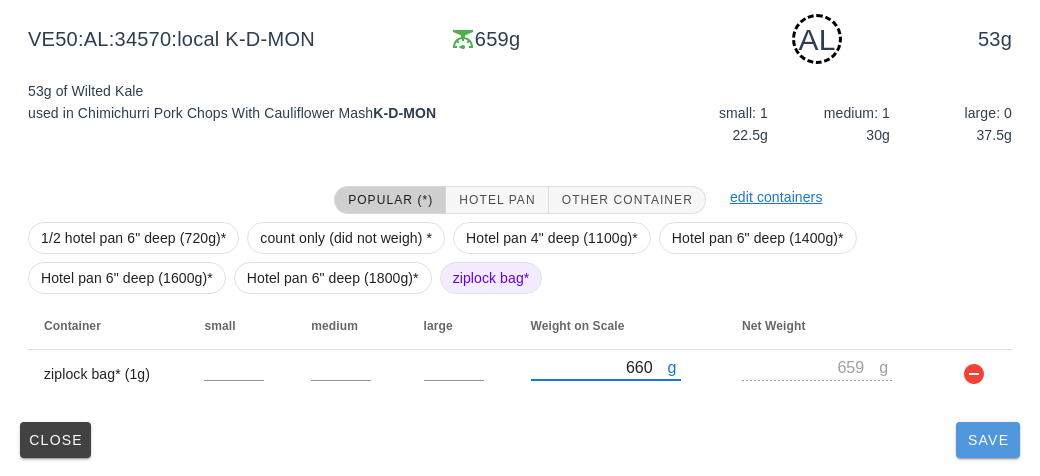 click on "Save" at bounding box center (988, 440) 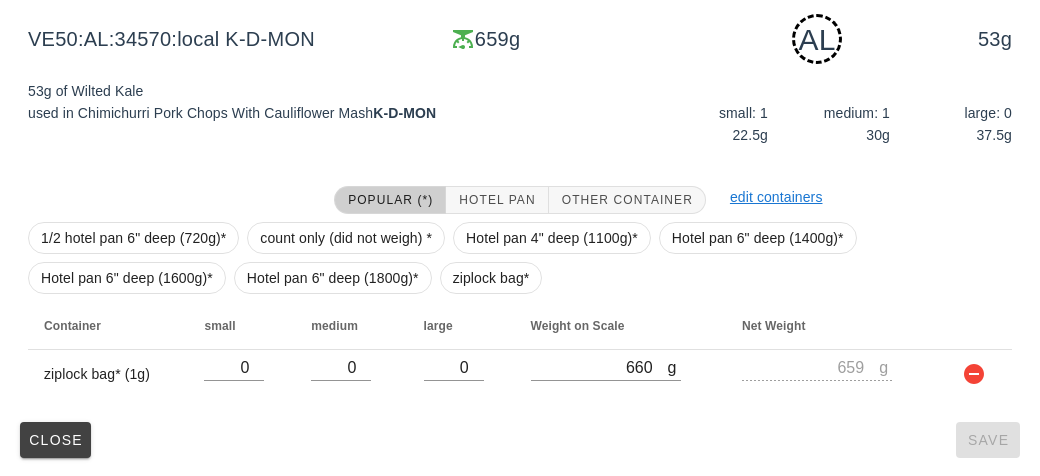 type on "wilted" 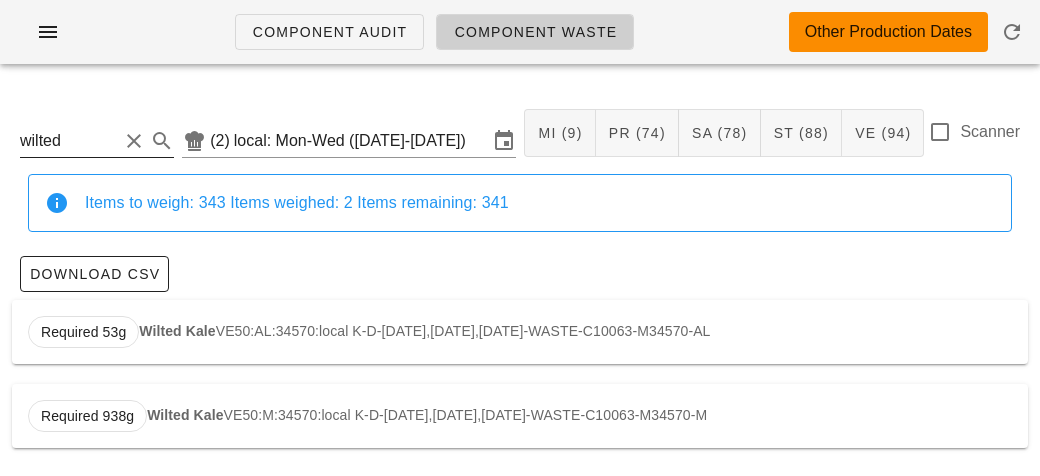 click at bounding box center [134, 141] 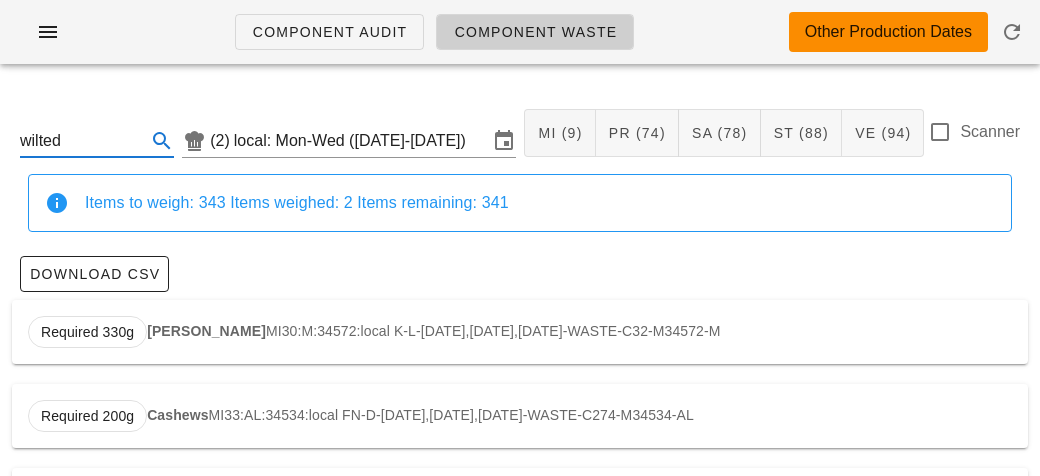 click on "wilted" at bounding box center [81, 141] 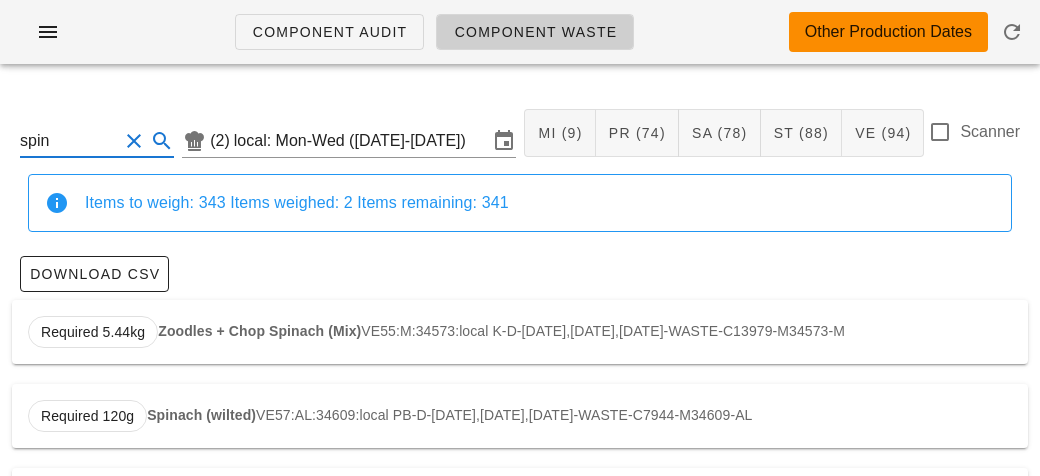 click on "Required 120g Spinach (wilted)  VE57:AL:34609:local PB-D-[DATE],[DATE],[DATE]-WASTE-C7944-M34609-AL" at bounding box center [520, 416] 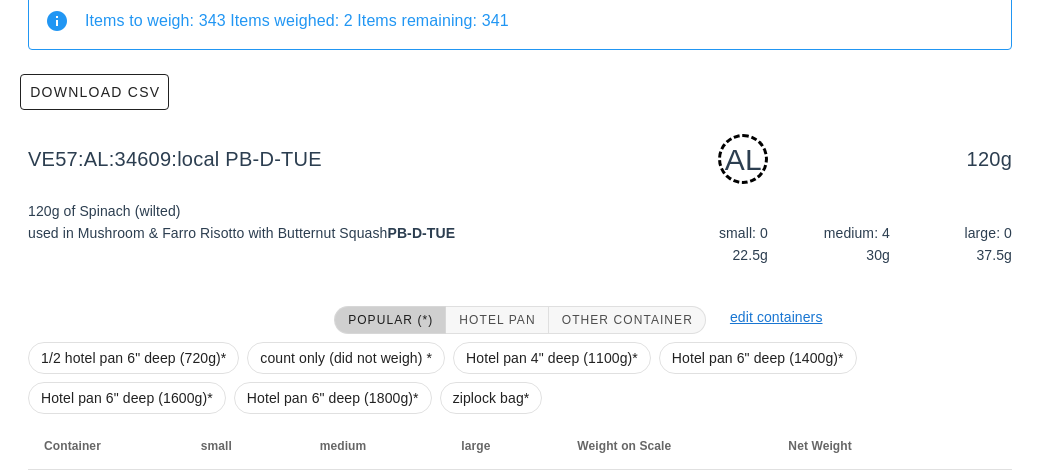 scroll, scrollTop: 302, scrollLeft: 0, axis: vertical 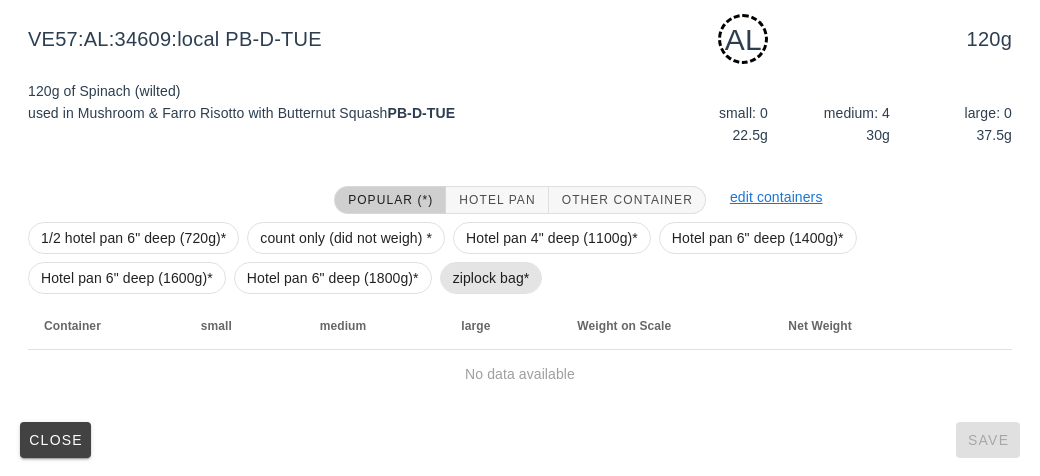 click on "ziplock bag*" at bounding box center [491, 278] 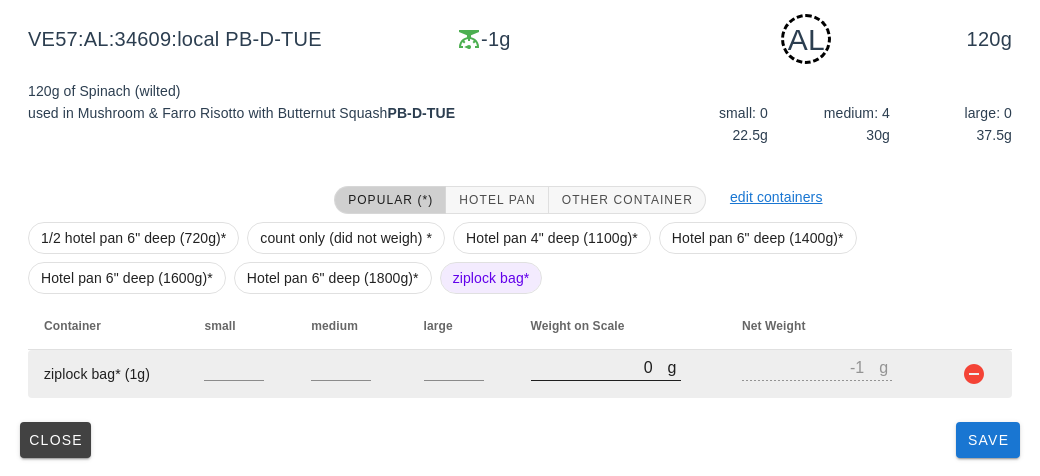 click on "0" at bounding box center [599, 367] 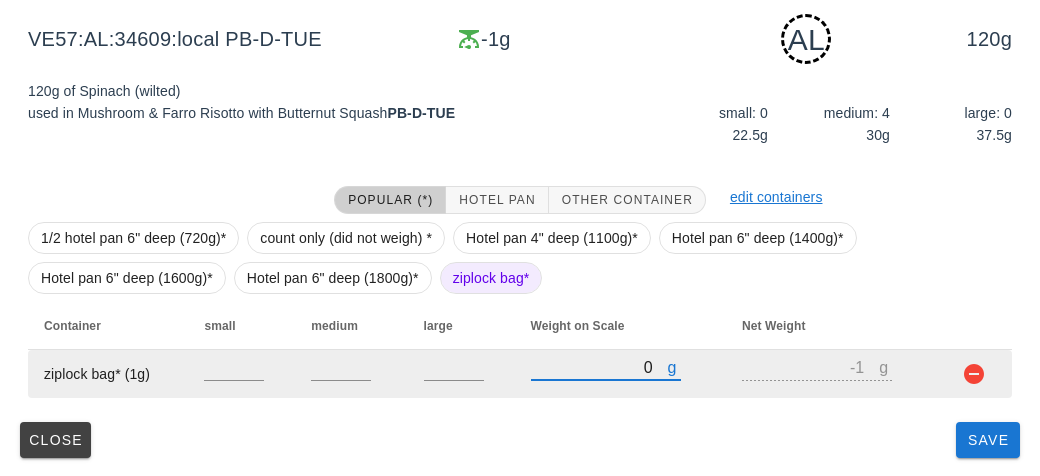 type on "60" 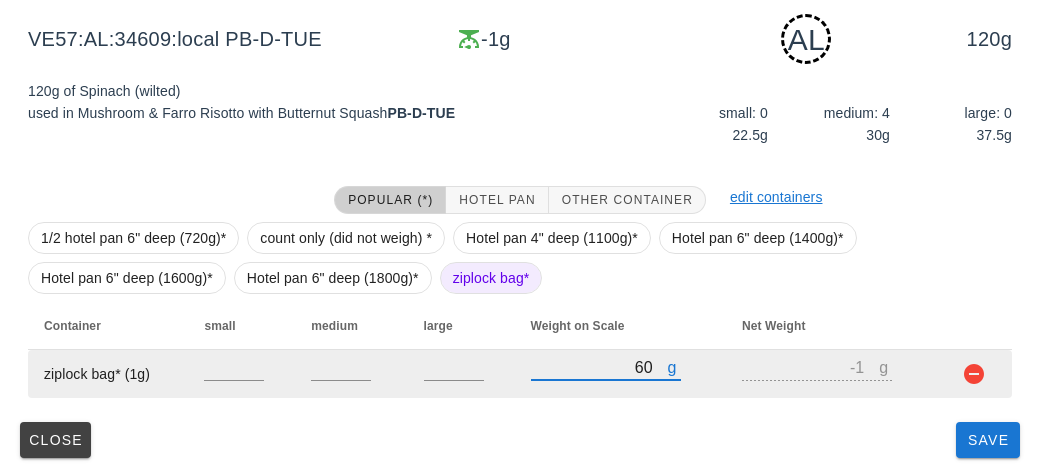 type on "59" 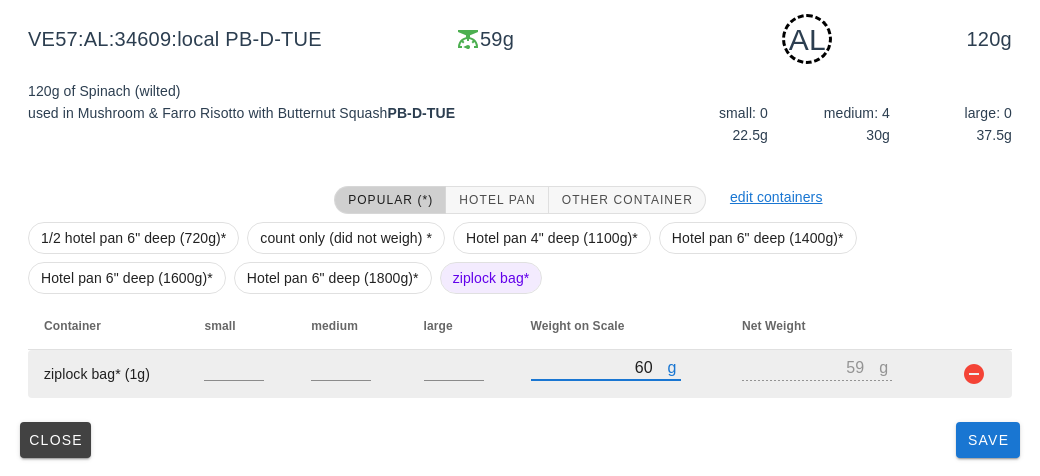 type on "660" 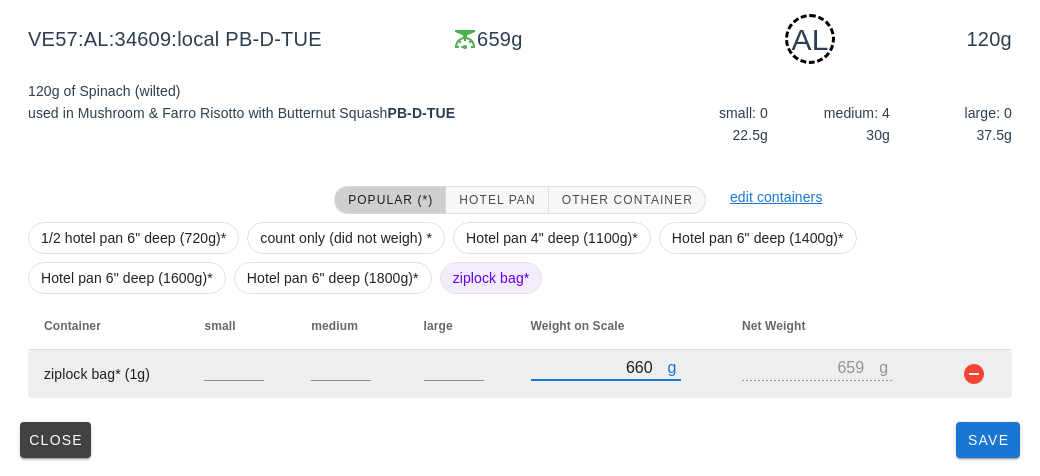 type on "660" 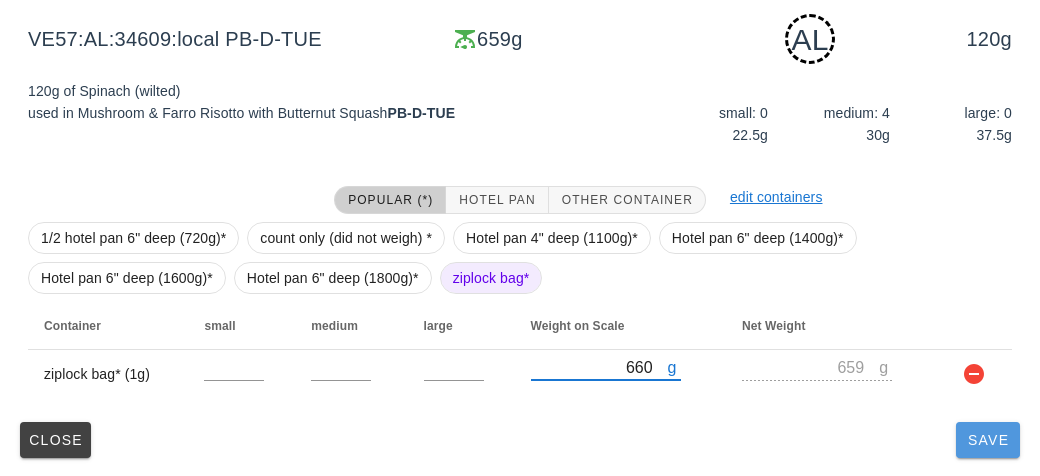 click on "Save" at bounding box center [988, 440] 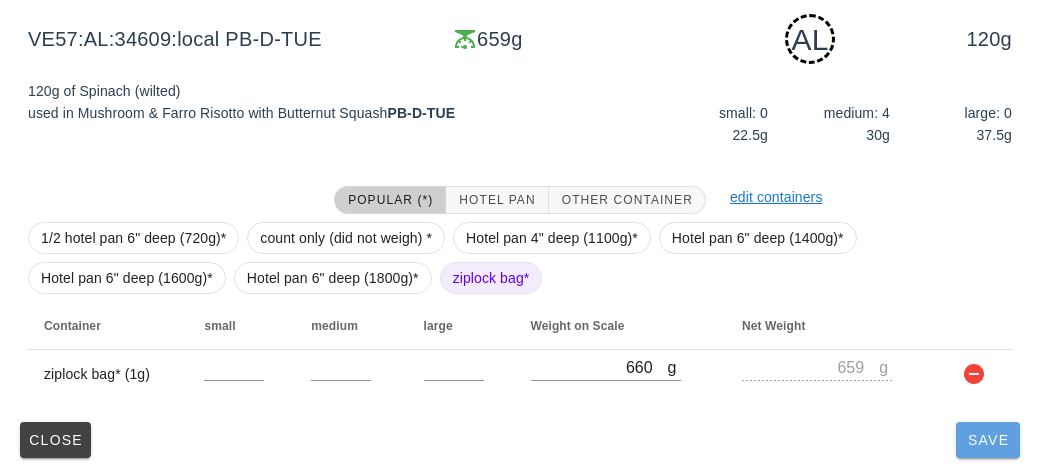 type 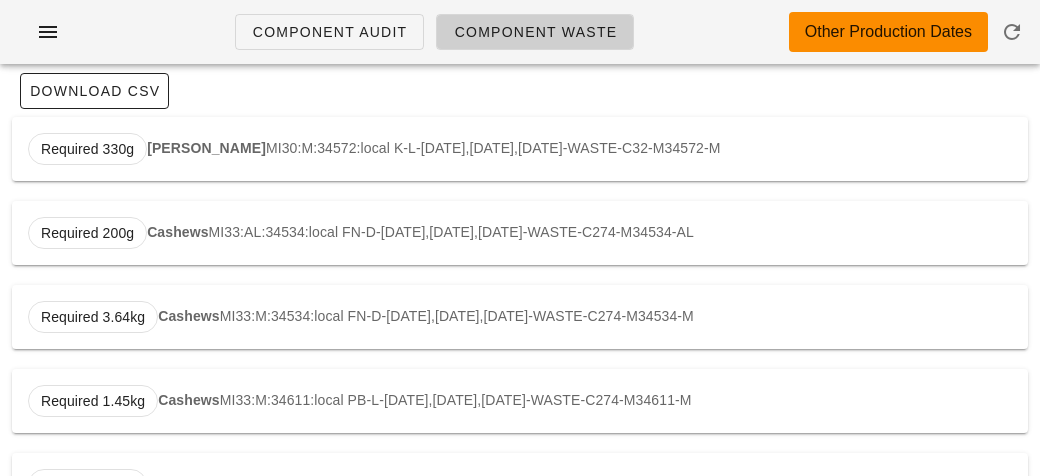 scroll, scrollTop: 0, scrollLeft: 0, axis: both 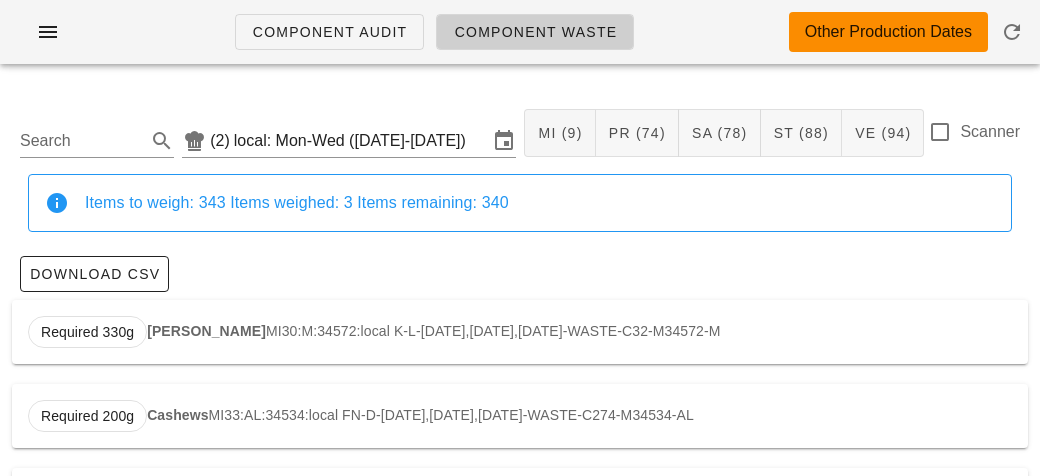 click on "Scanner" at bounding box center (990, 132) 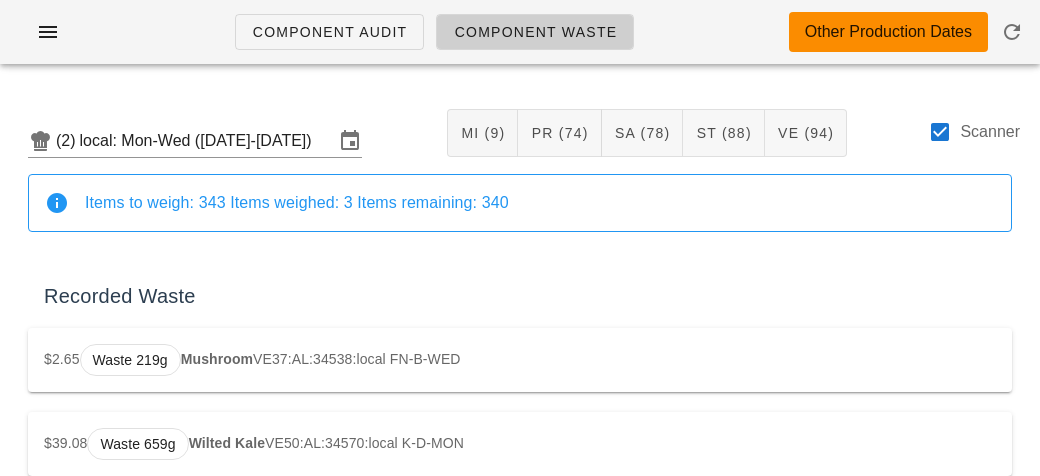 scroll, scrollTop: 130, scrollLeft: 0, axis: vertical 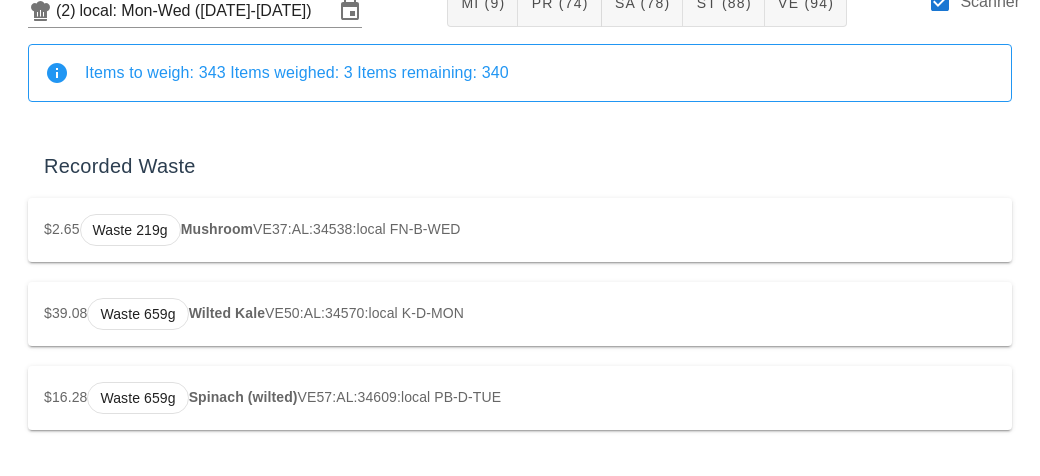 click on "Wilted Kale" at bounding box center (227, 313) 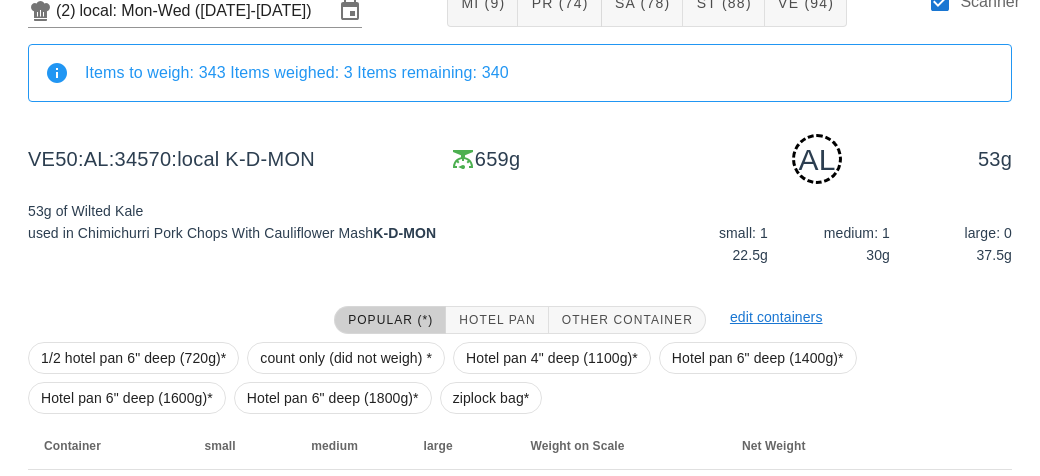 scroll, scrollTop: 250, scrollLeft: 0, axis: vertical 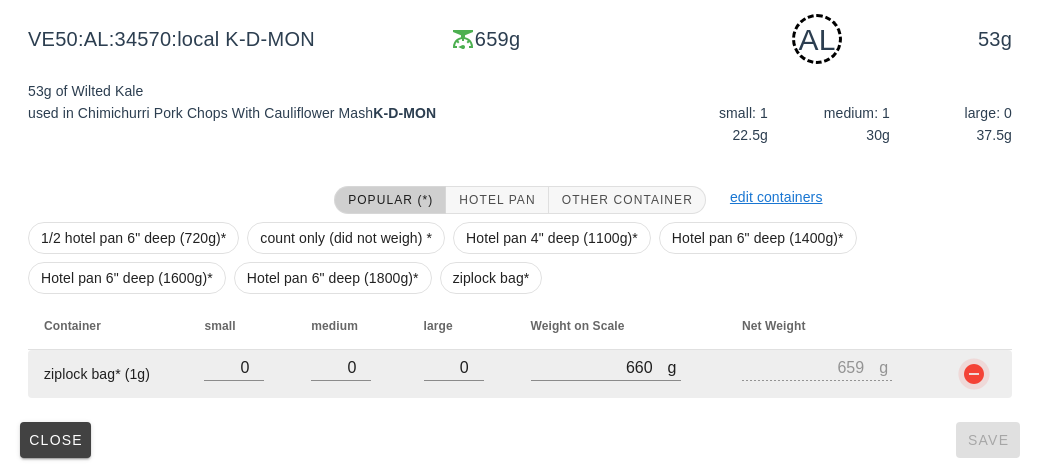 click at bounding box center (974, 374) 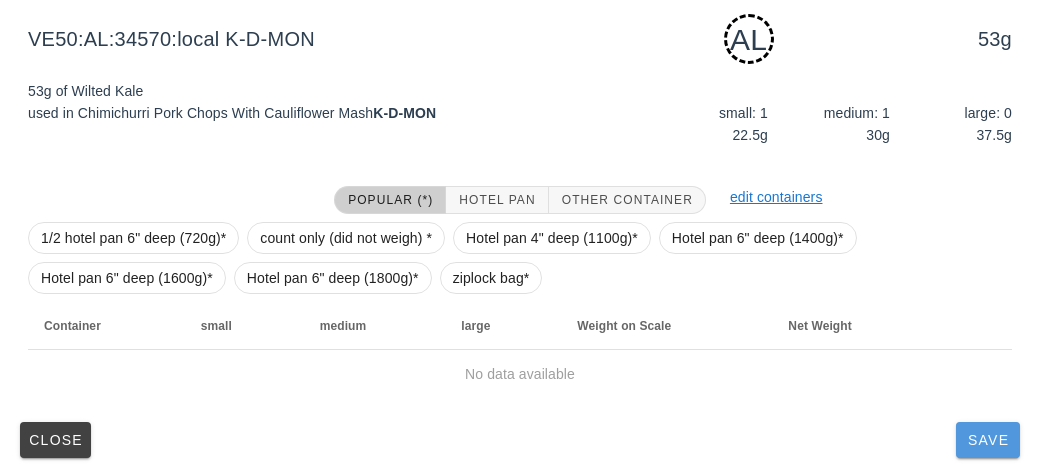 click on "Save" at bounding box center [988, 440] 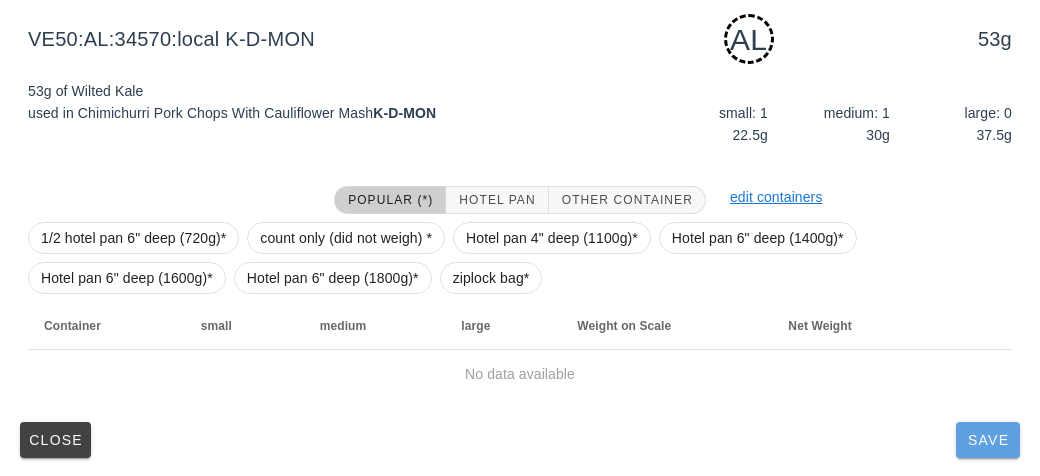 scroll, scrollTop: 46, scrollLeft: 0, axis: vertical 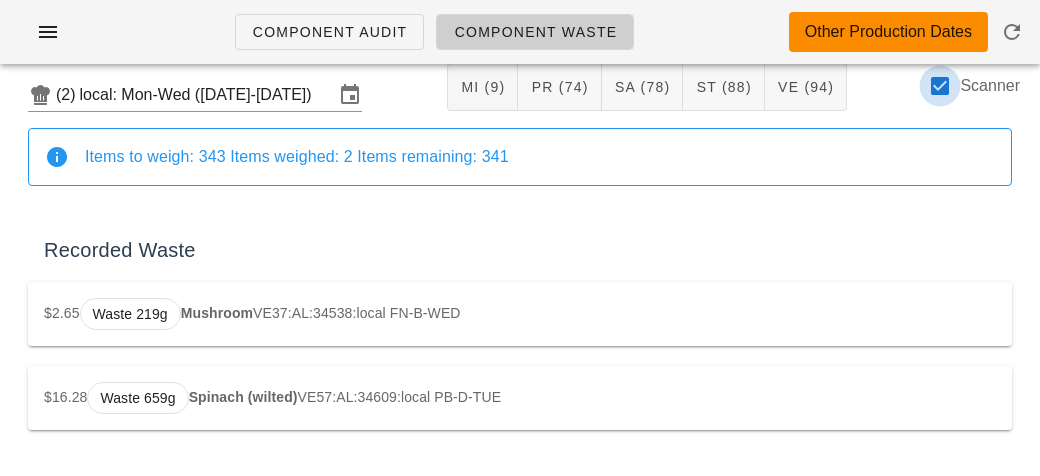 click at bounding box center [940, 86] 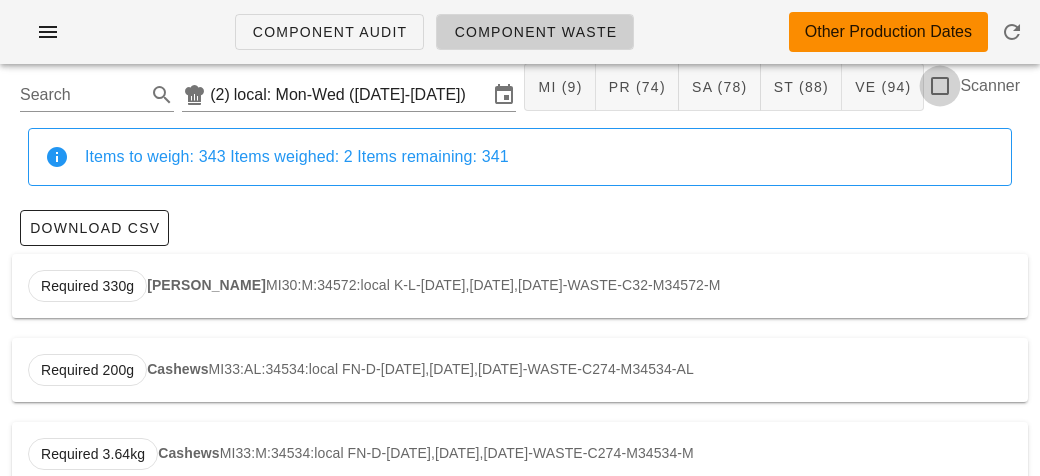 checkbox on "false" 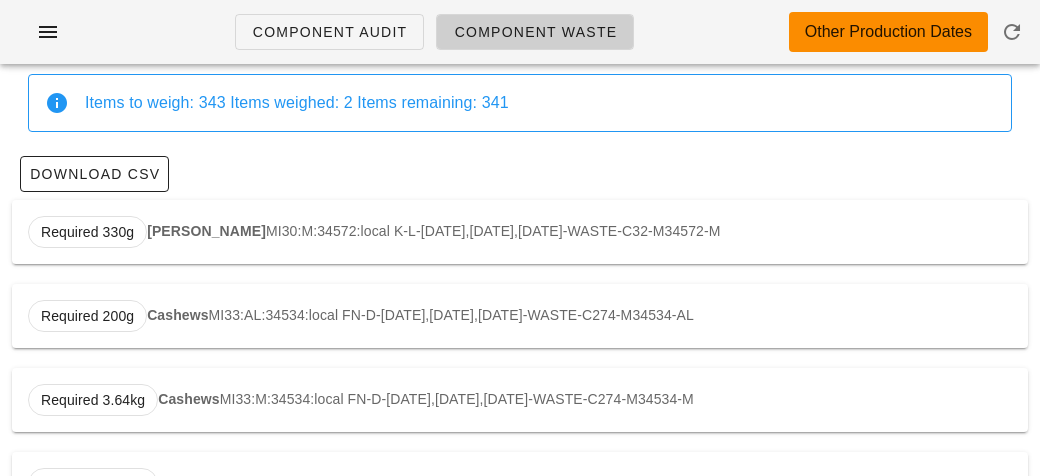 scroll, scrollTop: 0, scrollLeft: 0, axis: both 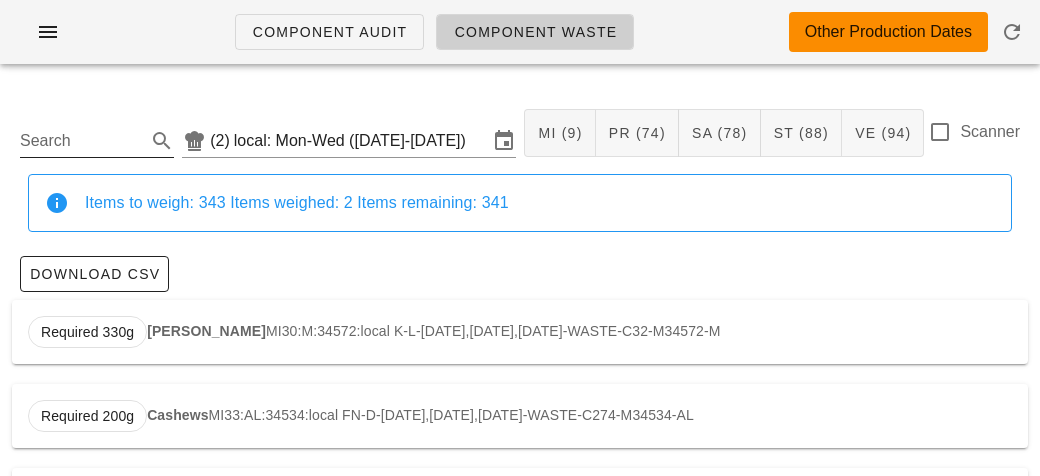 click on "Search" at bounding box center (81, 141) 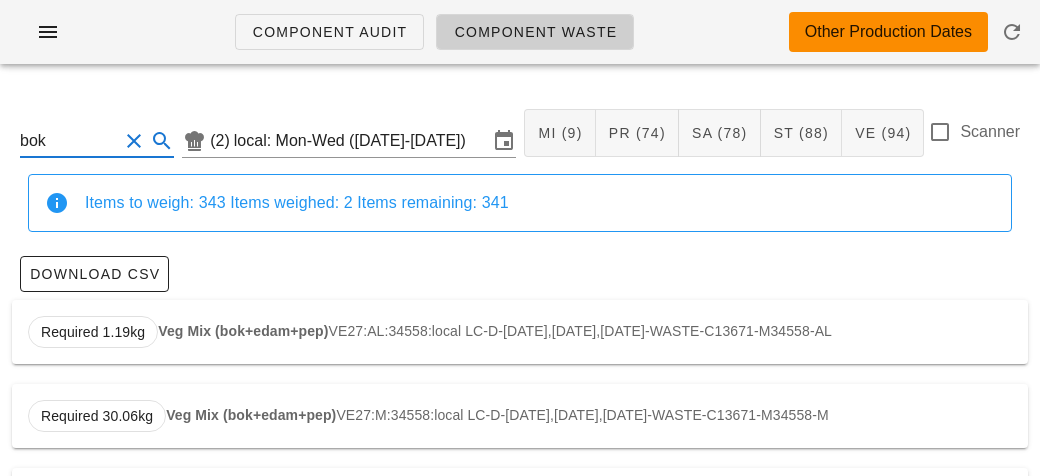 scroll, scrollTop: 86, scrollLeft: 0, axis: vertical 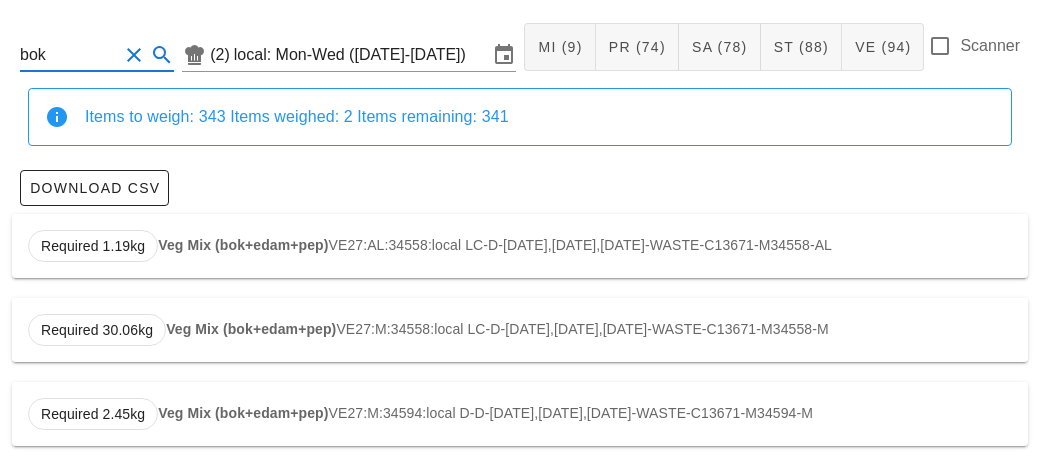 click on "Required 1.19kg Veg Mix (bok+edam+pep)  VE27:AL:34558:local LC-D-[DATE],[DATE],[DATE]-WASTE-C13671-M34558-AL" at bounding box center (520, 246) 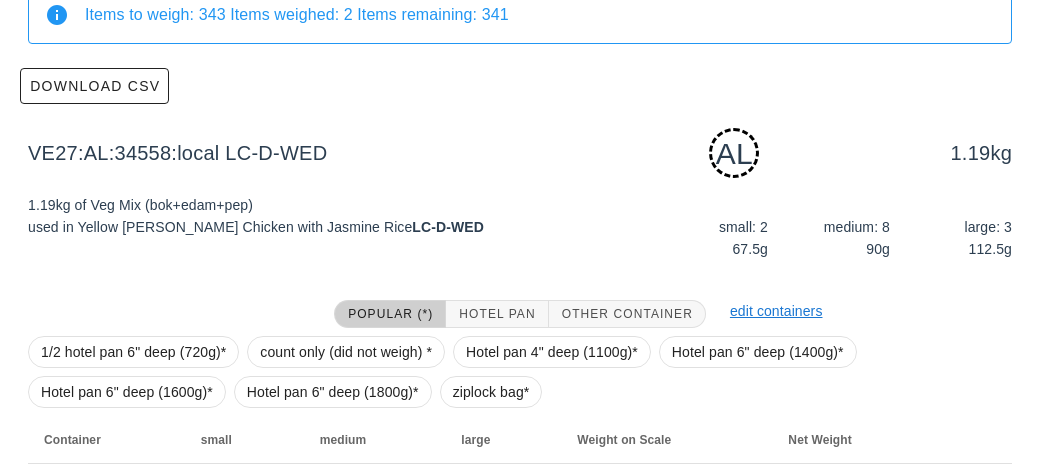 scroll, scrollTop: 302, scrollLeft: 0, axis: vertical 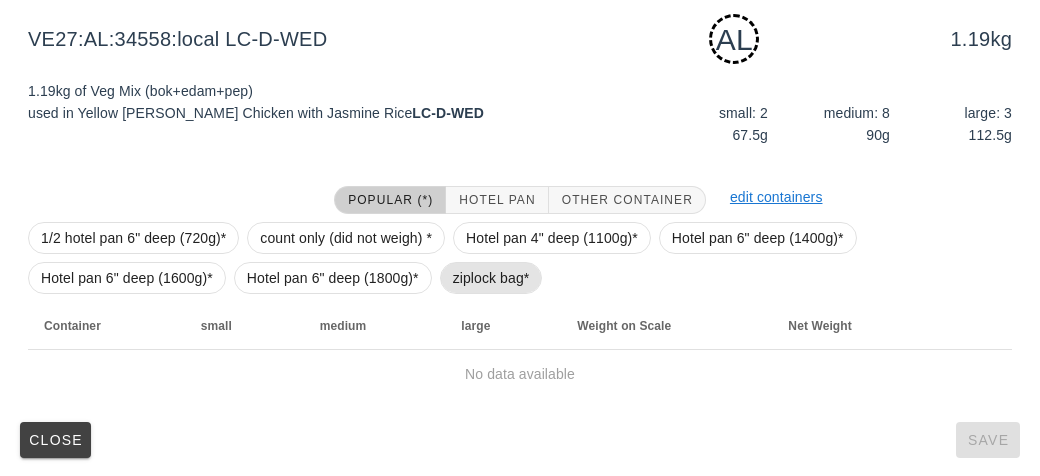 click on "ziplock bag*" at bounding box center [491, 278] 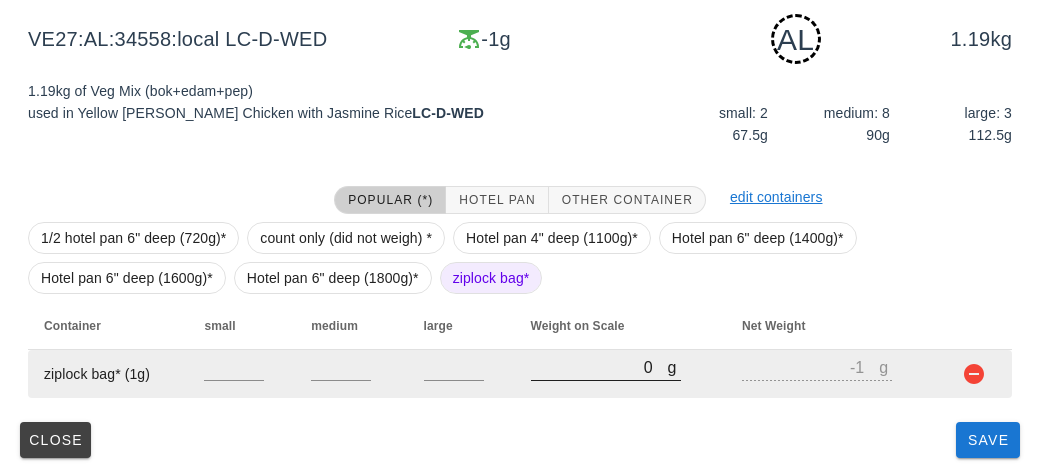 click on "0" at bounding box center (599, 367) 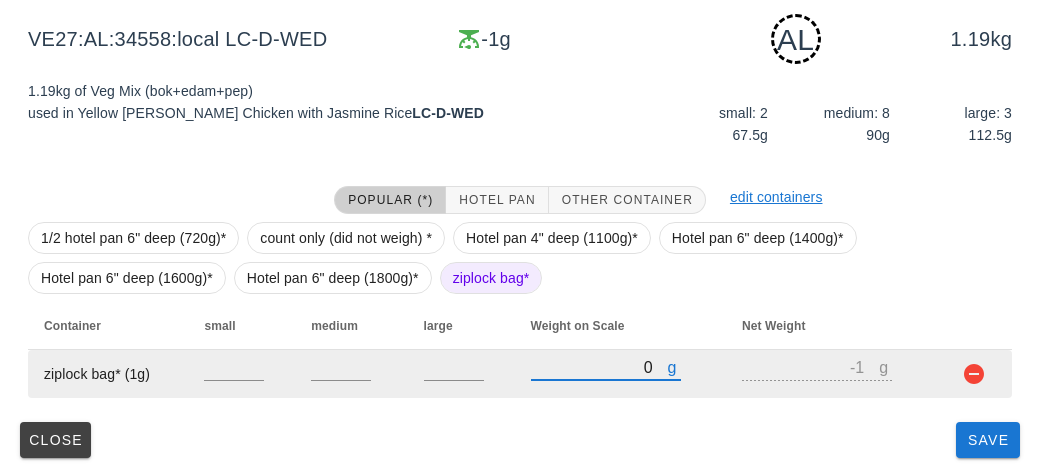 type on "20" 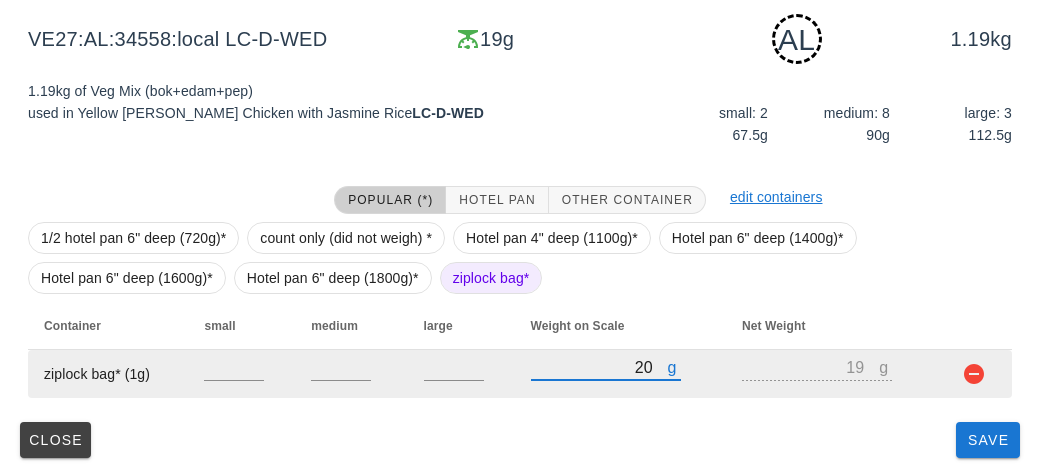 type on "280" 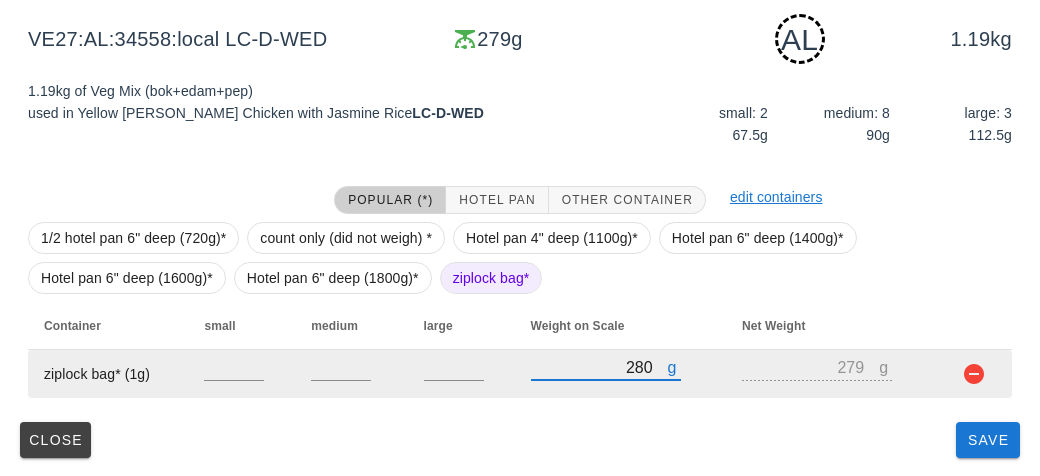 type on "2850" 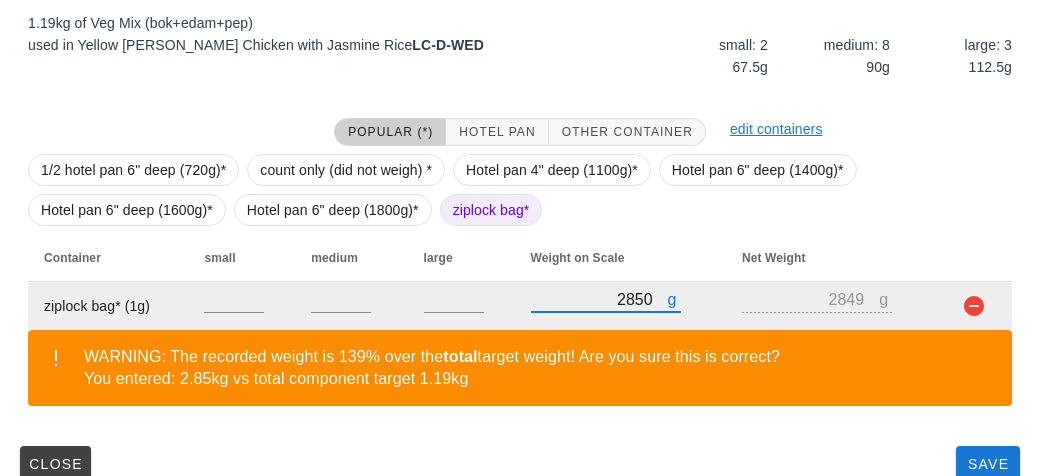 scroll, scrollTop: 394, scrollLeft: 0, axis: vertical 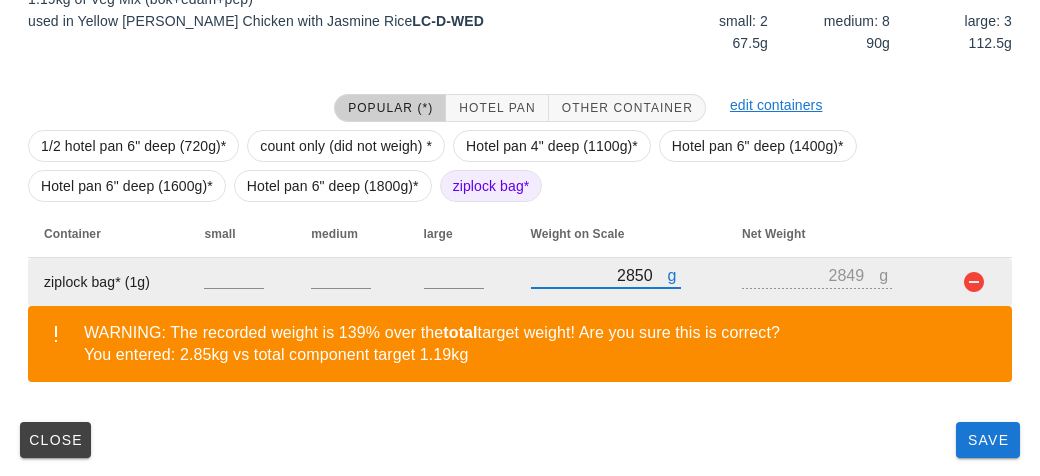 type on "2850" 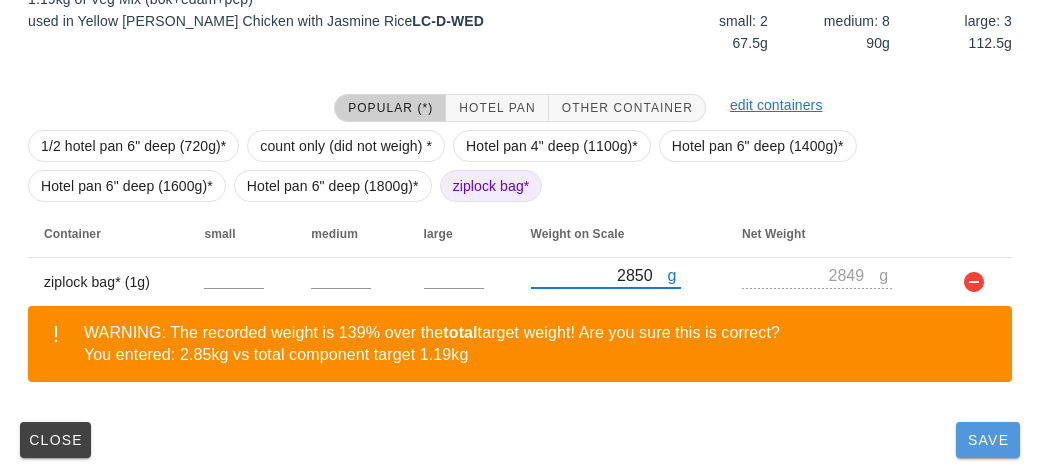 click on "Save" at bounding box center (988, 440) 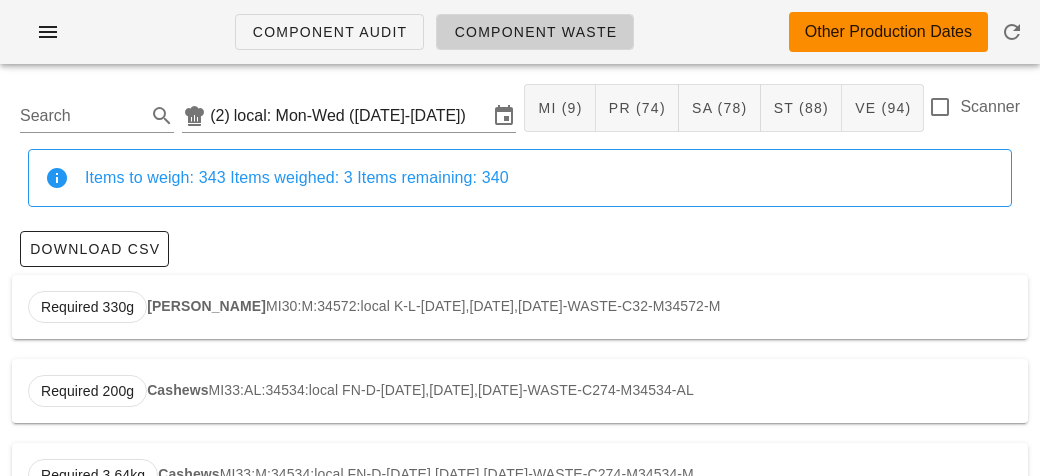 scroll, scrollTop: 0, scrollLeft: 0, axis: both 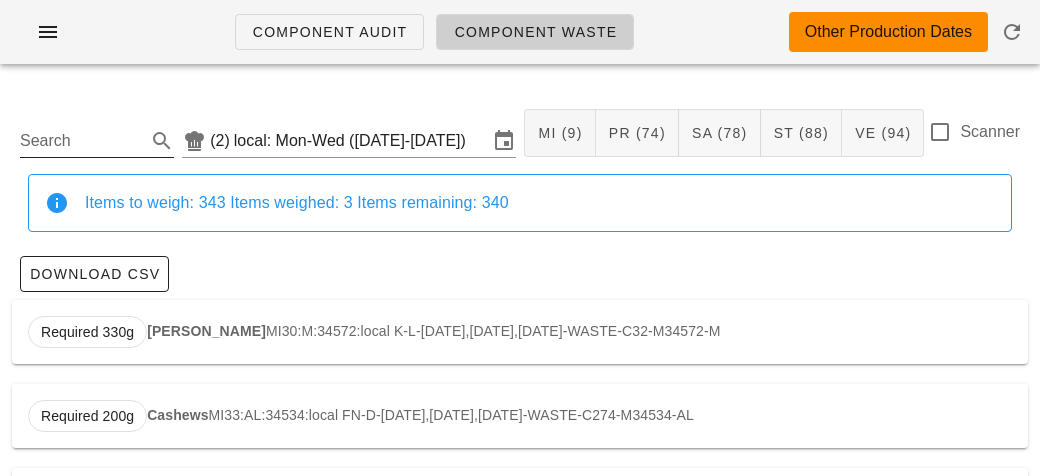click on "Search" at bounding box center [81, 141] 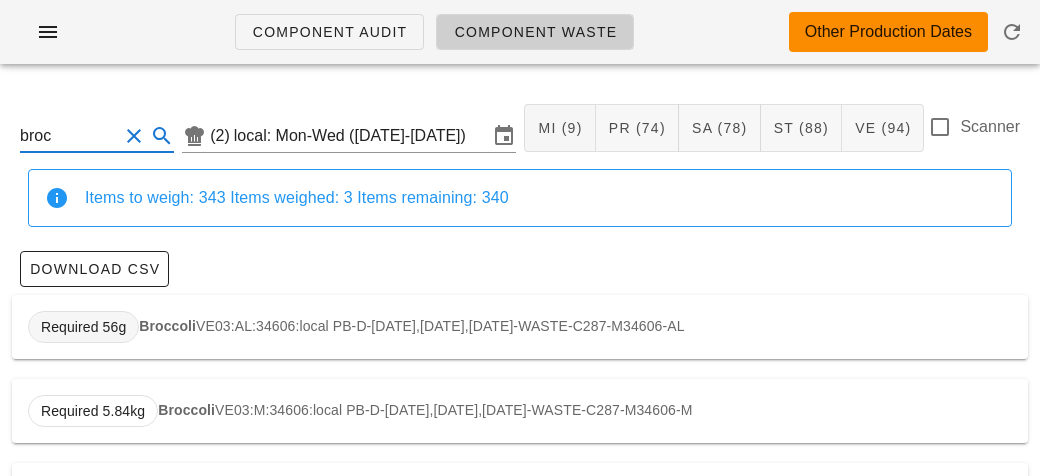 click on "Required 56g" at bounding box center (83, 327) 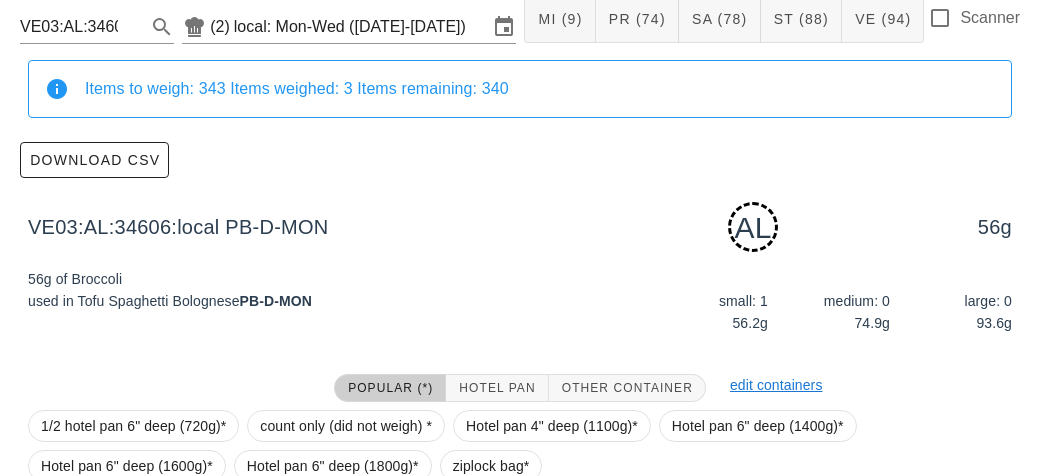 scroll, scrollTop: 302, scrollLeft: 0, axis: vertical 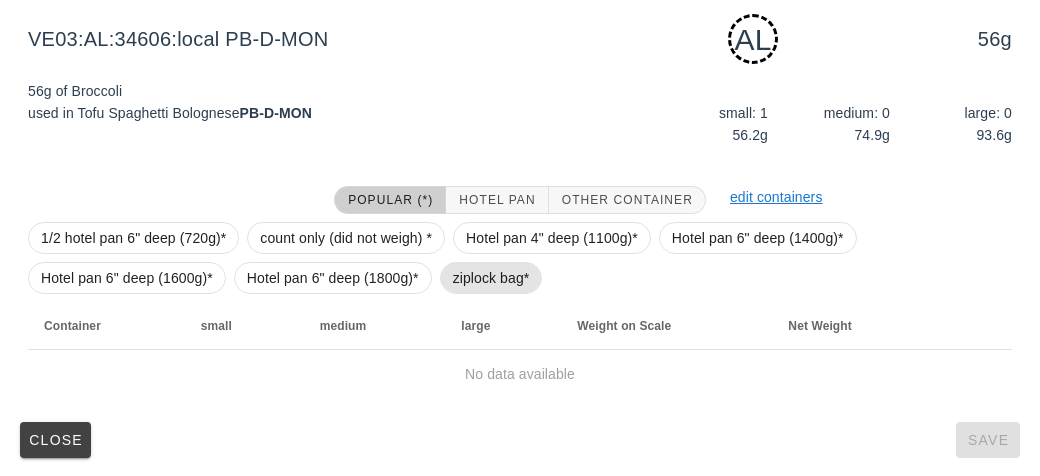 click on "ziplock bag*" at bounding box center (491, 278) 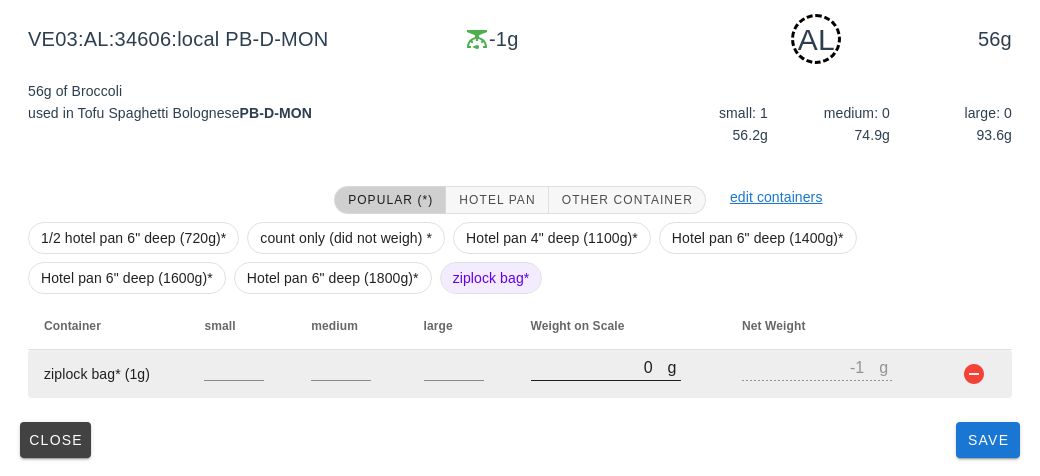 click on "0" at bounding box center (599, 367) 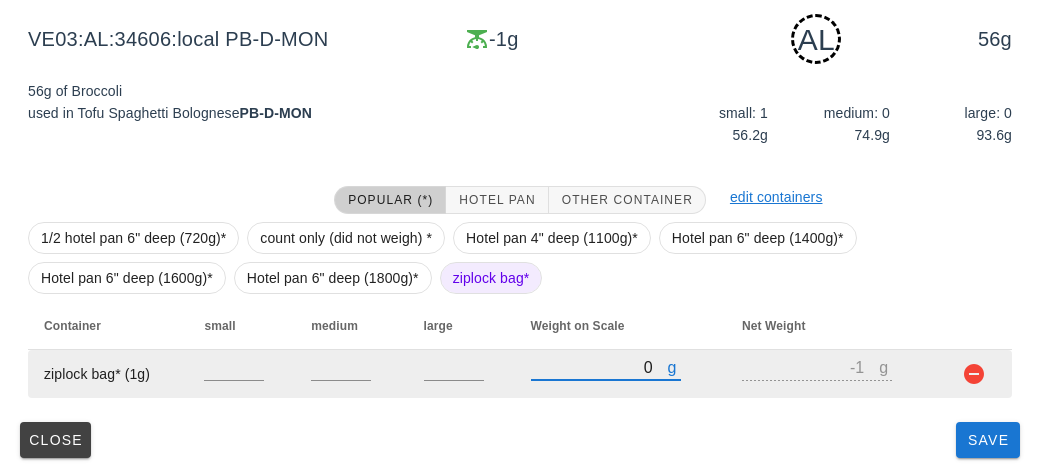 type on "30" 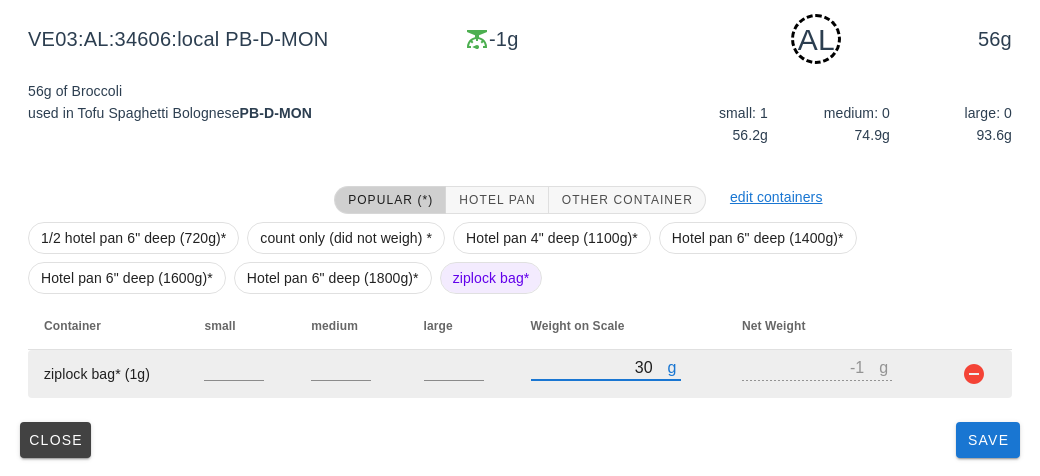 type on "29" 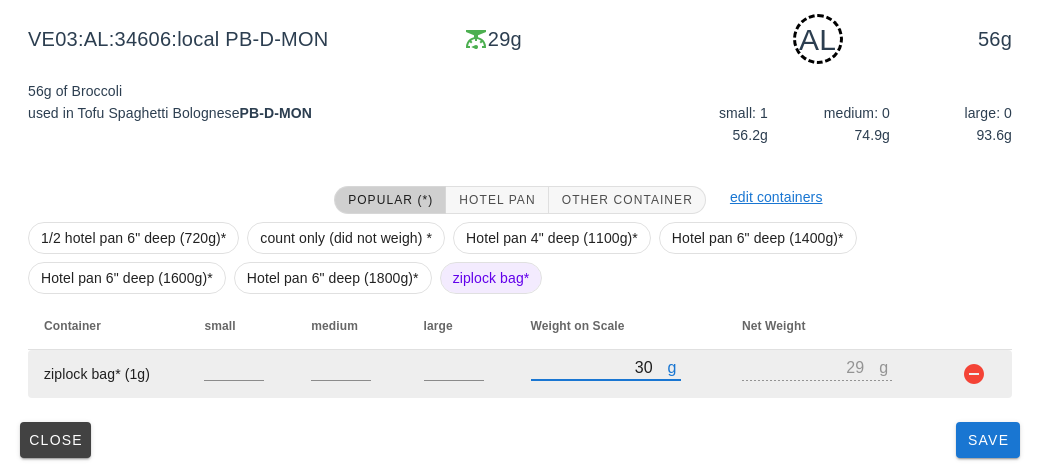 type on "350" 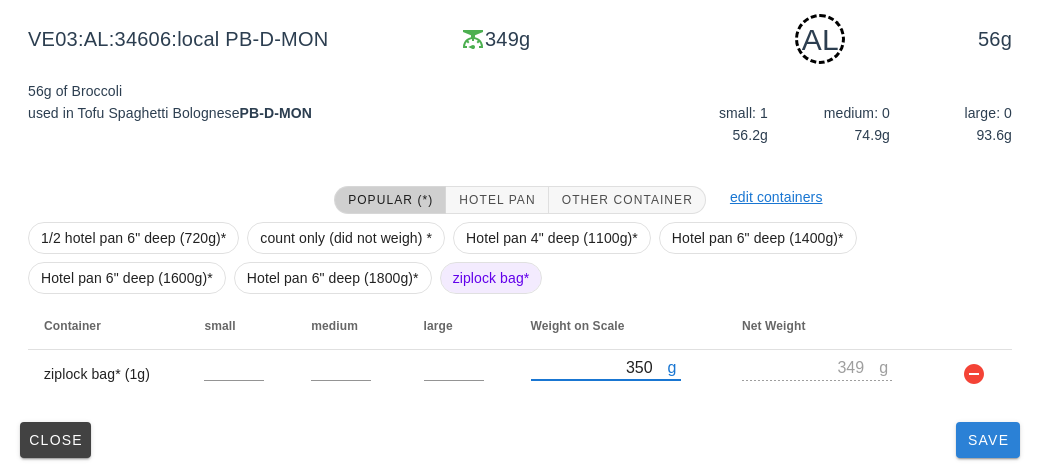 type on "350" 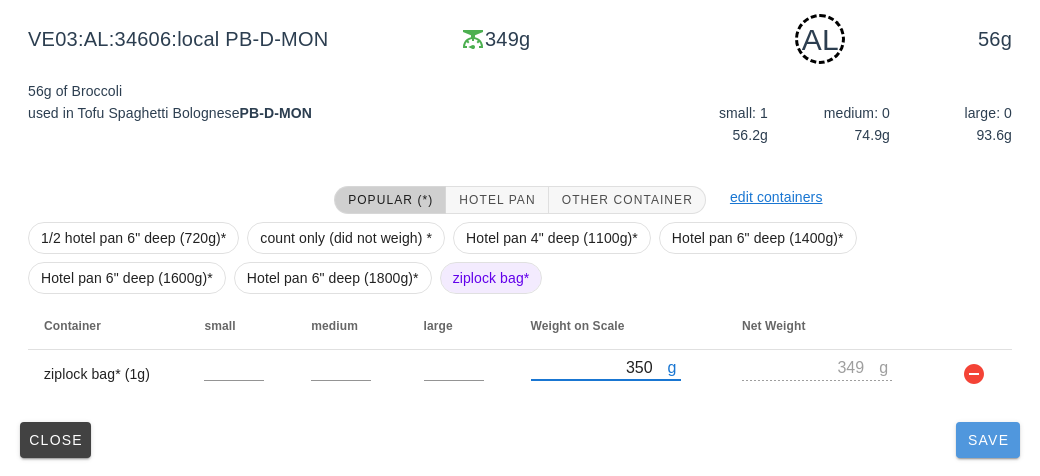click on "Save" at bounding box center [988, 440] 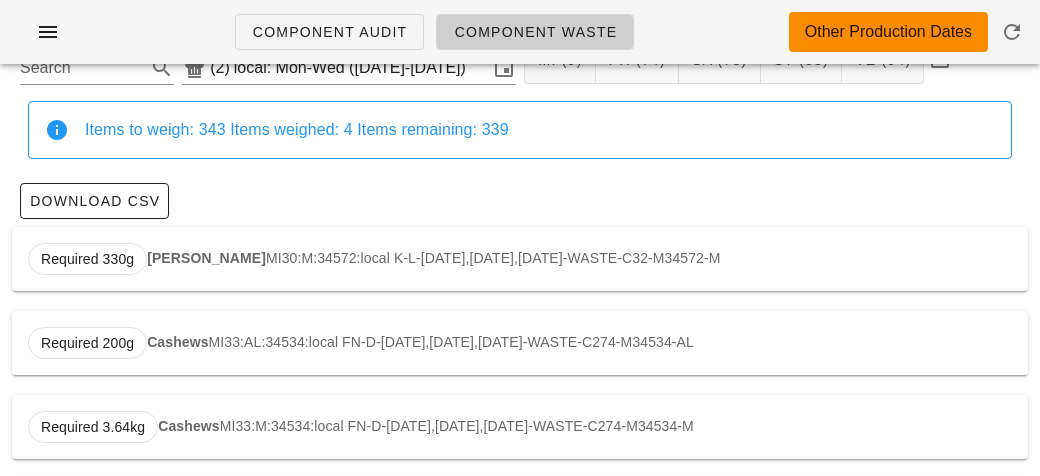 scroll, scrollTop: 0, scrollLeft: 0, axis: both 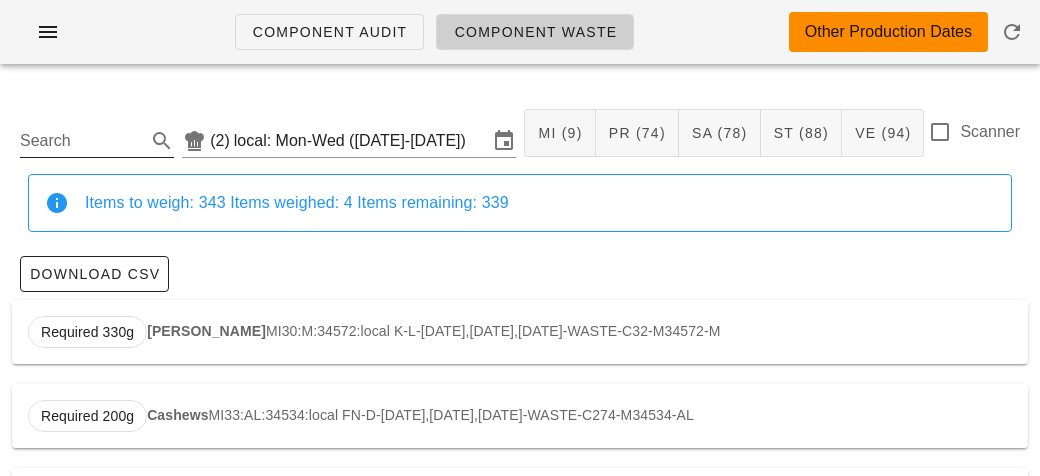 click on "Search" at bounding box center (81, 141) 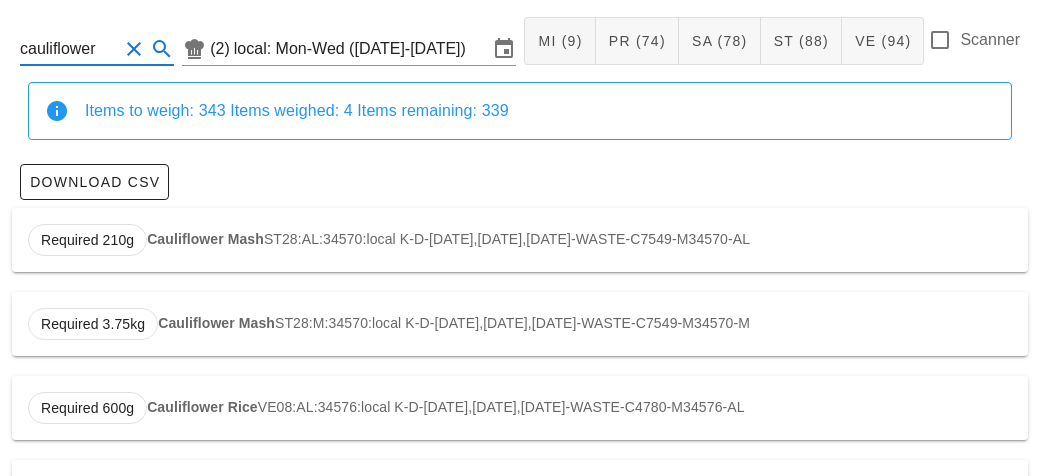 scroll, scrollTop: 170, scrollLeft: 0, axis: vertical 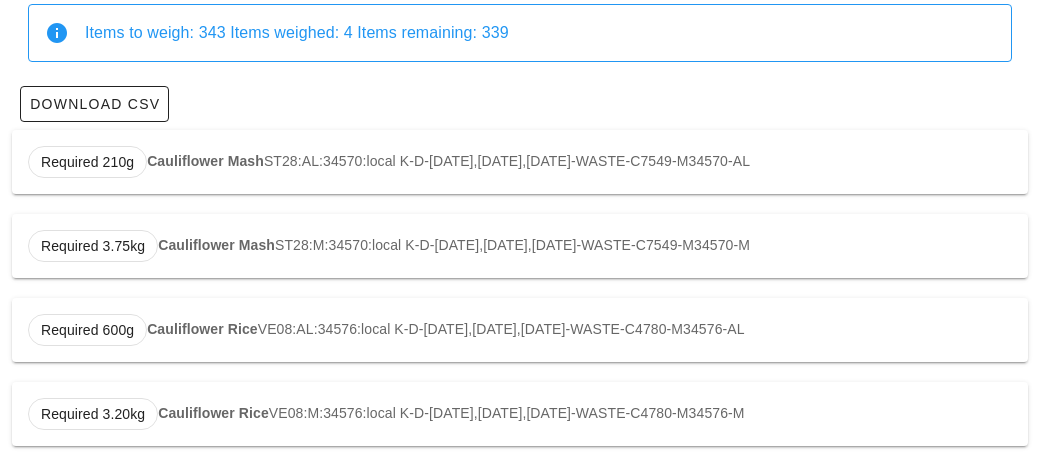 click on "Cauliflower Rice" at bounding box center (202, 329) 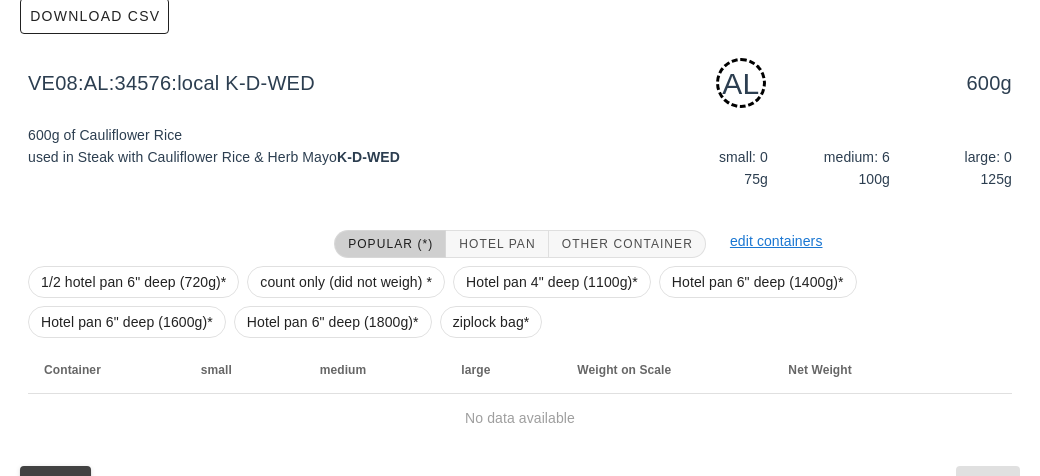 scroll, scrollTop: 302, scrollLeft: 0, axis: vertical 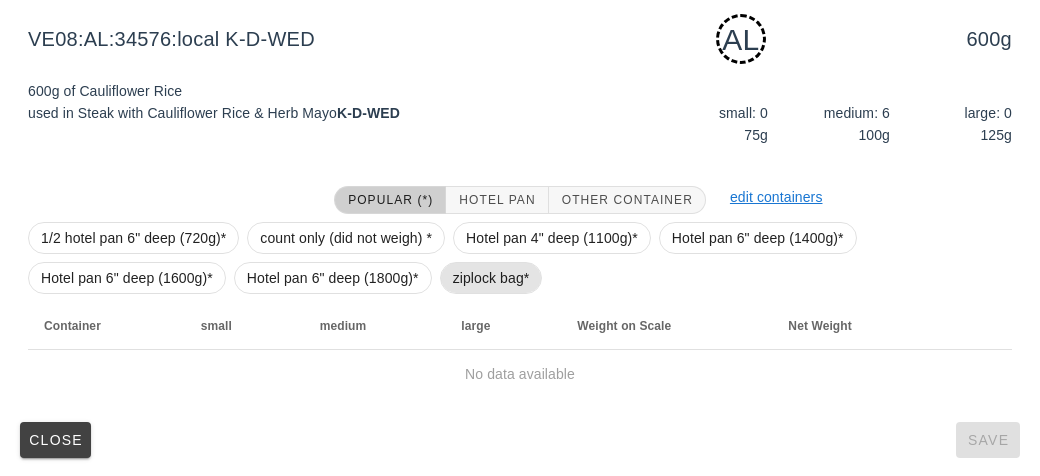 click on "ziplock bag*" at bounding box center [491, 278] 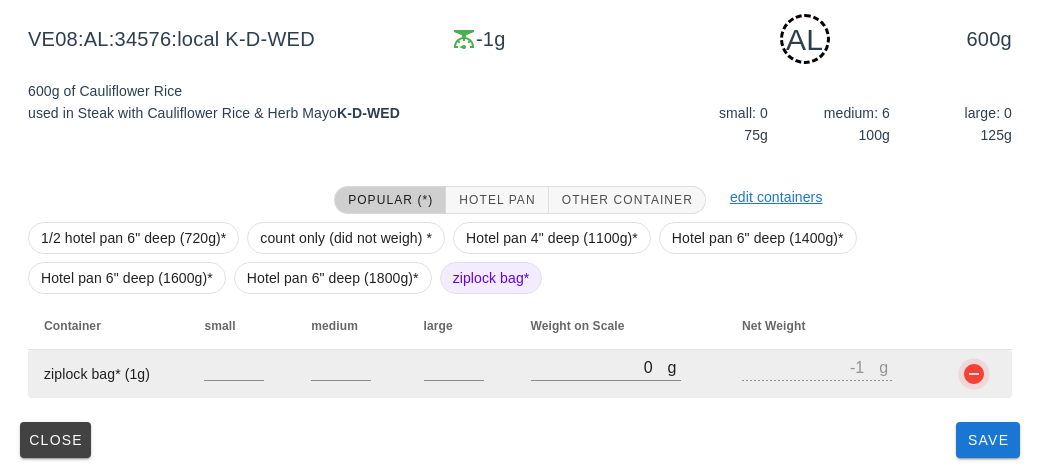 click at bounding box center (974, 374) 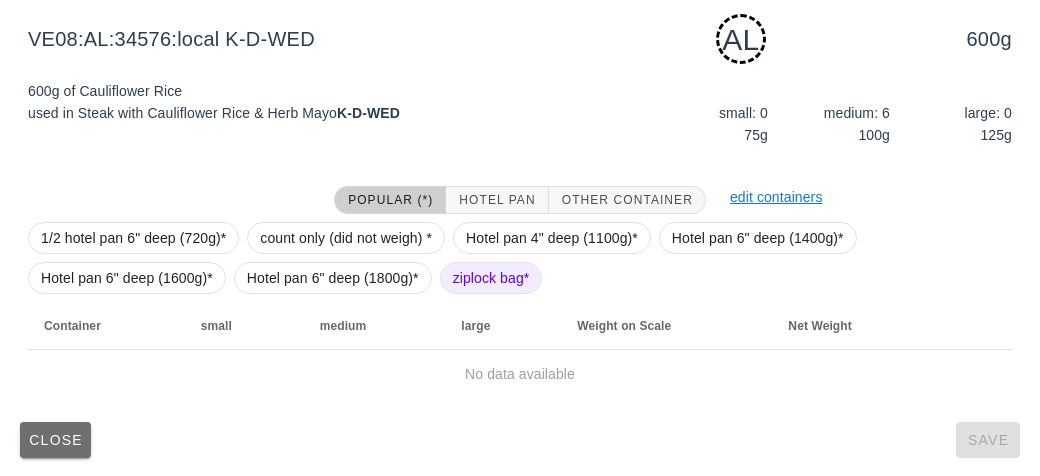 click on "Close" at bounding box center [55, 440] 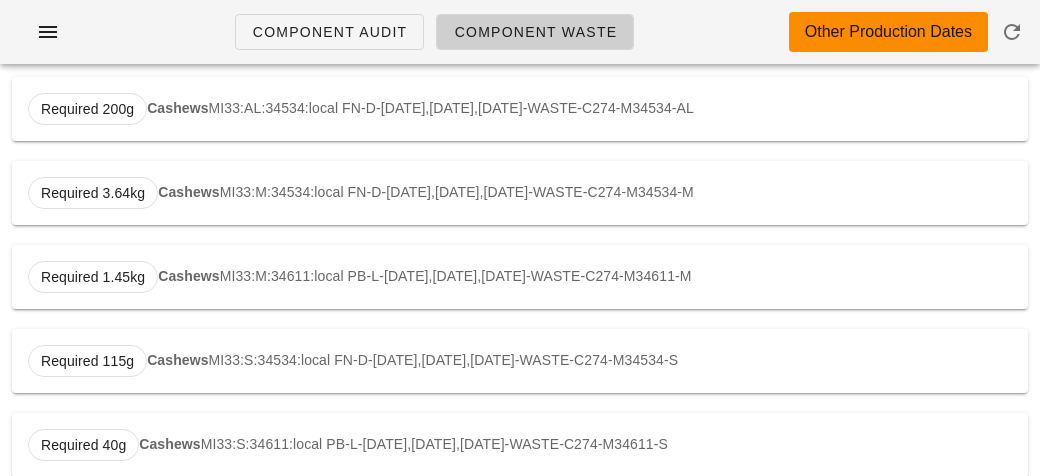 scroll, scrollTop: 0, scrollLeft: 0, axis: both 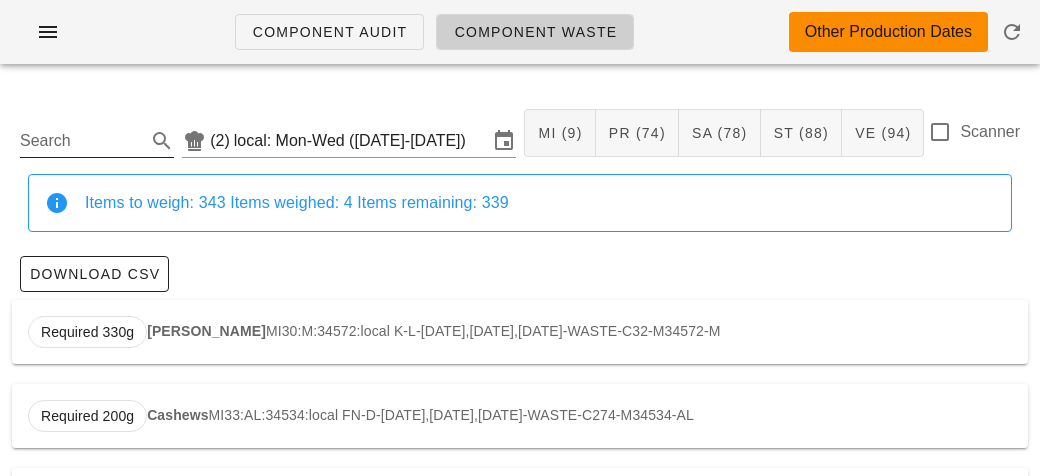 click on "Search" at bounding box center [81, 141] 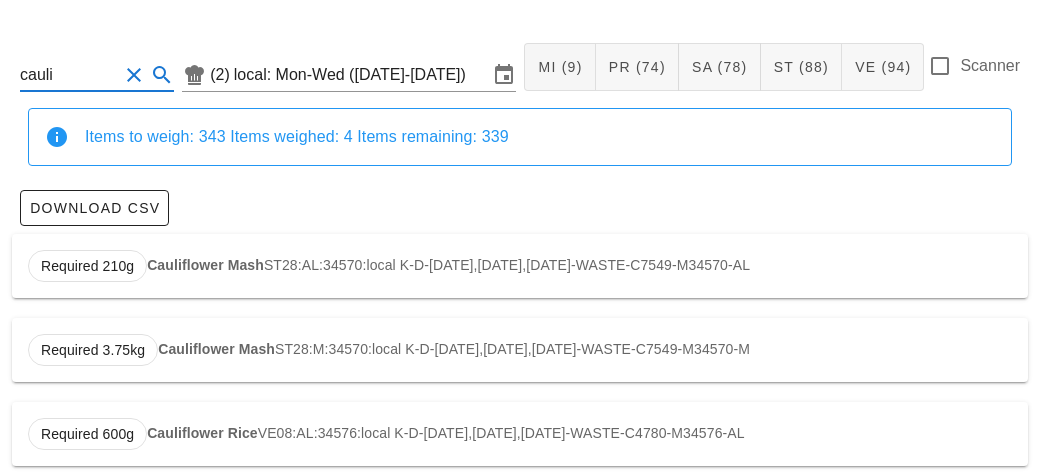 scroll, scrollTop: 66, scrollLeft: 0, axis: vertical 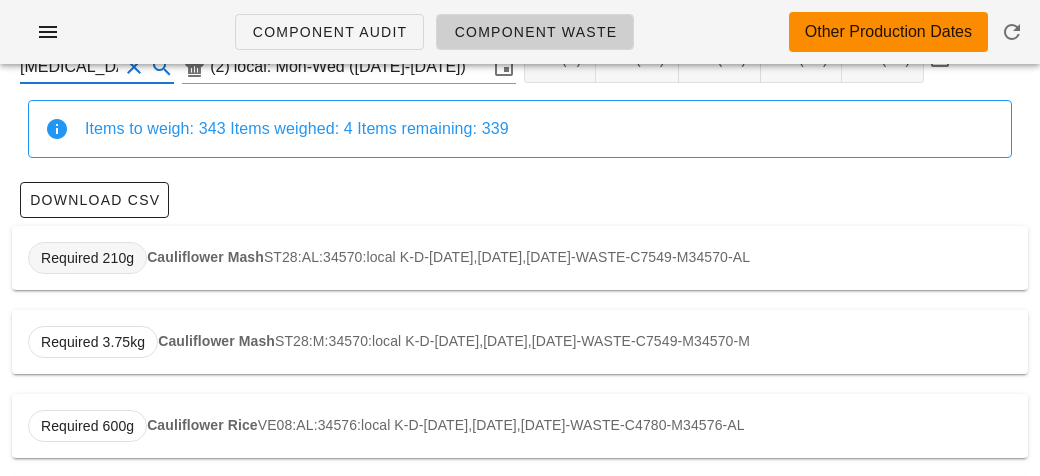 click on "Required 210g" at bounding box center (87, 258) 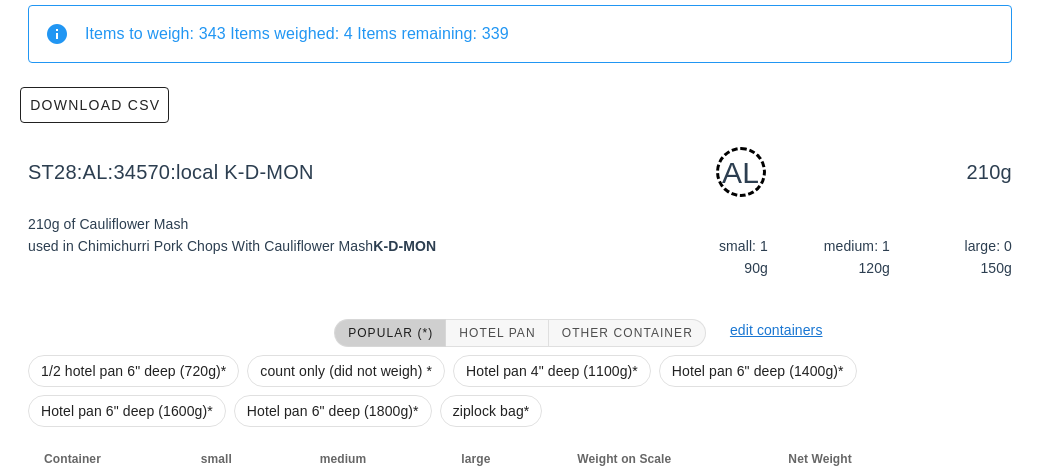 scroll, scrollTop: 302, scrollLeft: 0, axis: vertical 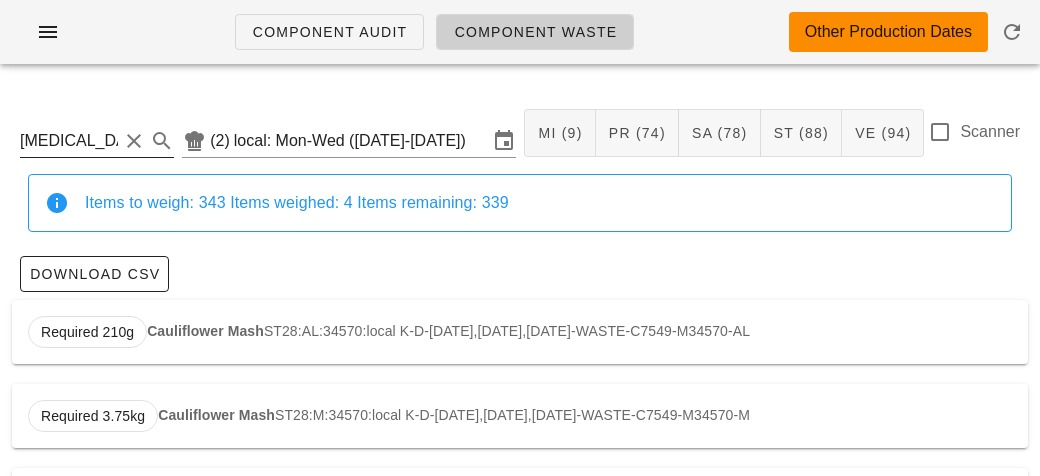 click on "[MEDICAL_DATA]" at bounding box center [69, 141] 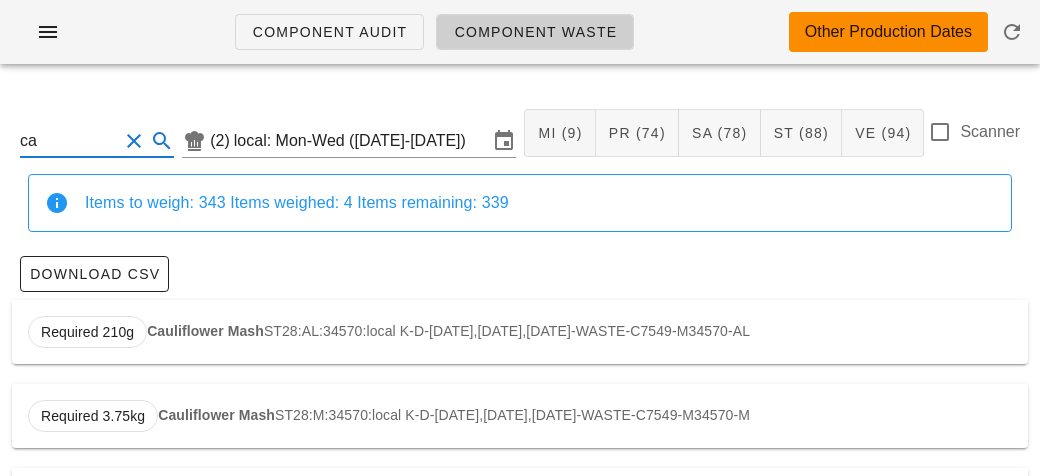 type on "c" 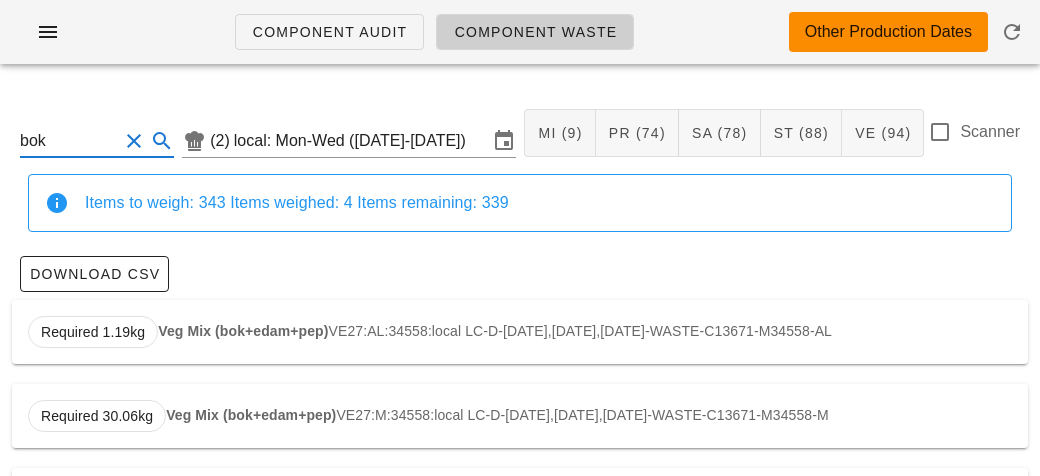 click on "Veg Mix (bok+edam+pep)" at bounding box center [243, 331] 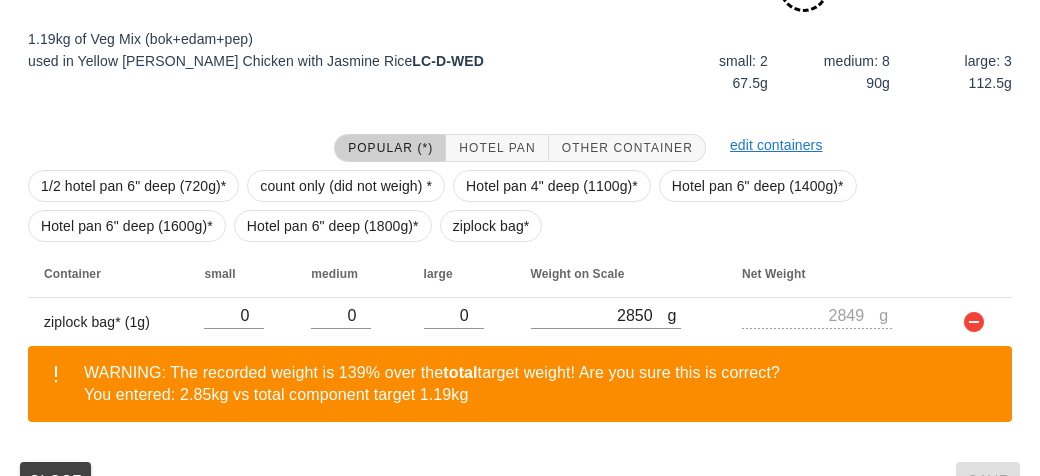 scroll, scrollTop: 394, scrollLeft: 0, axis: vertical 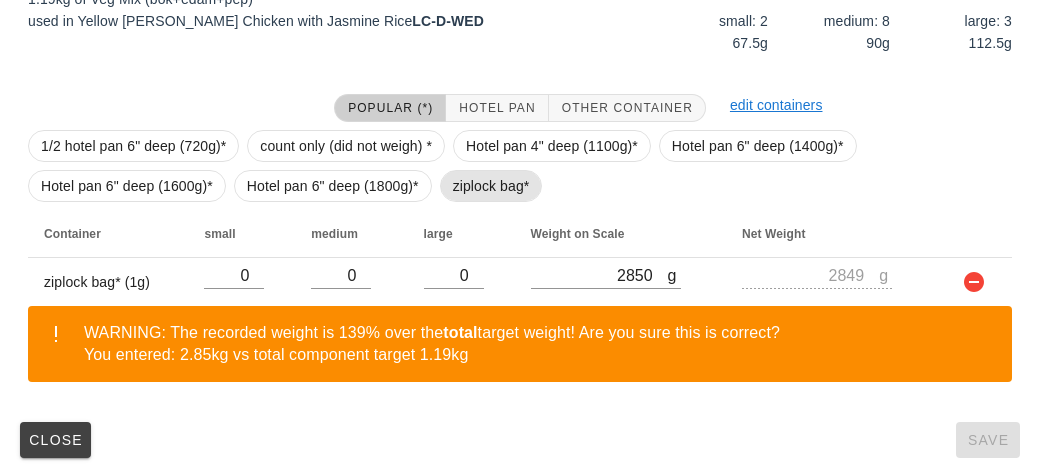 click on "ziplock bag*" at bounding box center [491, 186] 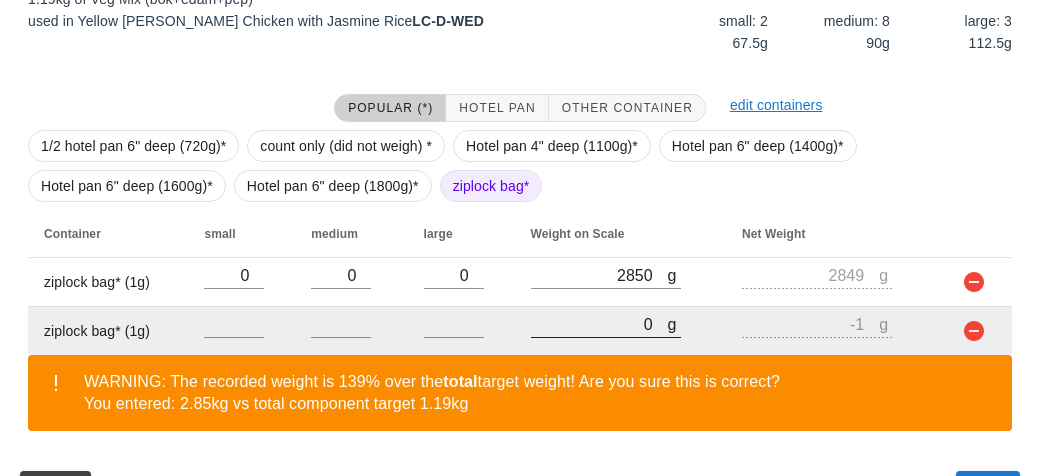 click on "0" at bounding box center [599, 324] 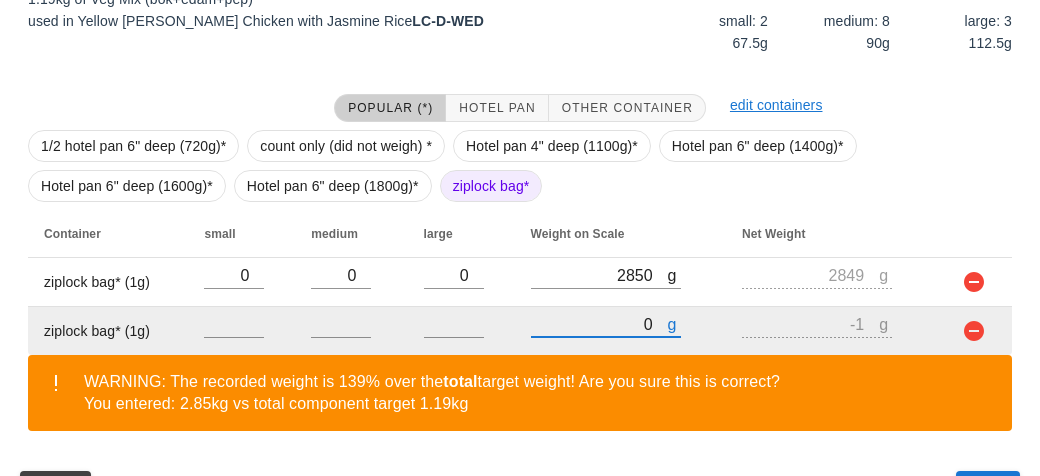 type on "40" 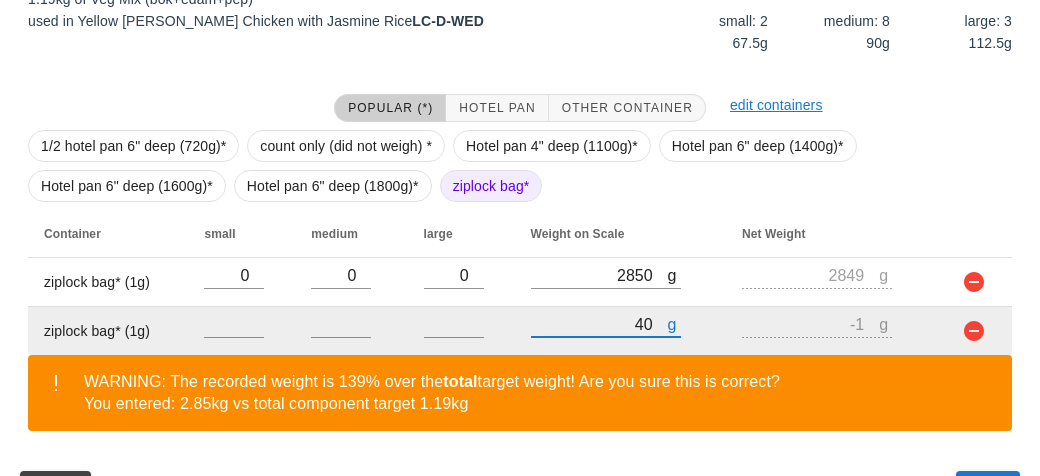 type on "39" 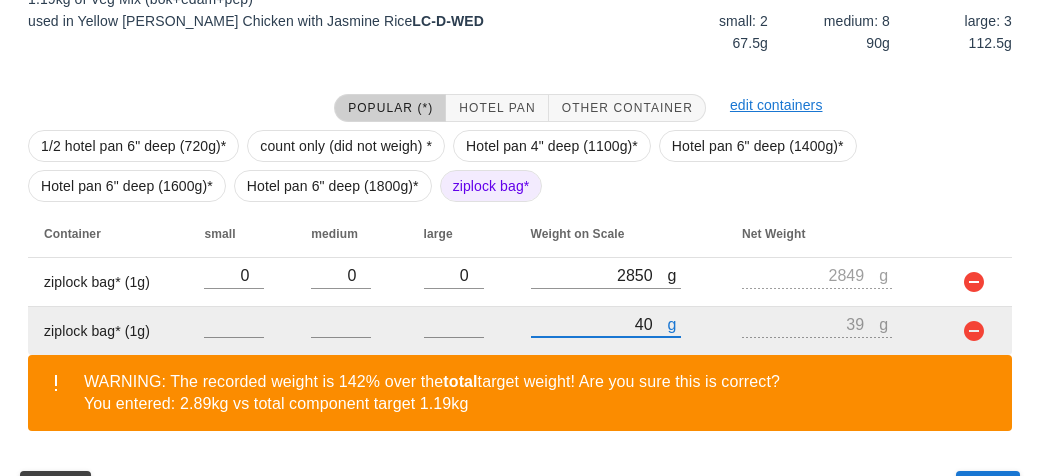 type on "490" 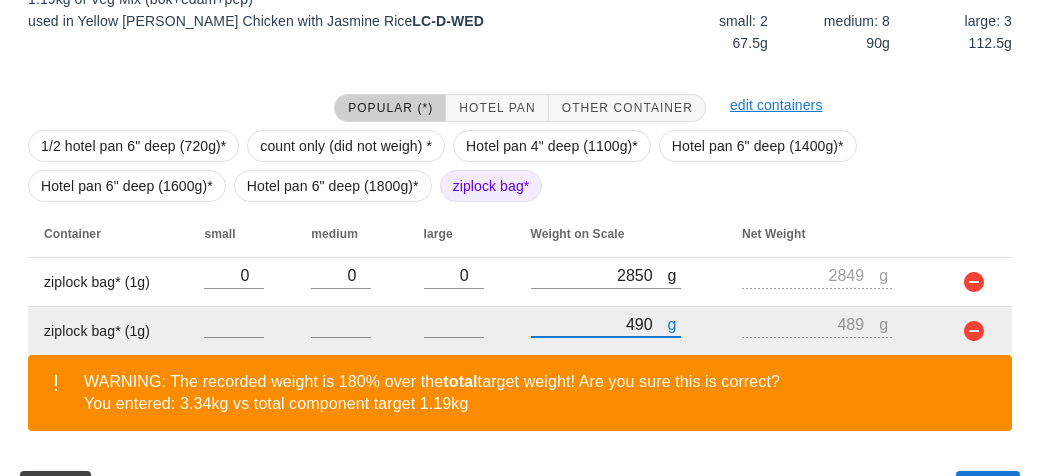 scroll, scrollTop: 443, scrollLeft: 0, axis: vertical 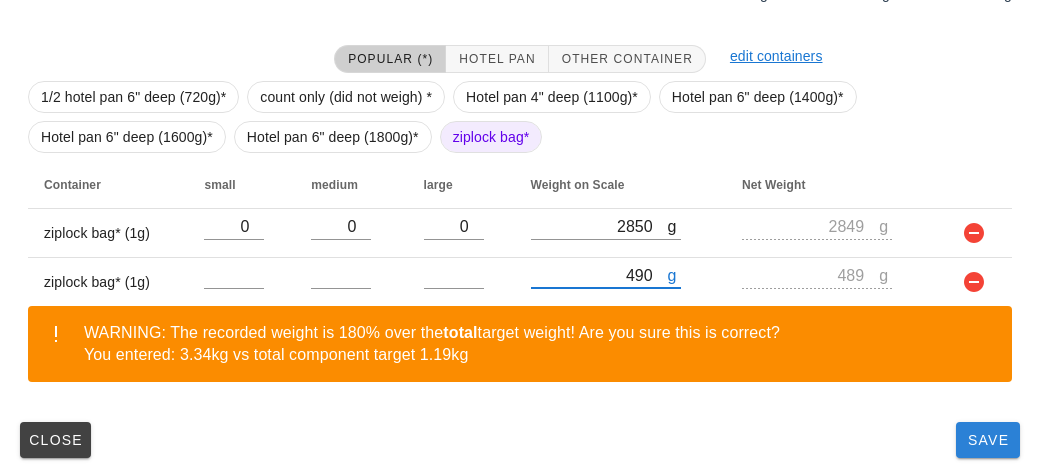 type on "490" 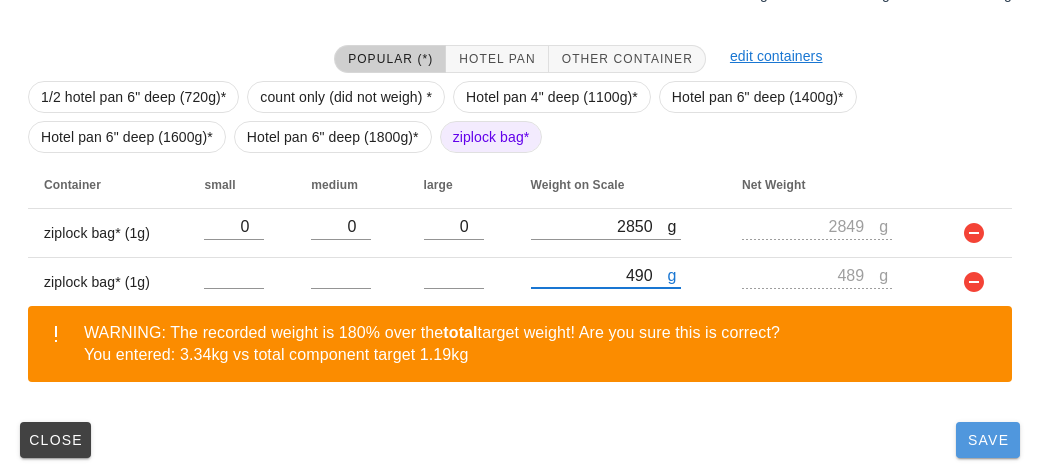 click on "Save" at bounding box center (988, 440) 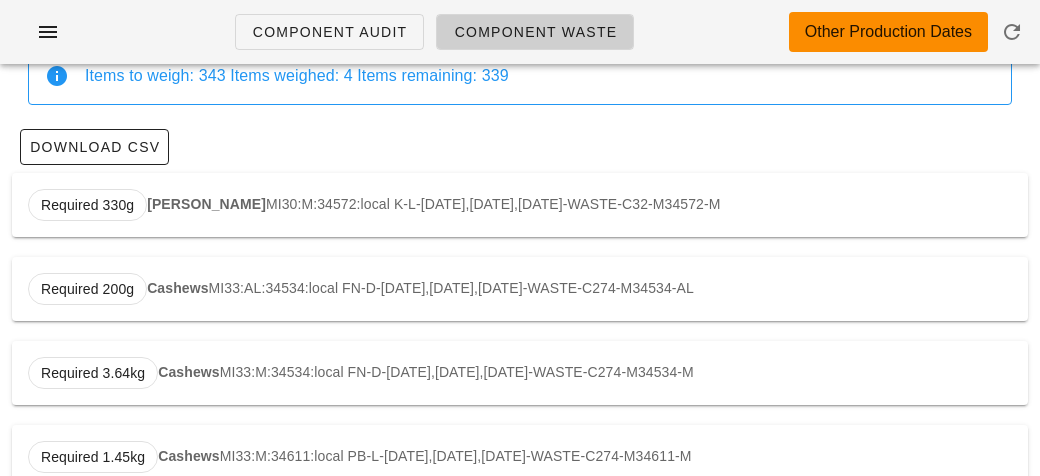 scroll, scrollTop: 0, scrollLeft: 0, axis: both 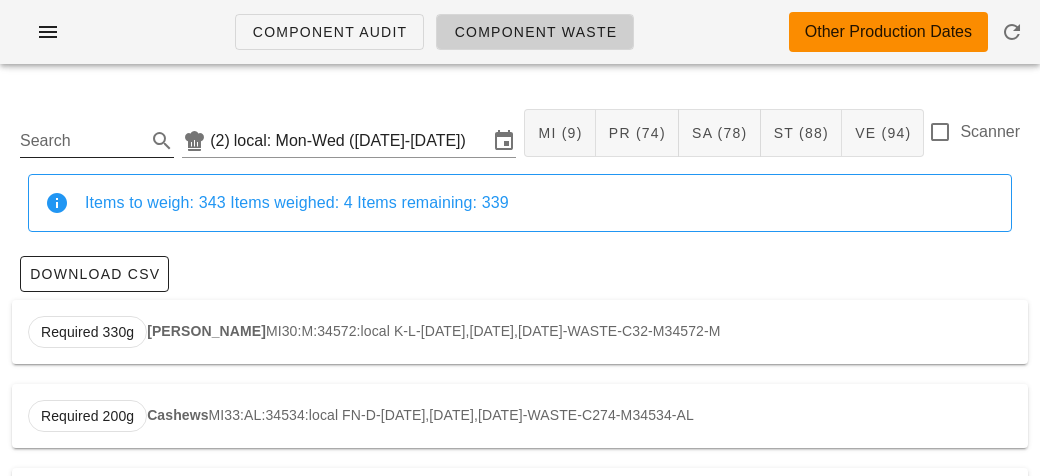 click on "Search" at bounding box center [81, 141] 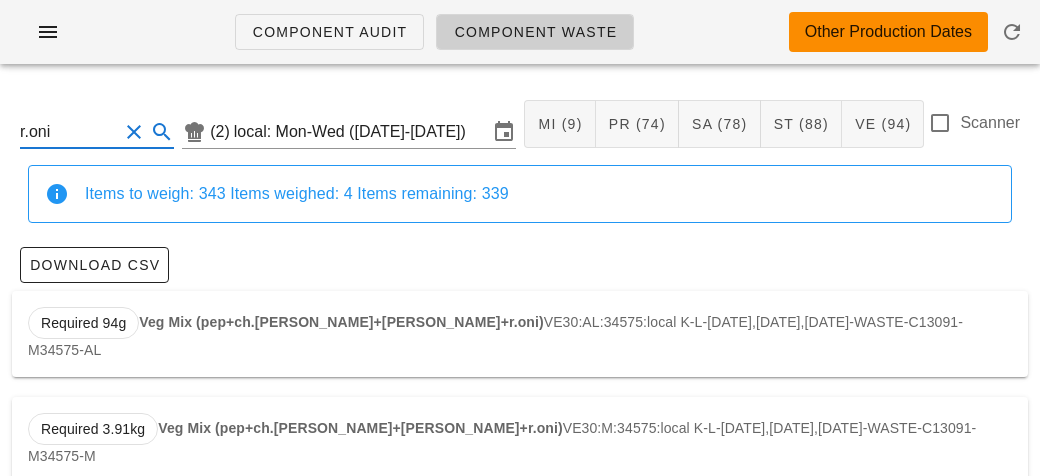 scroll, scrollTop: 0, scrollLeft: 0, axis: both 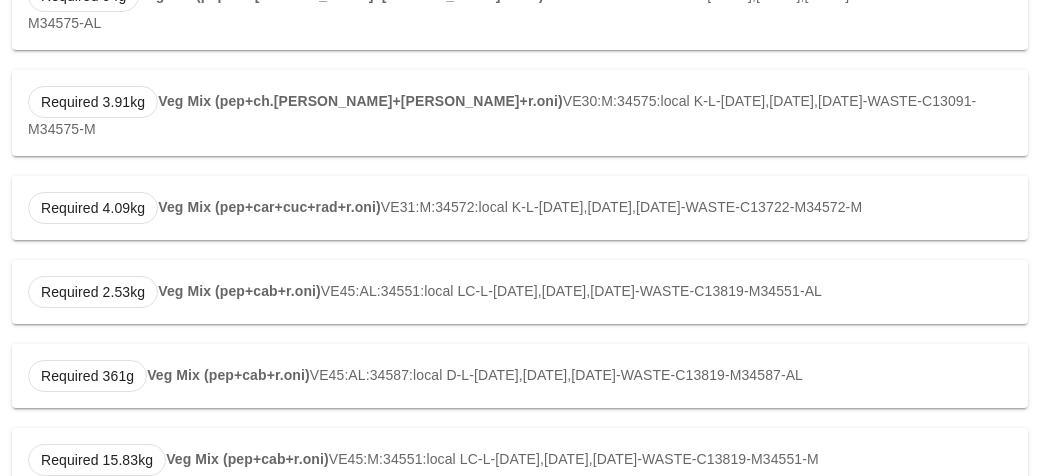 click on "Veg Mix (pep+cab+r.oni)" at bounding box center (239, 291) 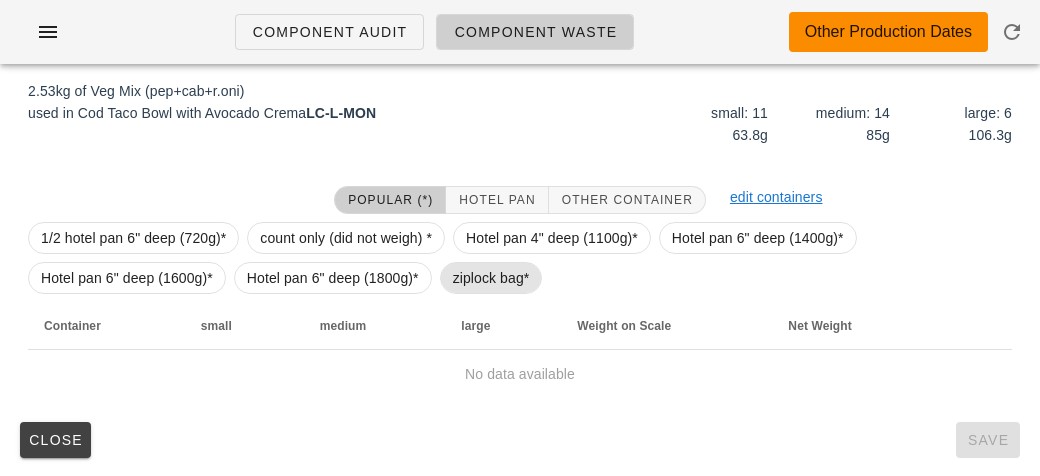 click on "ziplock bag*" at bounding box center [491, 278] 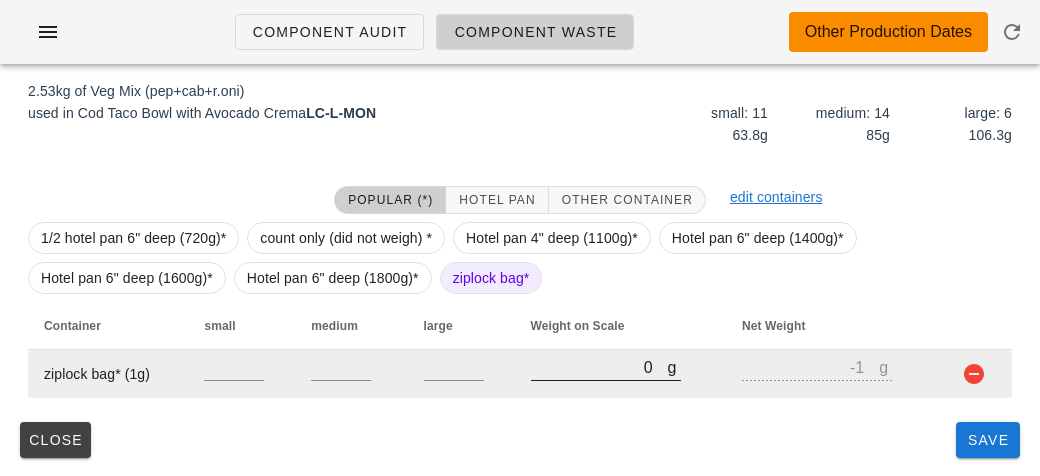 click on "0" at bounding box center [599, 367] 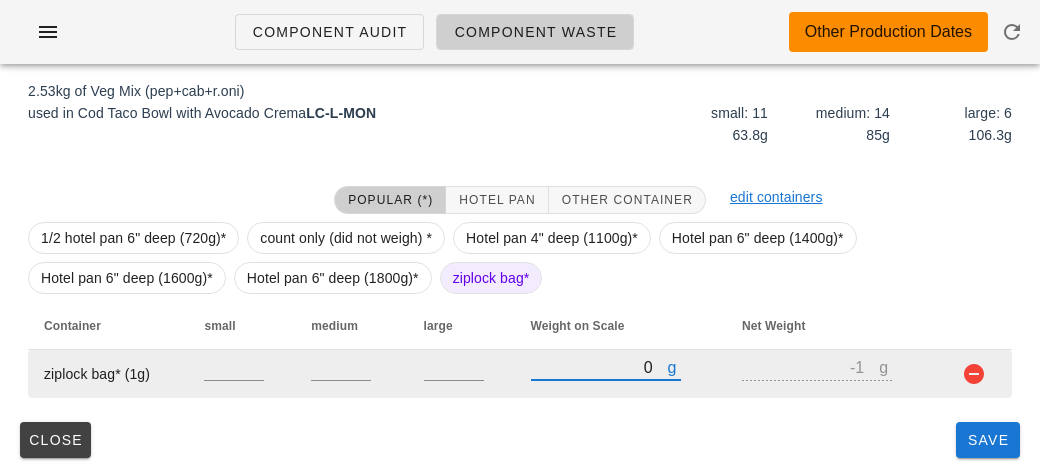type on "20" 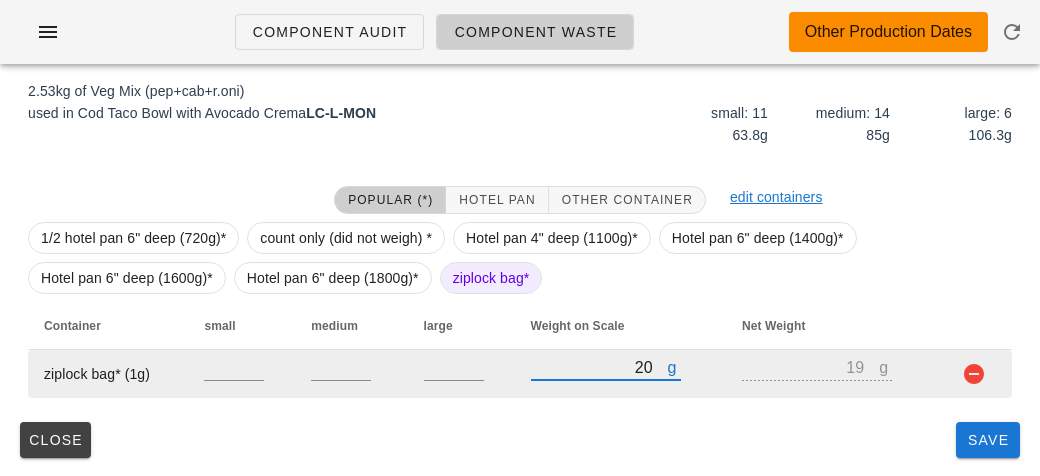 type on "240" 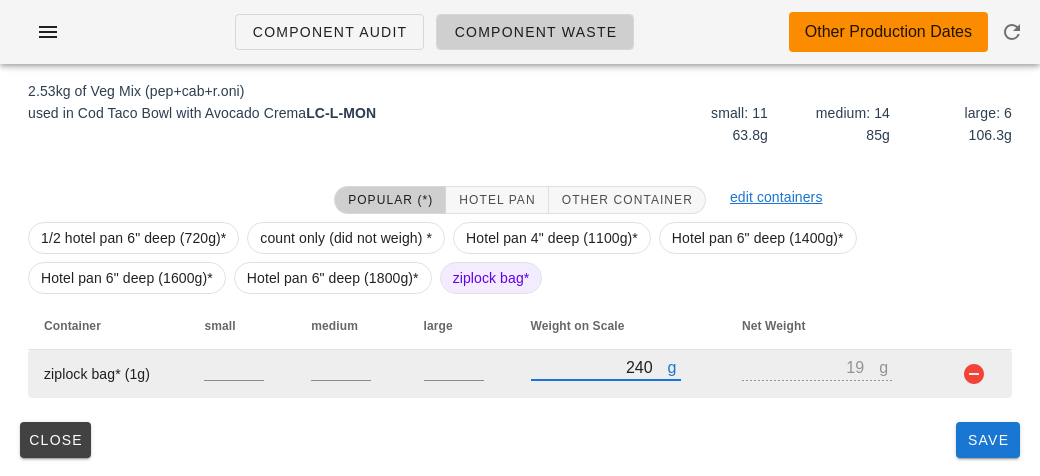 type on "239" 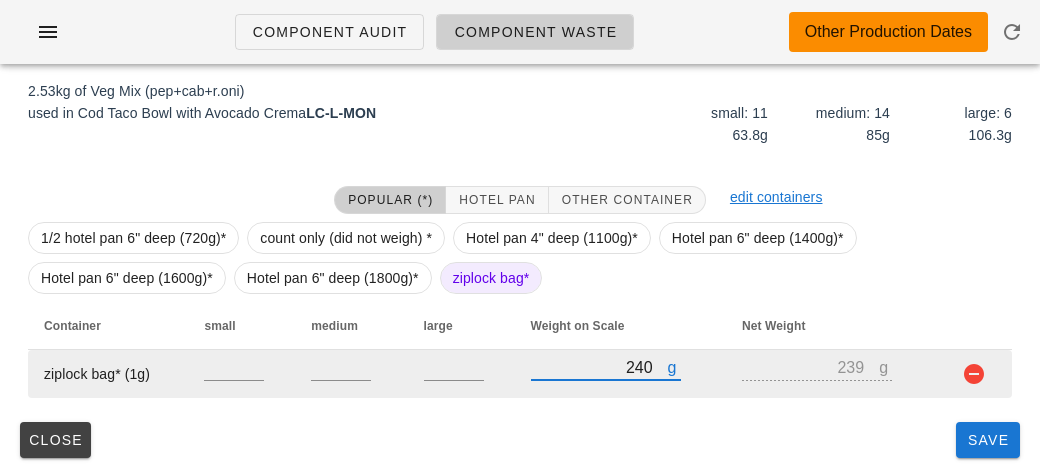type on "2460" 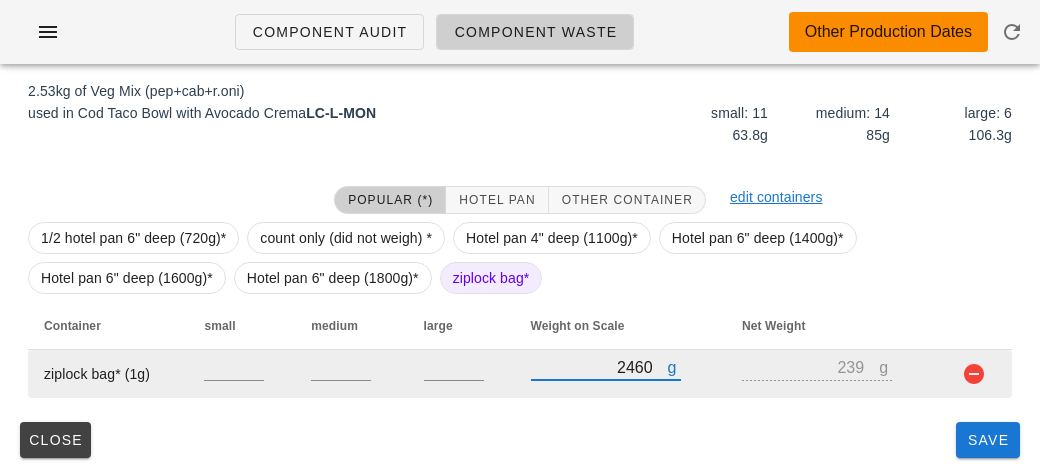 type on "2459" 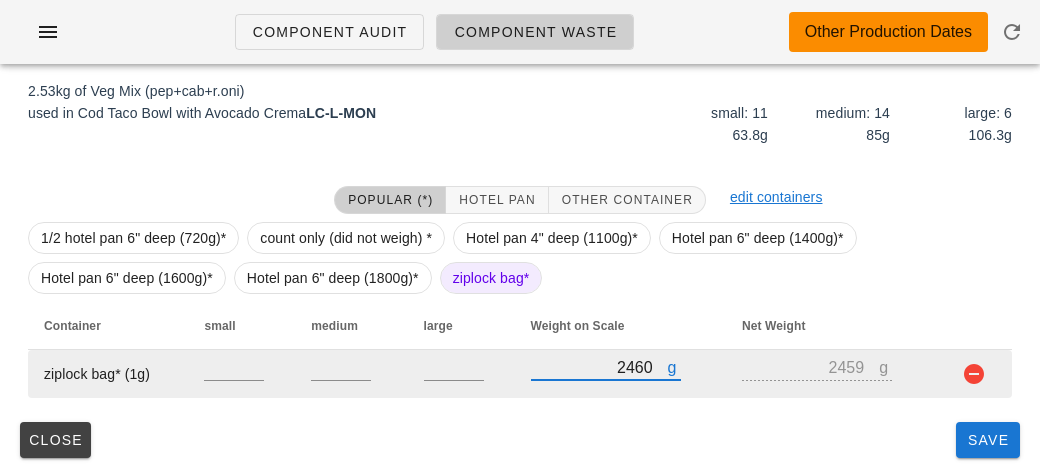 type on "2460" 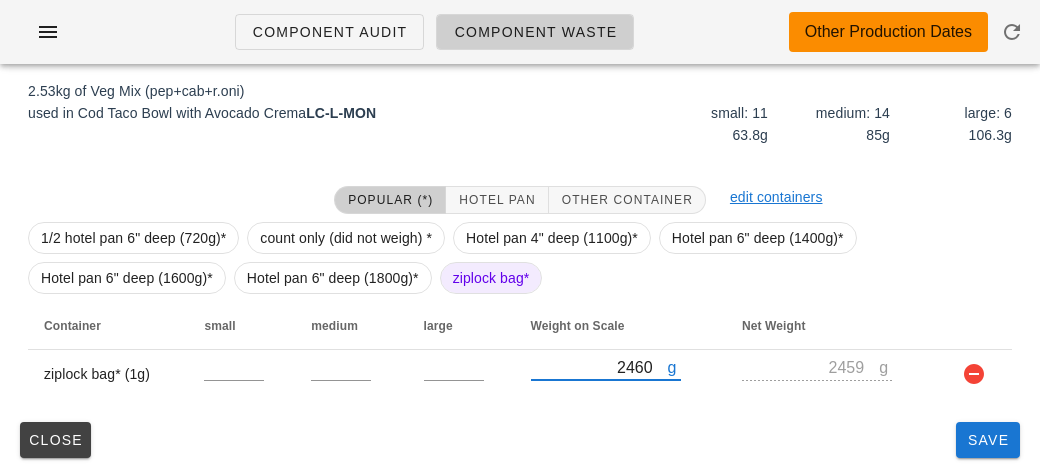 click on "Close Save" at bounding box center [520, 440] 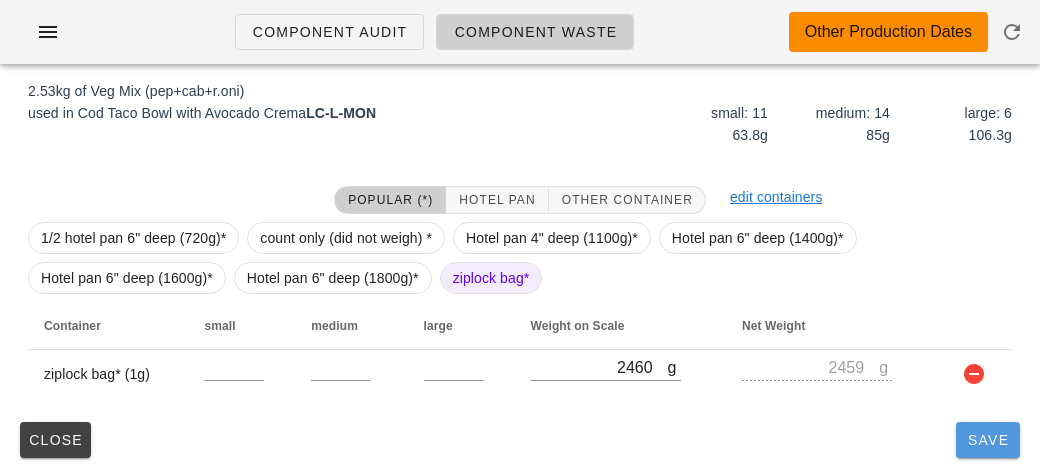 click on "Save" at bounding box center (988, 440) 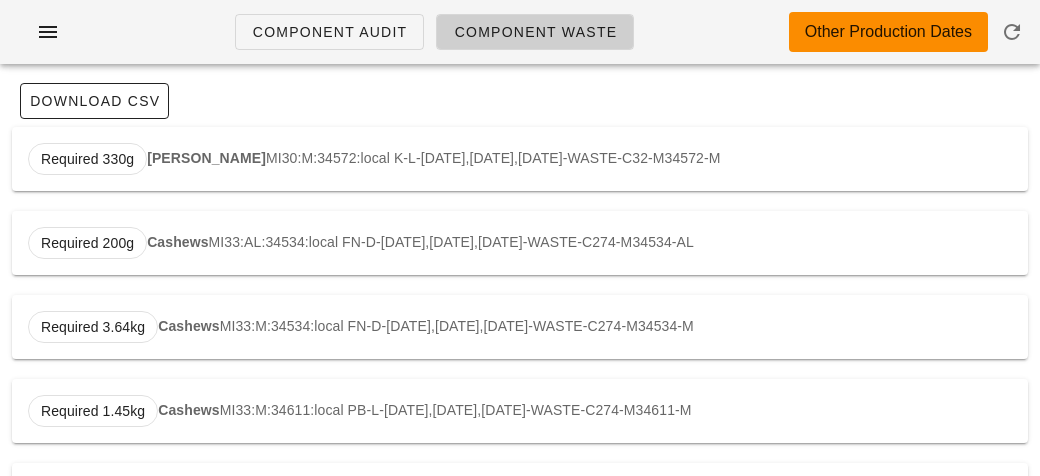 scroll, scrollTop: 0, scrollLeft: 0, axis: both 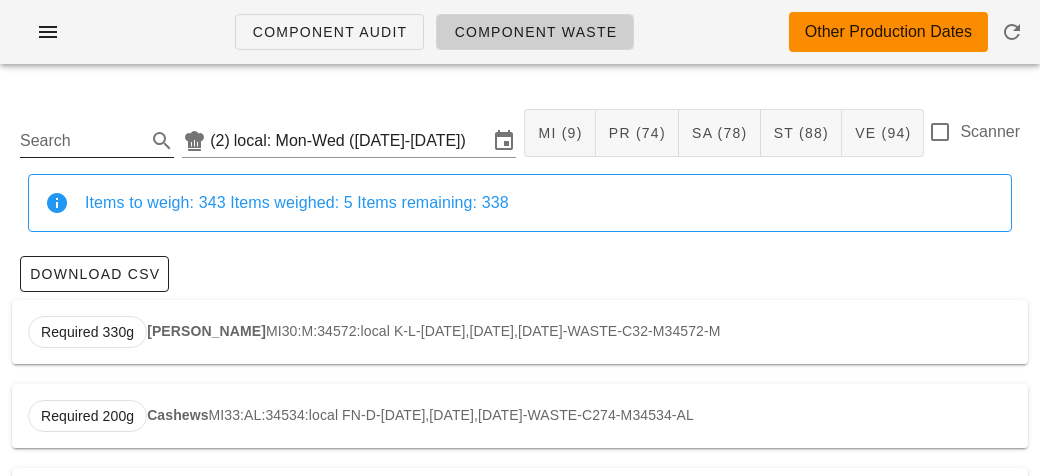 click on "Search" at bounding box center (81, 141) 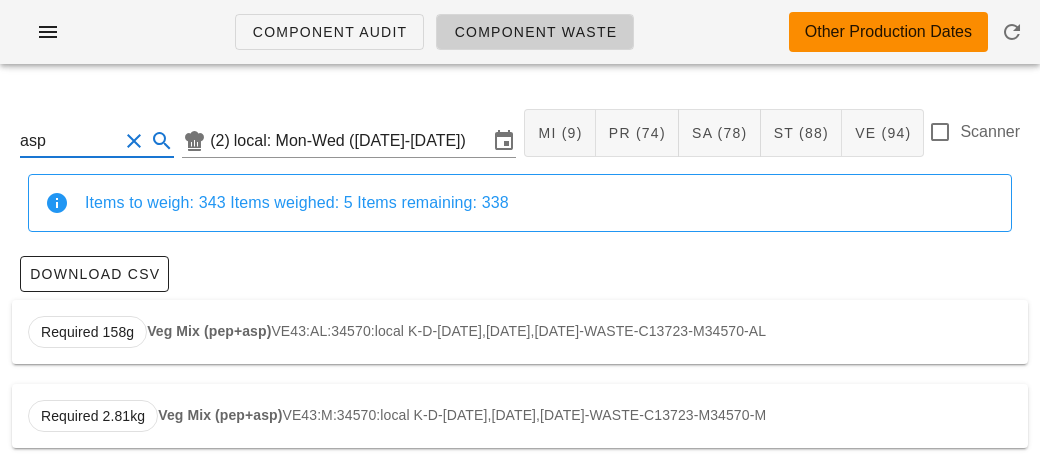 scroll, scrollTop: 3, scrollLeft: 0, axis: vertical 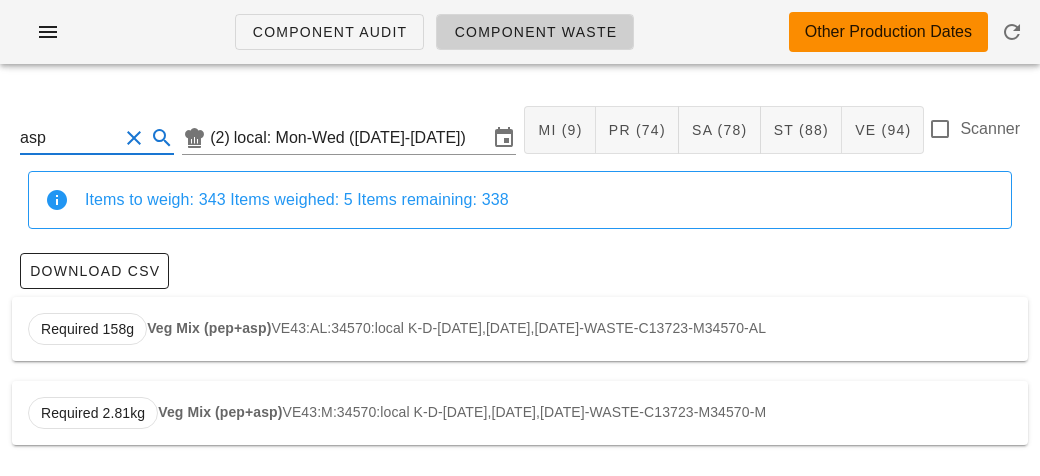 click on "Veg Mix (pep+asp)" at bounding box center (209, 328) 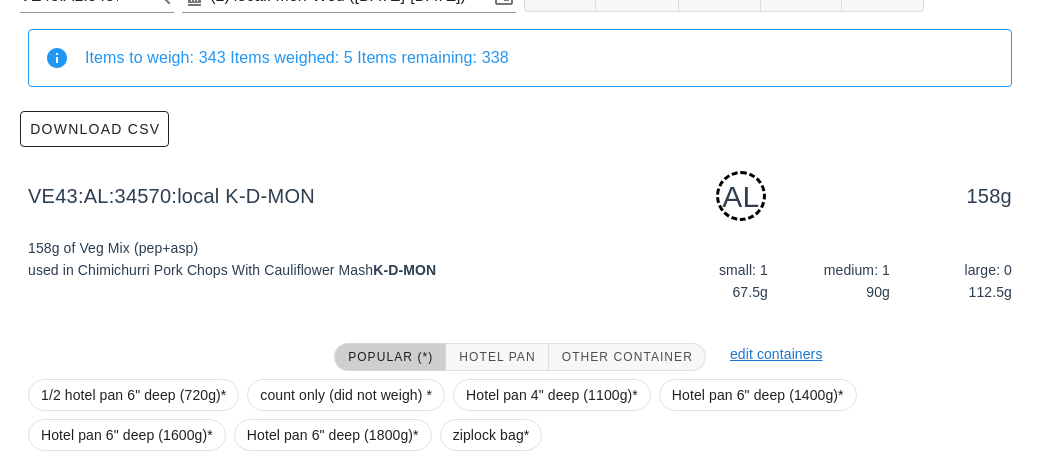 scroll, scrollTop: 302, scrollLeft: 0, axis: vertical 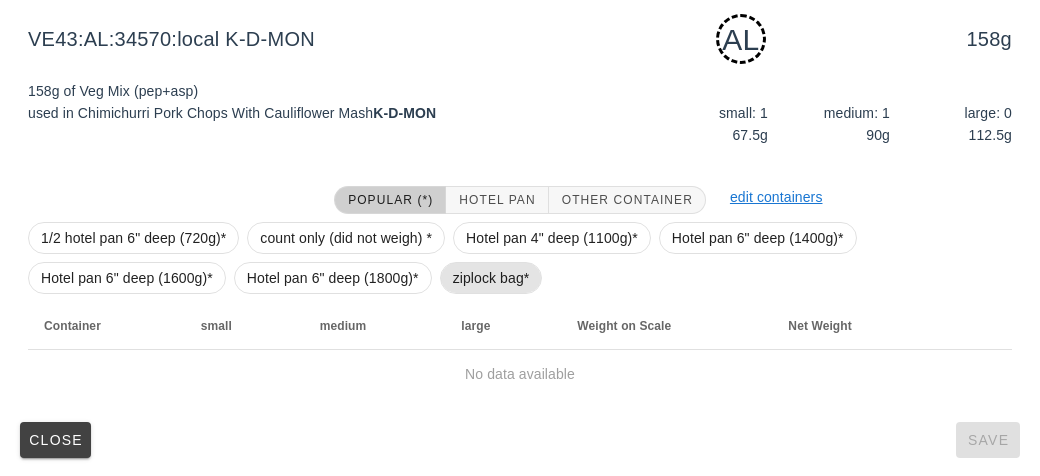 click on "ziplock bag*" at bounding box center [491, 278] 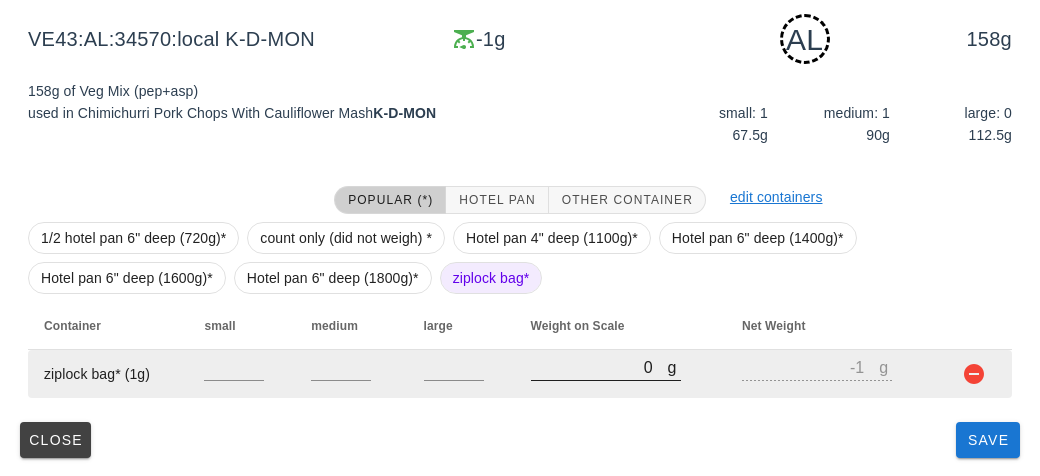 click on "0" at bounding box center [599, 367] 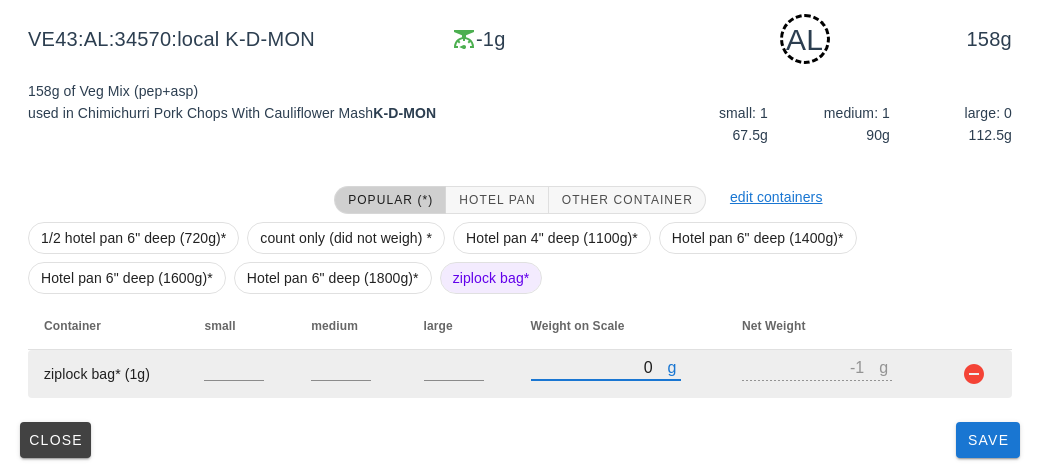 type on "30" 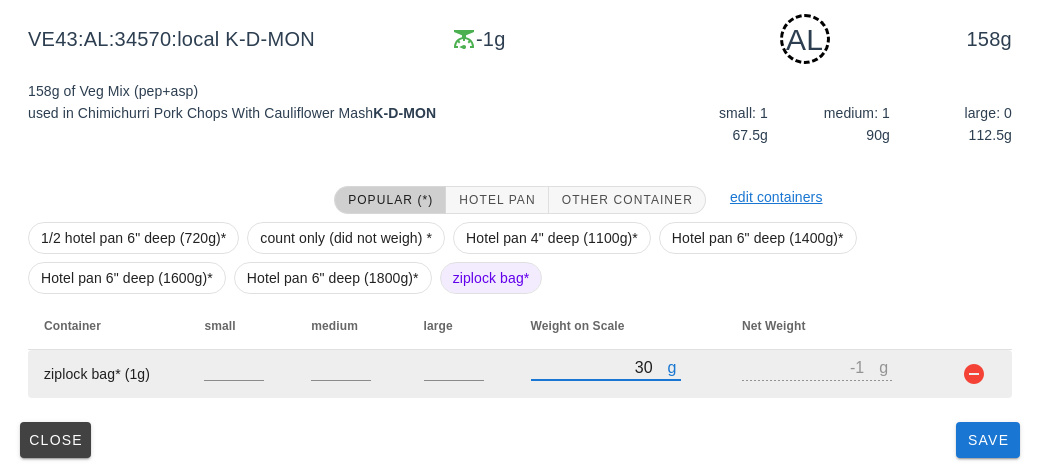 type on "29" 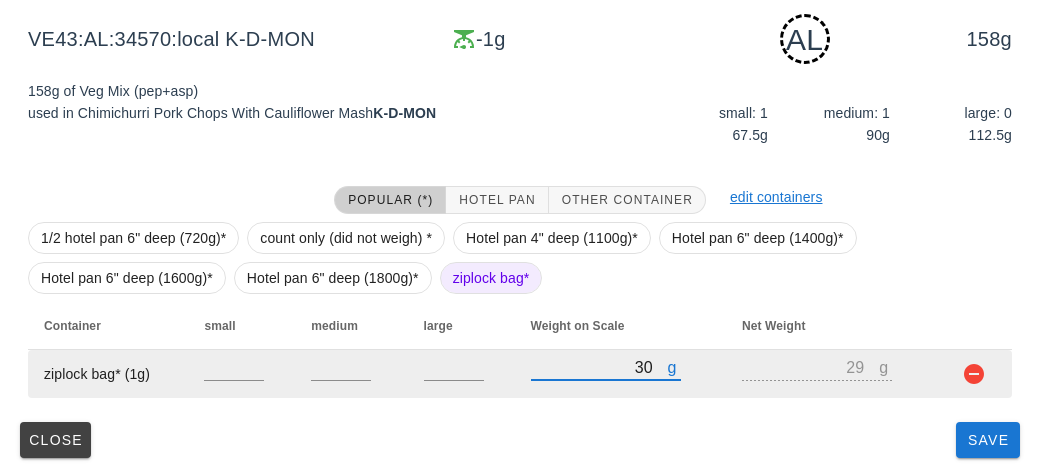 type on "330" 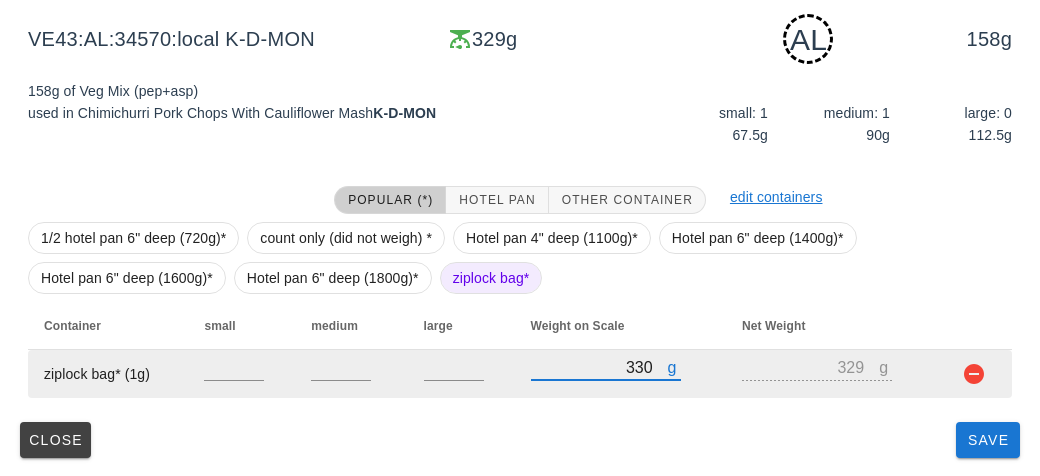 type on "3350" 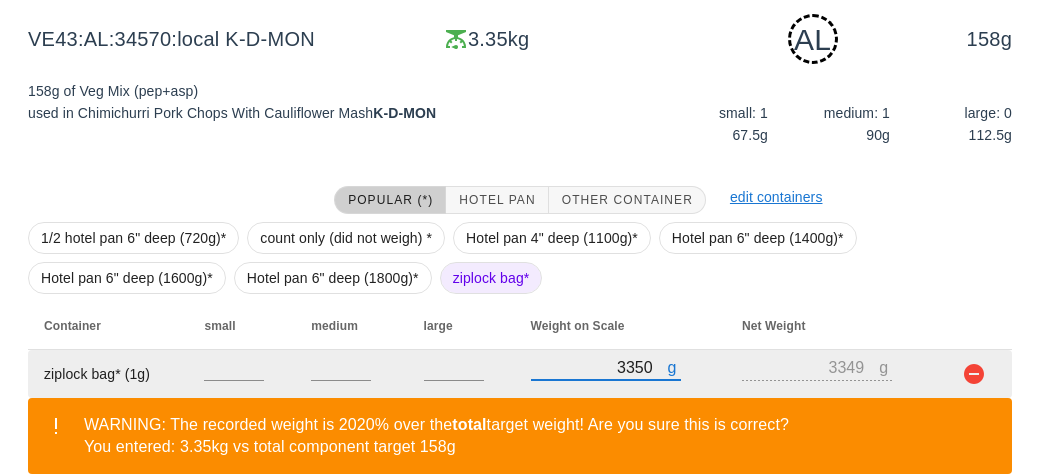 scroll, scrollTop: 394, scrollLeft: 0, axis: vertical 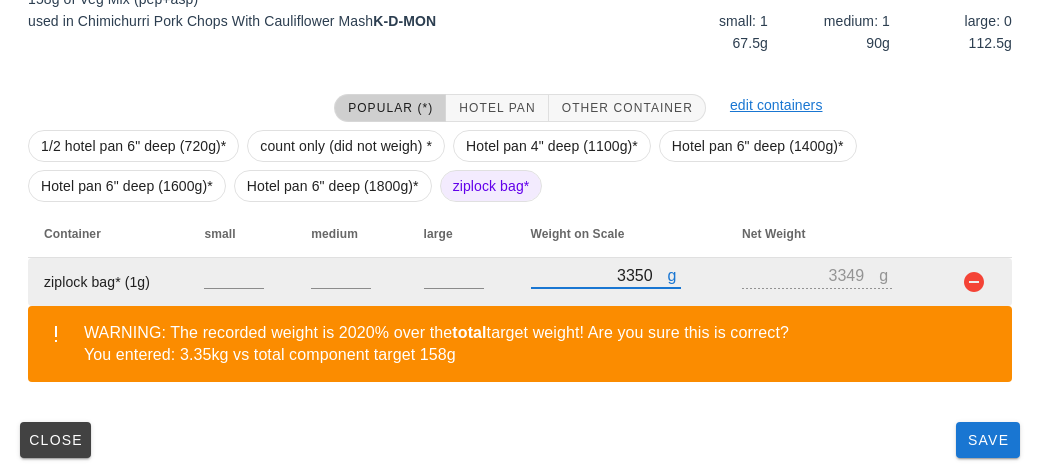 type on "3350" 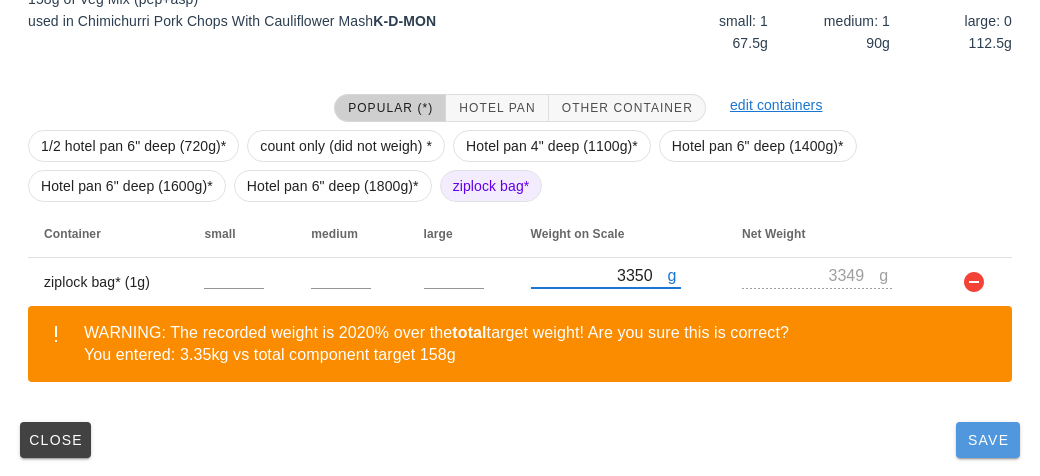 click on "Save" at bounding box center (988, 440) 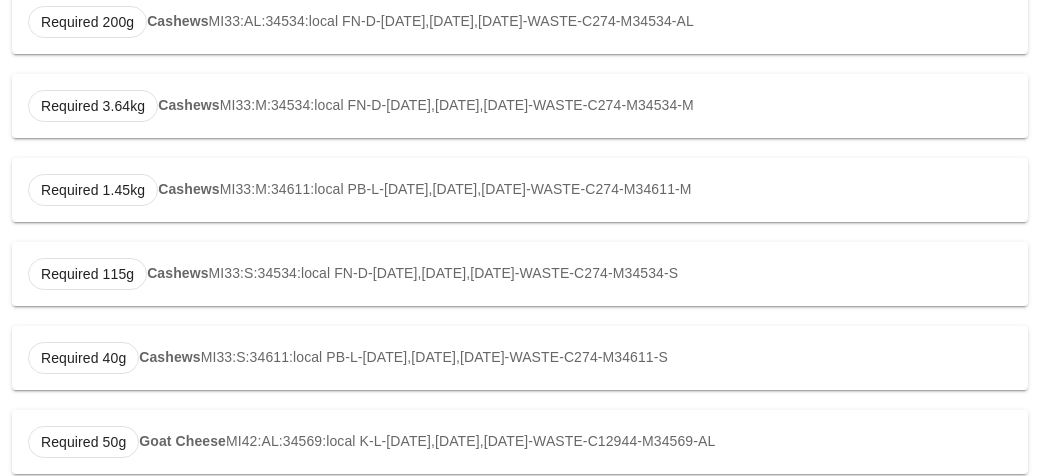 type on "VE43:AL:34570:local" 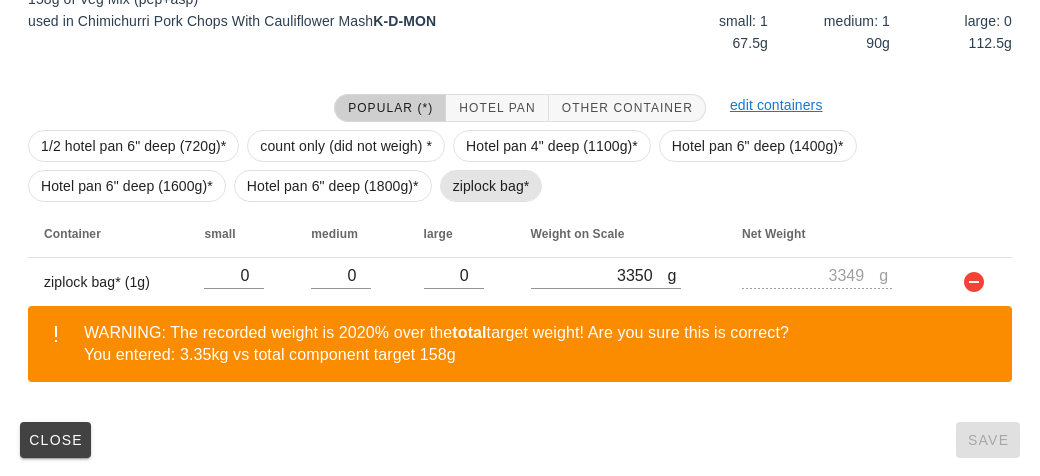 click on "ziplock bag*" at bounding box center [491, 186] 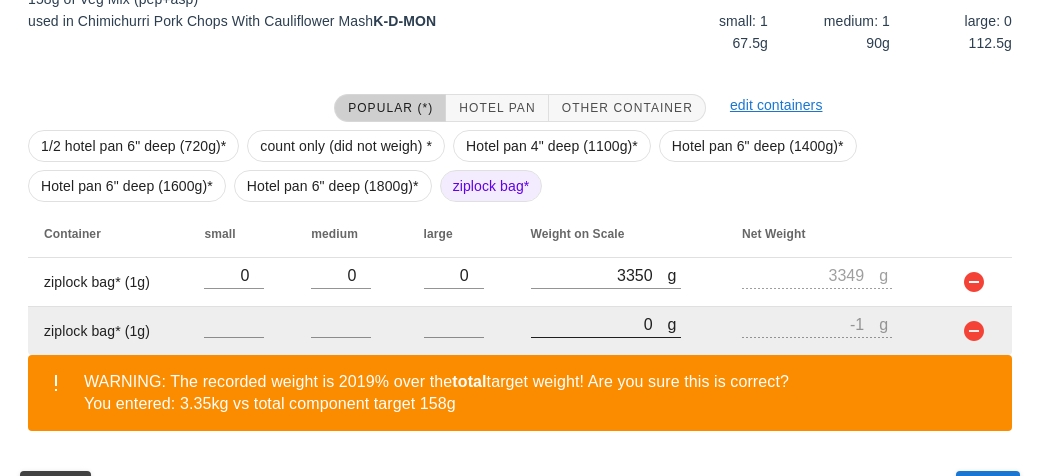 click on "0" at bounding box center [599, 324] 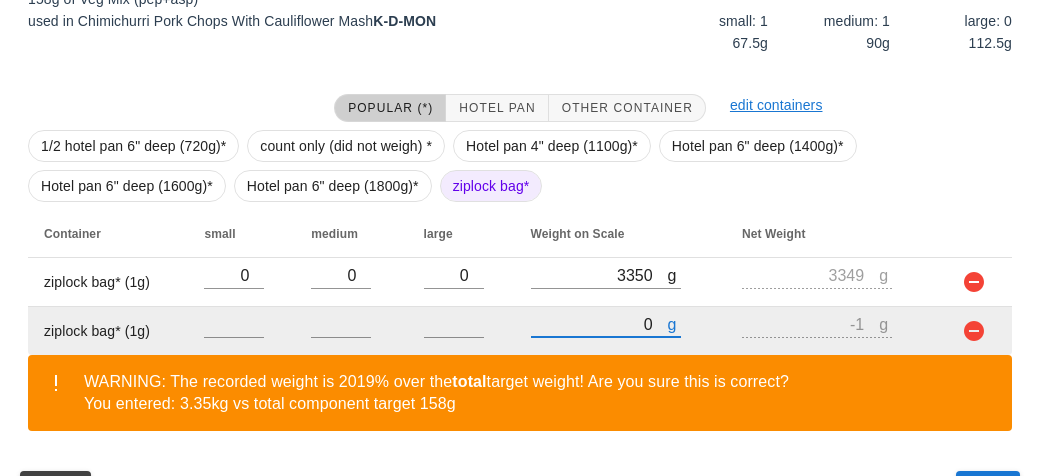 type on "10" 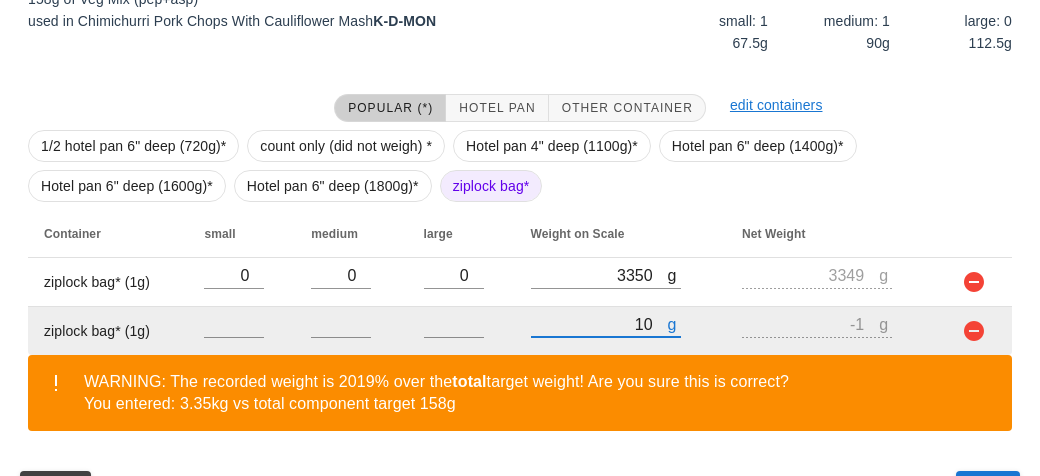 type on "9" 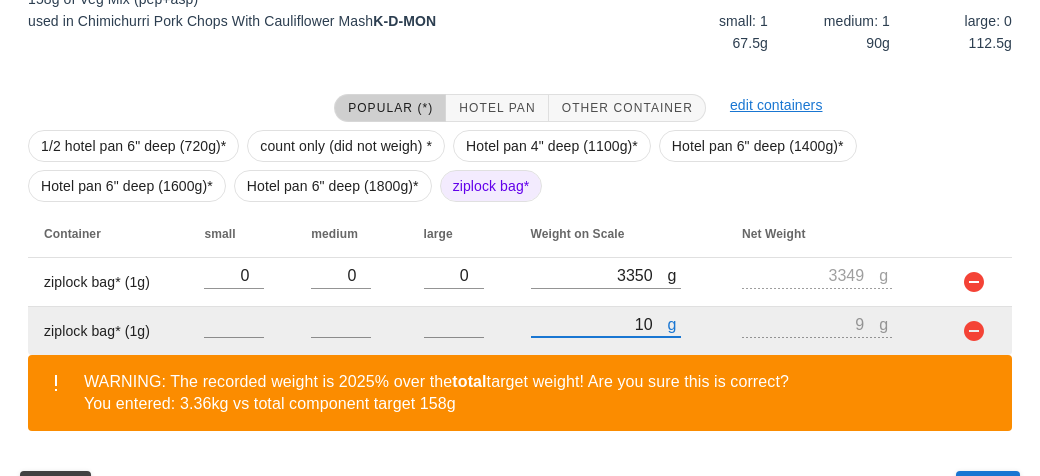 type on "150" 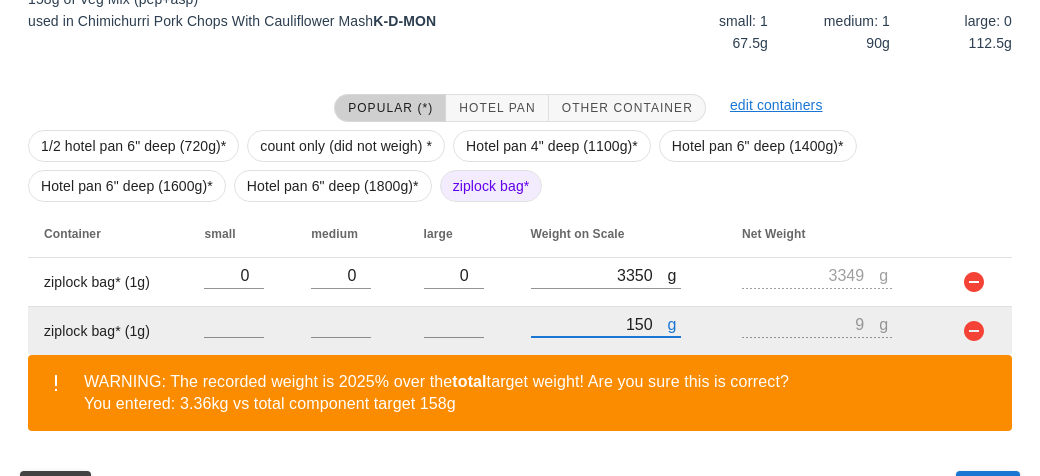 type on "149" 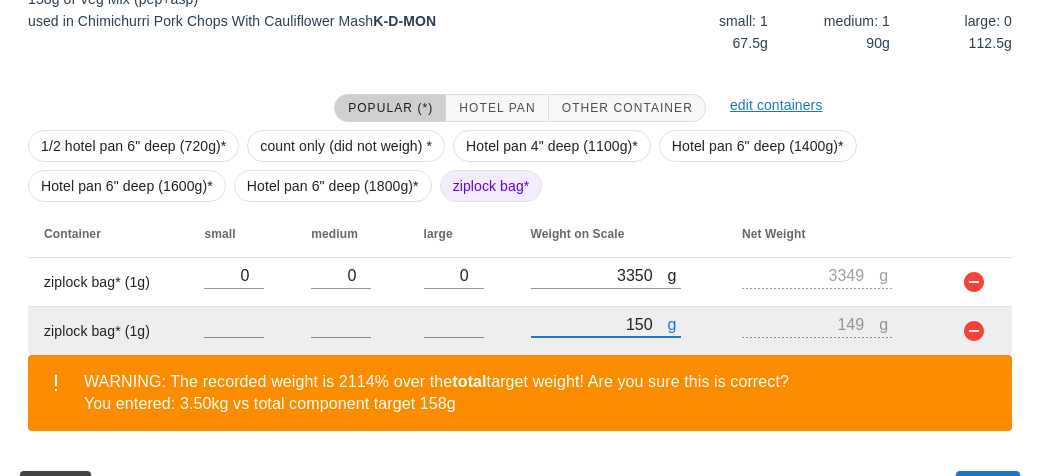 type on "1510" 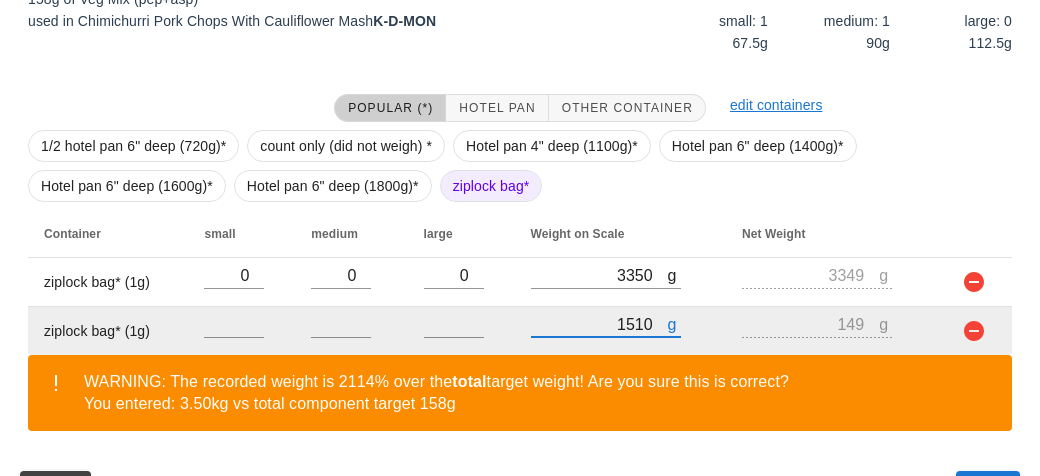 type on "1509" 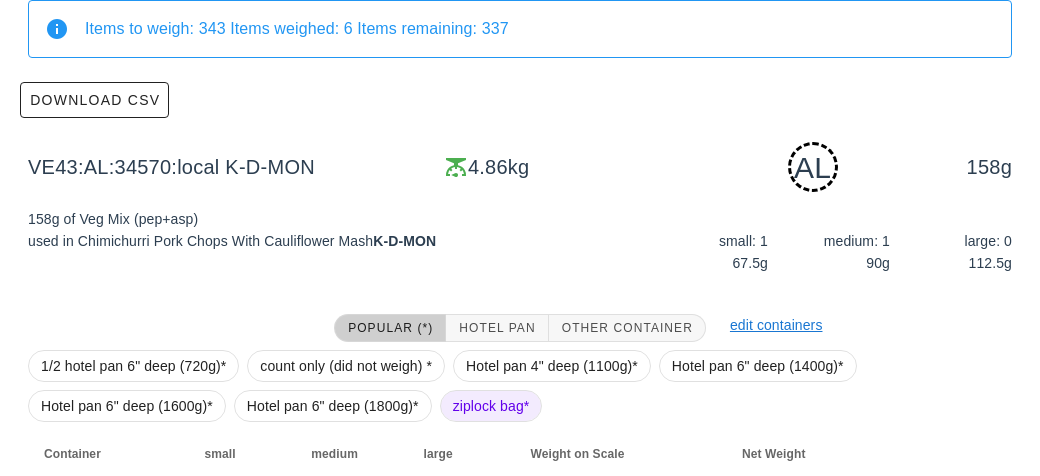 scroll, scrollTop: 443, scrollLeft: 0, axis: vertical 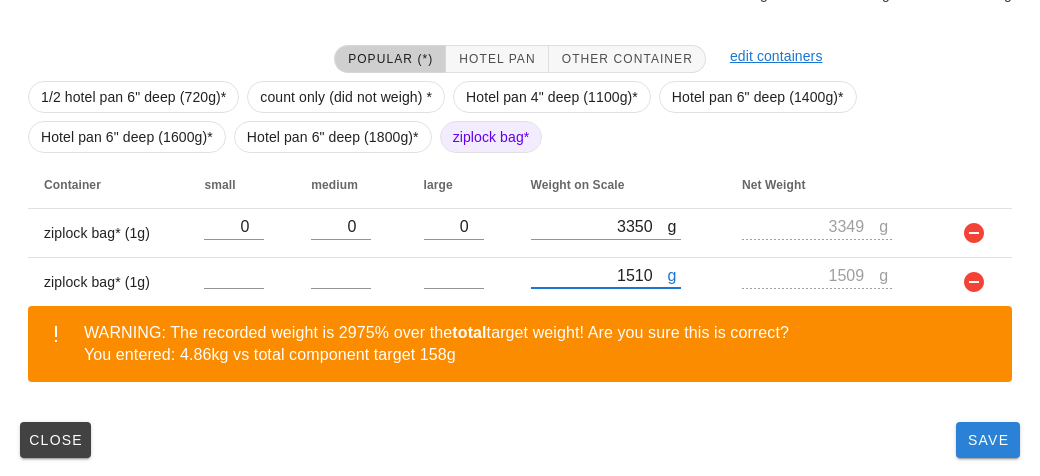 type on "1510" 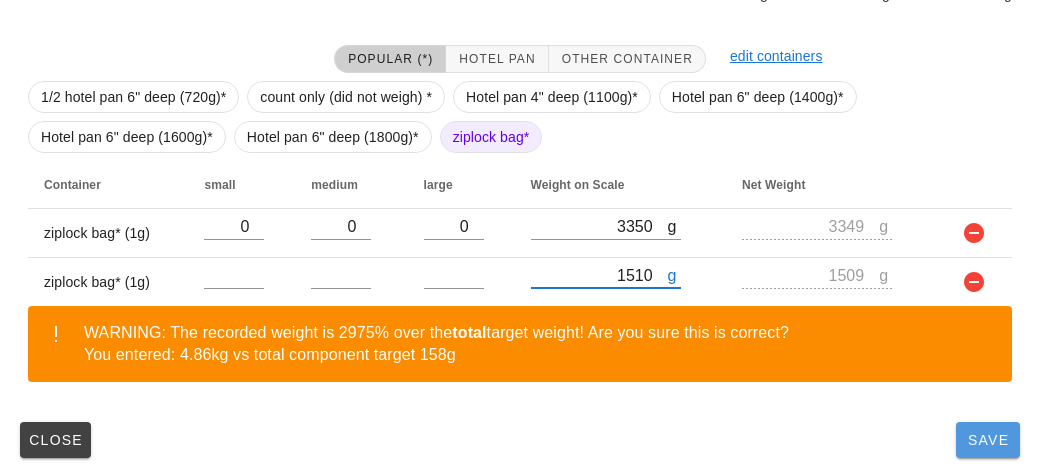 click on "Save" at bounding box center (988, 440) 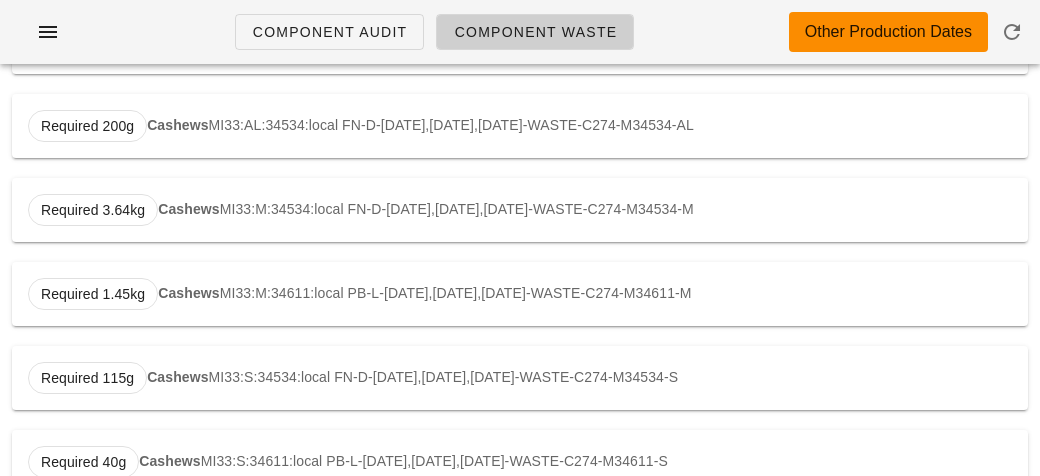 scroll, scrollTop: 0, scrollLeft: 0, axis: both 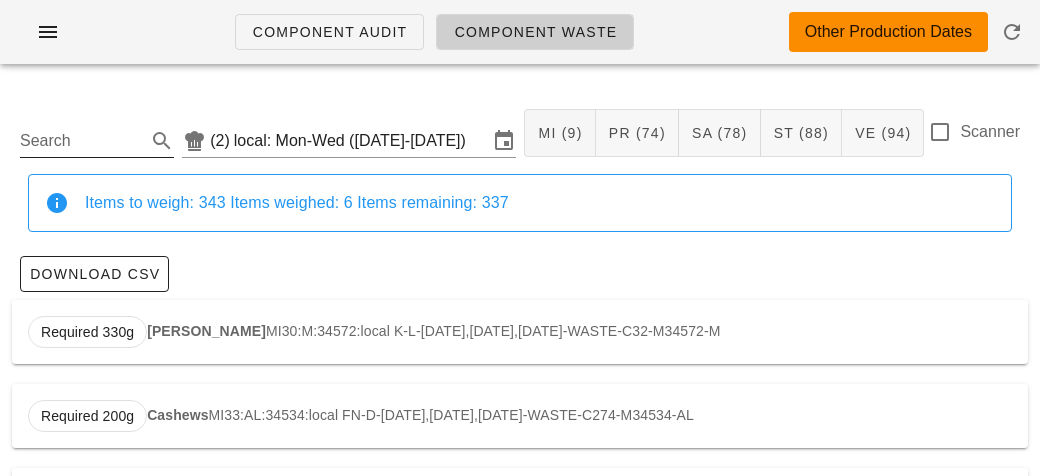 click on "Search" at bounding box center [81, 141] 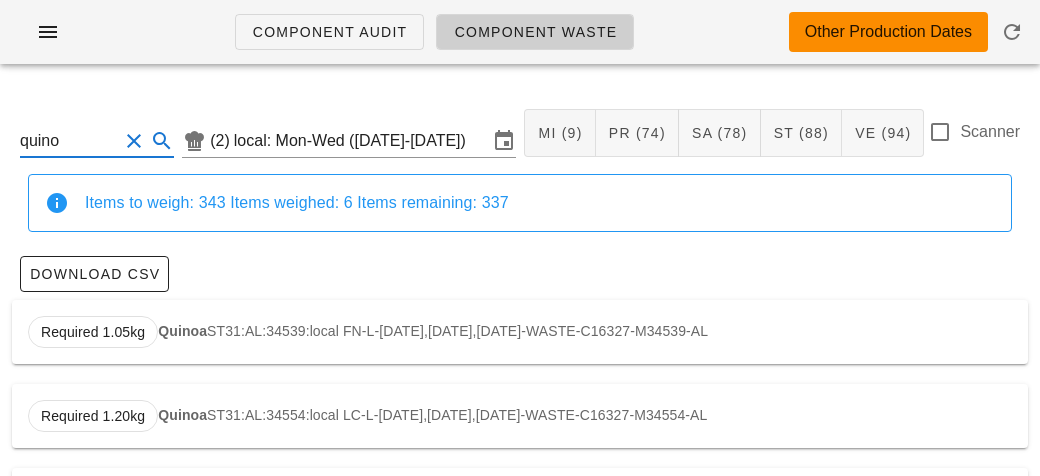 click on "Required 1.05kg Quinoa  ST31:AL:34539:local FN-L-[DATE],[DATE],[DATE]-WASTE-C16327-M34539-AL" at bounding box center [520, 332] 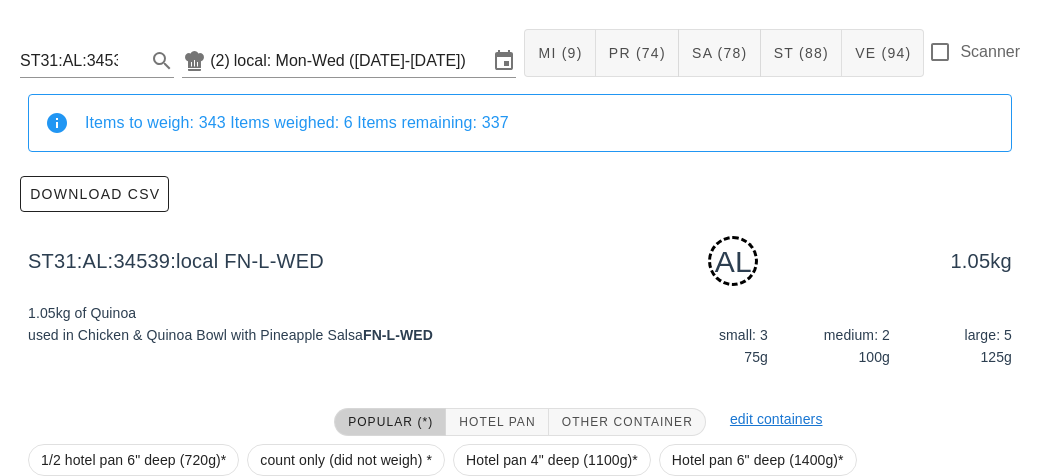 scroll, scrollTop: 302, scrollLeft: 0, axis: vertical 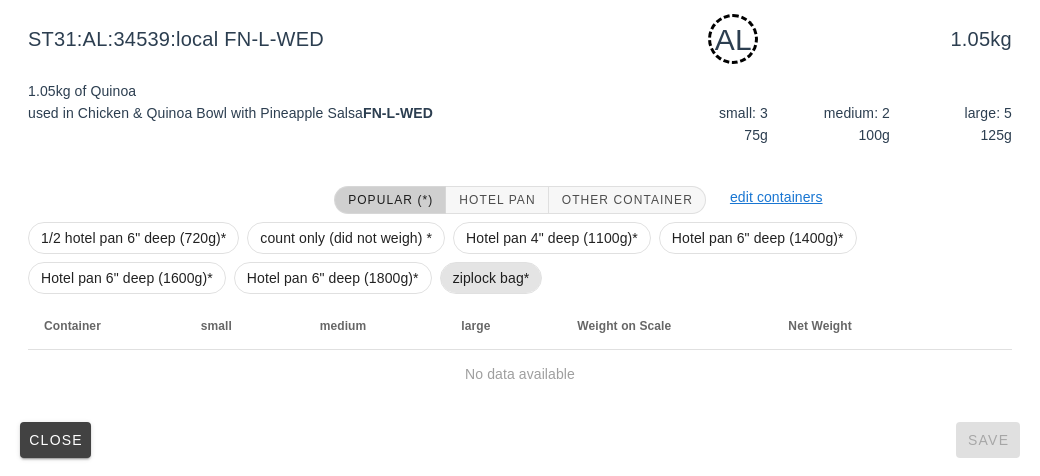 click on "ziplock bag*" at bounding box center [491, 278] 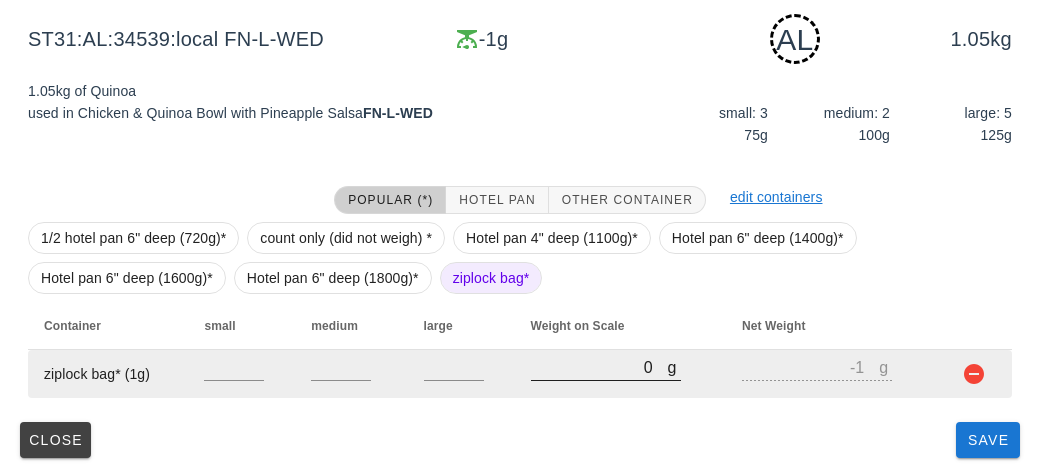 click on "0" at bounding box center [599, 367] 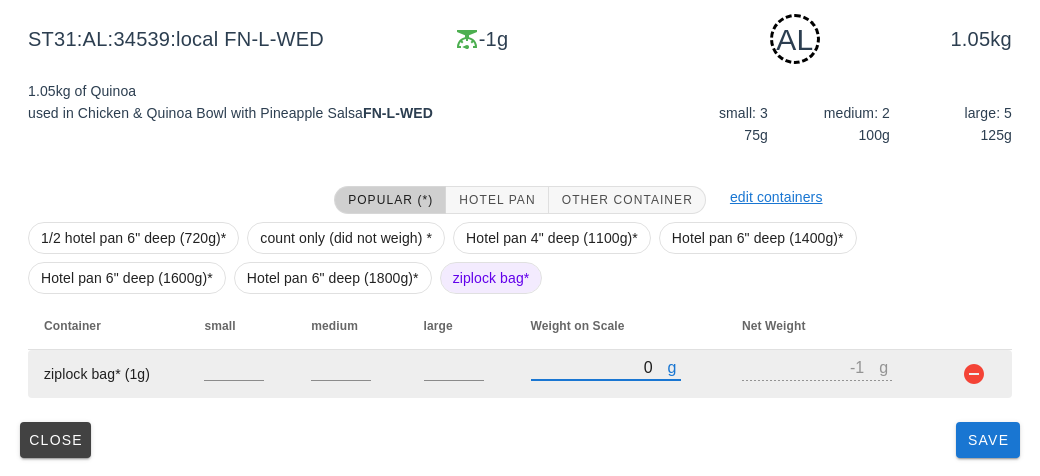 type on "30" 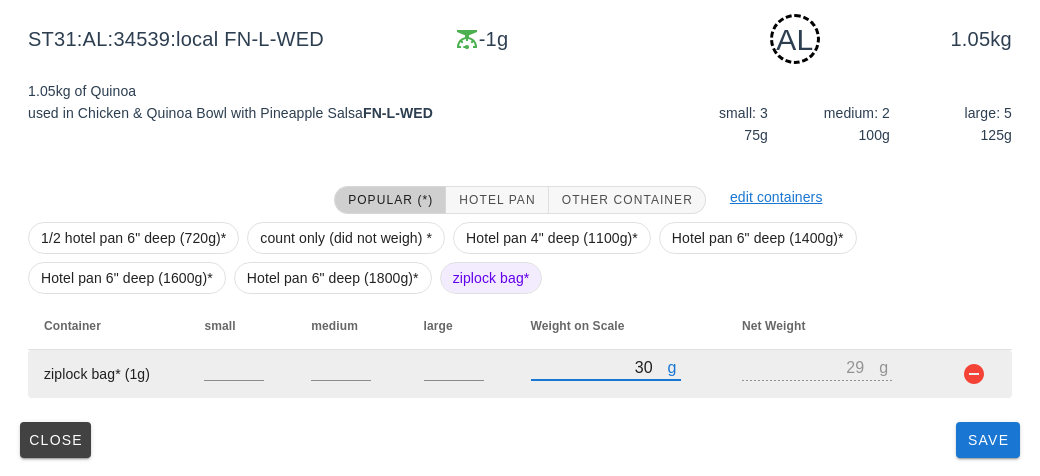 type on "310" 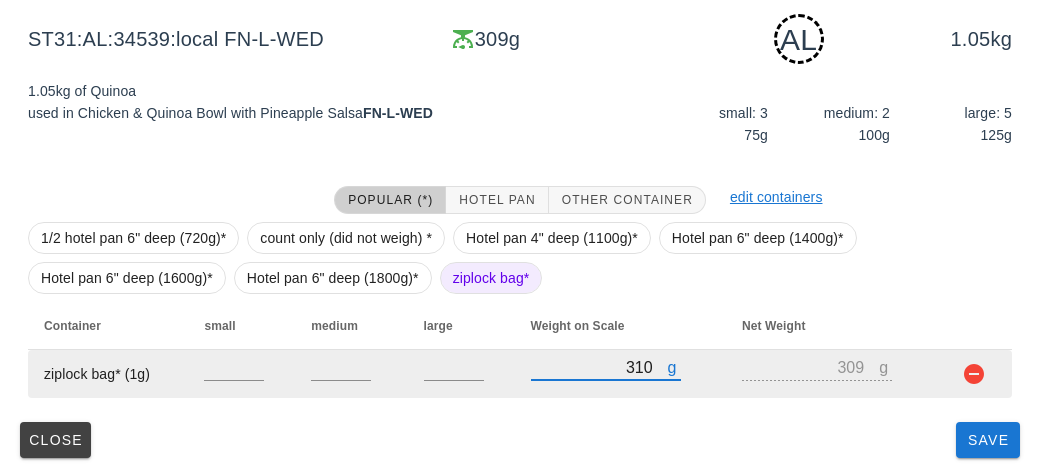 type on "310" 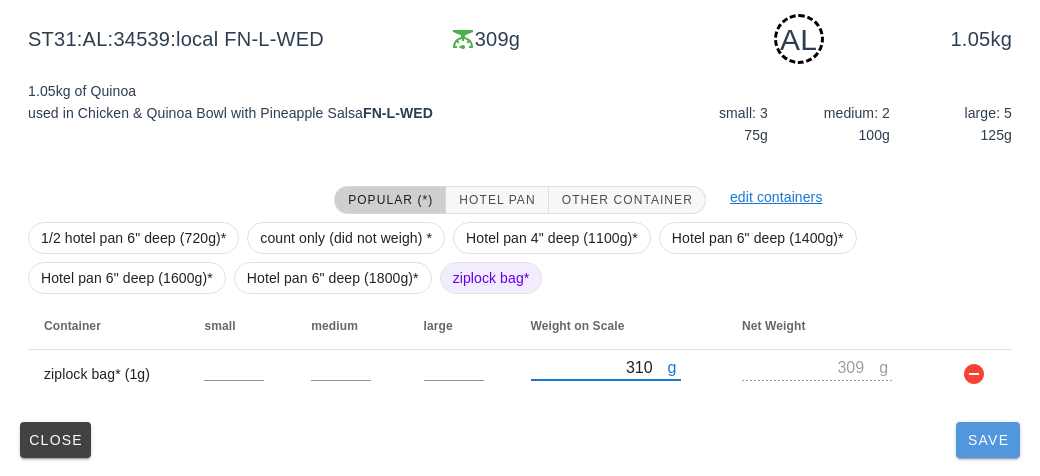 click on "Save" at bounding box center [988, 440] 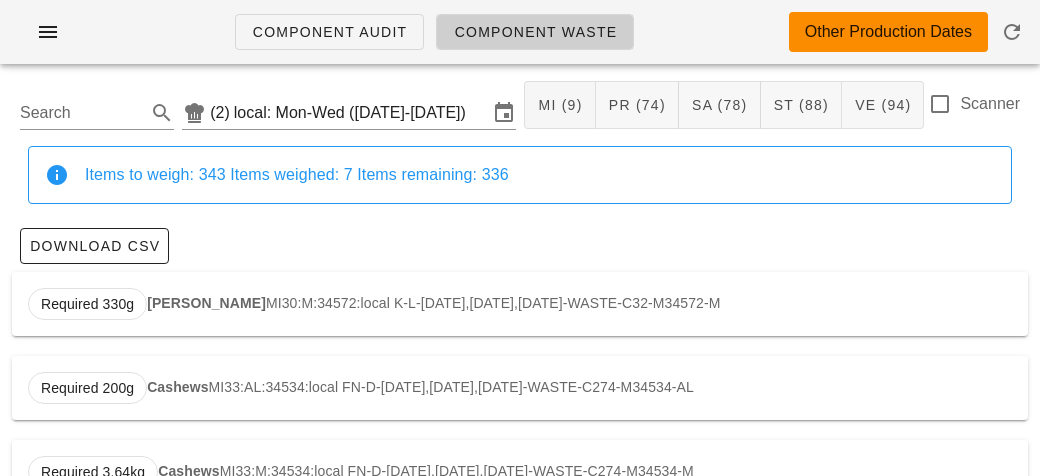 scroll, scrollTop: 0, scrollLeft: 0, axis: both 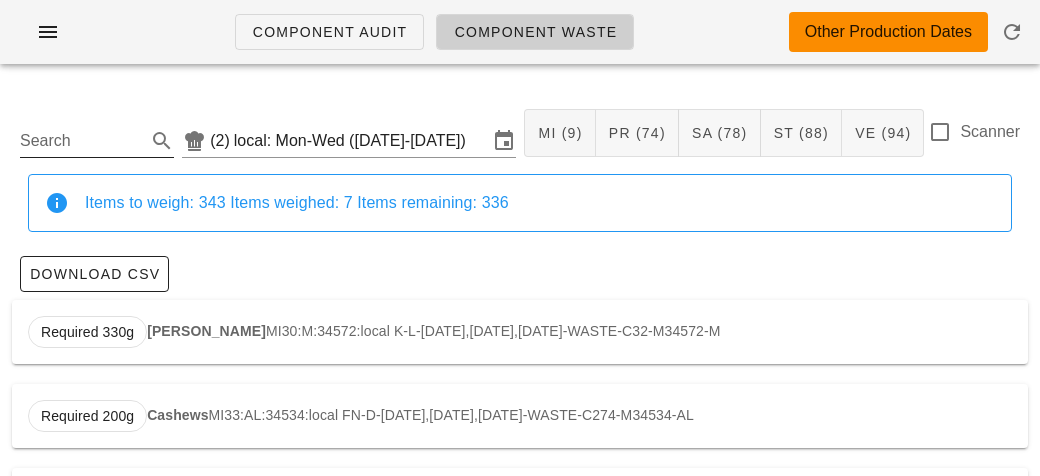 click on "Search" at bounding box center (97, 135) 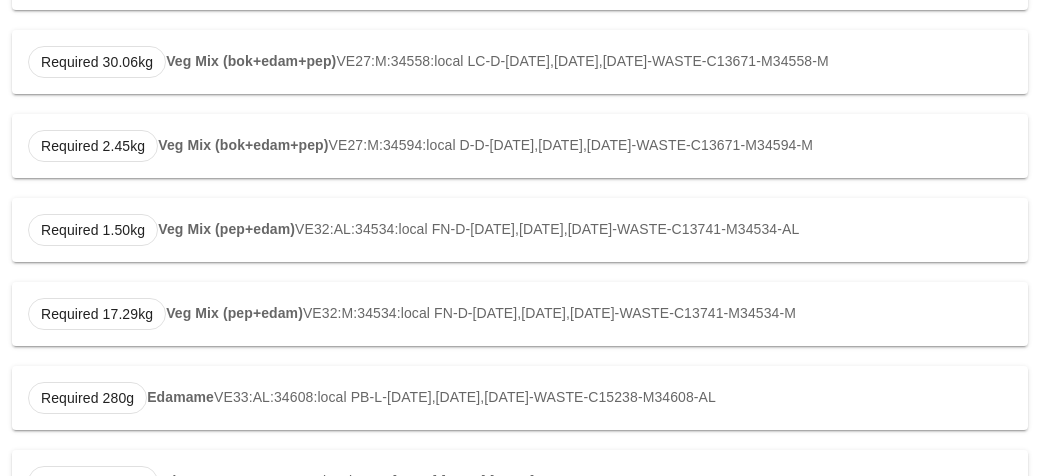 click on "Veg Mix (pep+edam)" at bounding box center [226, 229] 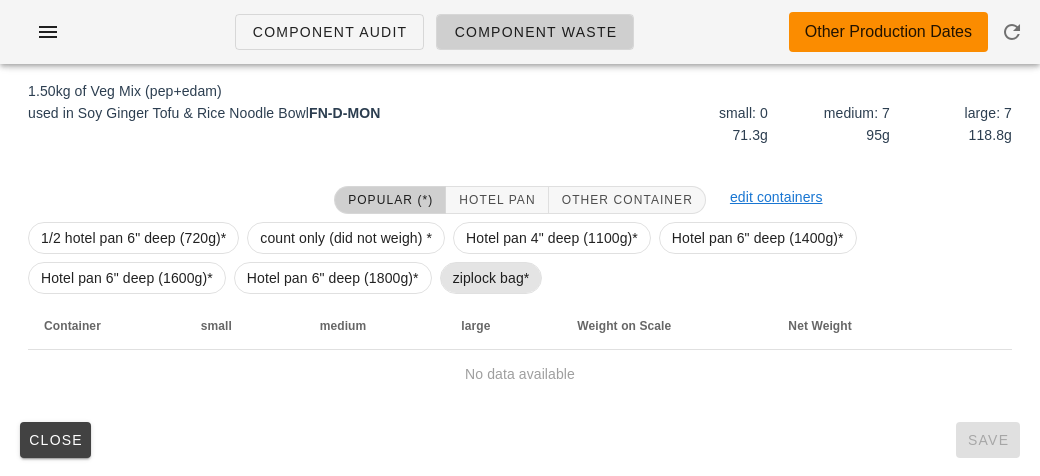 click on "ziplock bag*" at bounding box center (491, 278) 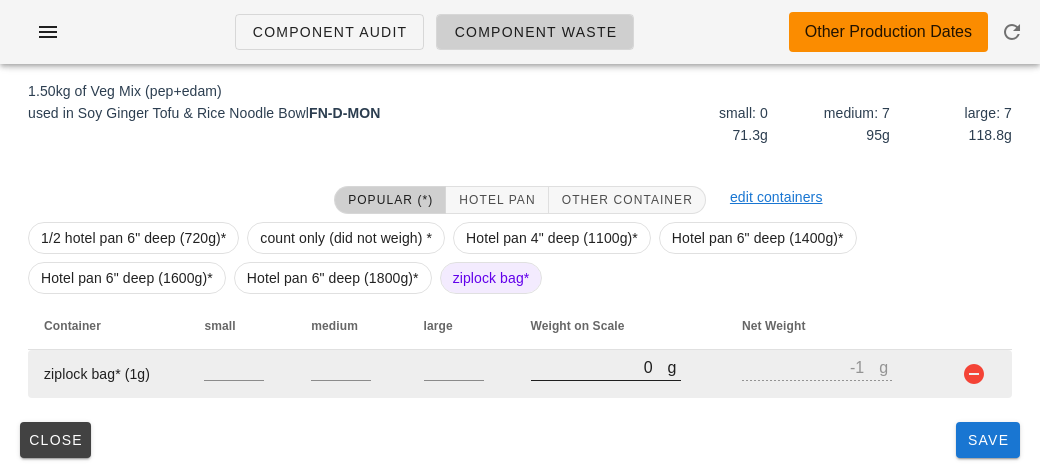 click on "0" at bounding box center (599, 367) 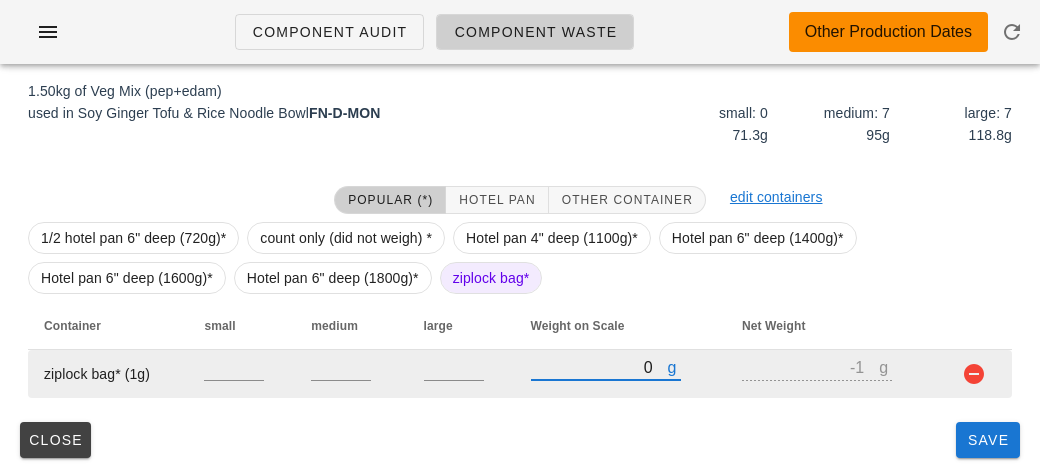 type on "70" 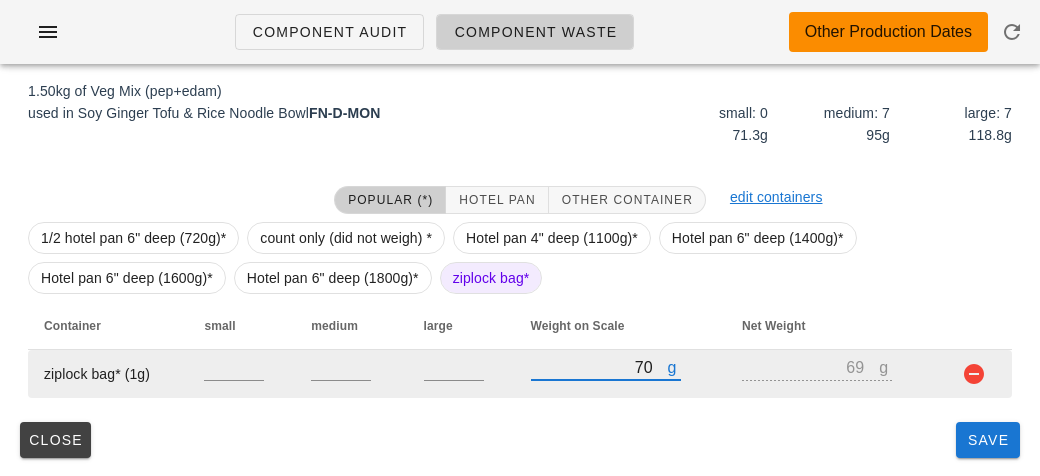 type on "790" 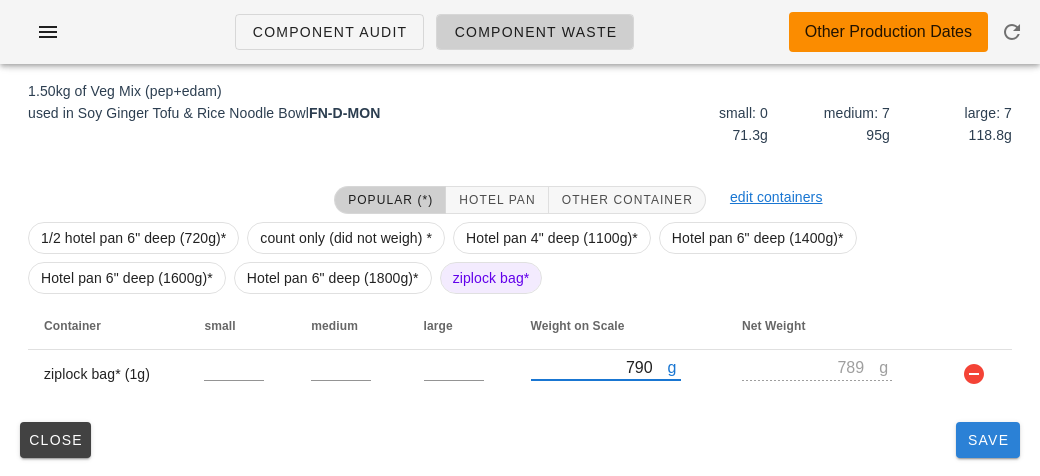 type on "790" 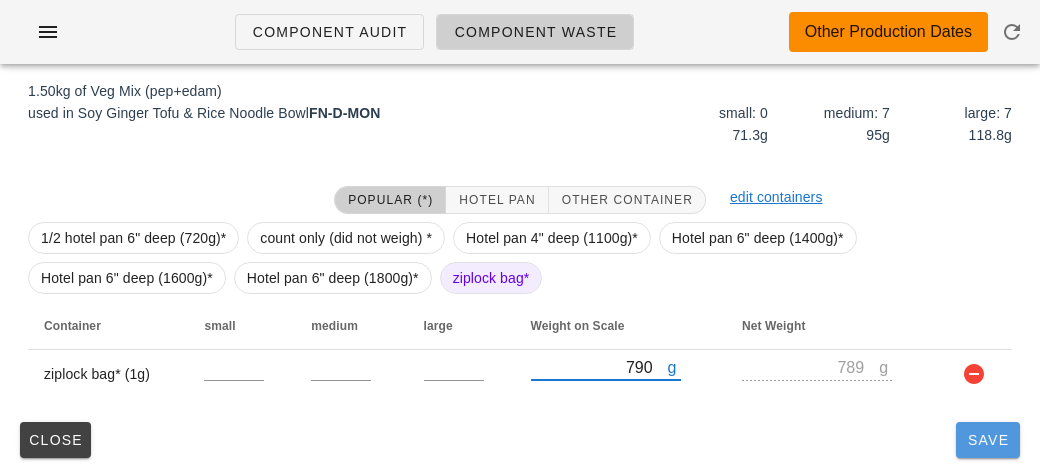 click on "Save" at bounding box center [988, 440] 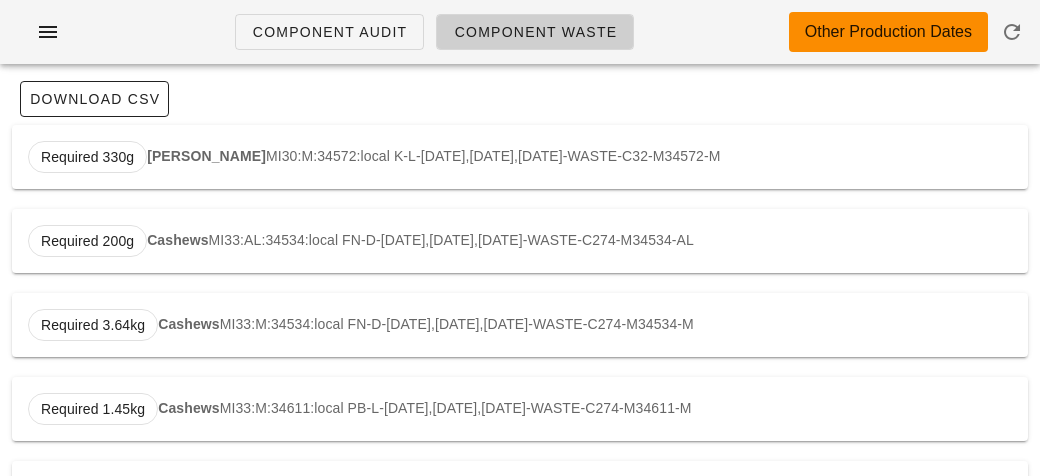 scroll, scrollTop: 0, scrollLeft: 0, axis: both 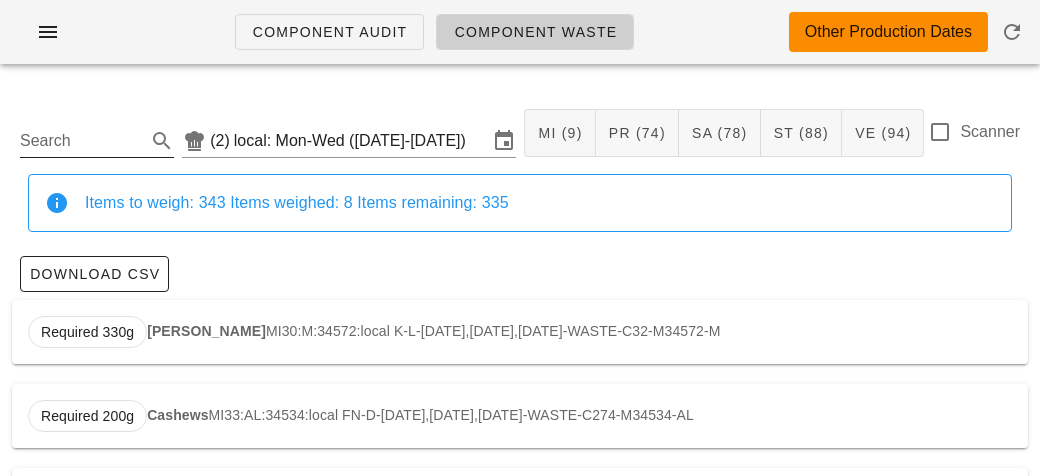 click on "Search" at bounding box center [81, 141] 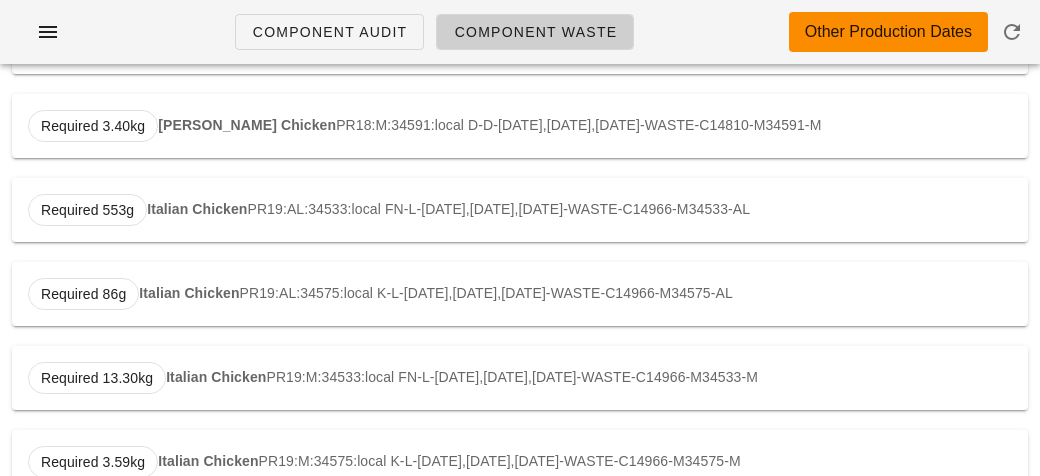 click on "Italian Chicken" at bounding box center [197, 209] 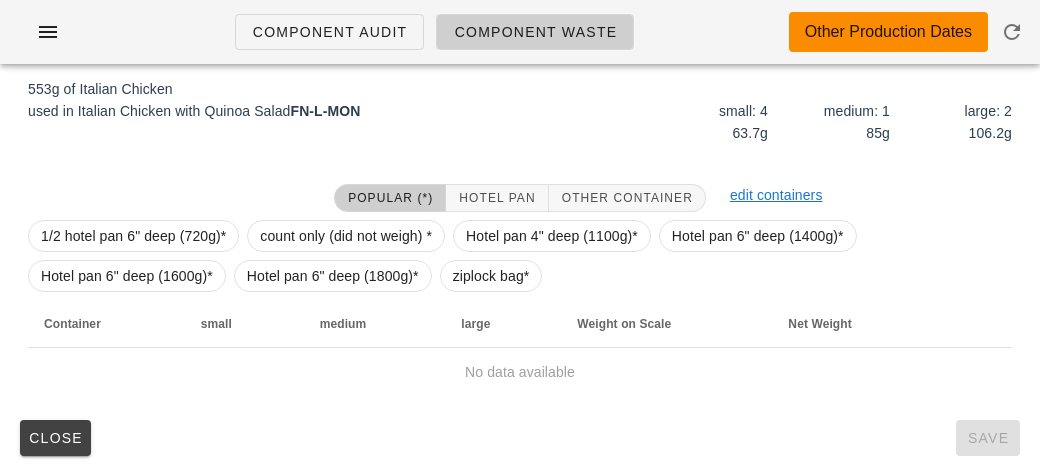 scroll, scrollTop: 302, scrollLeft: 0, axis: vertical 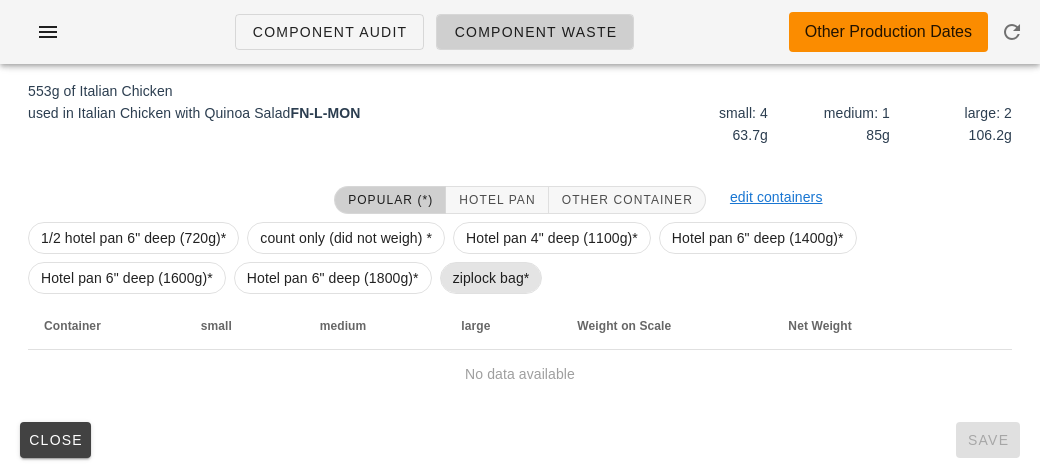 click on "ziplock bag*" at bounding box center (491, 278) 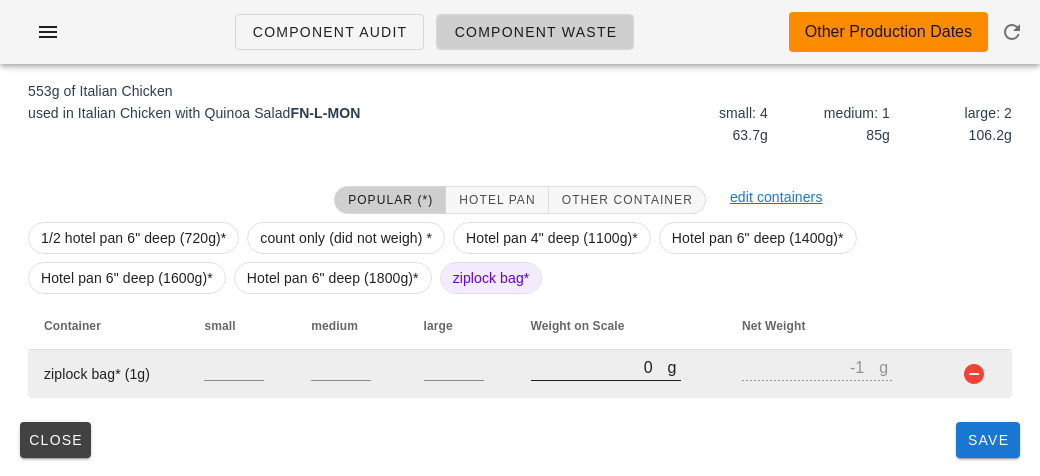 click on "0" at bounding box center (599, 367) 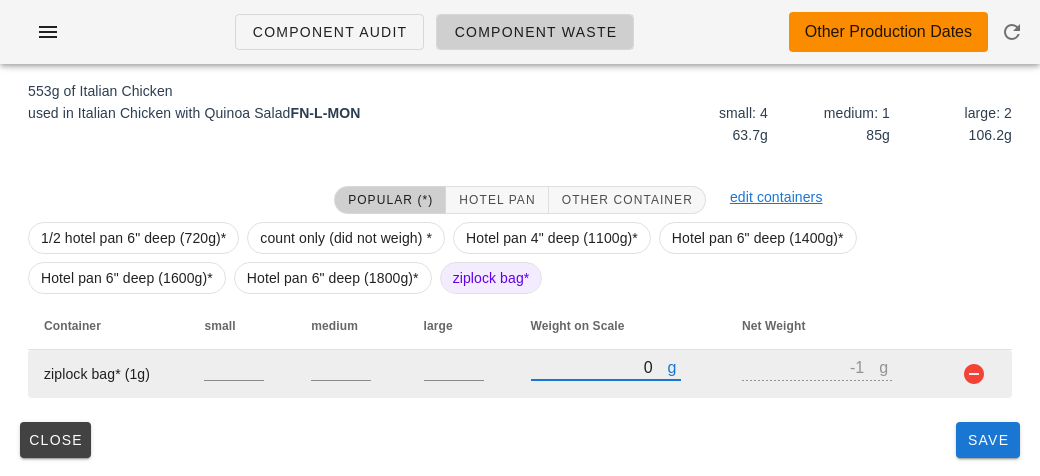 click on "0" at bounding box center [599, 367] 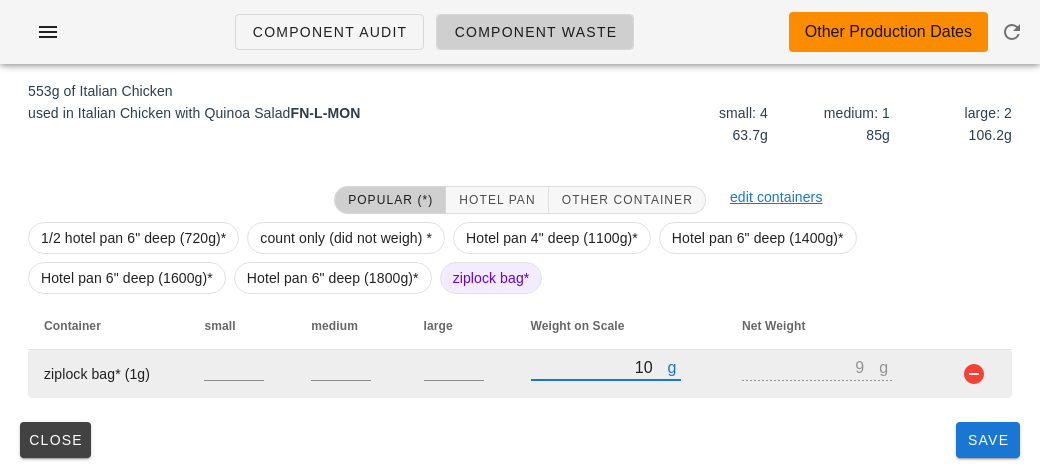type on "130" 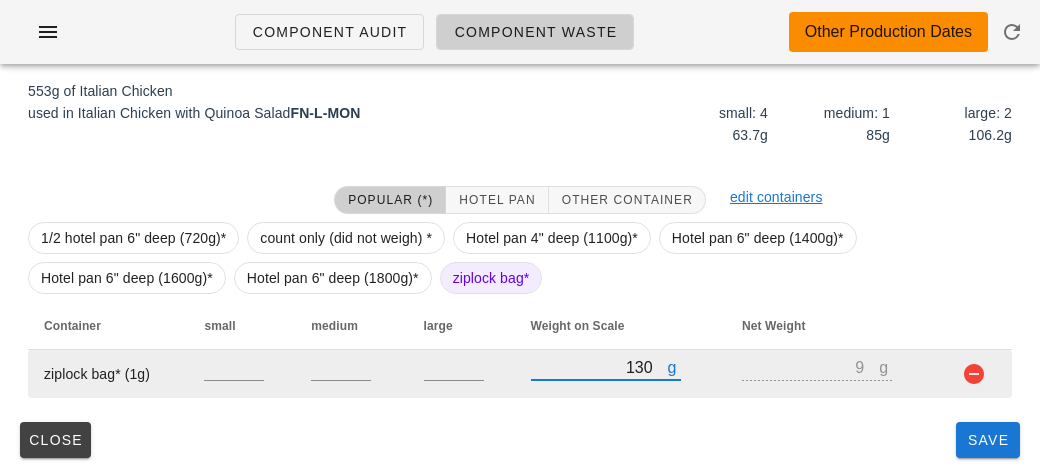 type on "129" 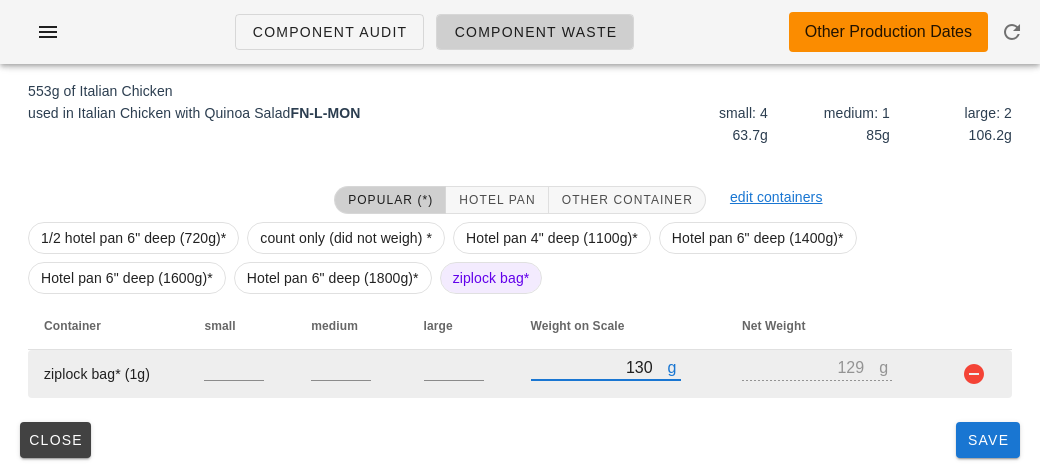 type on "1350" 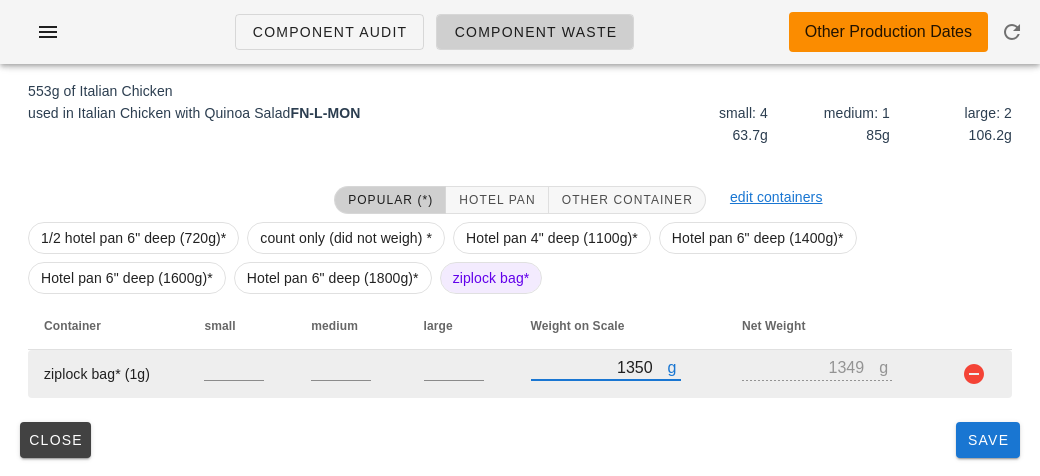 type on "1350" 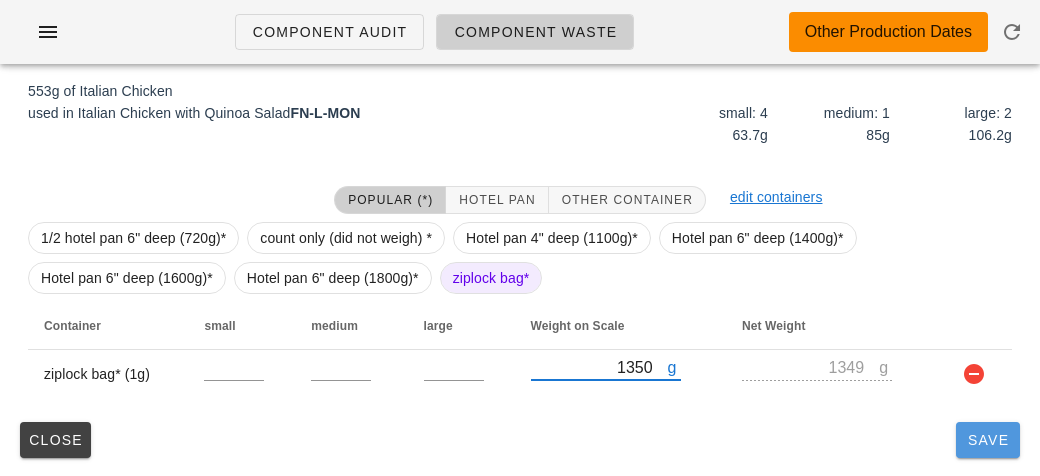 click on "Save" at bounding box center [988, 440] 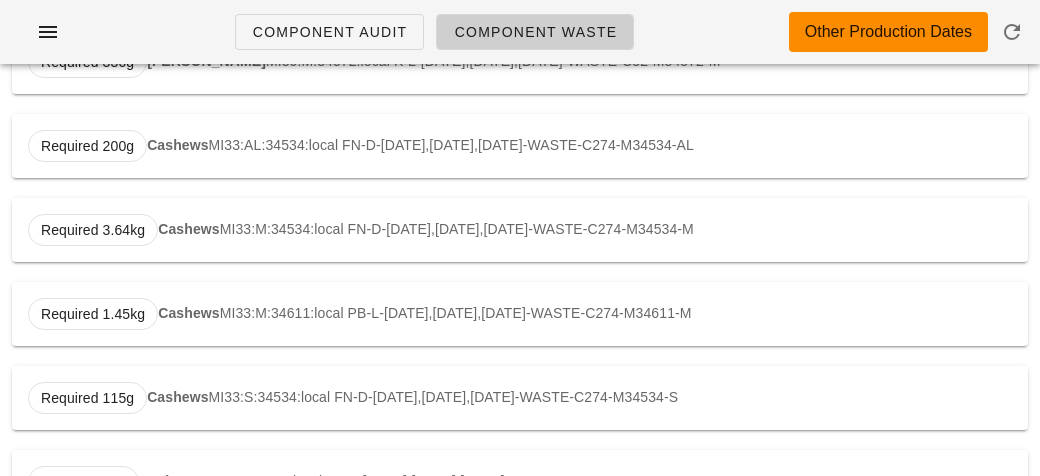 scroll, scrollTop: 0, scrollLeft: 0, axis: both 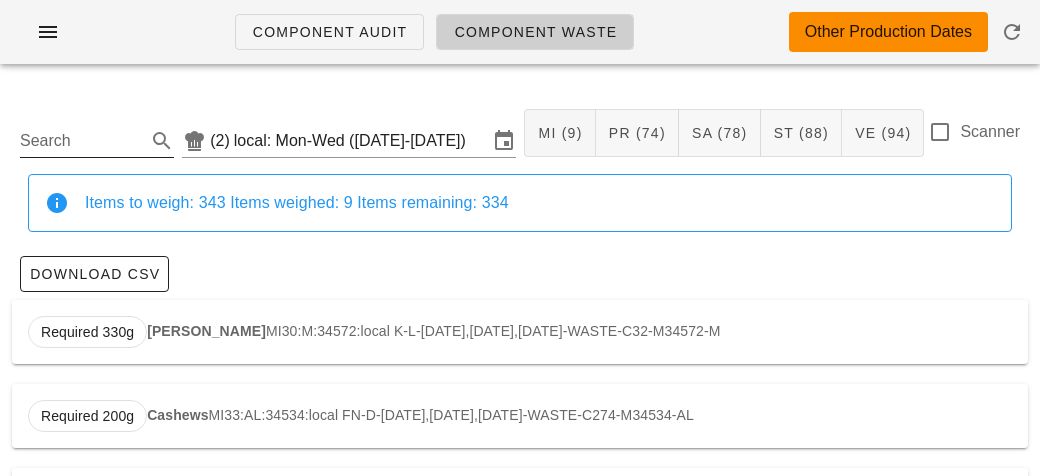 click on "Search" at bounding box center (81, 141) 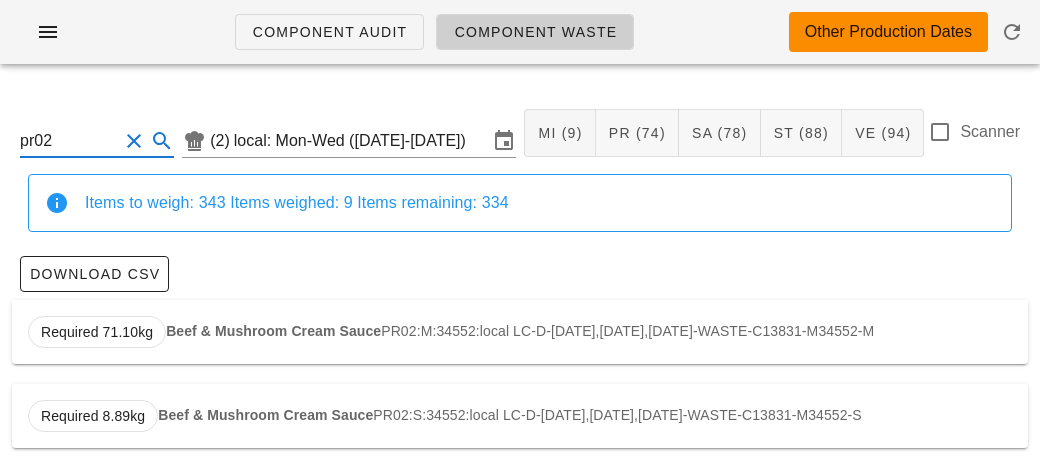 scroll, scrollTop: 3, scrollLeft: 0, axis: vertical 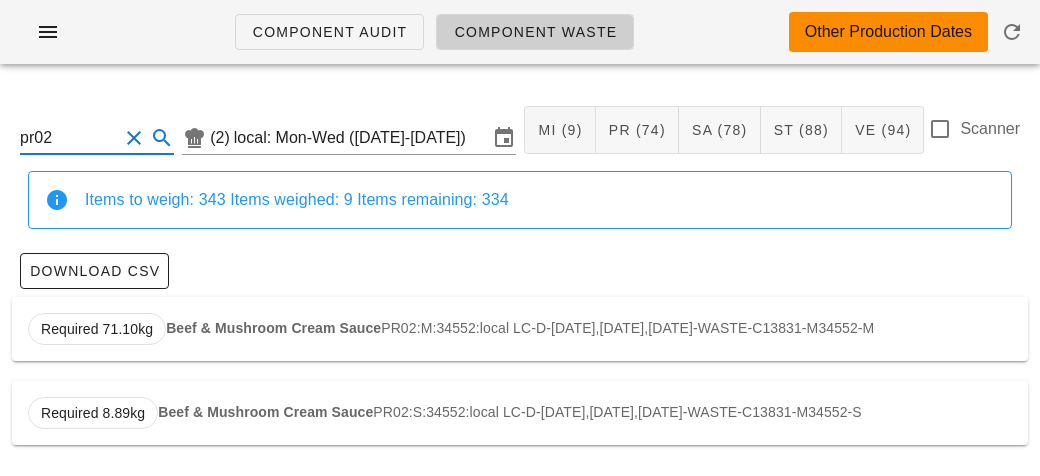click on "Required 8.89kg Beef & Mushroom Cream Sauce  PR02:S:34552:local LC-D-[DATE],[DATE],[DATE]-WASTE-C13831-M34552-S" at bounding box center (520, 413) 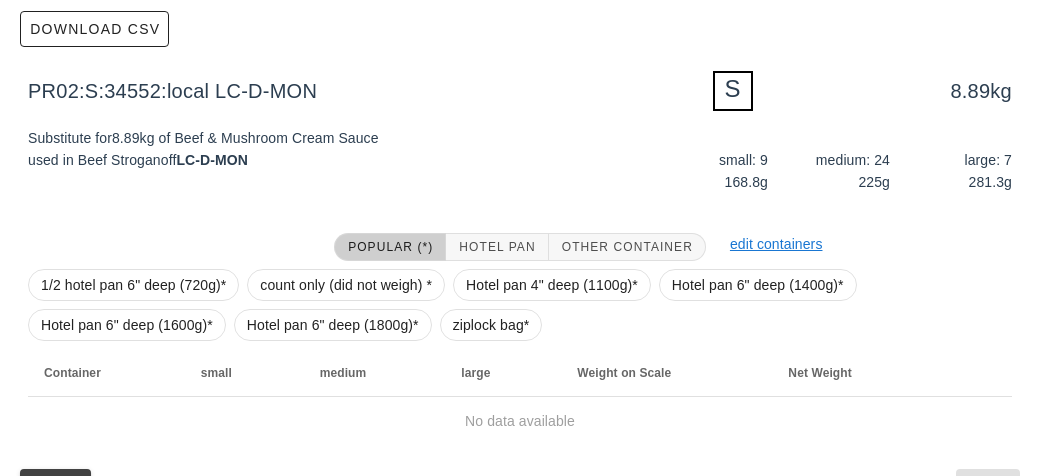 scroll, scrollTop: 292, scrollLeft: 0, axis: vertical 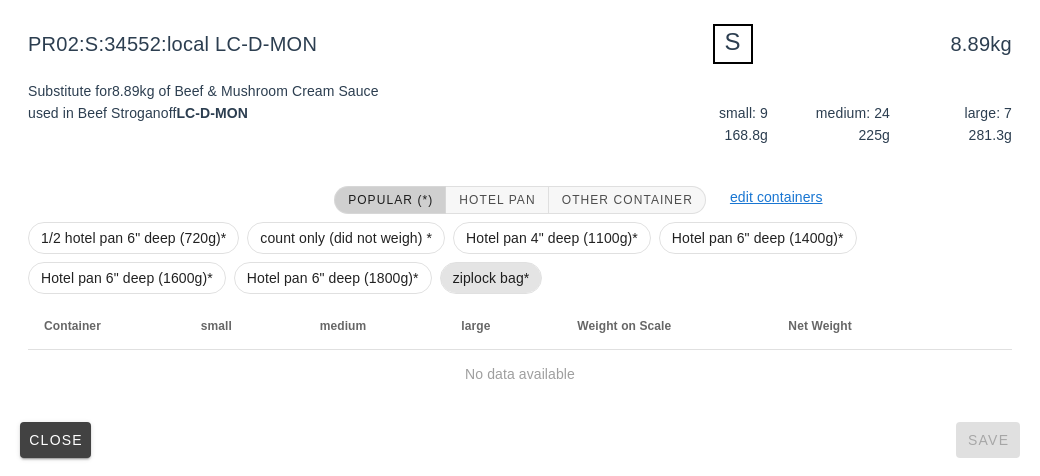 click on "ziplock bag*" at bounding box center [491, 278] 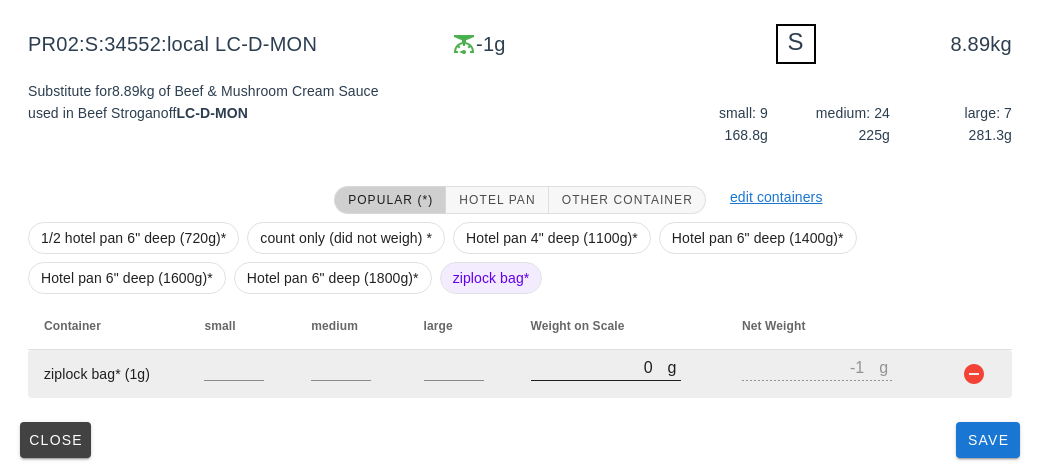 click on "0" at bounding box center (599, 367) 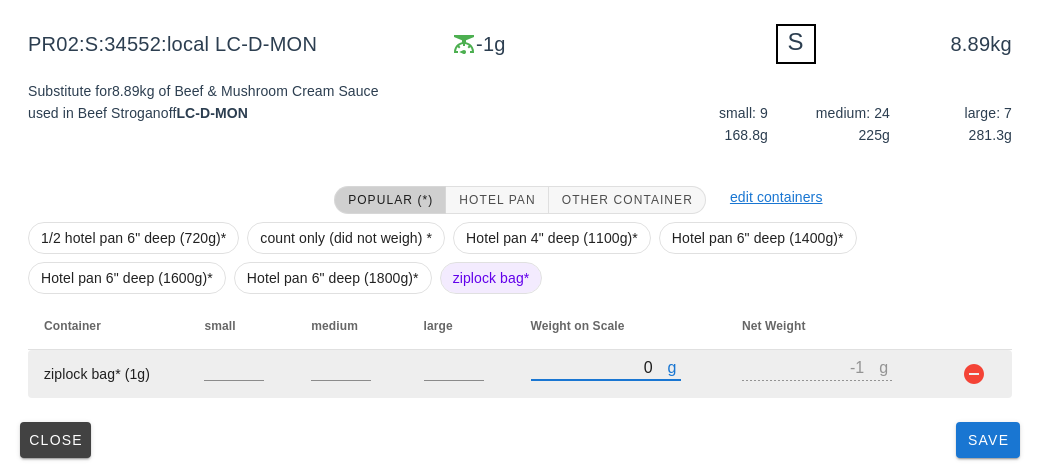type on "50" 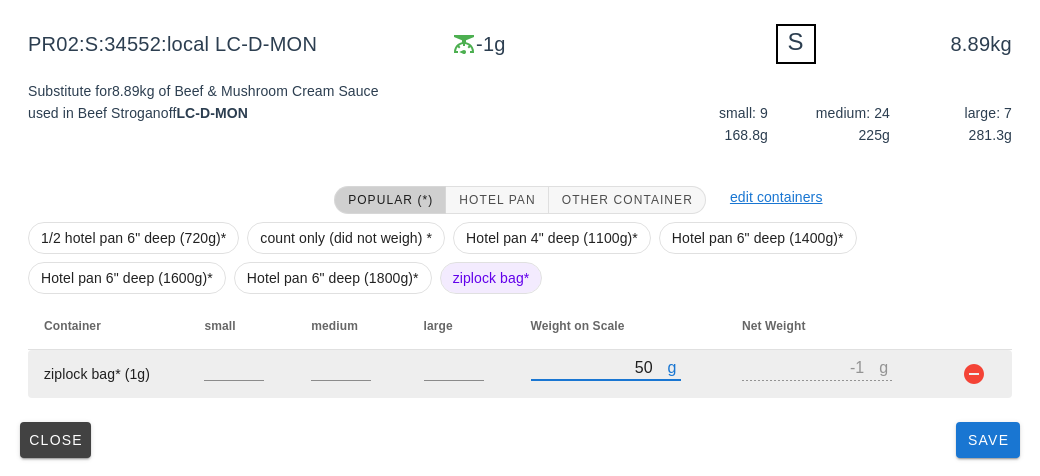 type on "49" 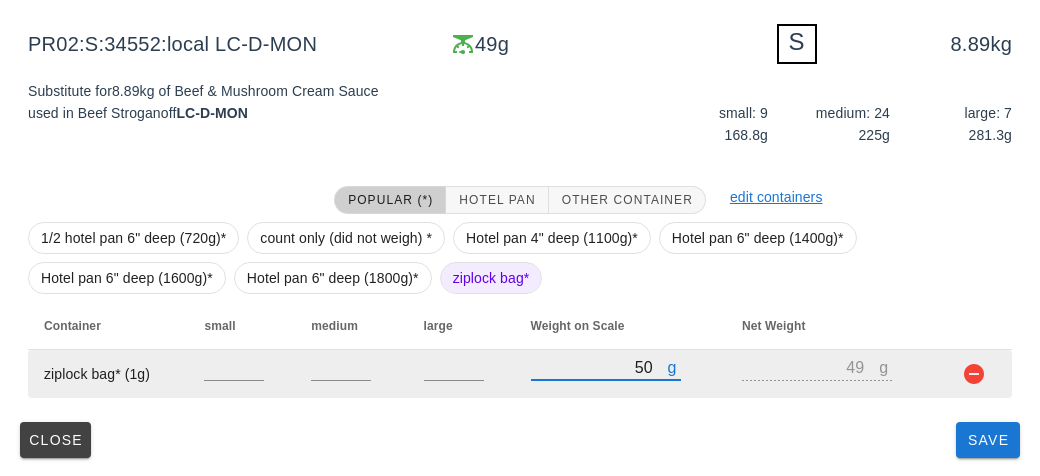 type on "0" 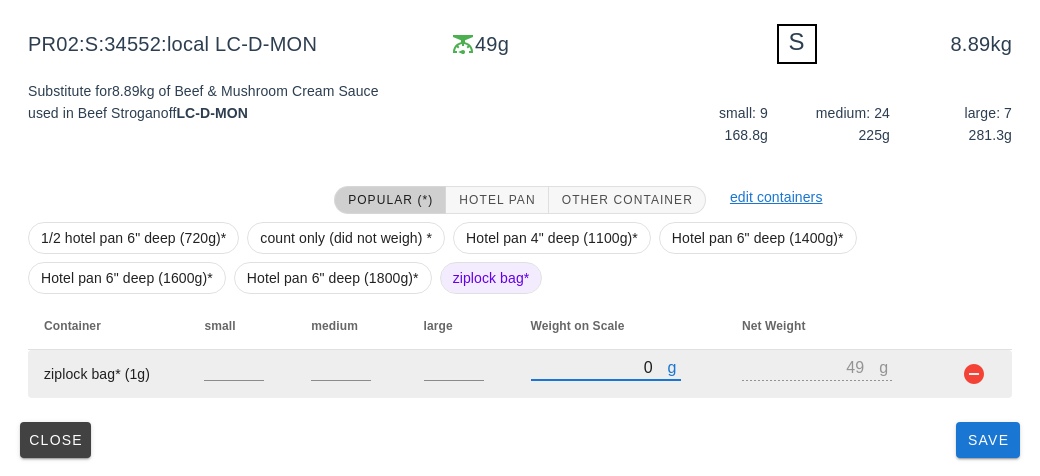 type on "-1" 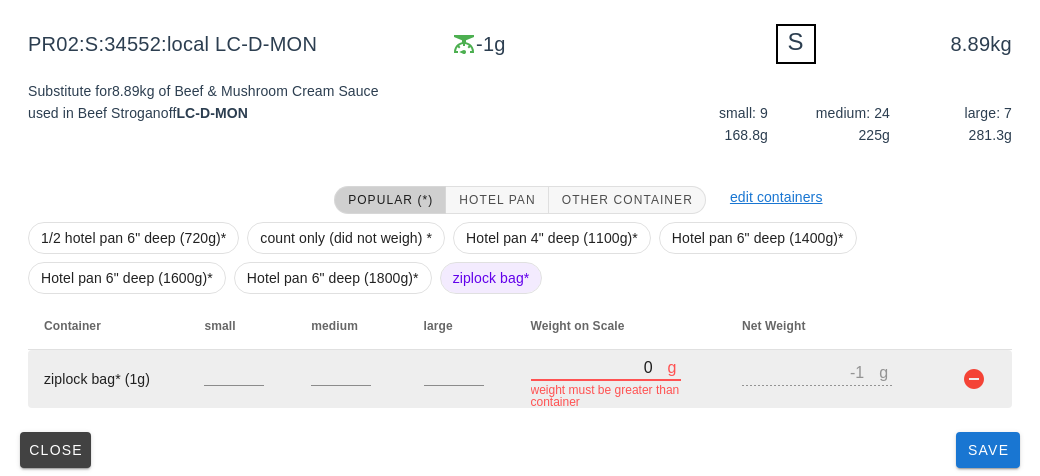 type on "60" 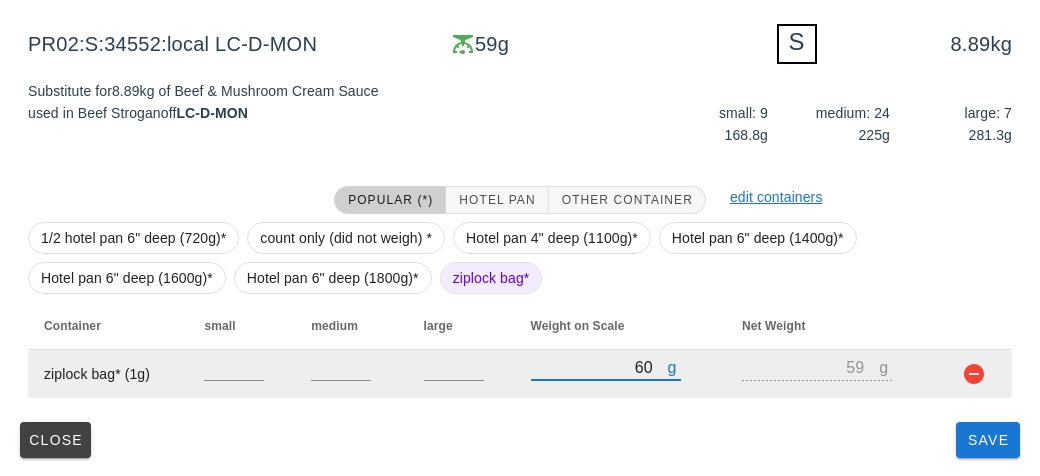 type on "610" 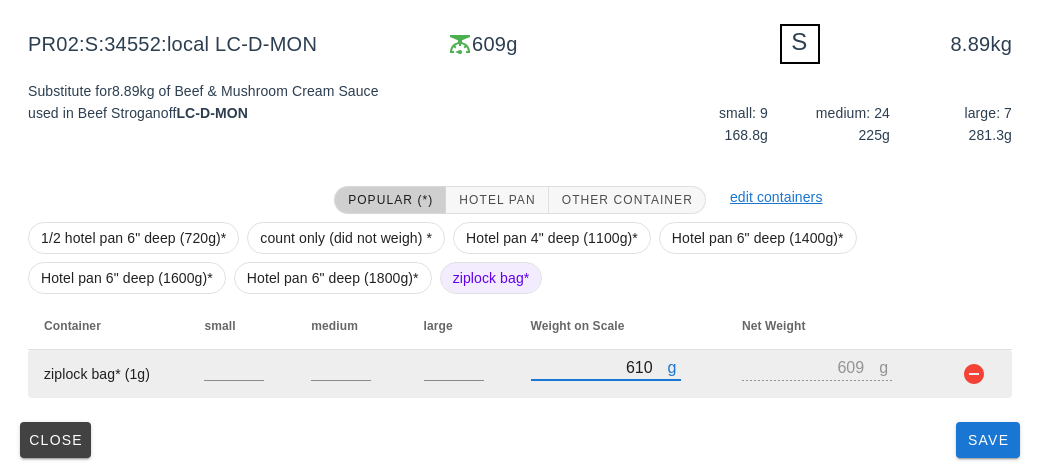 type on "610" 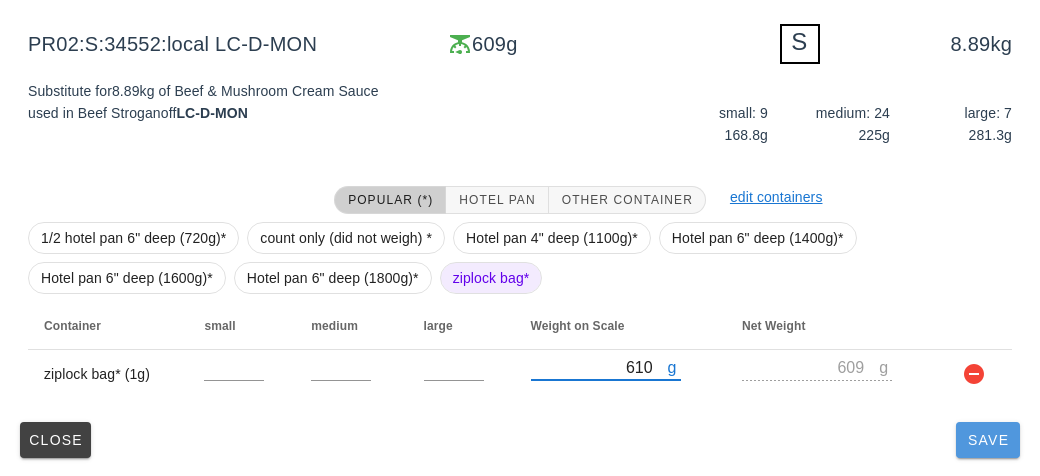click on "Save" at bounding box center (988, 440) 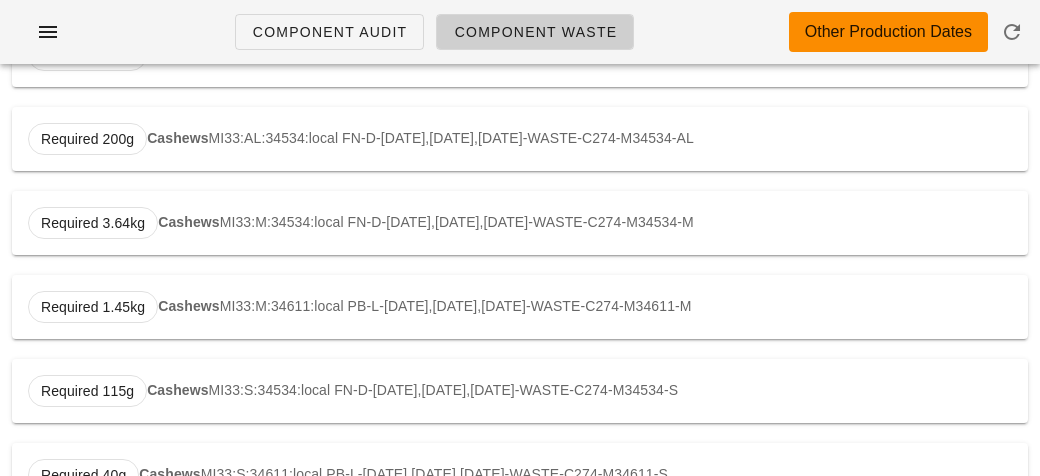 scroll, scrollTop: 0, scrollLeft: 0, axis: both 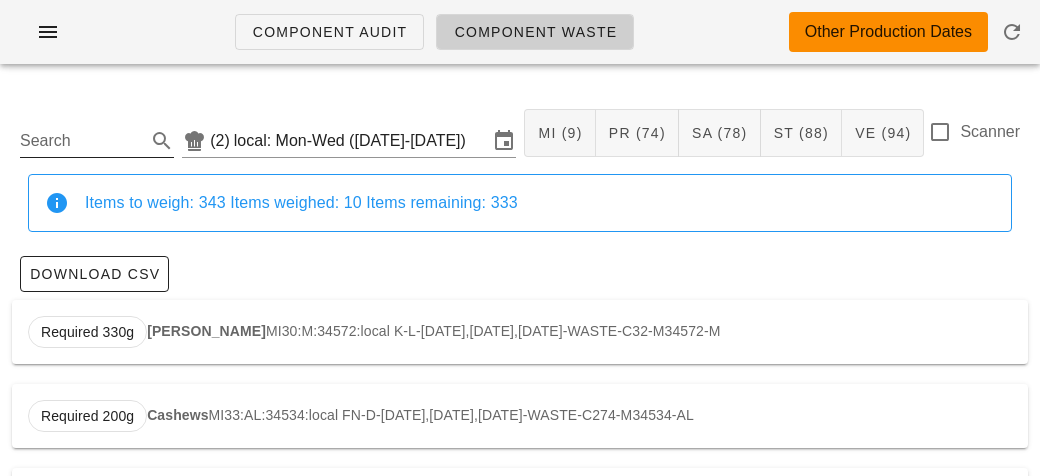 click on "Search" at bounding box center (81, 141) 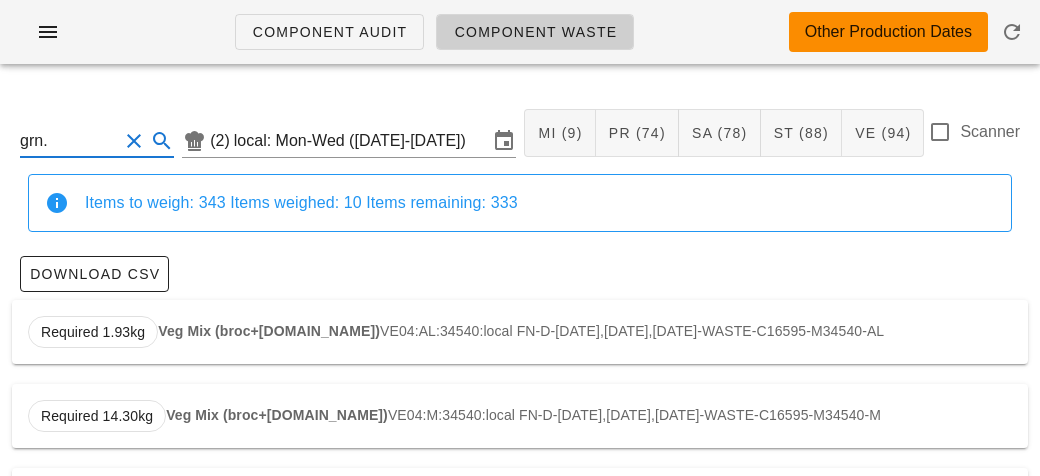 click on "Veg Mix (broc+[DOMAIN_NAME])" at bounding box center [269, 331] 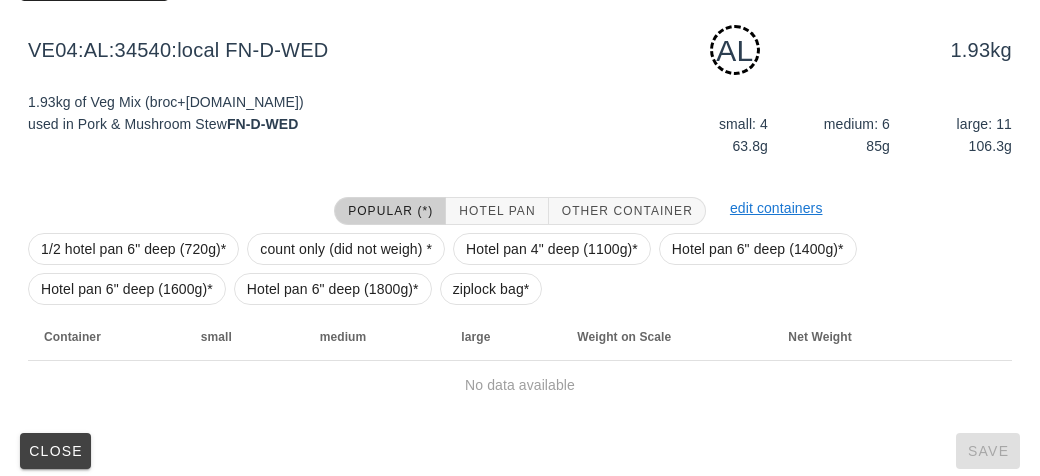 scroll, scrollTop: 302, scrollLeft: 0, axis: vertical 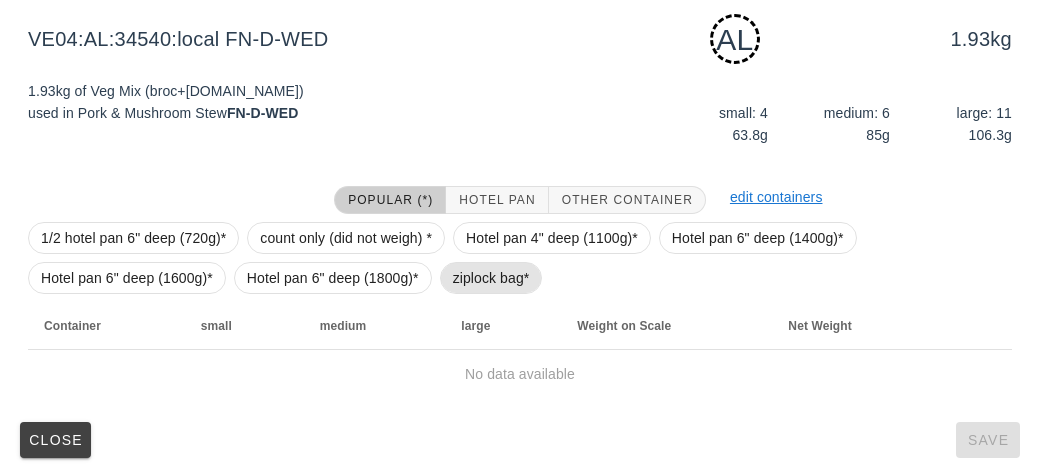 click on "ziplock bag*" at bounding box center (491, 278) 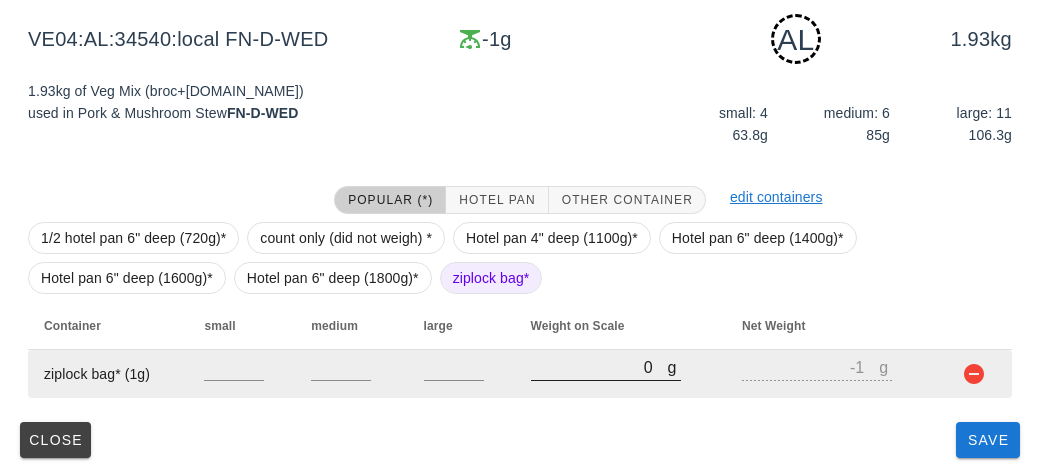 click on "0" at bounding box center [599, 367] 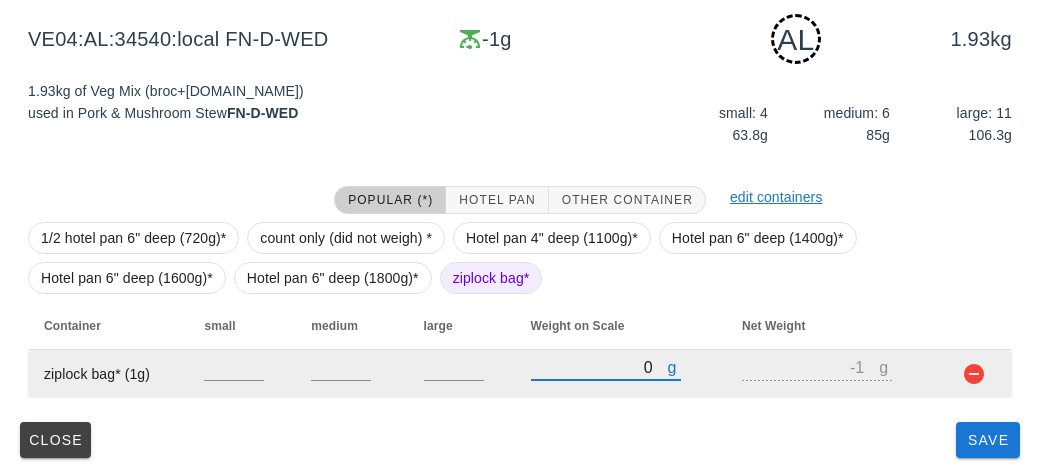 type on "10" 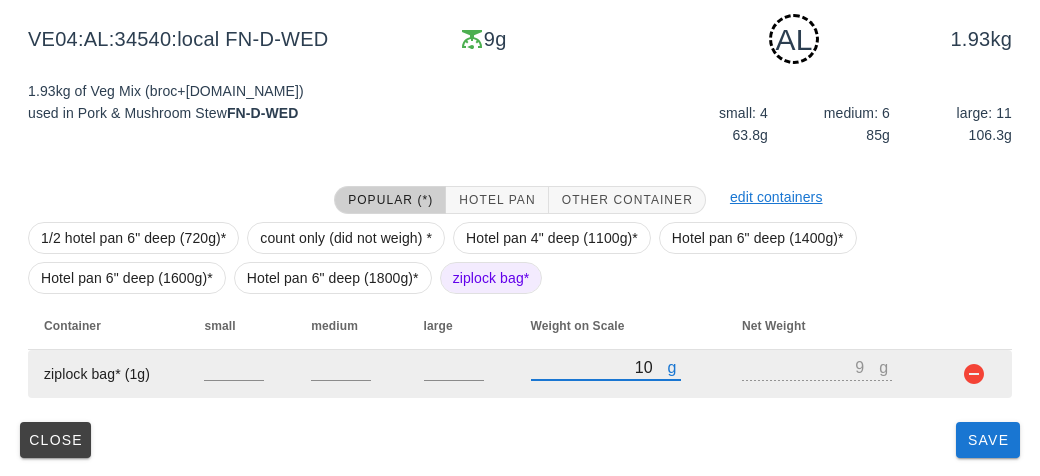 type on "130" 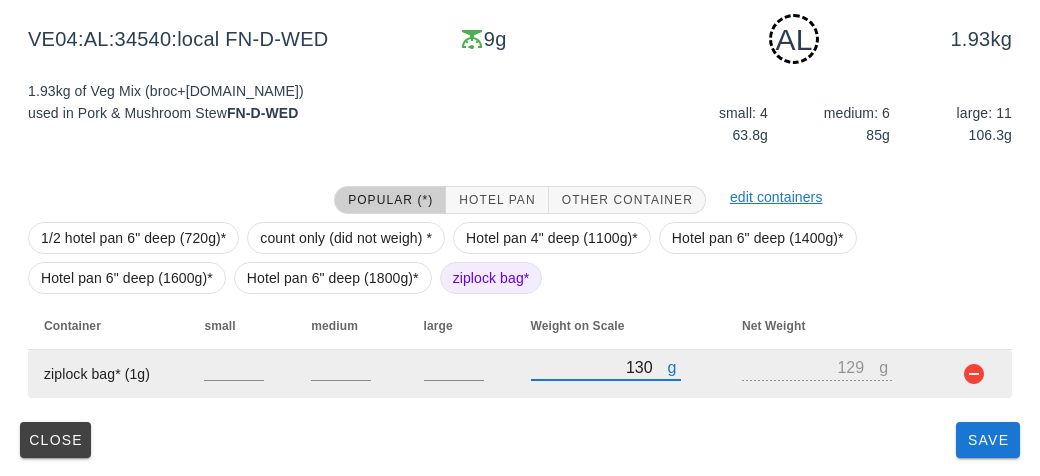 type on "1330" 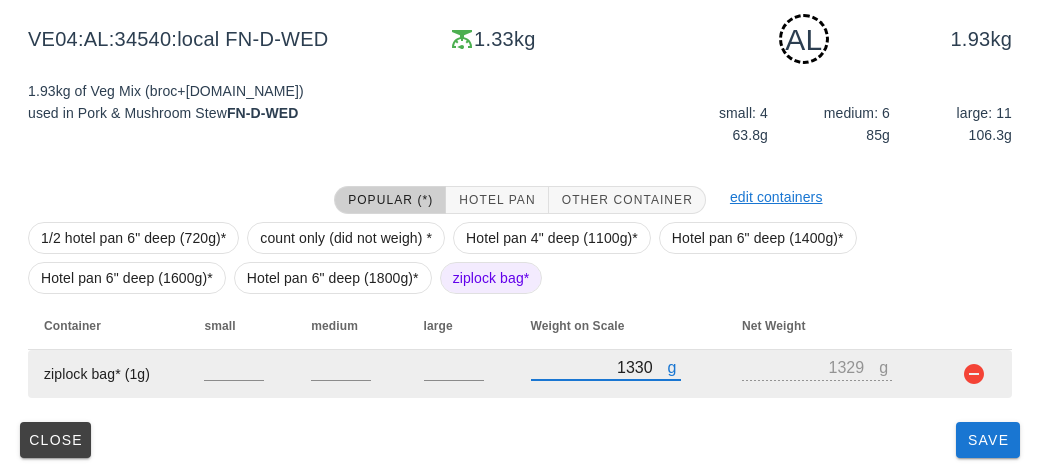 type on "1330" 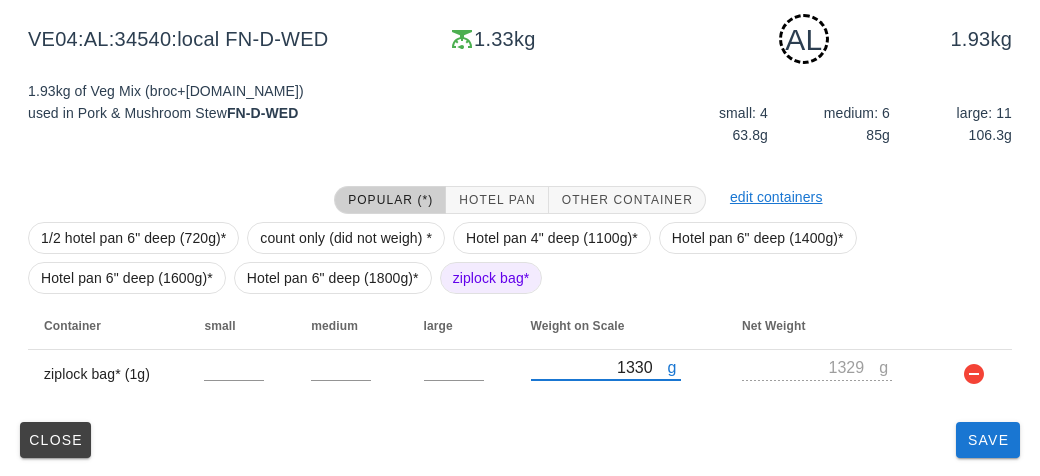 click on "Close Save" at bounding box center [520, 440] 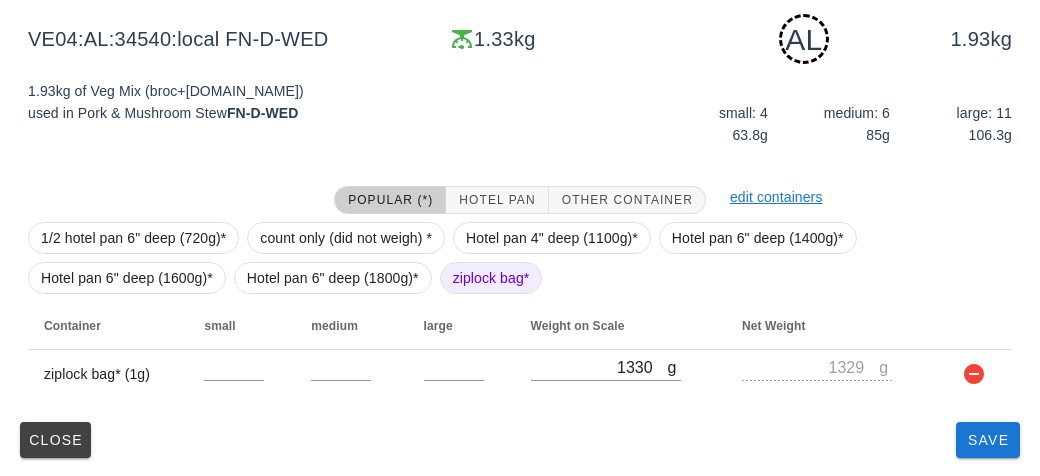 click on "VE04:AL:34540:local (2) local: Mon-Wed ([DATE]-[DATE]) MI (9)  PR (74)  SA (78)  ST (88)  VE (94)  Scanner  Items to weigh: 343 Items weighed: 11 Items remaining: 332  Download CSV  VE04:AL:34540:local FN-D-WED   1.33kg  AL  1.93kg   1.93kg of Veg Mix (broc+[DOMAIN_NAME])   used in Pork & Mushroom Stew  FN-D-WED   small: 4 63.8g   medium: 6 85g   large: 11 106.3g  Popular (*) Hotel Pan Other Container edit containers  1/2 hotel pan 6" deep (720g)*   count only (did not weigh) *   Hotel pan 4" deep (1100g)*   Hotel pan 6" deep (1400g)*   Hotel pan 6" deep (1600g)*   Hotel pan 6" deep (1800g)*   ziplock bag*  Container small medium large Weight on Scale Net Weight  ziplock bag* (1g)  g 1330 g 1329 Close Save" at bounding box center (520, 128) 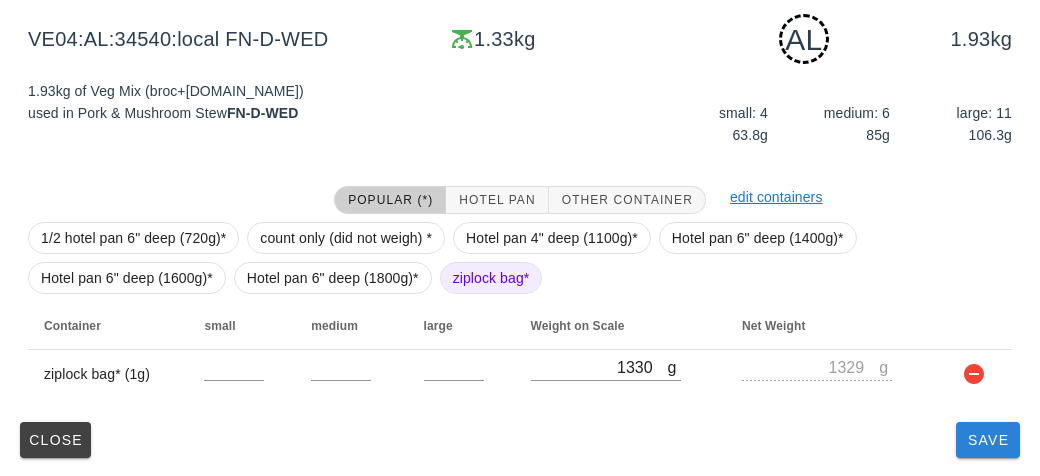click on "Save" at bounding box center [988, 440] 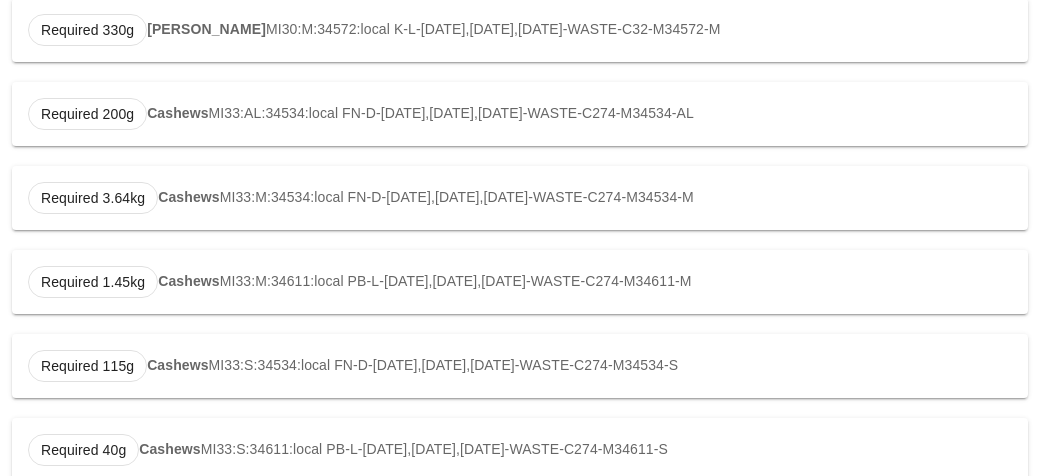 click on "Required 40g Cashews  MI33:S:34611:local PB-L-[DATE],[DATE],[DATE]-WASTE-C274-M34611-S" at bounding box center [520, 450] 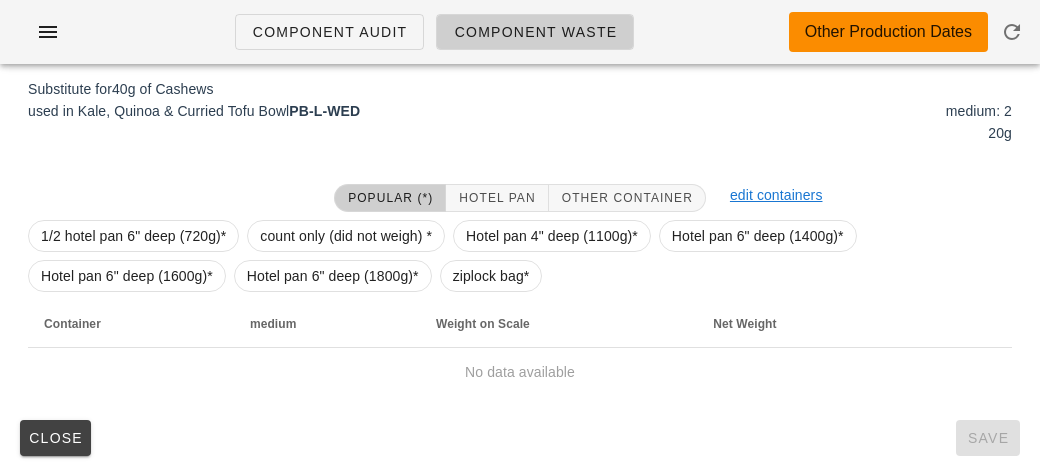 scroll, scrollTop: 292, scrollLeft: 0, axis: vertical 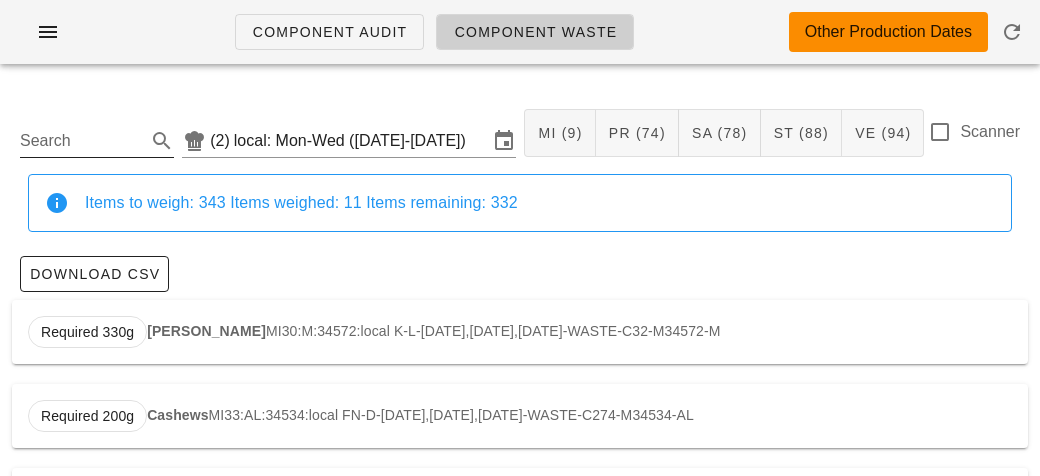 click on "Search" at bounding box center [81, 141] 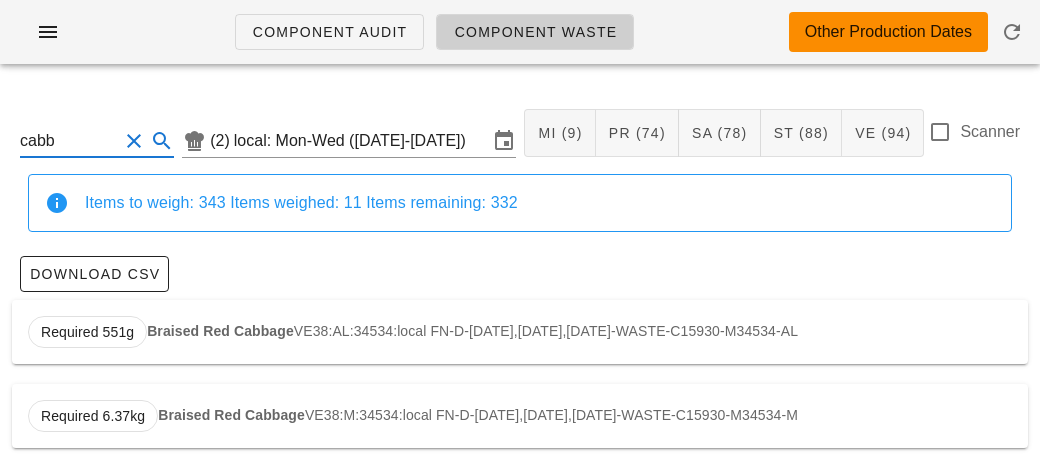 click on "Required 551g Braised Red Cabbage  VE38:AL:34534:local FN-D-[DATE],[DATE],[DATE]-WASTE-C15930-M34534-AL" at bounding box center [520, 332] 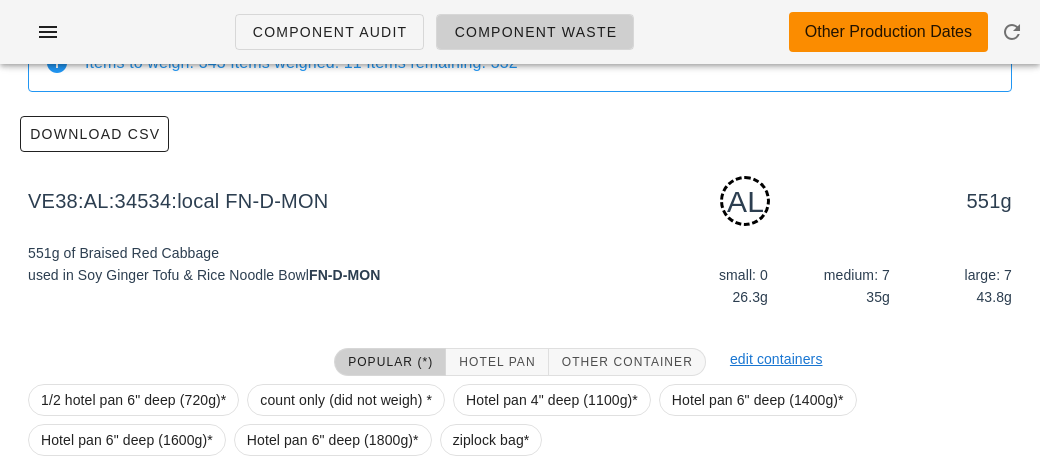 scroll, scrollTop: 302, scrollLeft: 0, axis: vertical 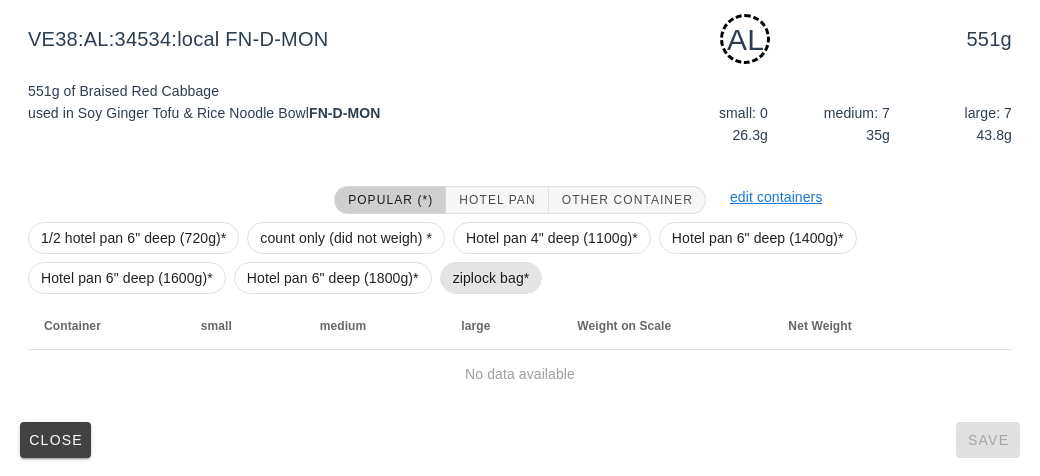 click on "ziplock bag*" at bounding box center (491, 278) 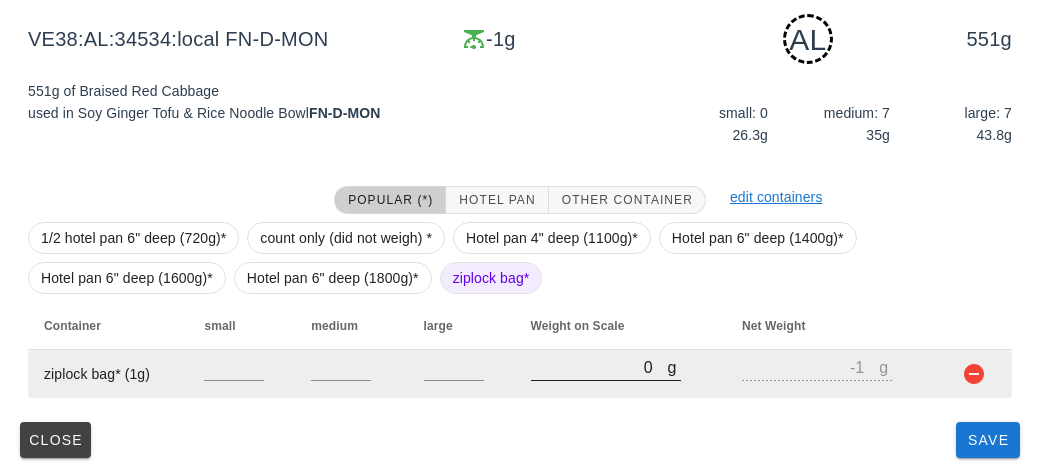click on "0" at bounding box center (599, 367) 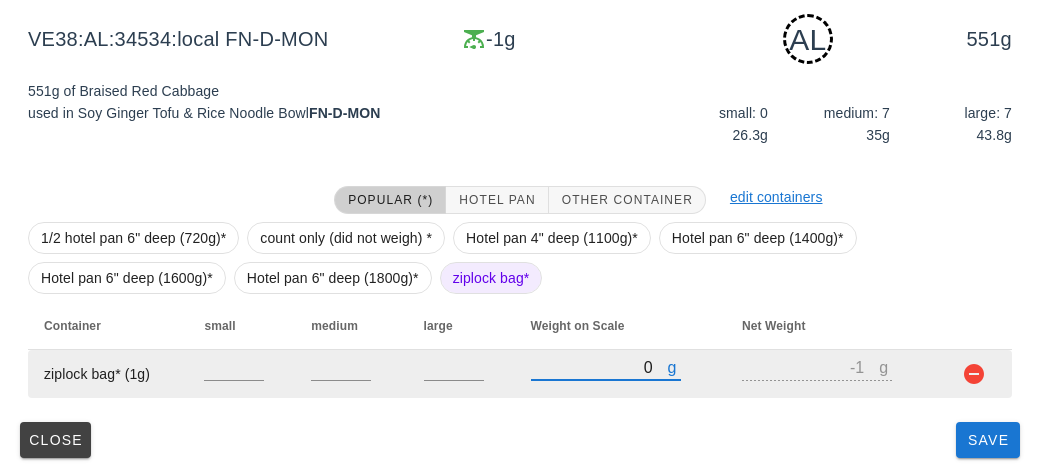 type on "80" 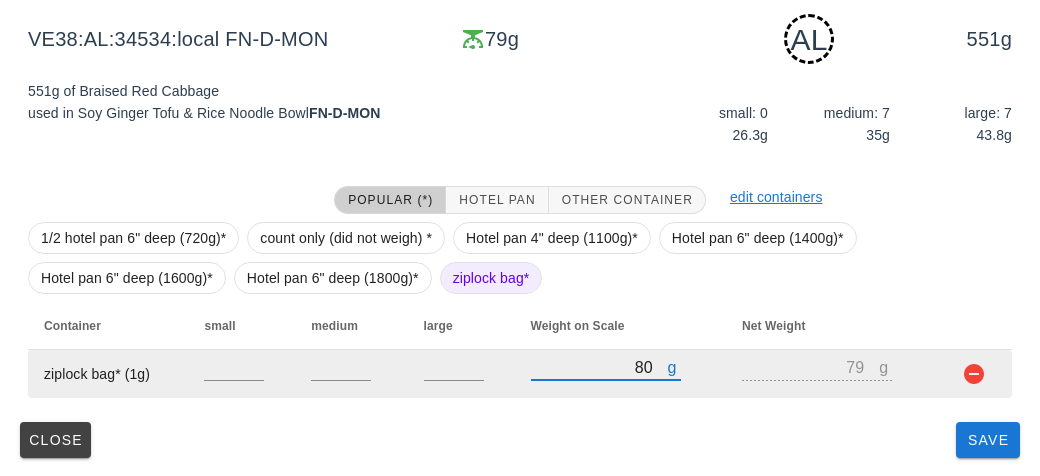 type on "830" 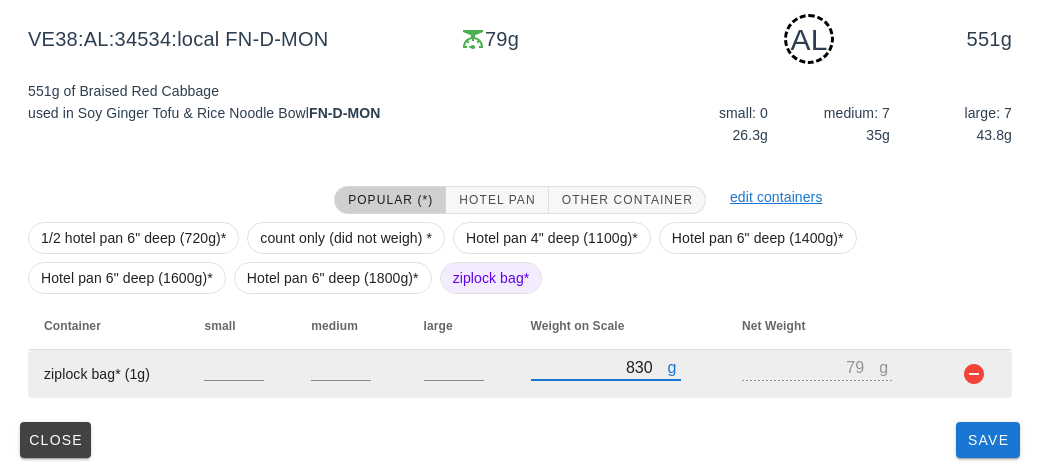 type on "829" 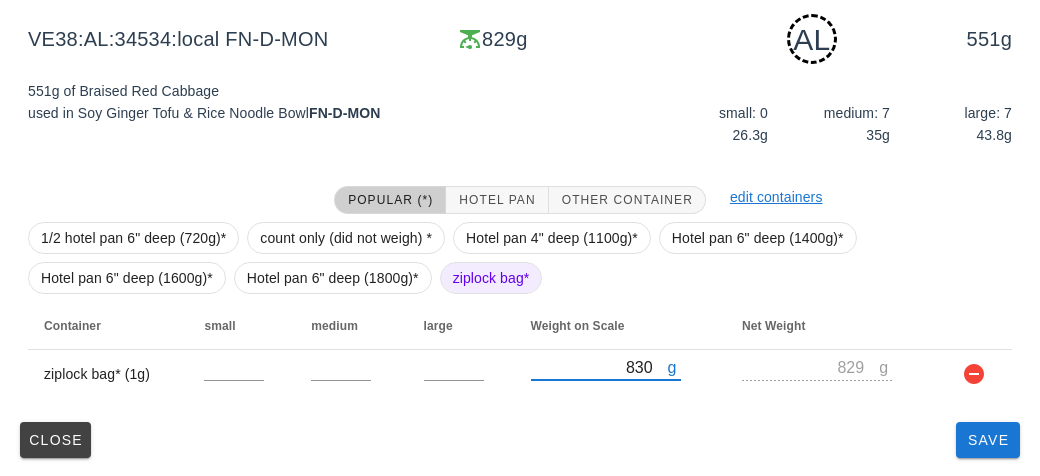 type on "830" 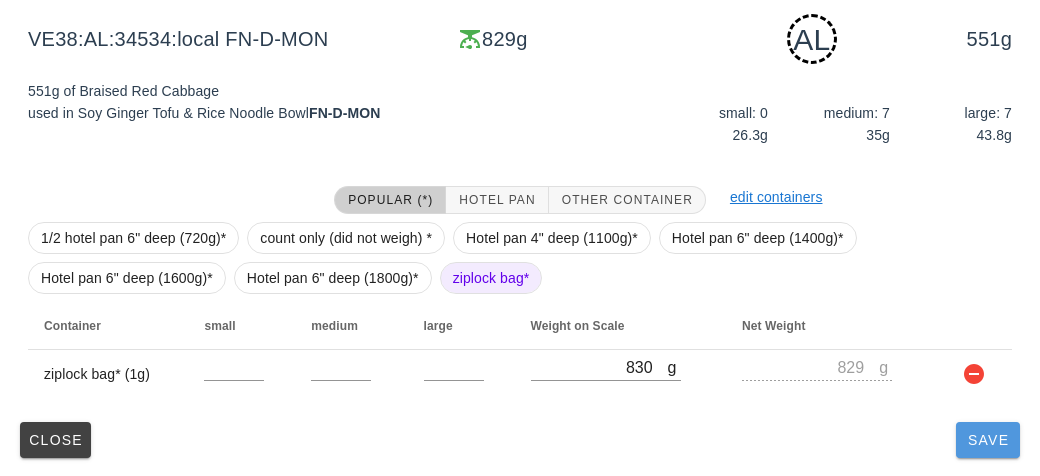 click on "Save" at bounding box center [988, 440] 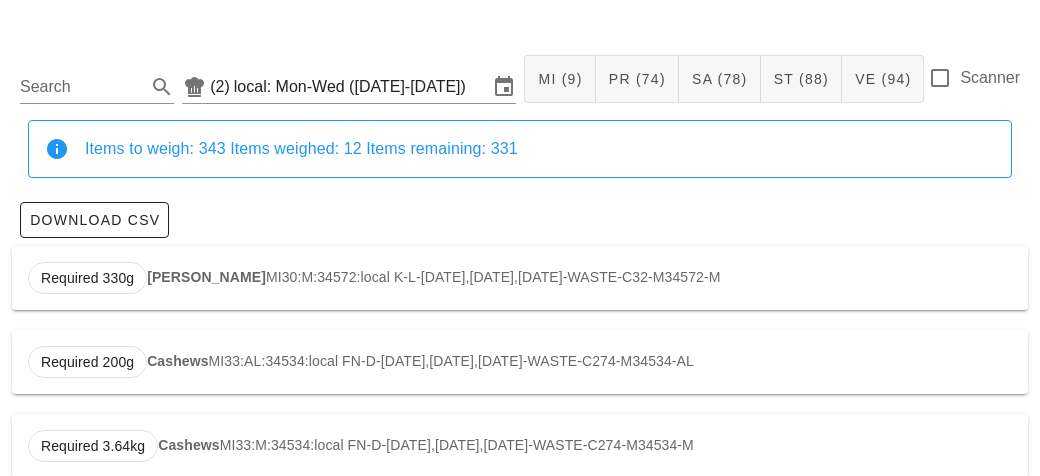 scroll, scrollTop: 0, scrollLeft: 0, axis: both 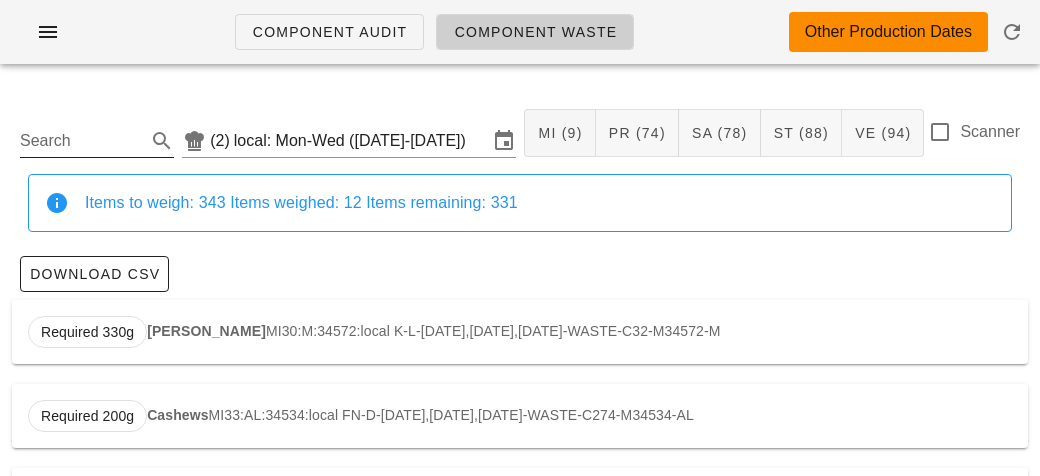 click on "Search" at bounding box center [81, 141] 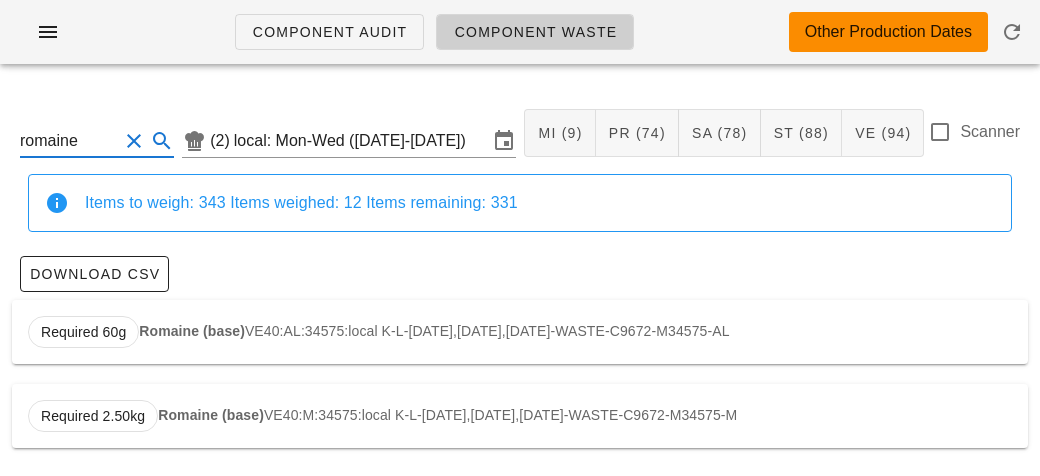 click on "Romaine (base)" at bounding box center (192, 331) 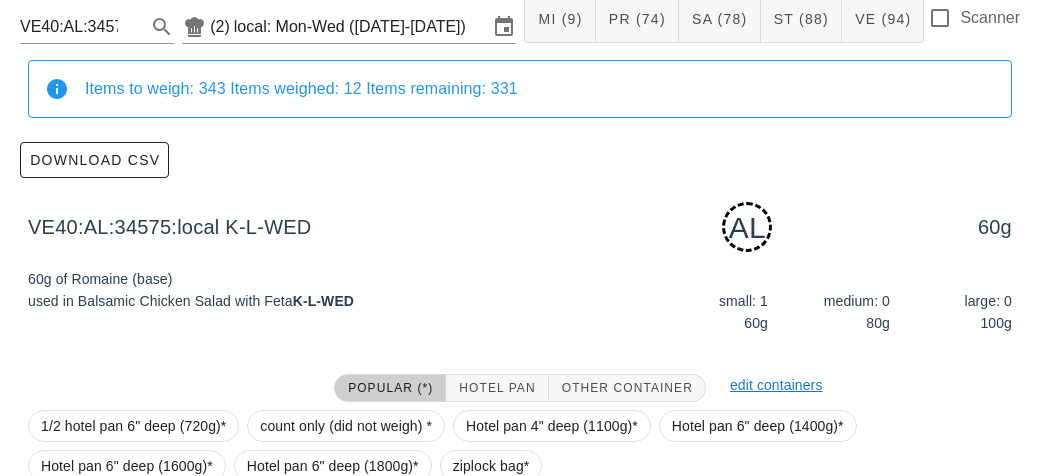 scroll, scrollTop: 302, scrollLeft: 0, axis: vertical 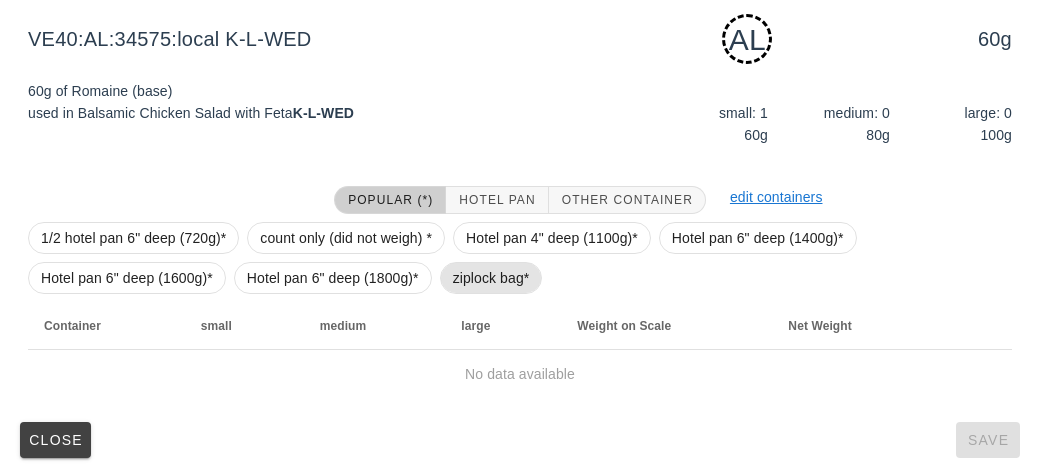 click on "ziplock bag*" at bounding box center [491, 278] 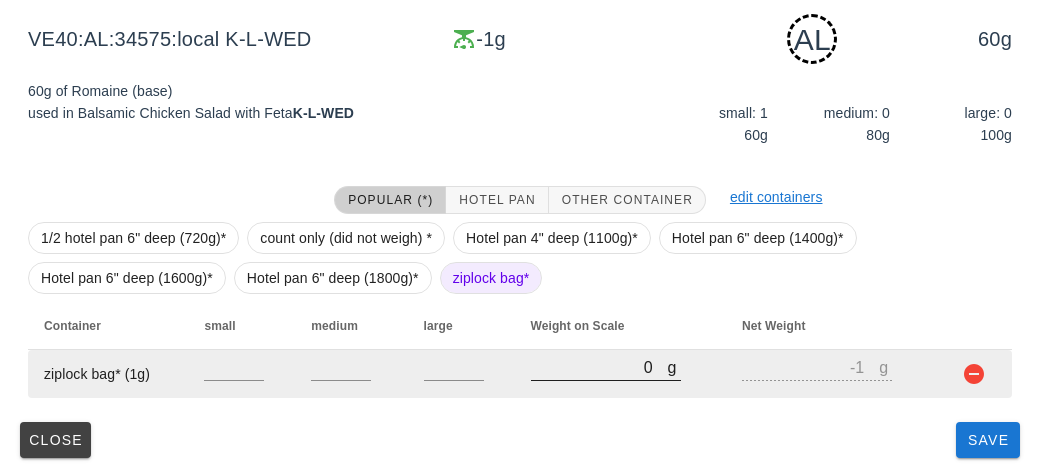 click on "0" at bounding box center [599, 367] 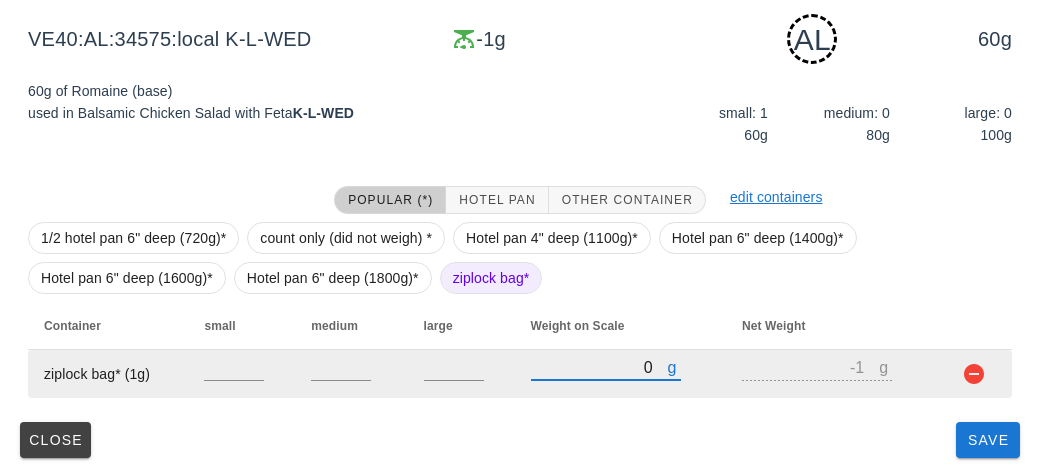 type on "70" 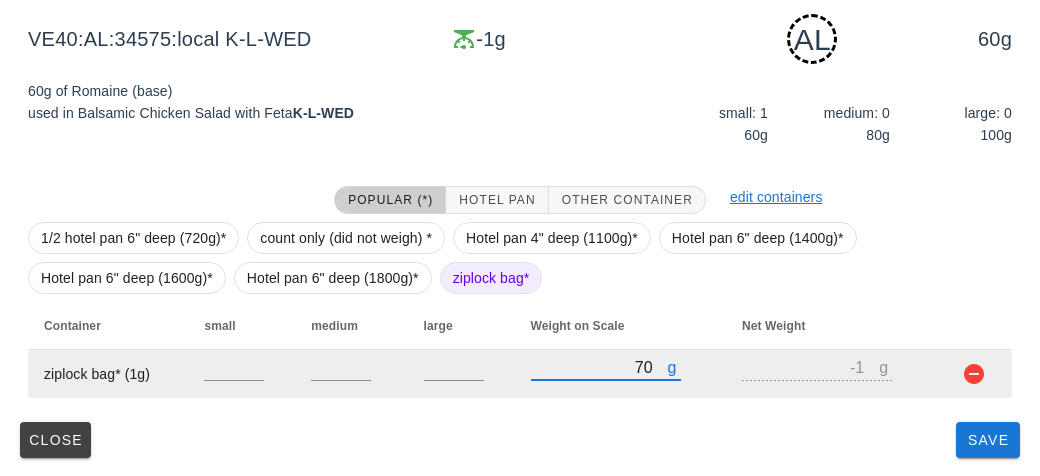type on "69" 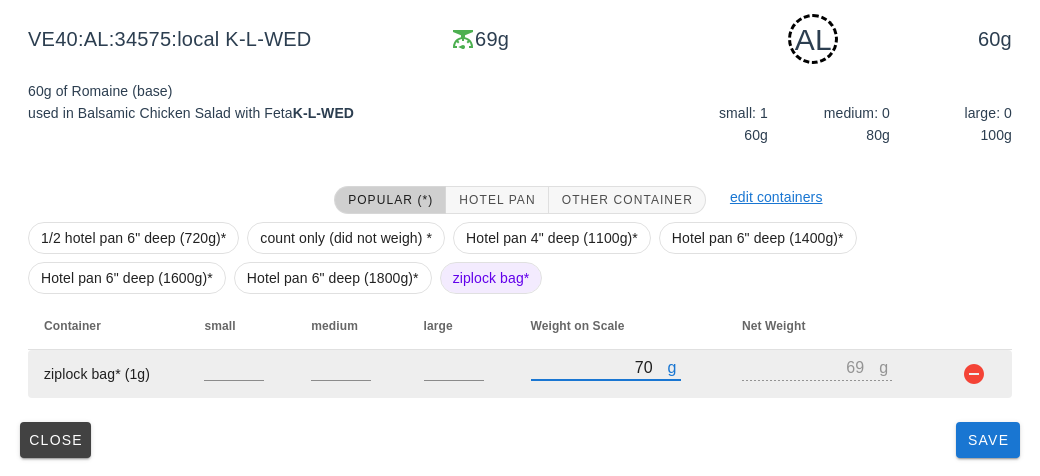 type on "720" 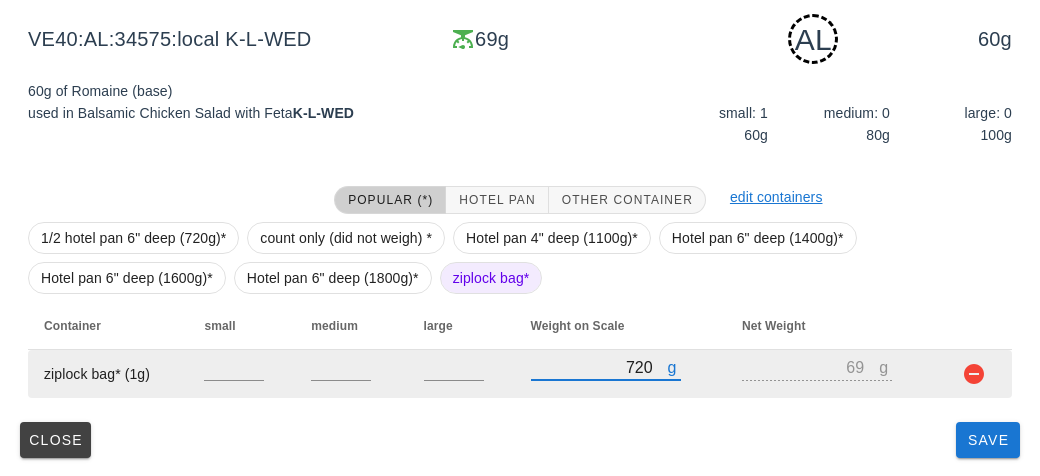 type on "719" 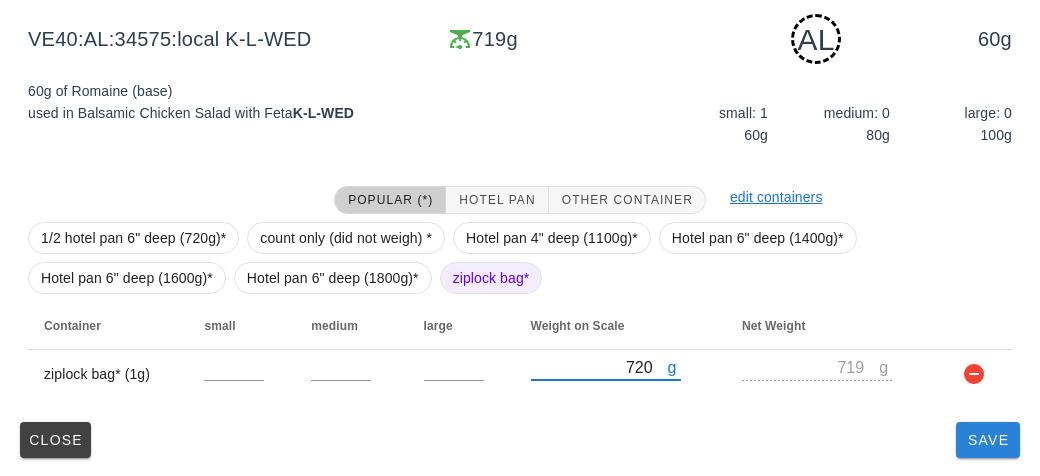 type on "720" 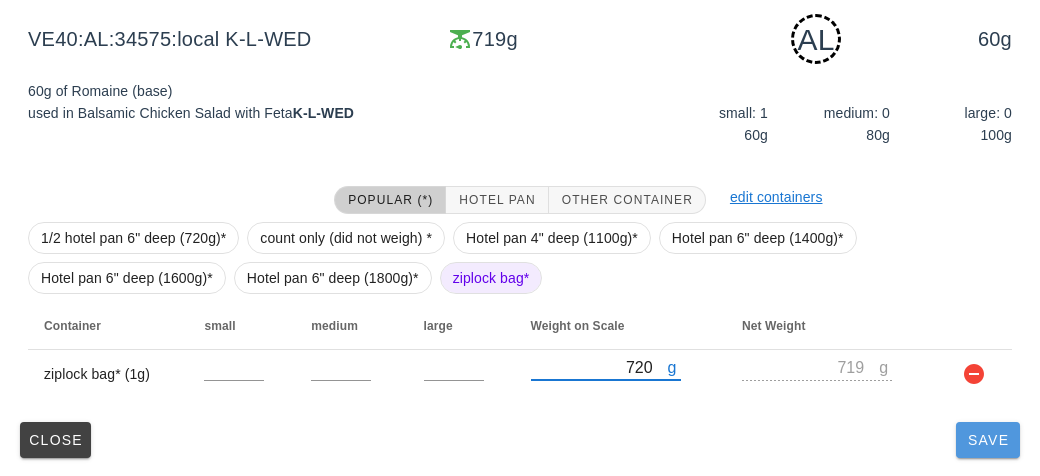 click on "Save" at bounding box center [988, 440] 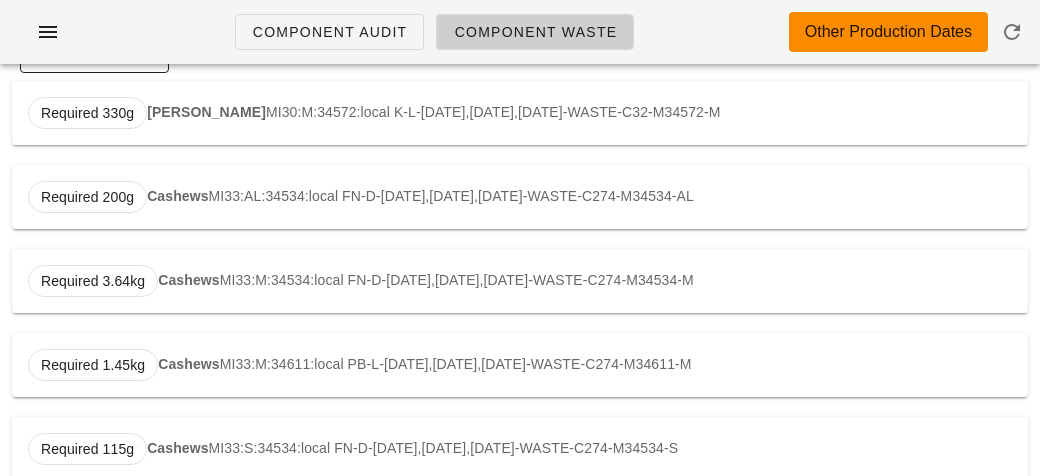 scroll, scrollTop: 0, scrollLeft: 0, axis: both 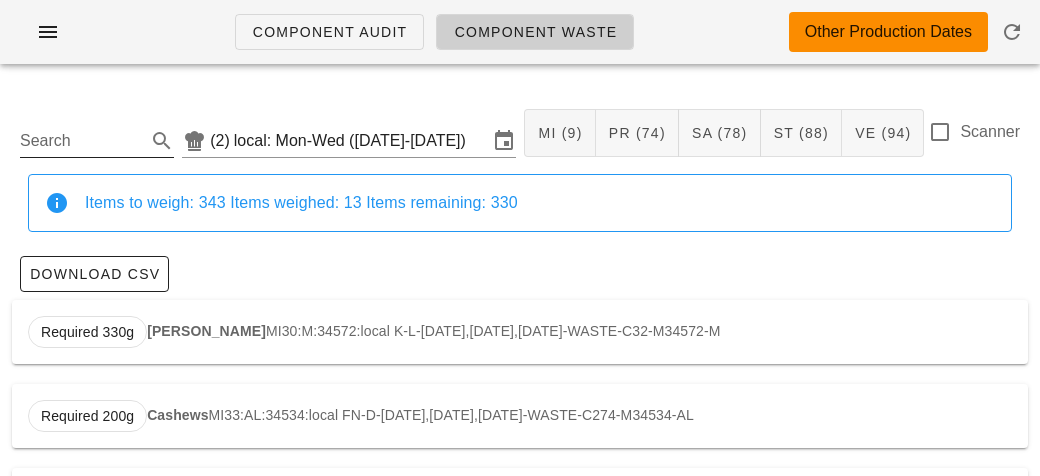 click on "Search" at bounding box center [81, 141] 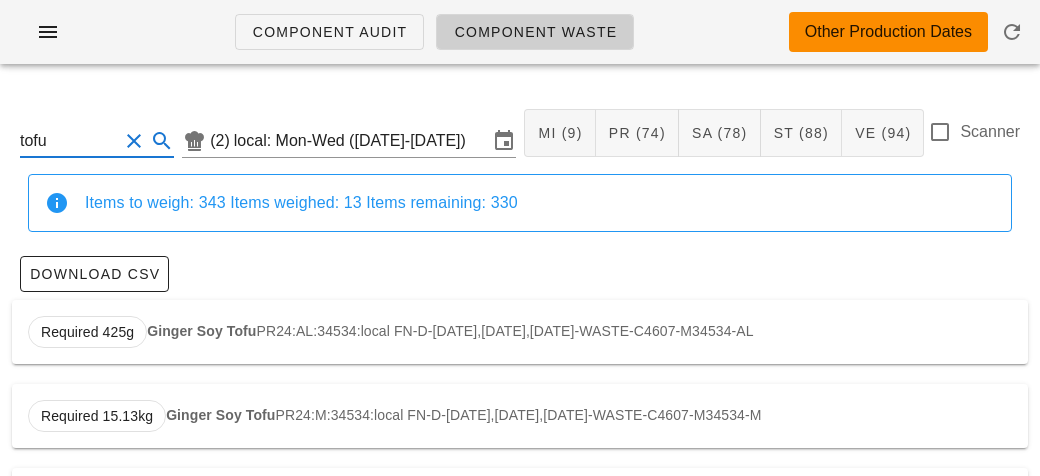 click on "Required 425g Ginger Soy Tofu  PR24:AL:34534:local FN-D-[DATE],[DATE],[DATE]-WASTE-C4607-M34534-AL" at bounding box center [520, 332] 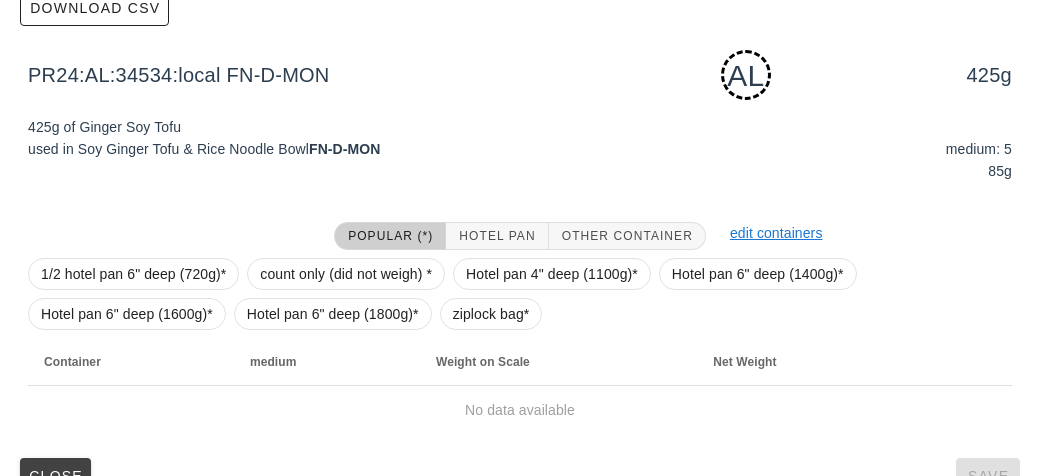 scroll, scrollTop: 302, scrollLeft: 0, axis: vertical 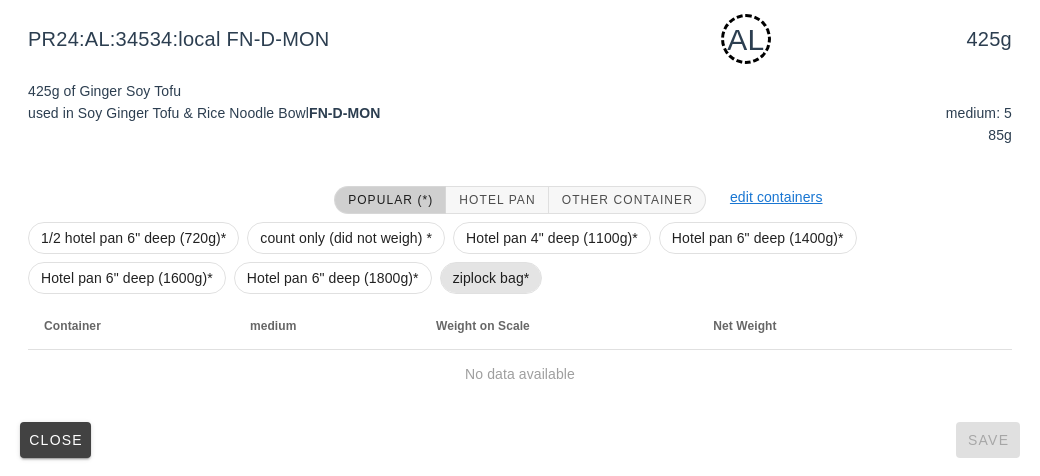 click on "ziplock bag*" at bounding box center [491, 278] 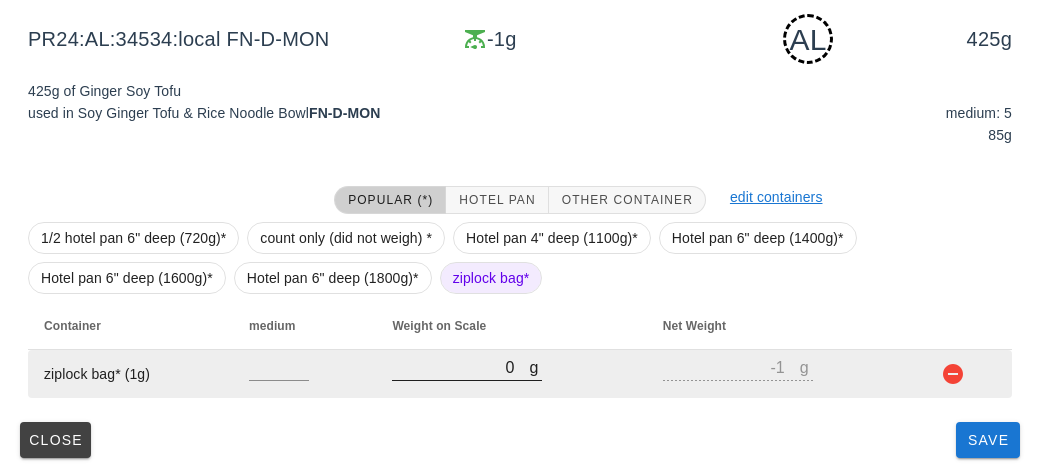click on "0" at bounding box center [460, 367] 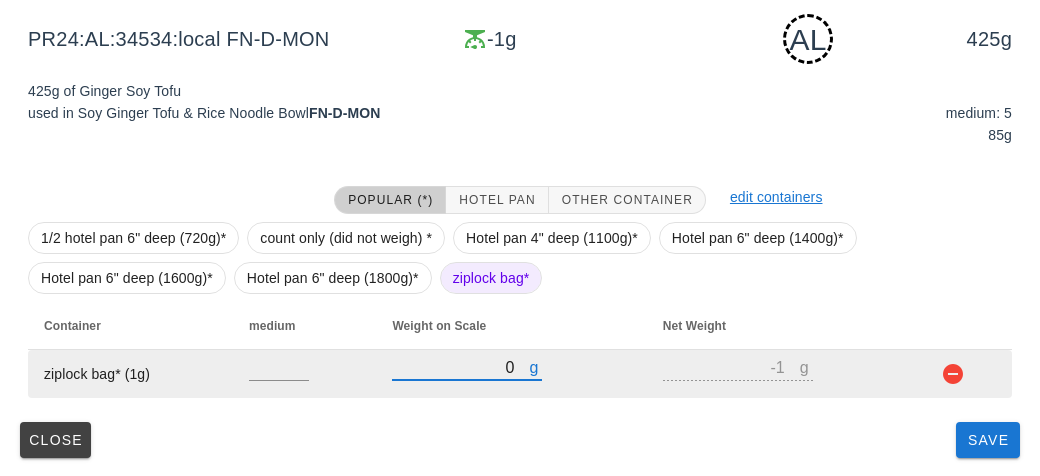 type on "50" 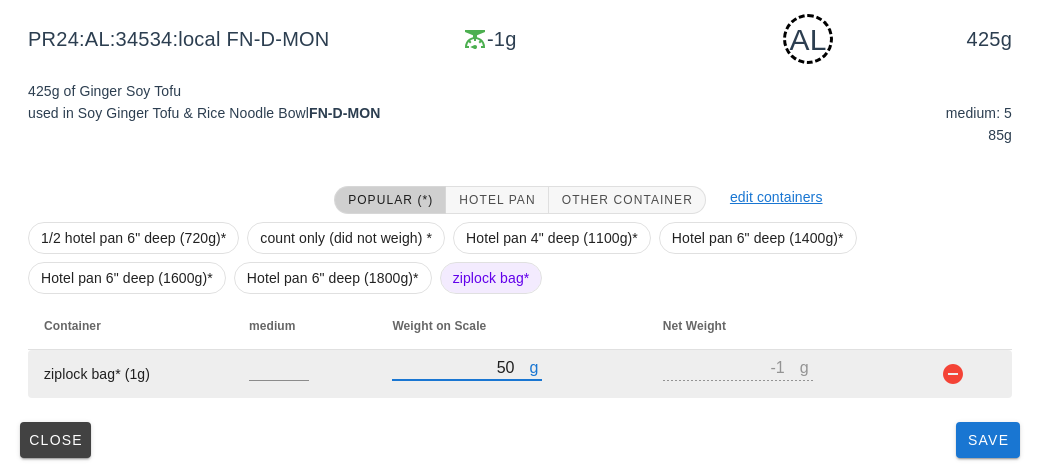 type on "49" 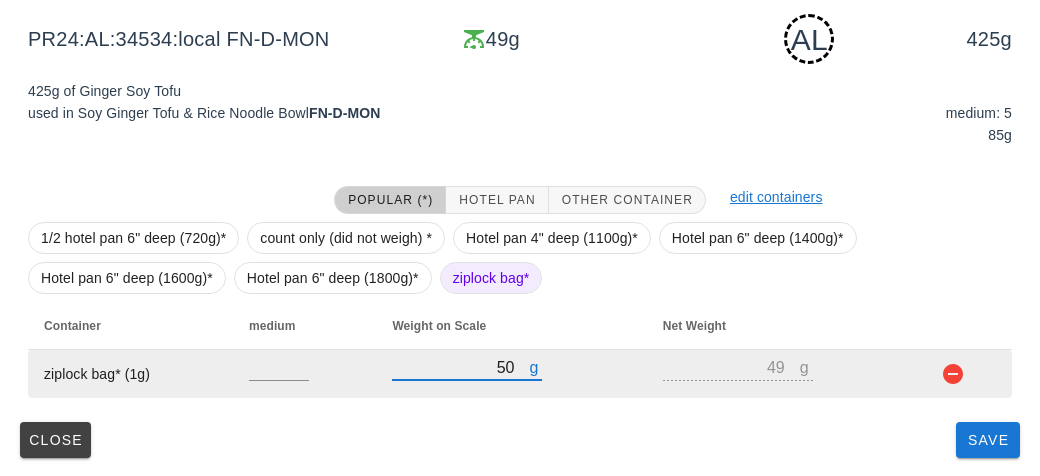type on "520" 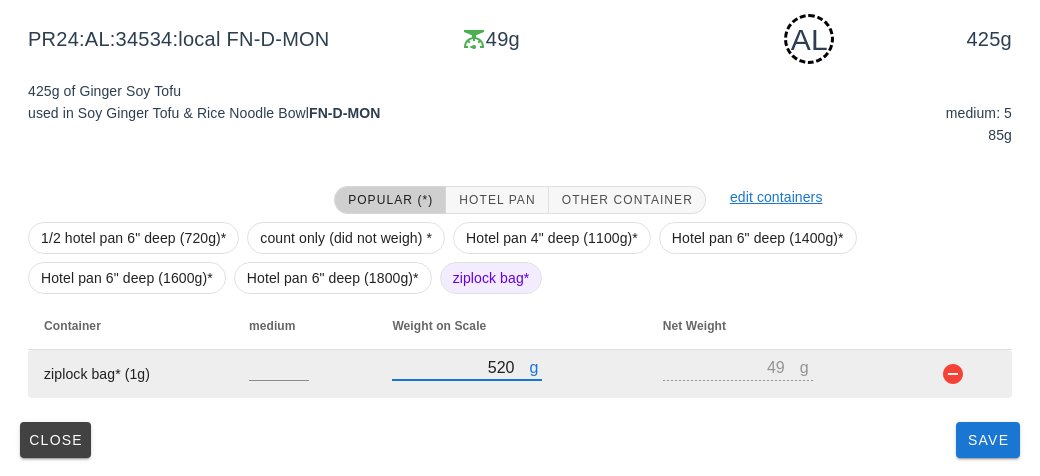 type on "519" 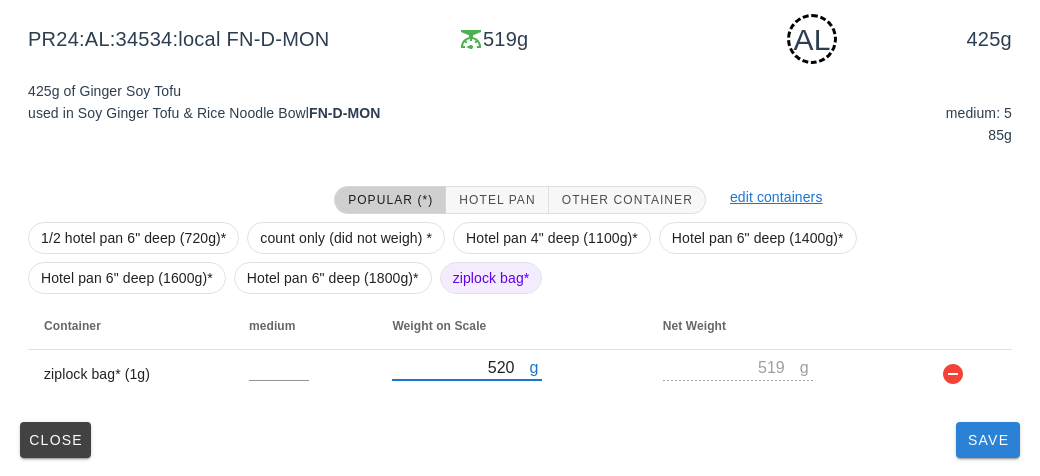 type on "520" 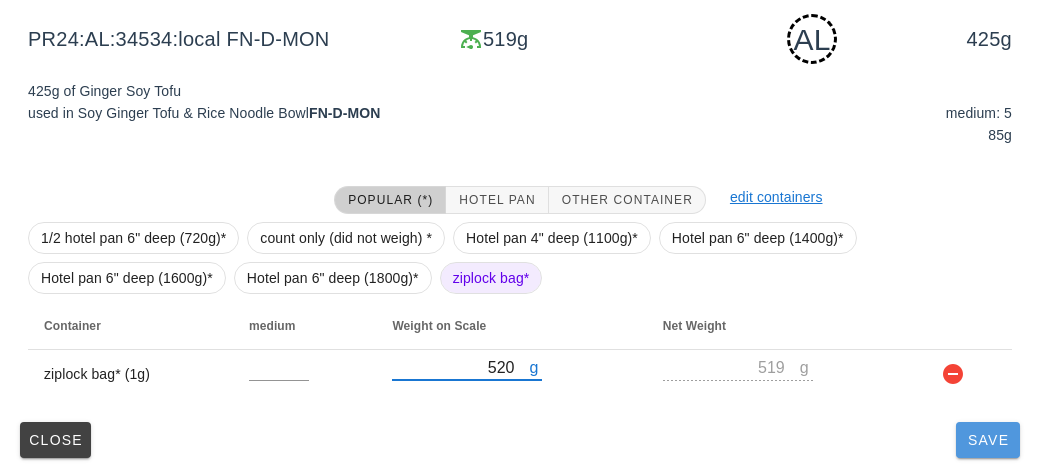 click on "Save" at bounding box center [988, 440] 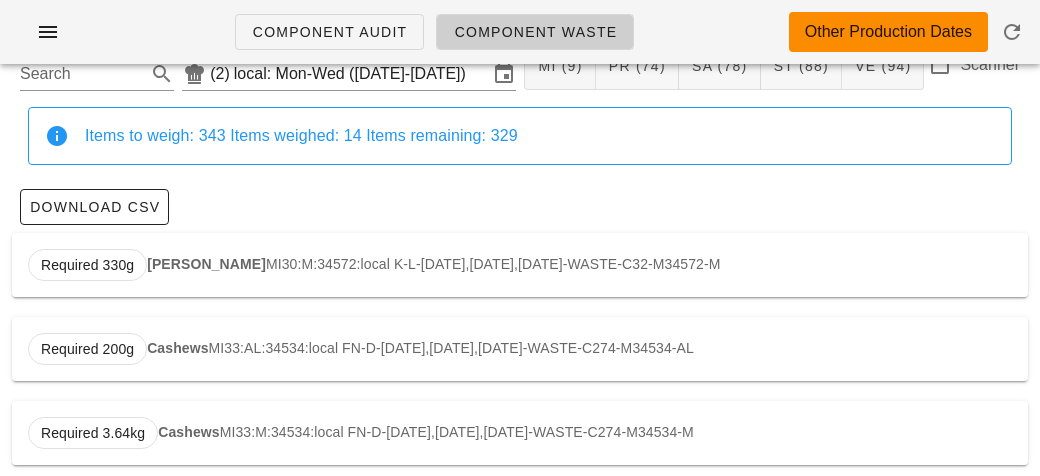 scroll, scrollTop: 0, scrollLeft: 0, axis: both 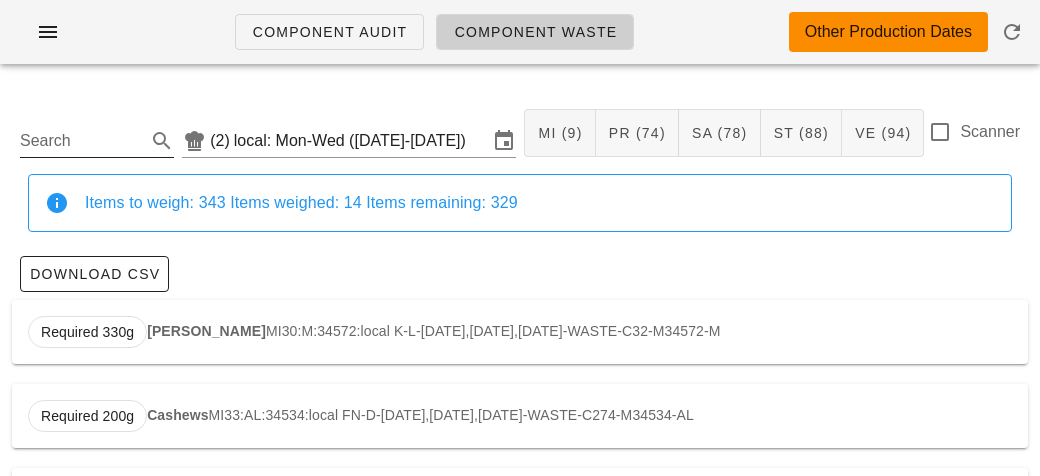 click on "Search" at bounding box center [81, 141] 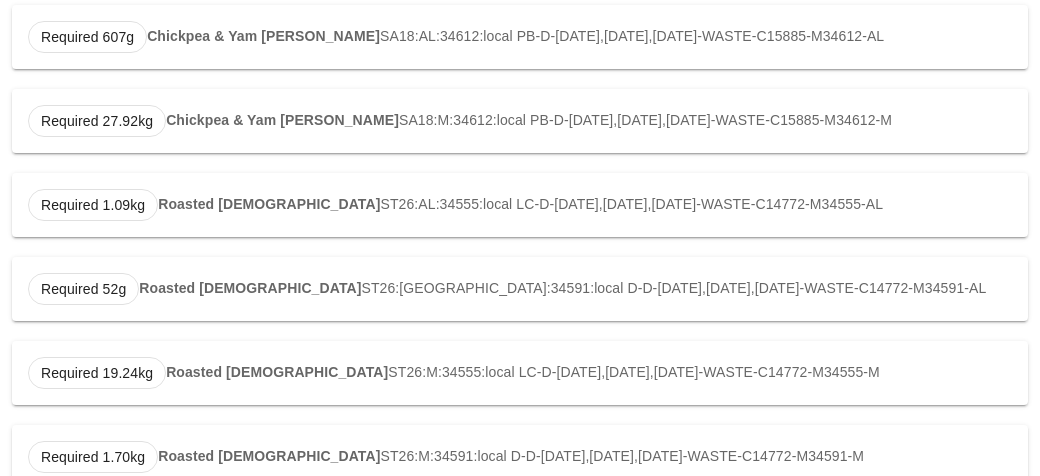 scroll, scrollTop: 296, scrollLeft: 0, axis: vertical 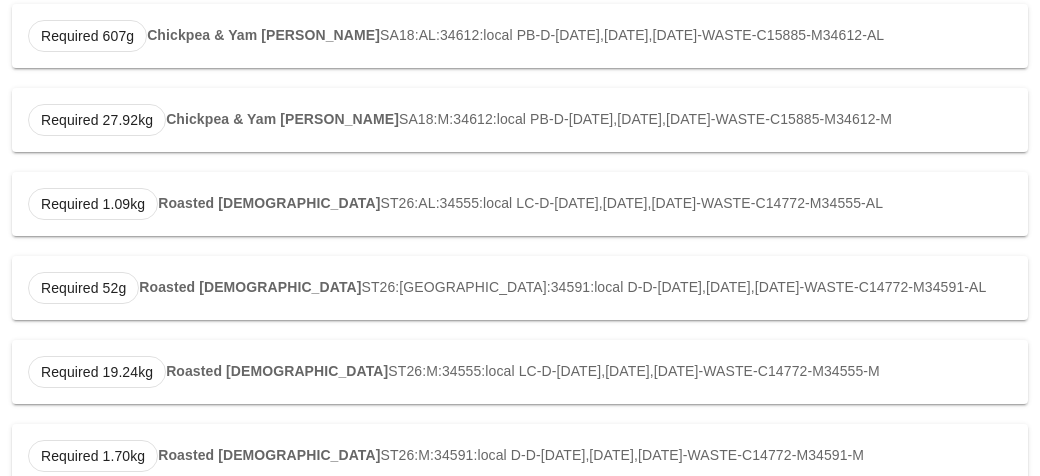 click on "Required 1.09kg Roasted Yams  ST26:AL:34555:local LC-D-[DATE],[DATE],[DATE]-WASTE-C14772-M34555-AL" at bounding box center (520, 204) 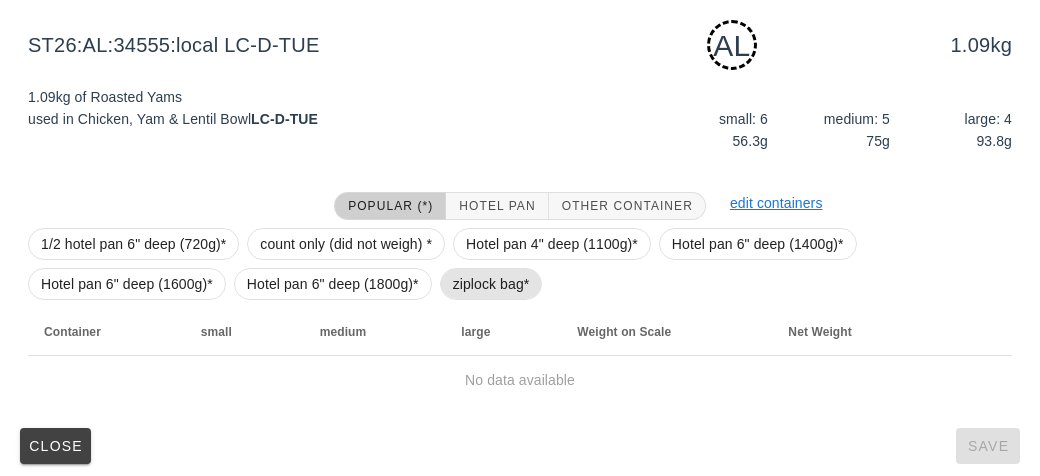 click on "ziplock bag*" at bounding box center (491, 284) 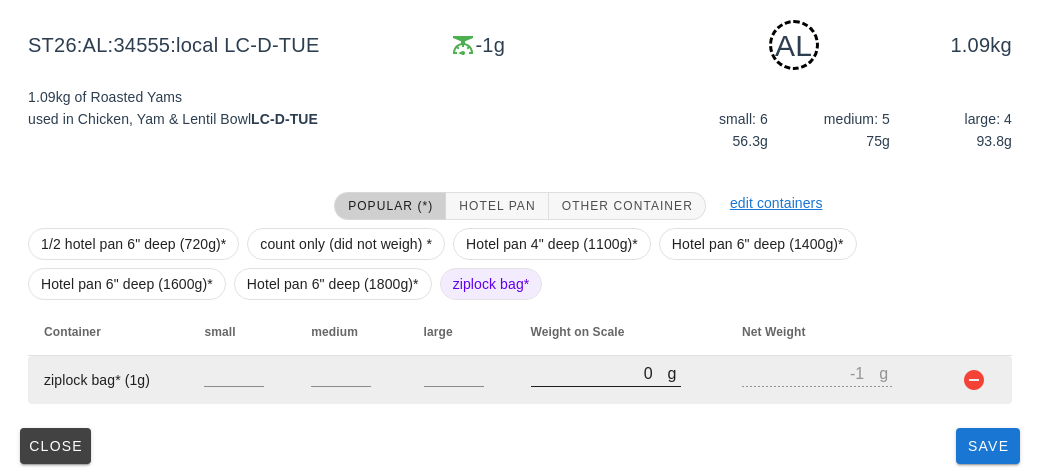 click on "0" at bounding box center (599, 373) 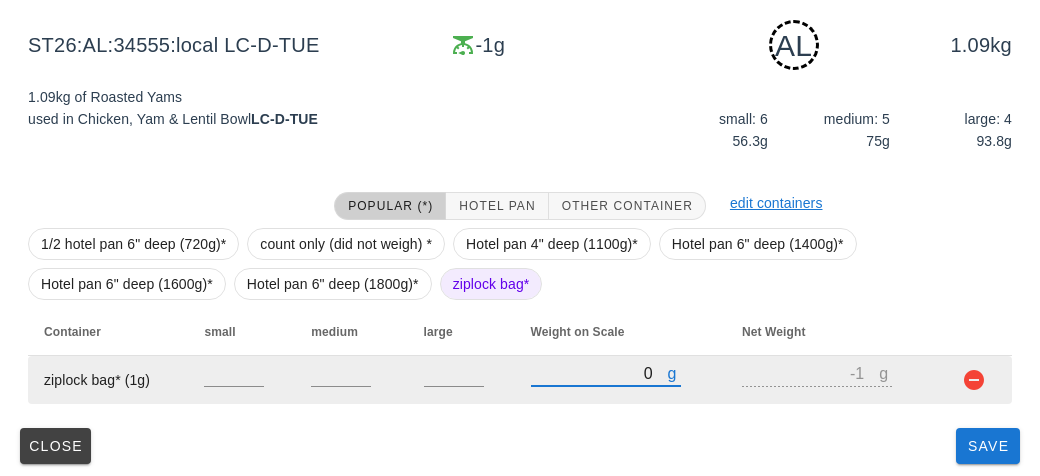 type on "70" 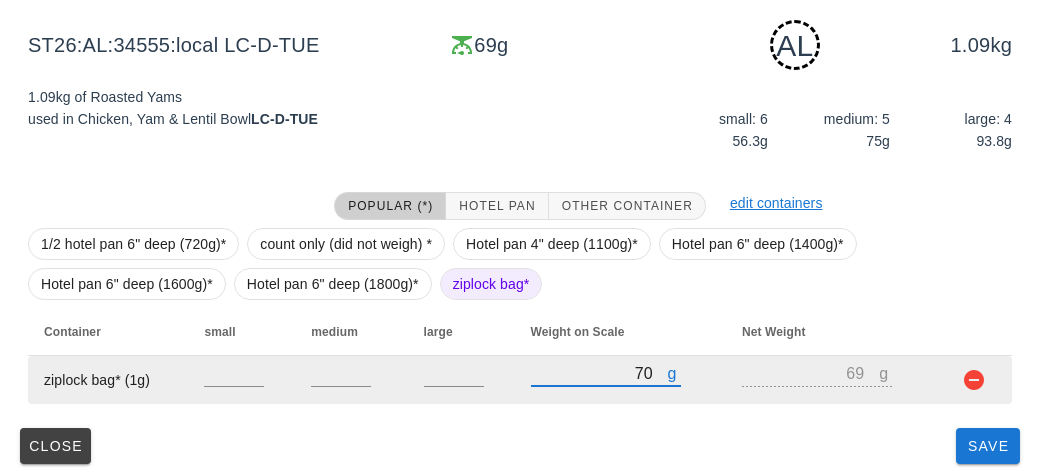 type on "740" 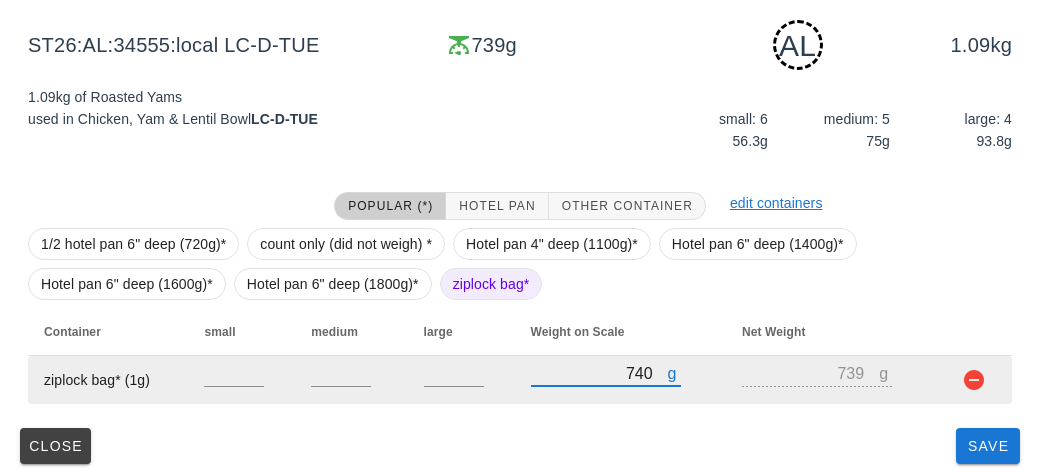 scroll, scrollTop: 302, scrollLeft: 0, axis: vertical 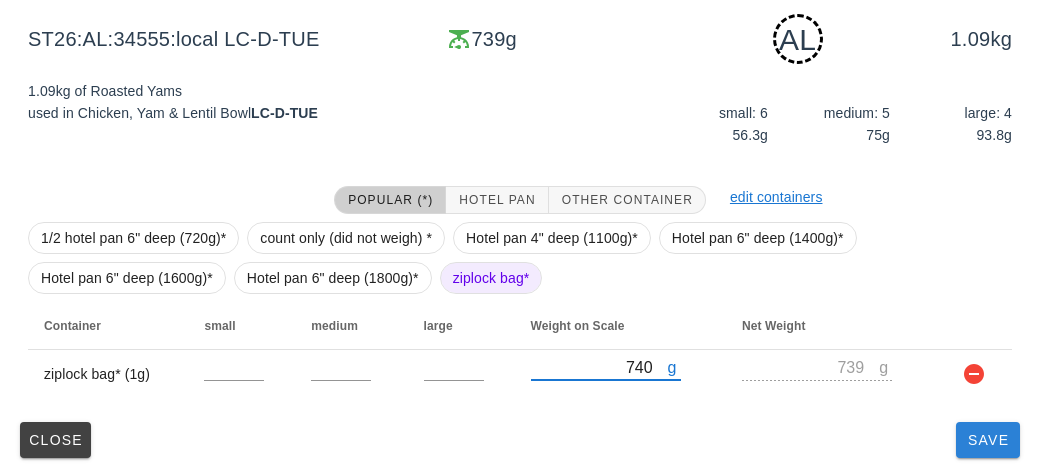 type on "740" 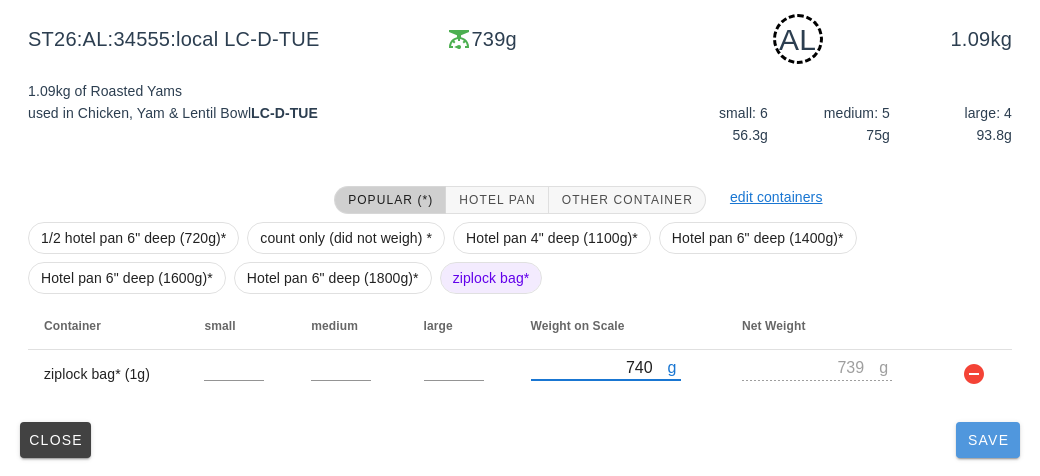 click on "Save" at bounding box center (988, 440) 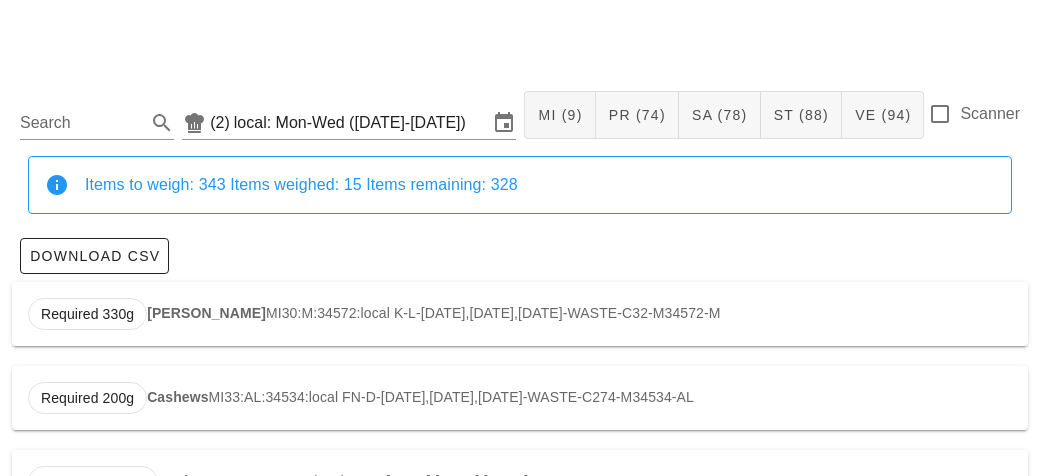 scroll, scrollTop: 0, scrollLeft: 0, axis: both 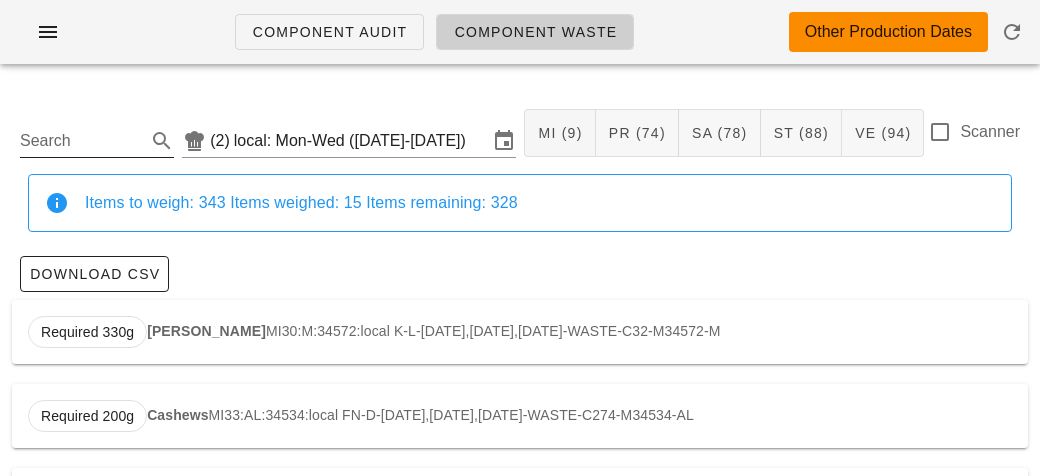 click on "Search" at bounding box center (81, 141) 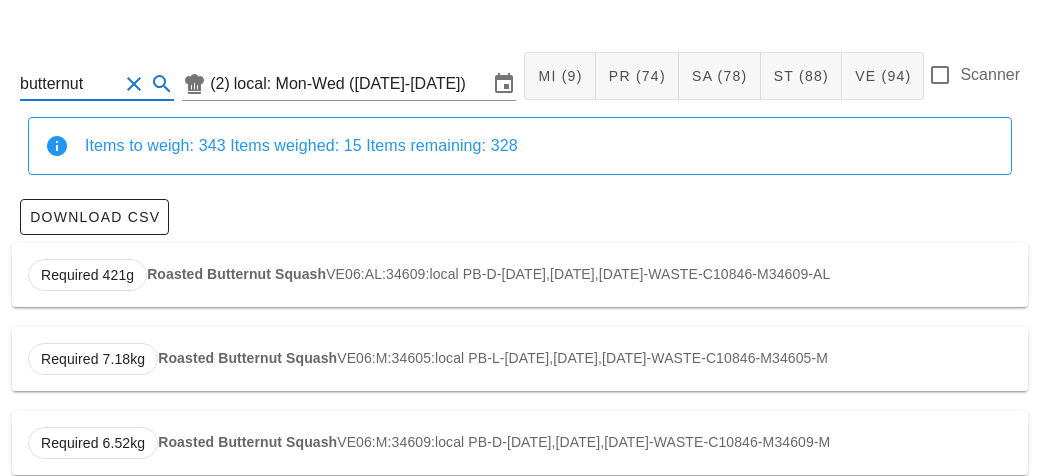 click on "Roasted Butternut Squash" at bounding box center (236, 274) 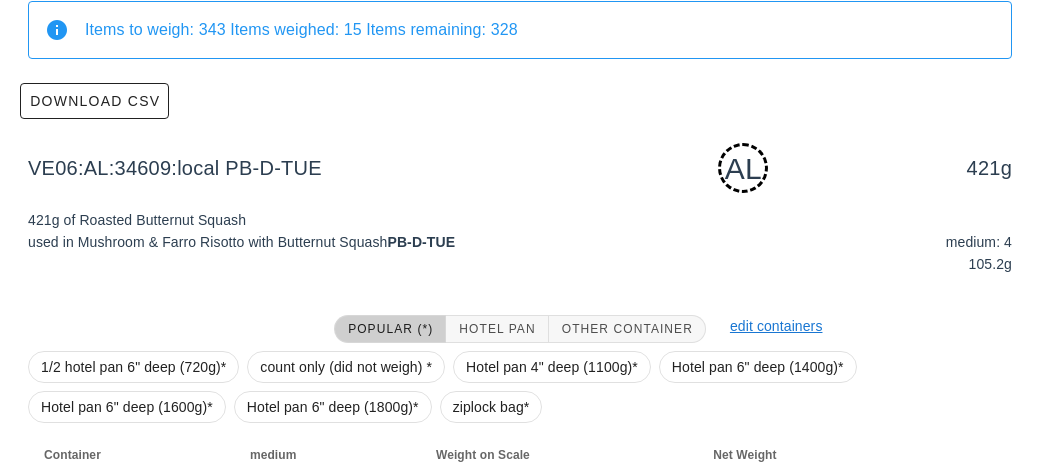 scroll, scrollTop: 302, scrollLeft: 0, axis: vertical 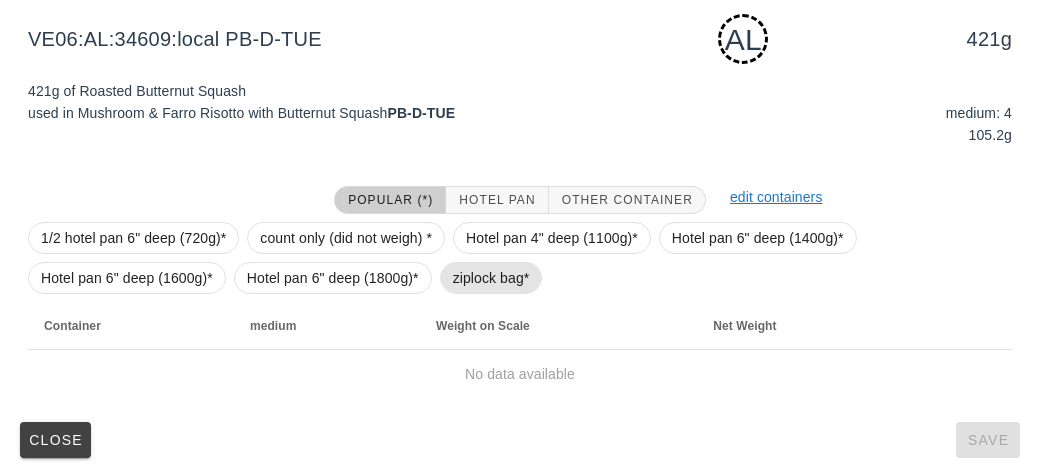 click on "ziplock bag*" at bounding box center [491, 278] 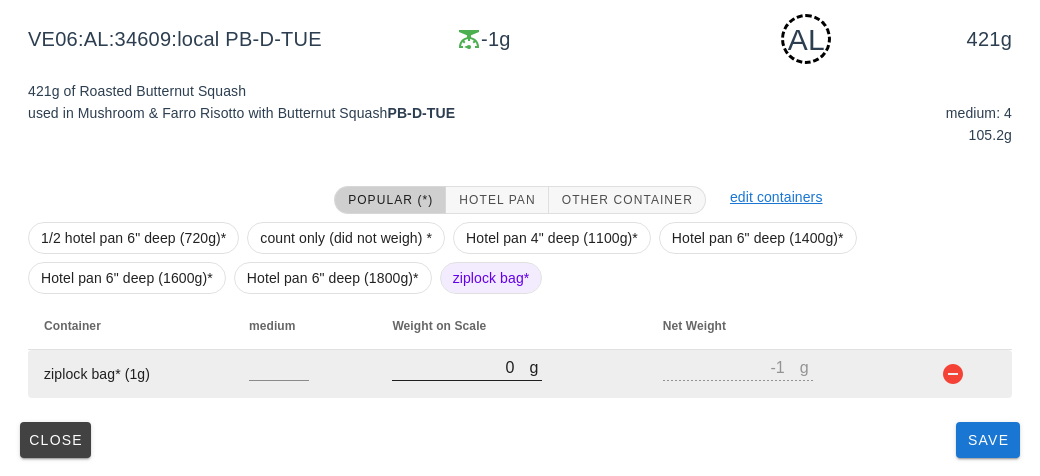 click on "0" at bounding box center [460, 367] 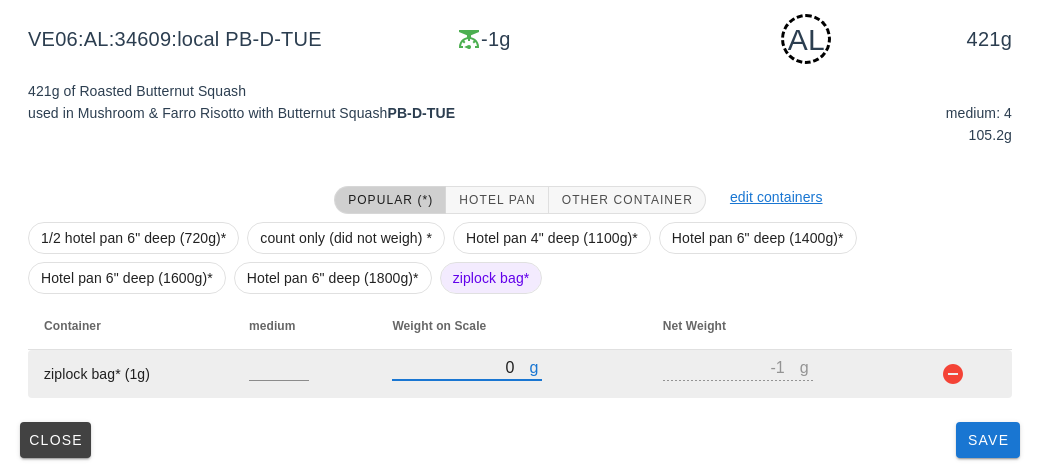 type on "10" 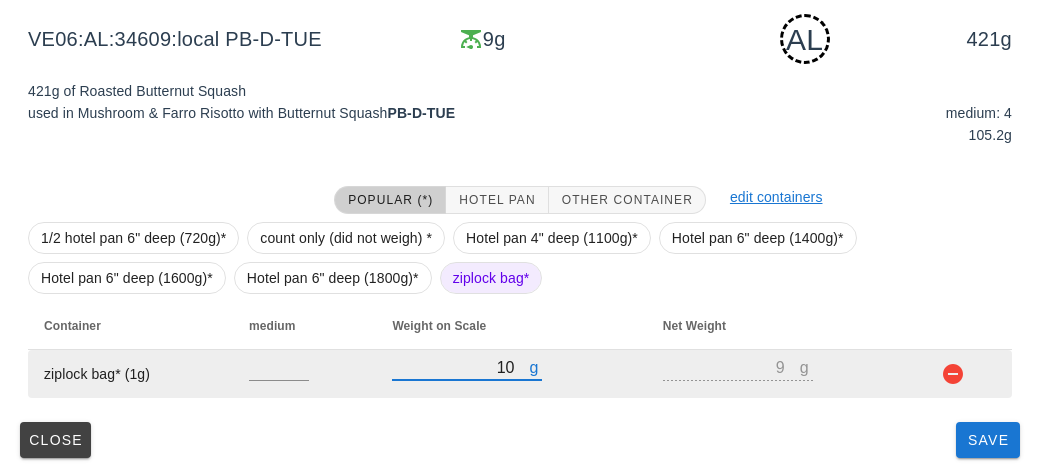 type on "140" 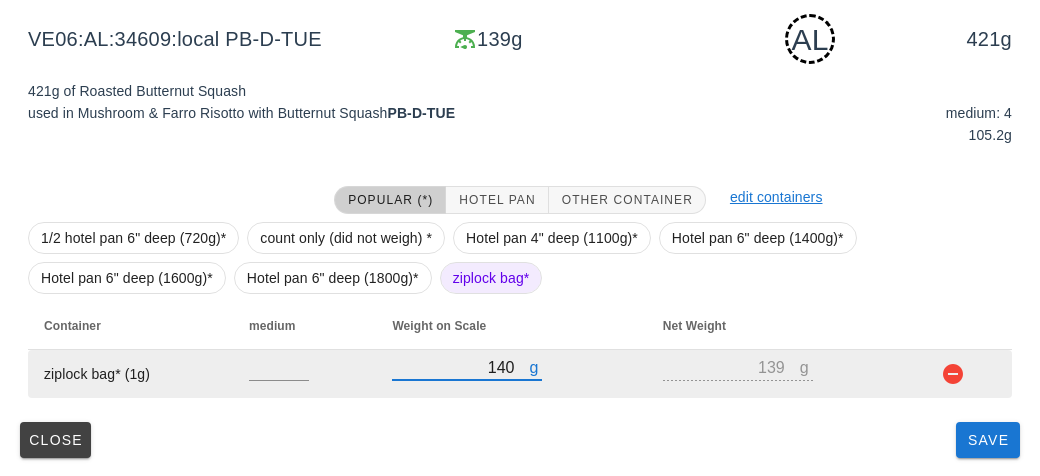 type on "1480" 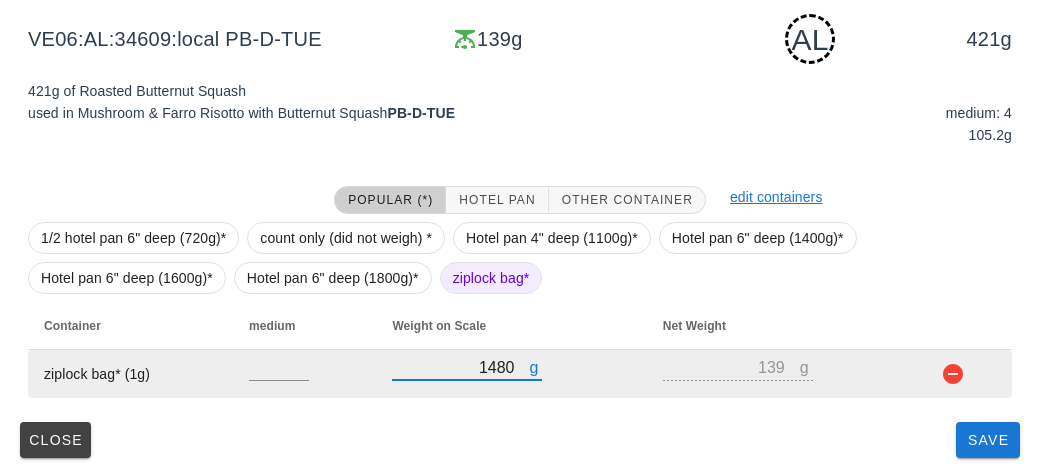 type on "1479" 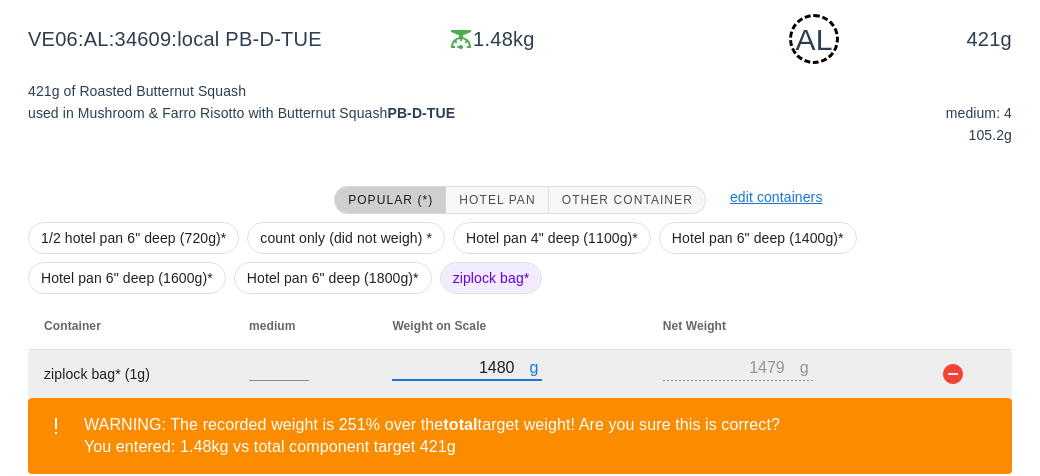 scroll, scrollTop: 394, scrollLeft: 0, axis: vertical 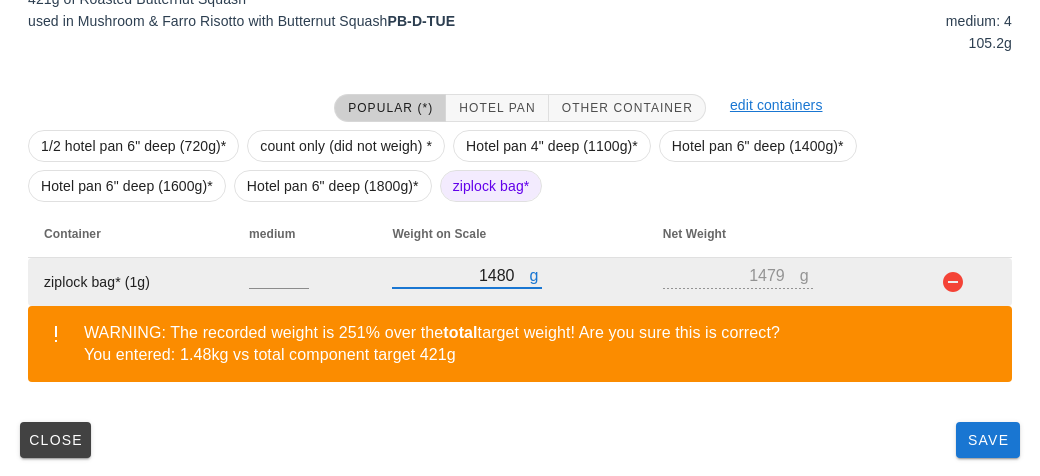 type on "1480" 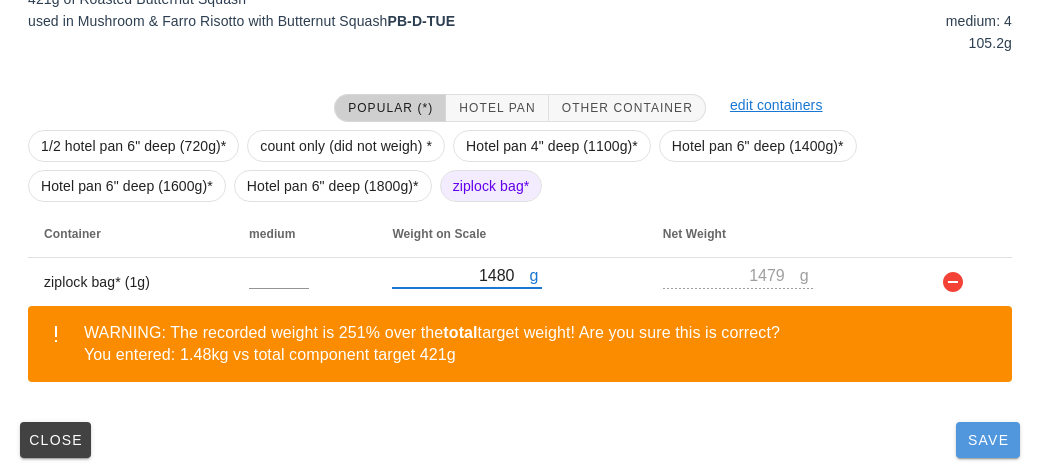 click on "Save" at bounding box center (988, 440) 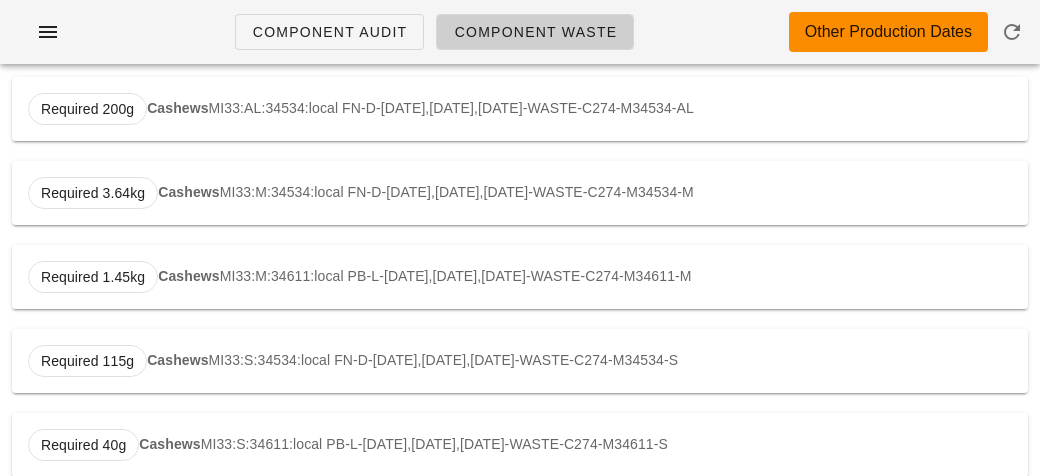 scroll, scrollTop: 0, scrollLeft: 0, axis: both 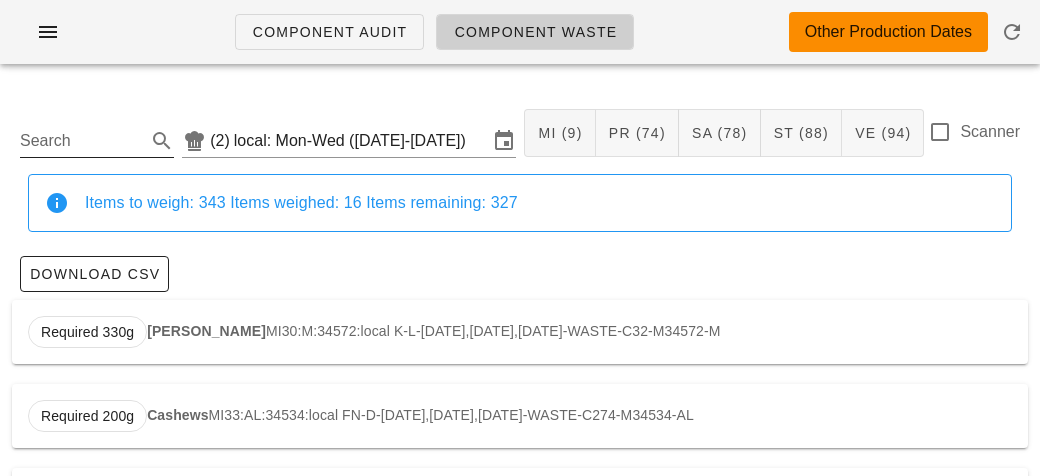 click on "Search" at bounding box center (81, 141) 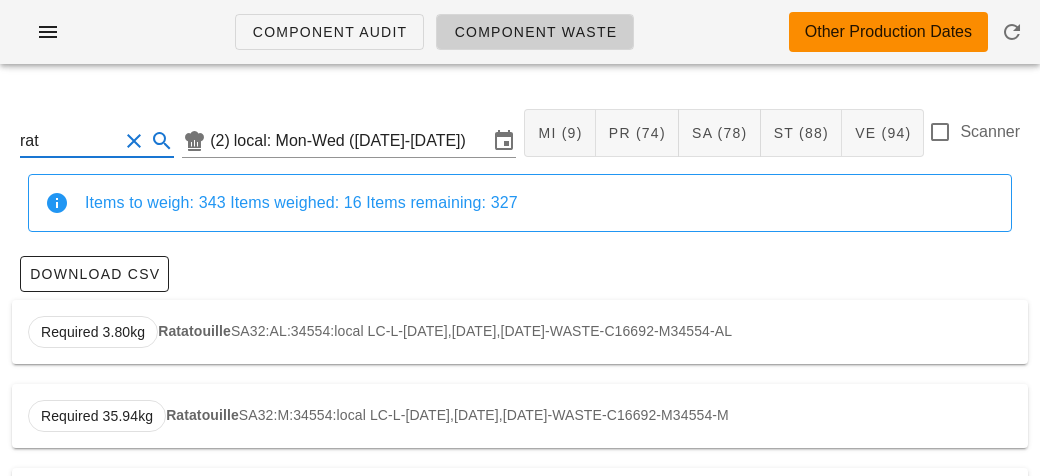 click on "Required 3.80kg Ratatouille  SA32:AL:34554:local LC-L-[DATE],[DATE],[DATE]-WASTE-C16692-M34554-AL" at bounding box center (520, 332) 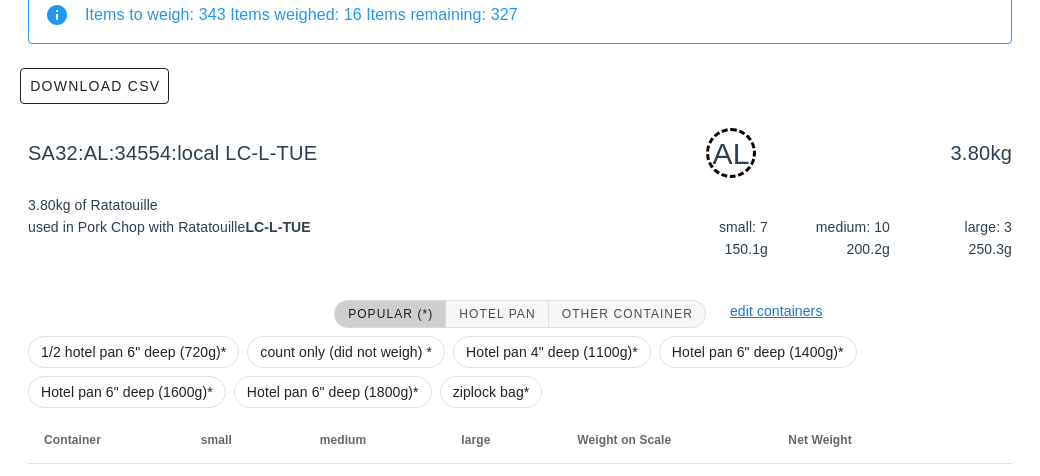 scroll, scrollTop: 302, scrollLeft: 0, axis: vertical 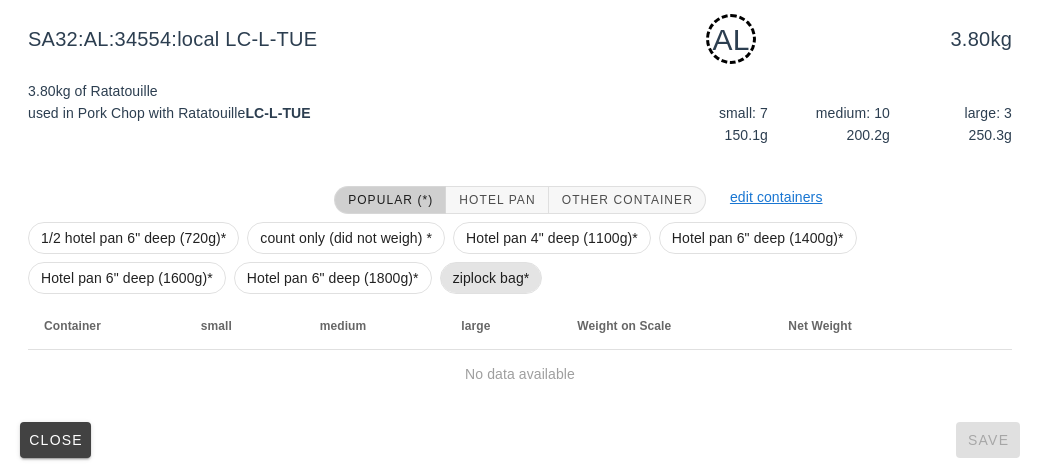 click on "ziplock bag*" at bounding box center [491, 278] 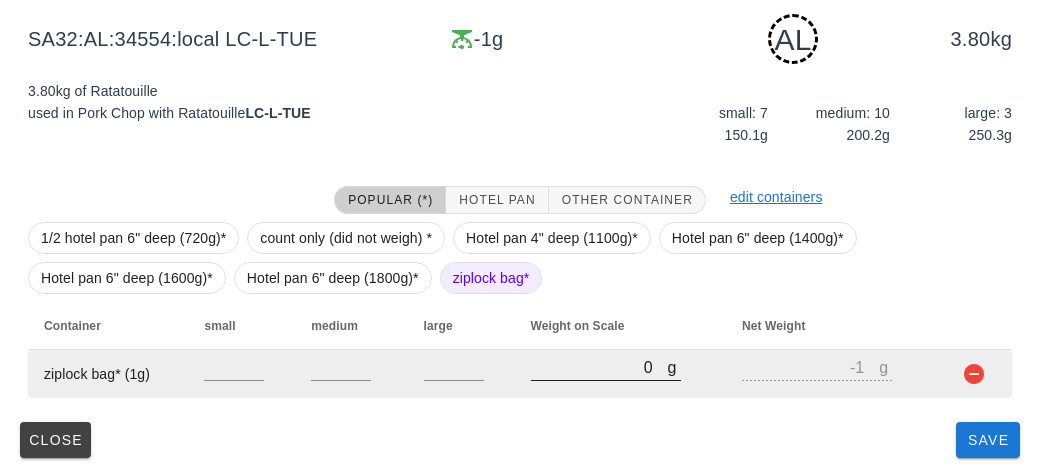 click on "0" at bounding box center (599, 367) 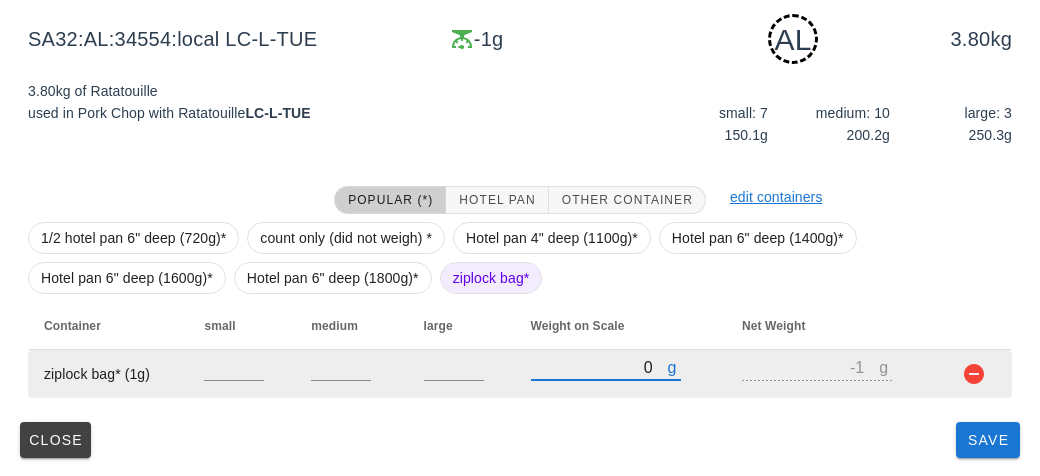 type on "40" 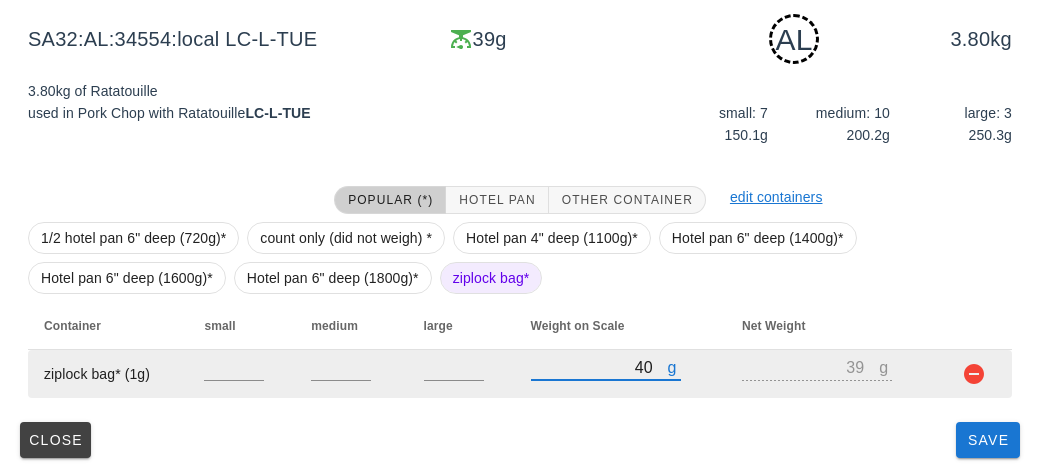 type on "400" 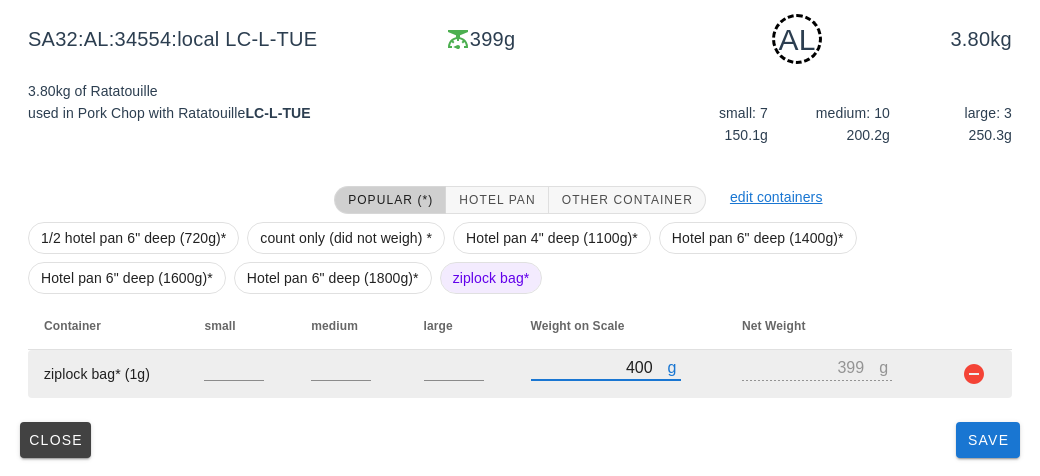 type on "4000" 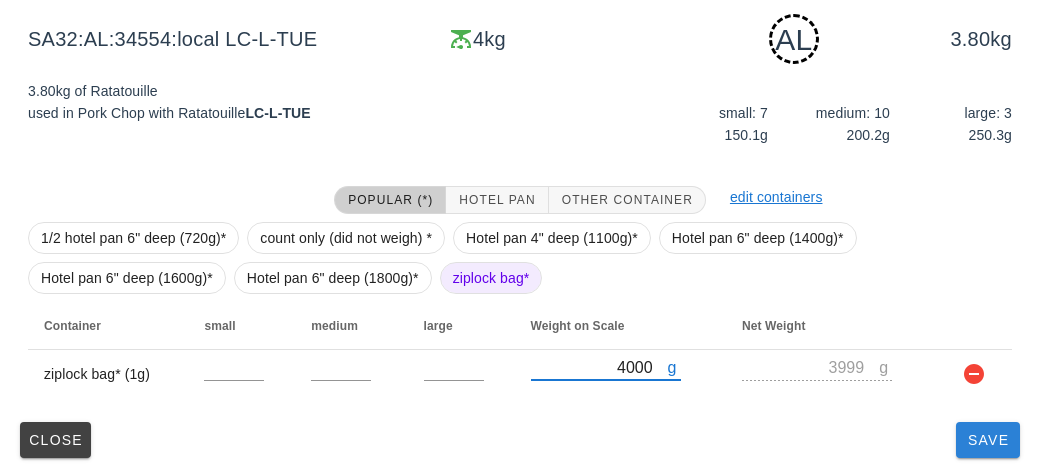 type on "4000" 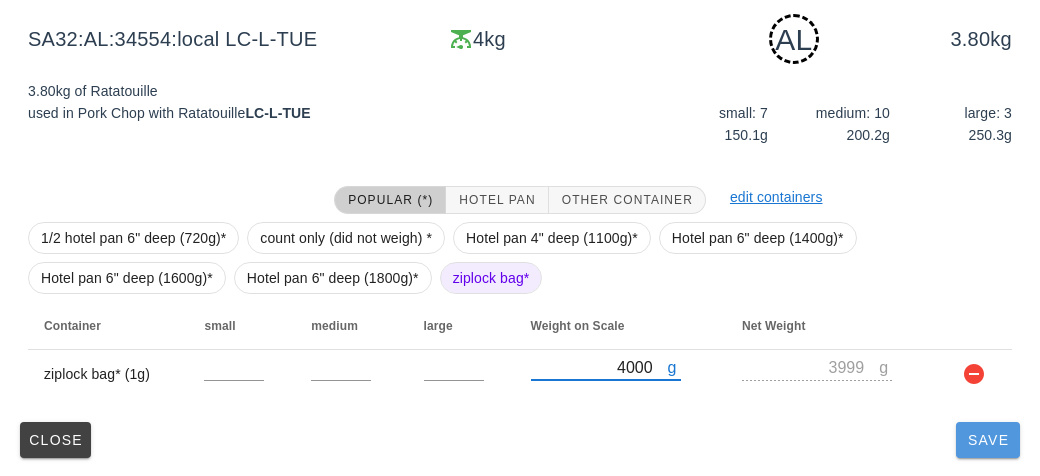 click on "Save" at bounding box center [988, 440] 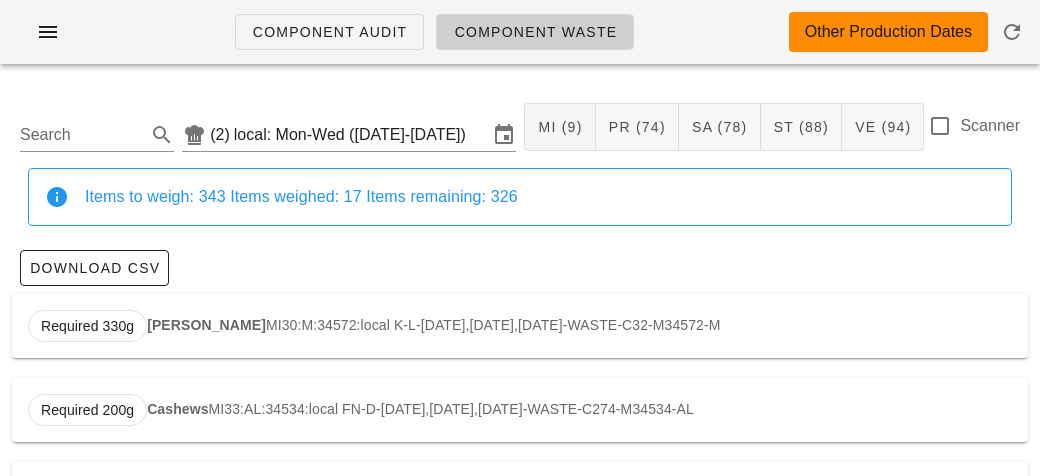 scroll, scrollTop: 0, scrollLeft: 0, axis: both 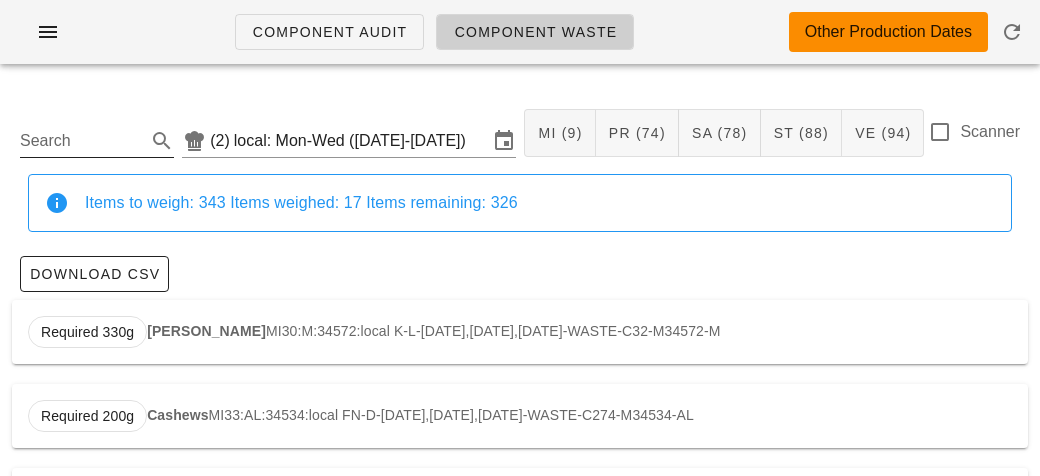 click on "Search" at bounding box center (81, 141) 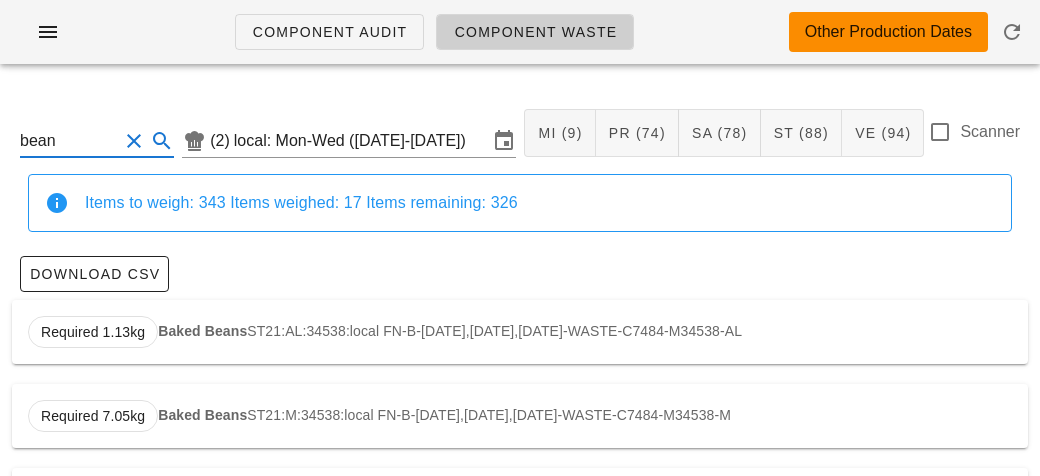 click on "Baked Beans" at bounding box center [202, 331] 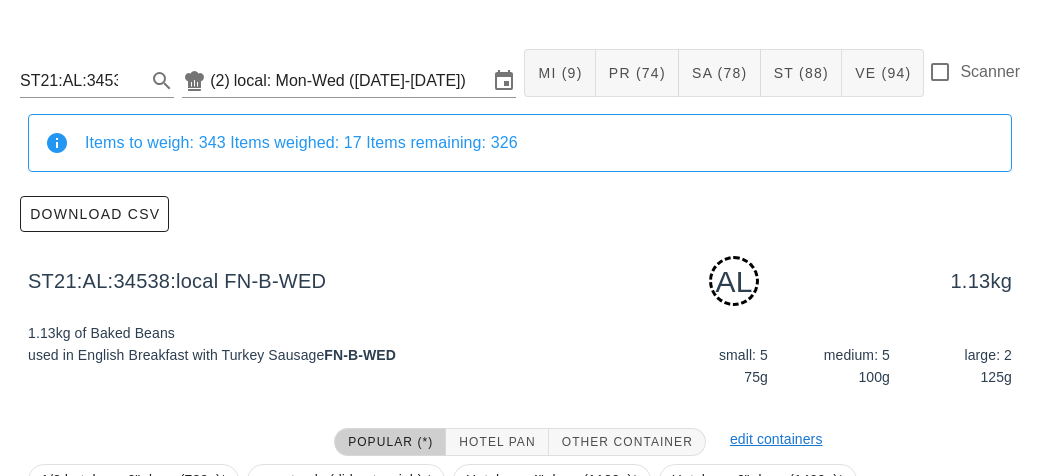 scroll, scrollTop: 302, scrollLeft: 0, axis: vertical 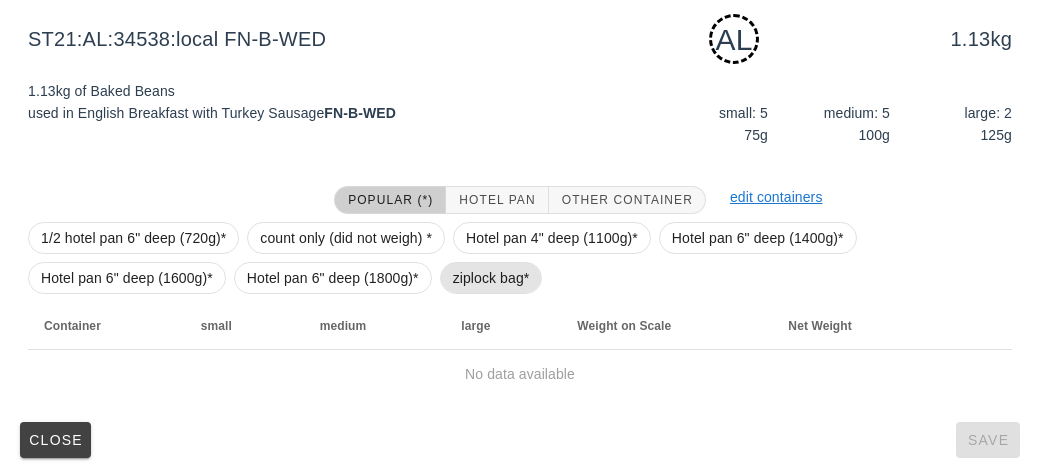 click on "ziplock bag*" at bounding box center (491, 278) 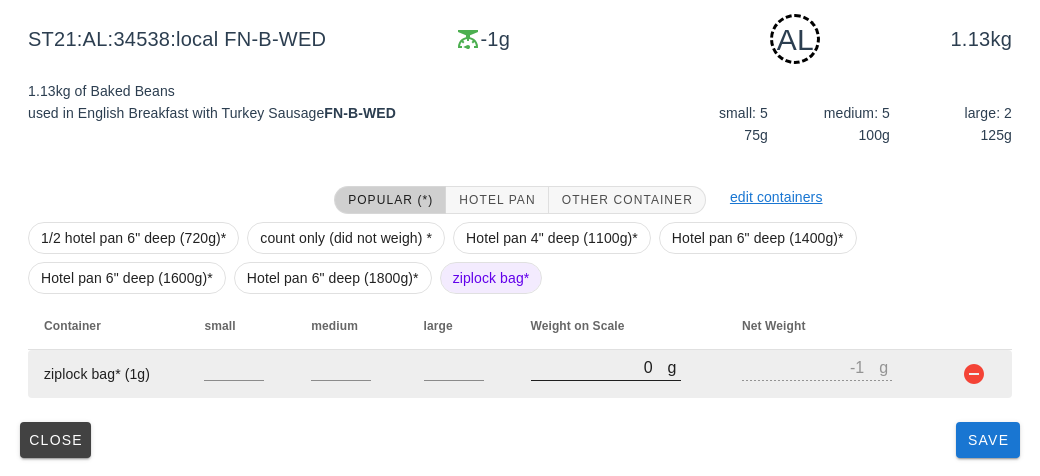 click at bounding box center [606, 391] 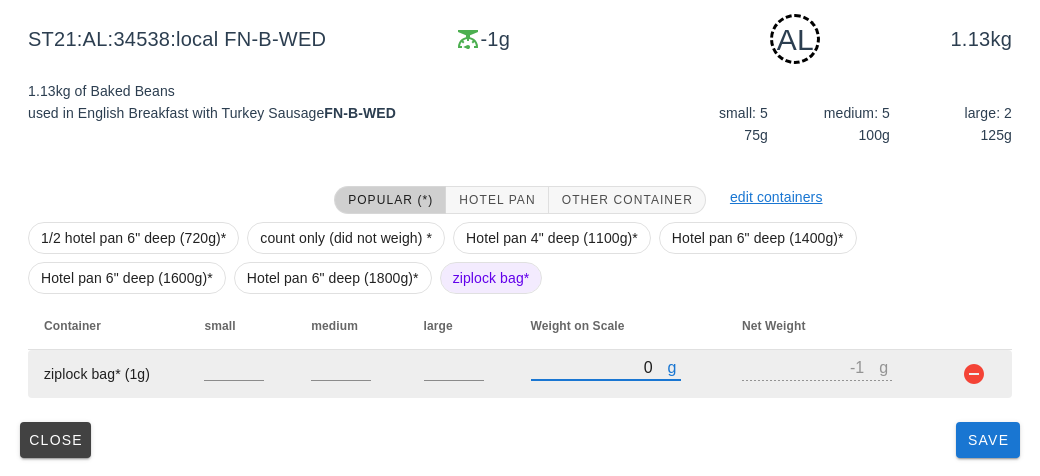 type on "30" 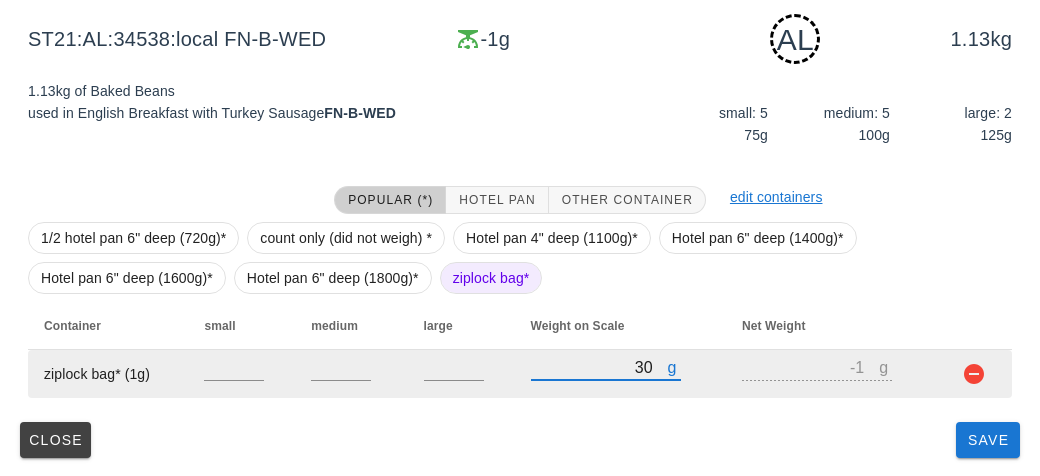 type on "29" 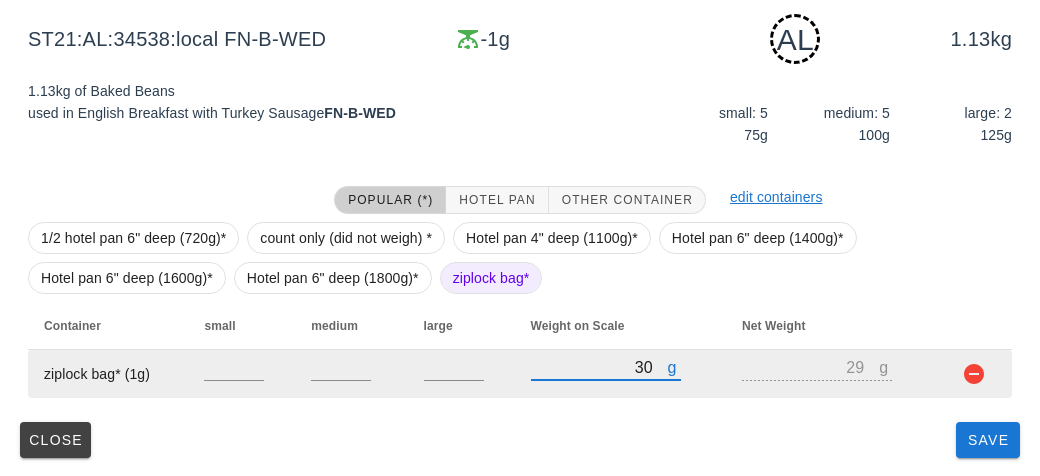 type on "340" 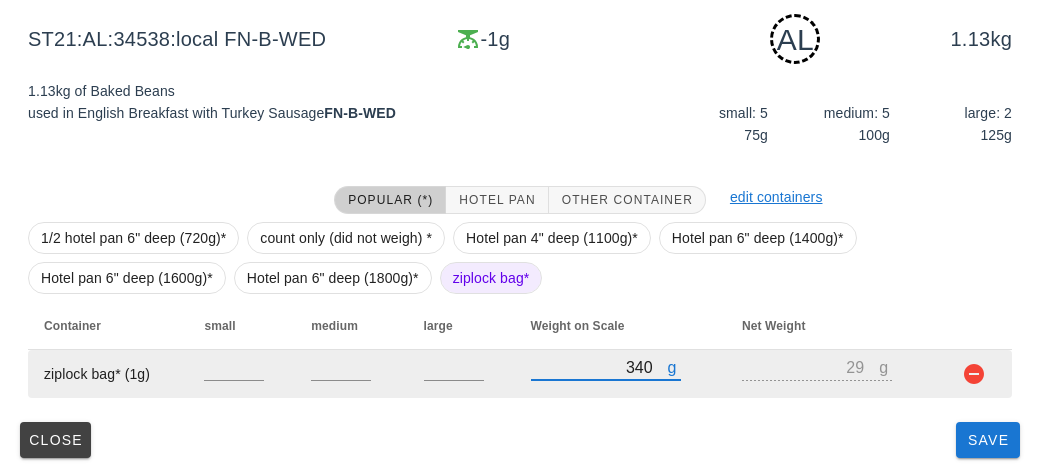 type on "339" 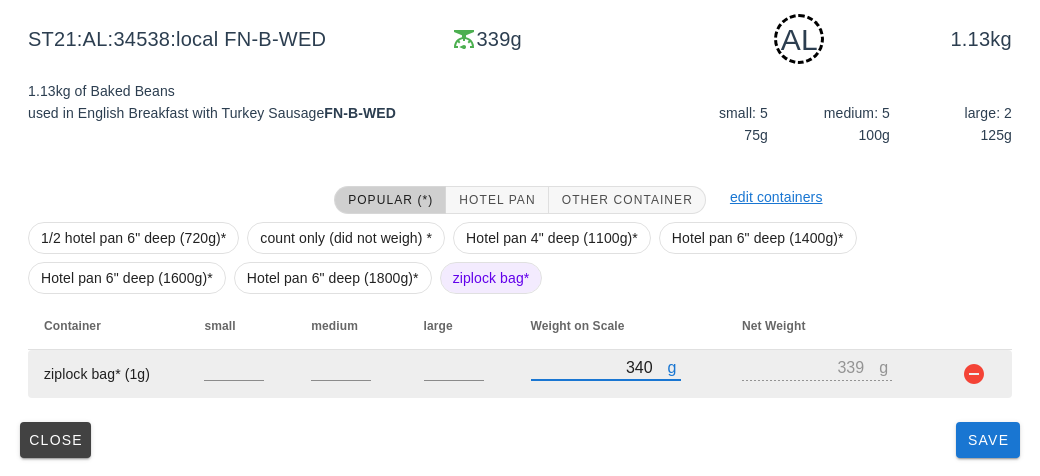 type on "3410" 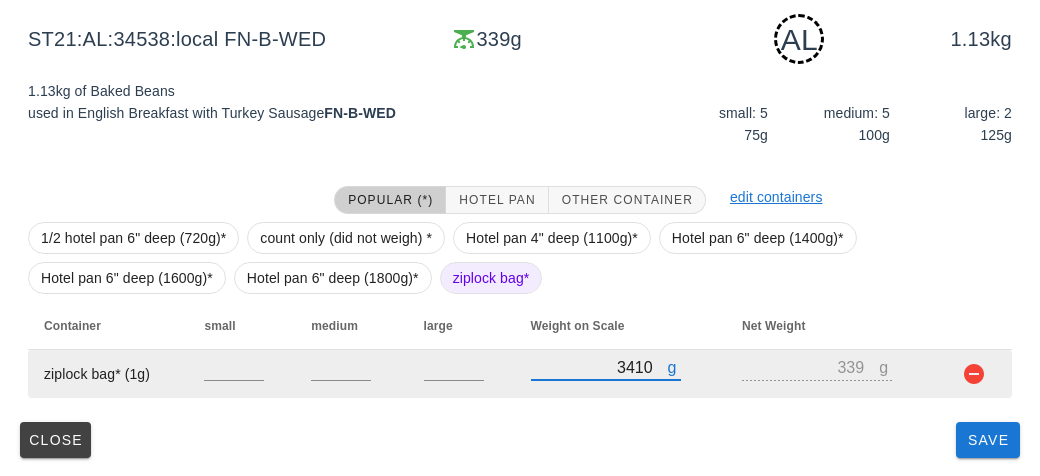 type on "3409" 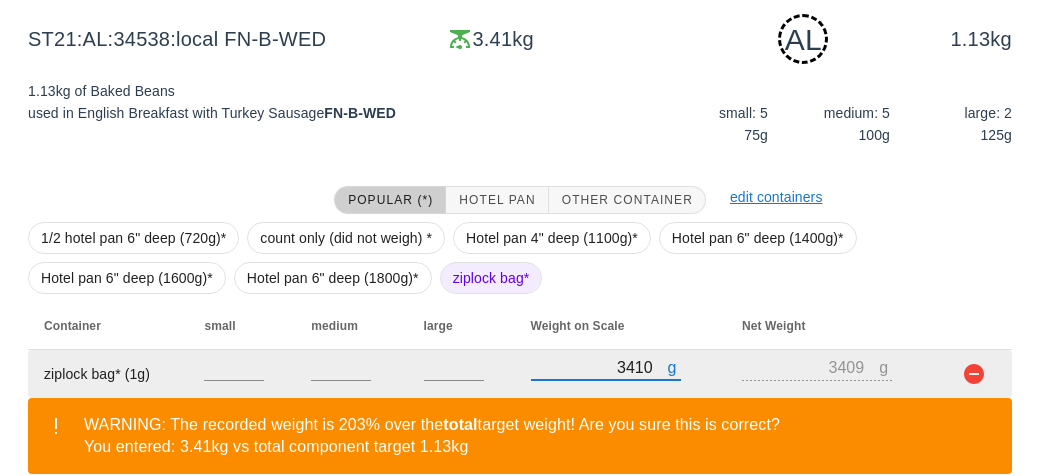 scroll, scrollTop: 394, scrollLeft: 0, axis: vertical 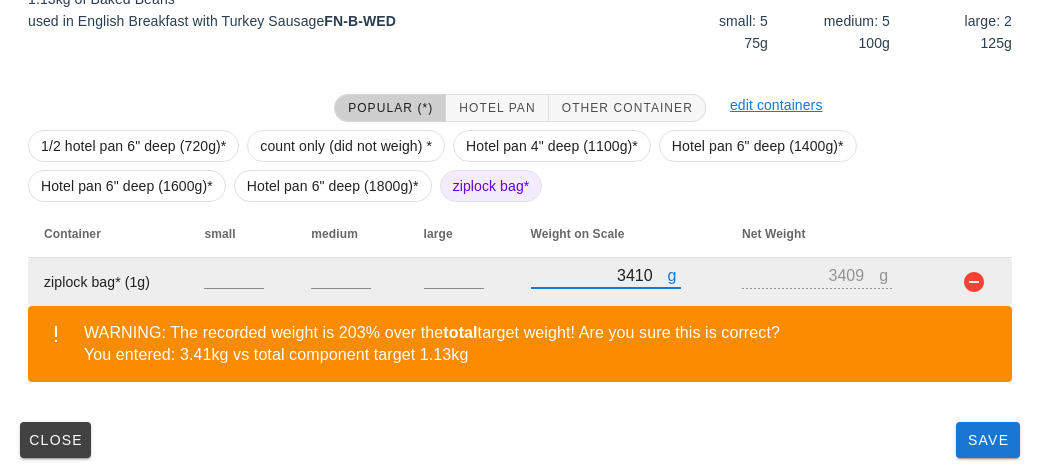 type on "3410" 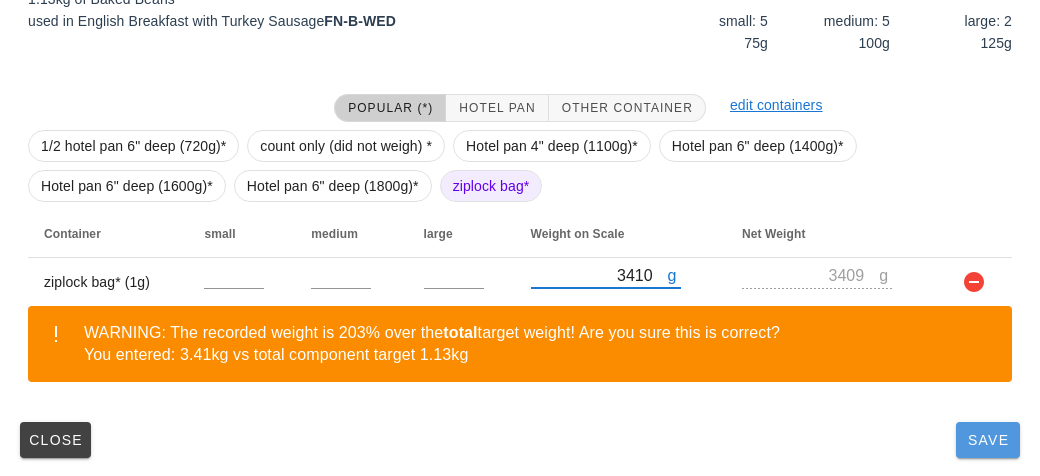 click on "Save" at bounding box center [988, 440] 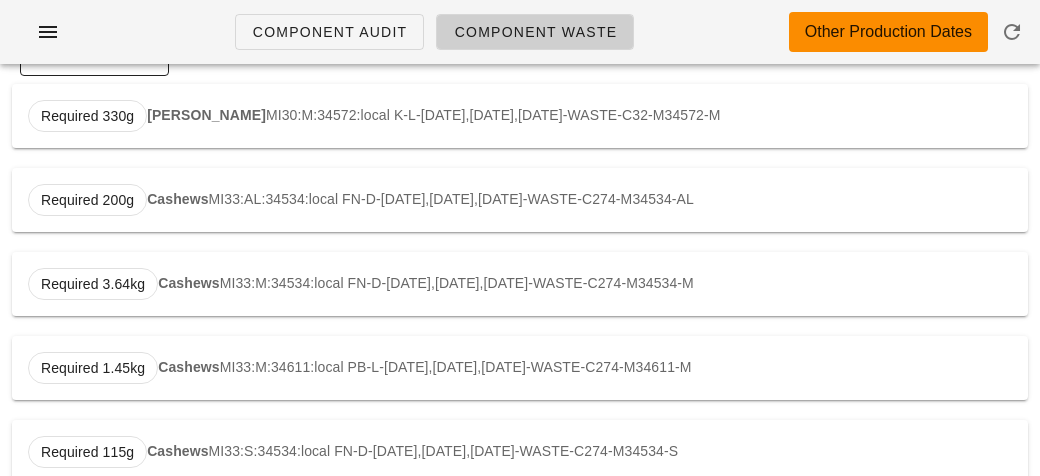 scroll, scrollTop: 0, scrollLeft: 0, axis: both 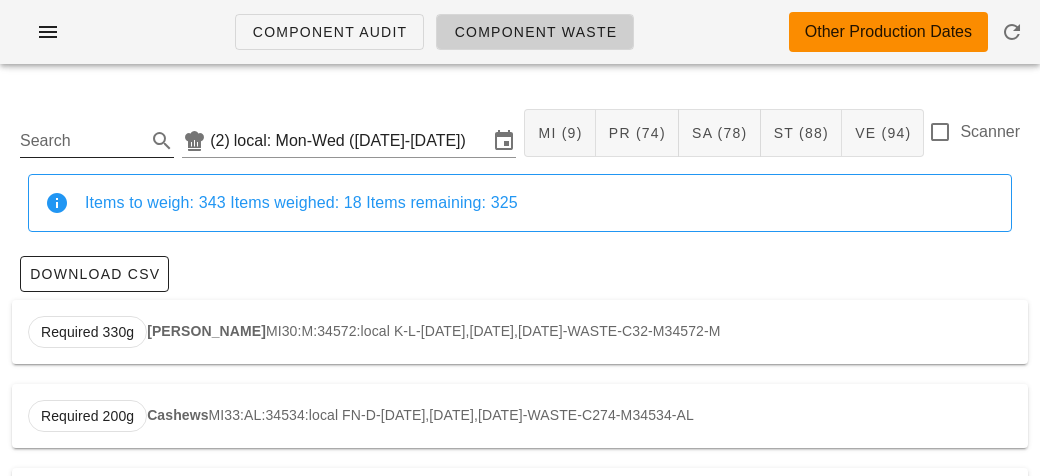 click on "Search" at bounding box center (81, 141) 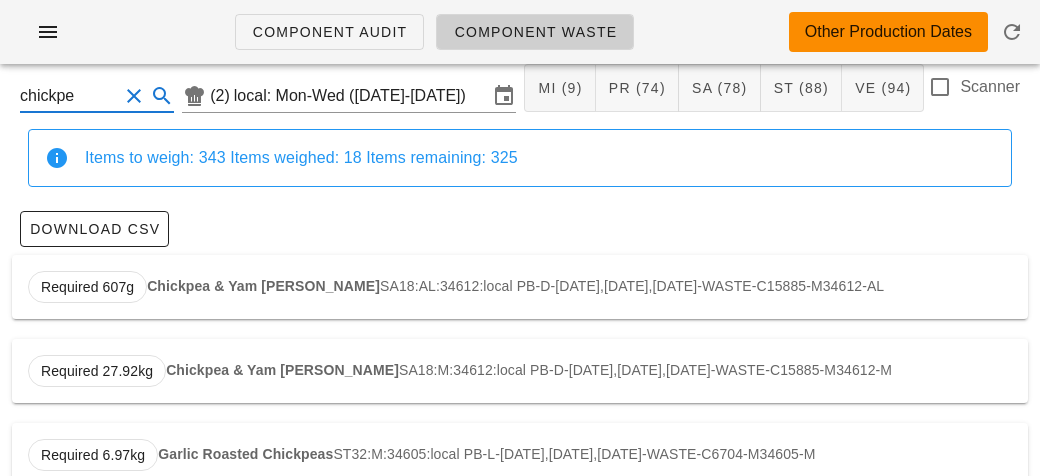 scroll, scrollTop: 86, scrollLeft: 0, axis: vertical 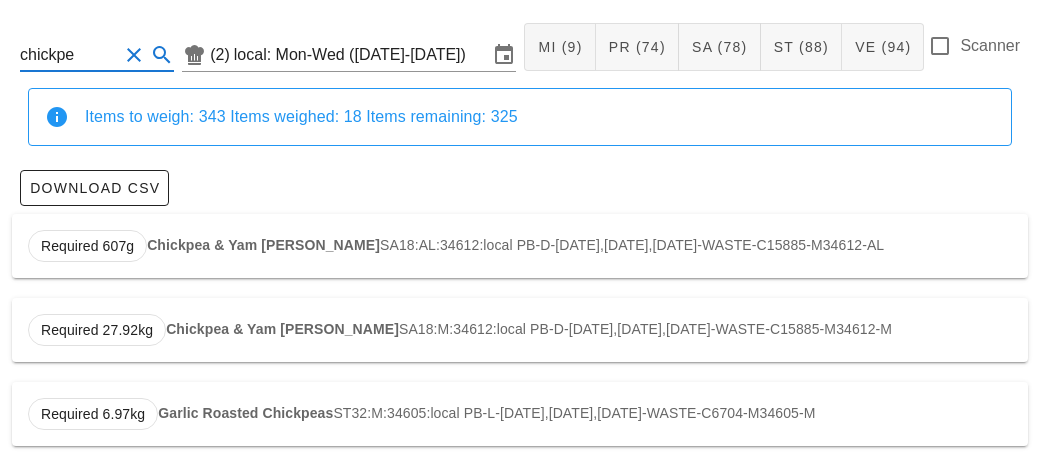click on "Required 6.97kg Garlic Roasted Chickpeas  ST32:M:34605:local PB-L-[DATE],[DATE],[DATE]-WASTE-C6704-M34605-M" at bounding box center (520, 414) 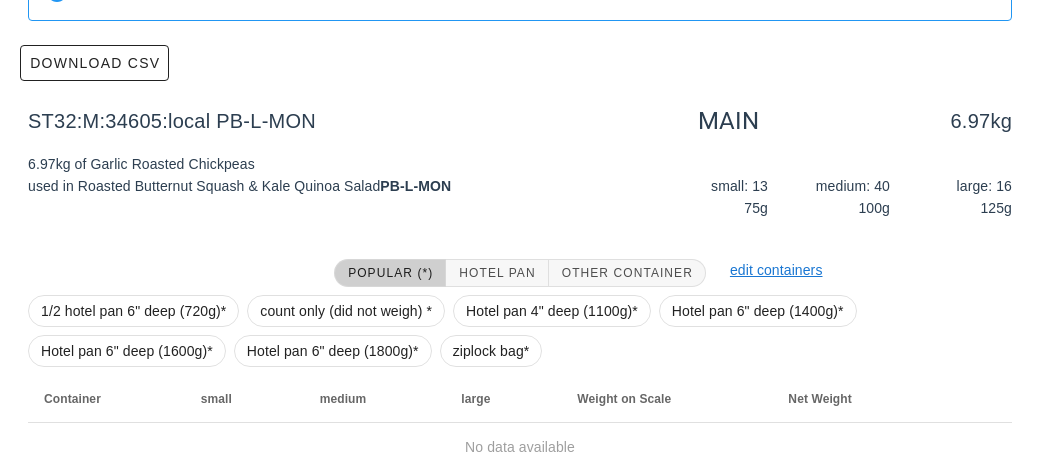 scroll, scrollTop: 284, scrollLeft: 0, axis: vertical 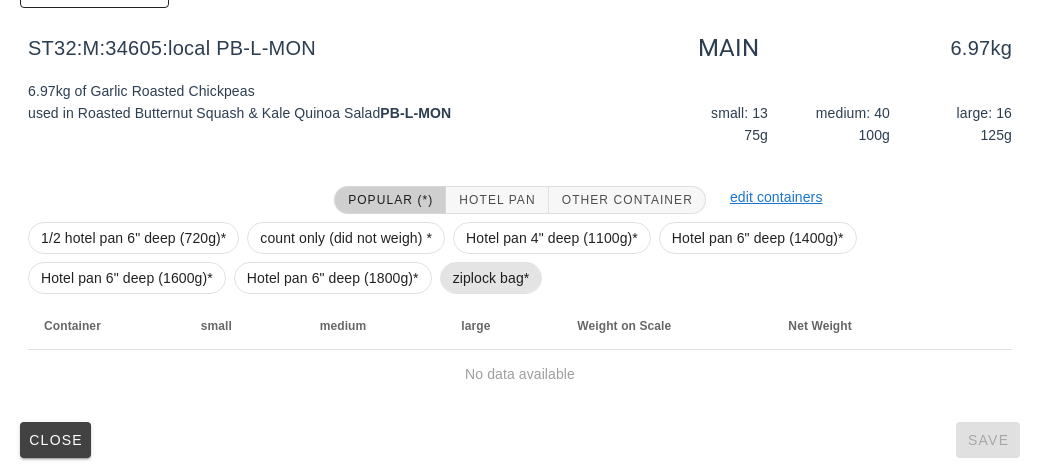 click on "ziplock bag*" at bounding box center (491, 278) 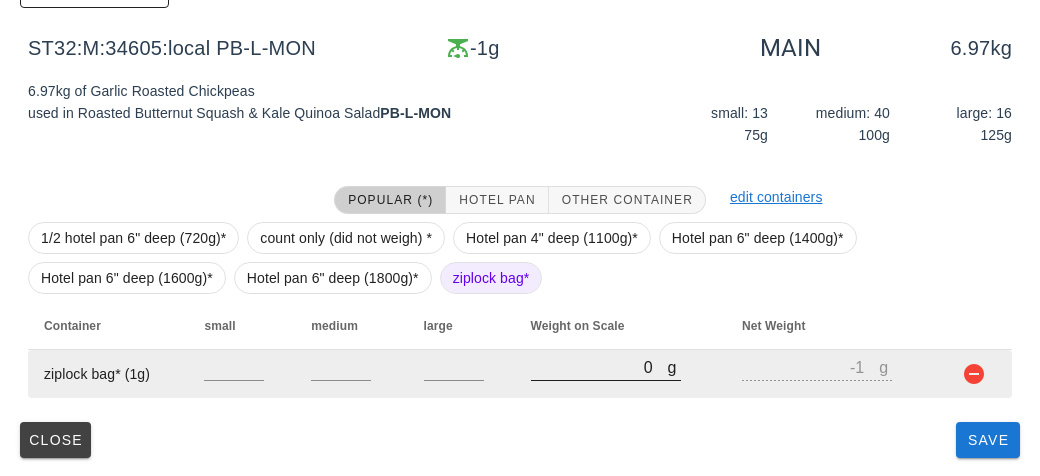 click on "0" at bounding box center [599, 367] 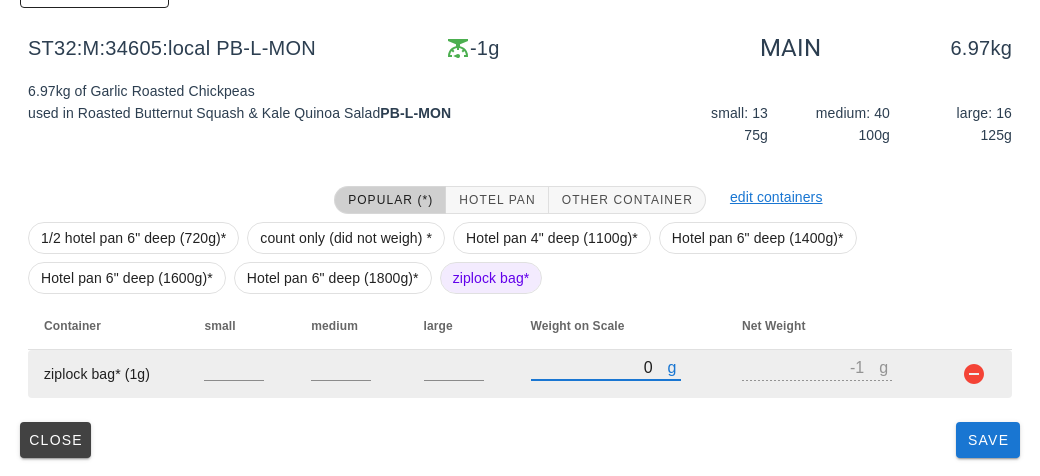 type on "30" 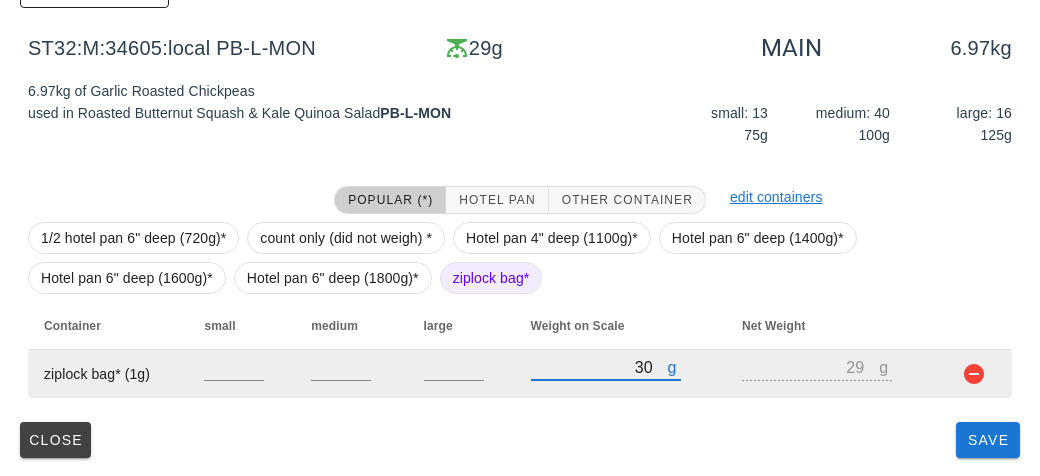 type on "300" 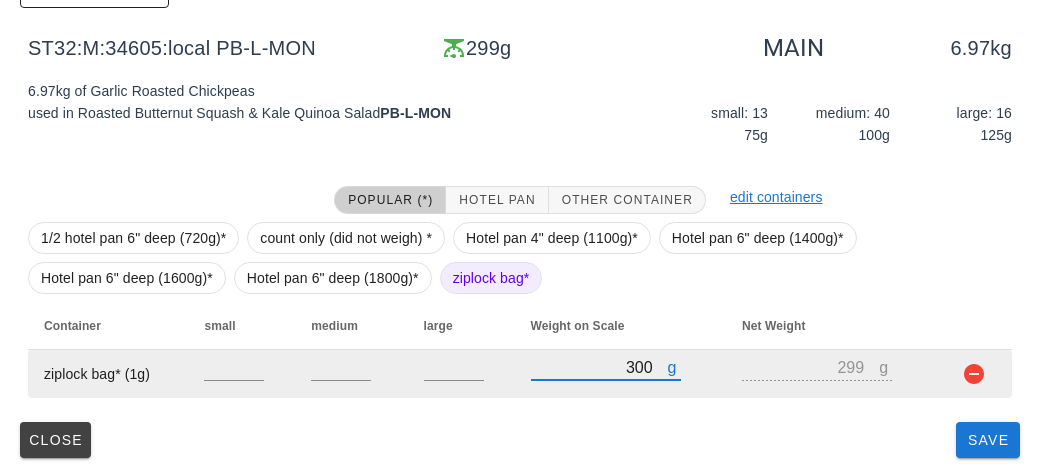 type on "3070" 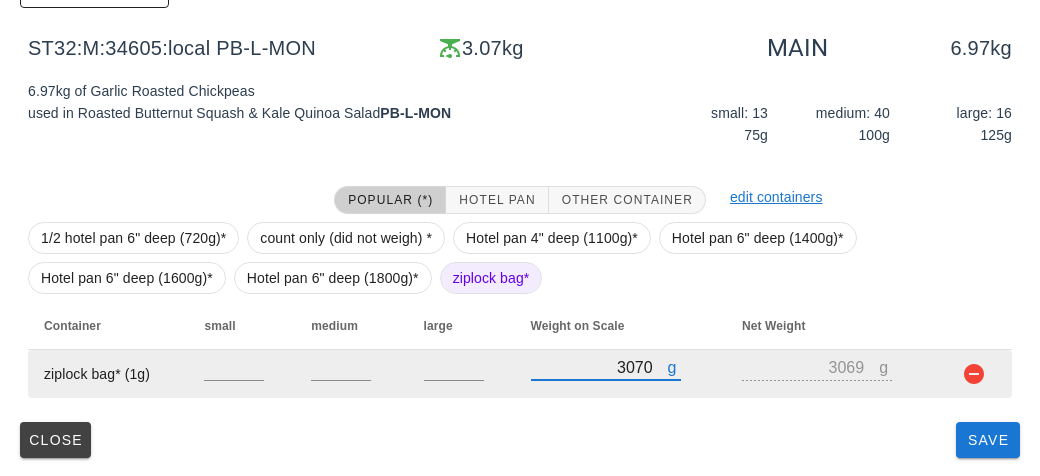 type on "3070" 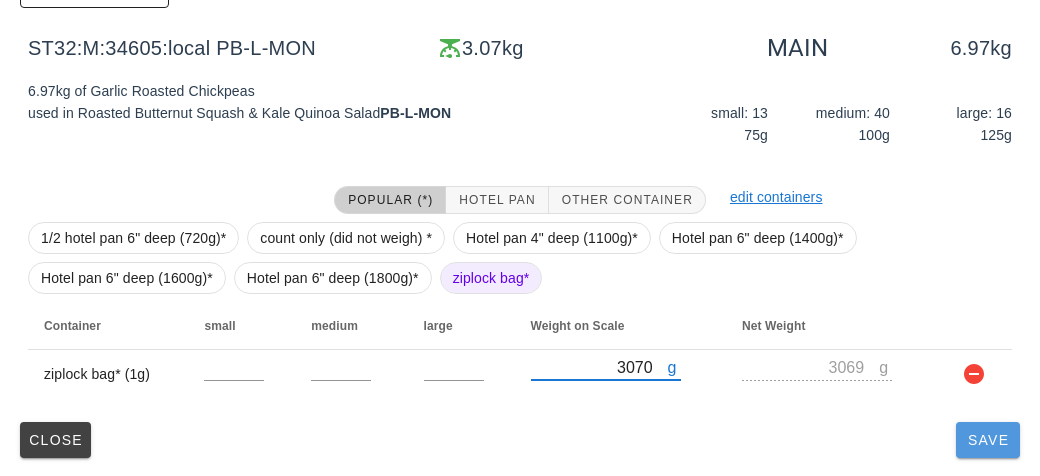 click on "Save" at bounding box center [988, 440] 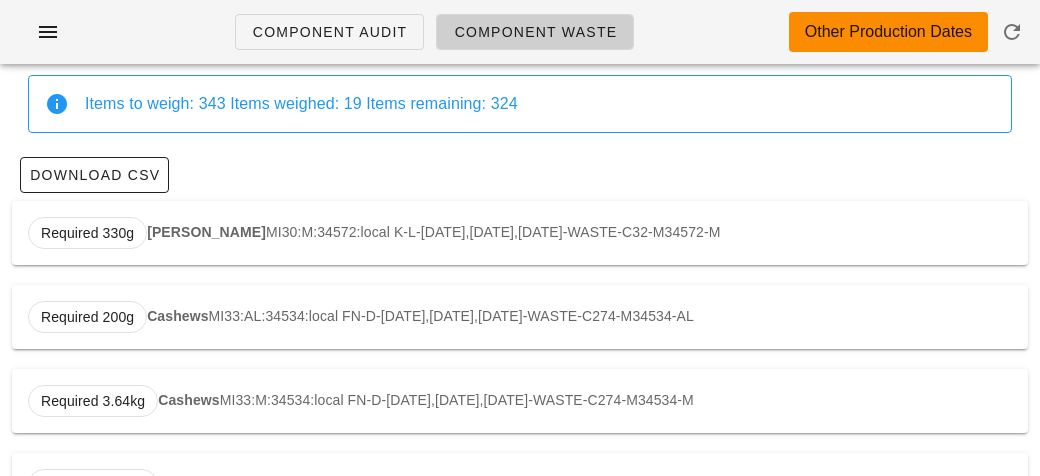 scroll, scrollTop: 0, scrollLeft: 0, axis: both 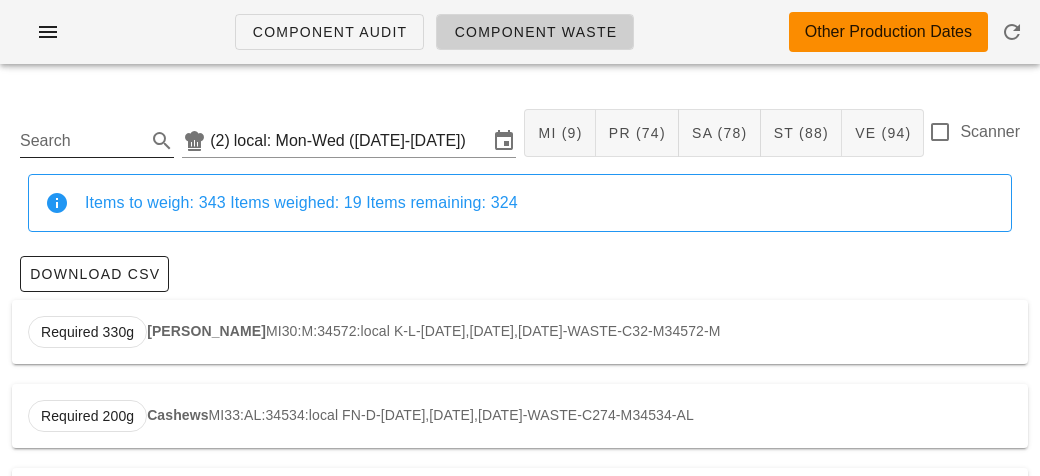 click on "Search" at bounding box center (81, 141) 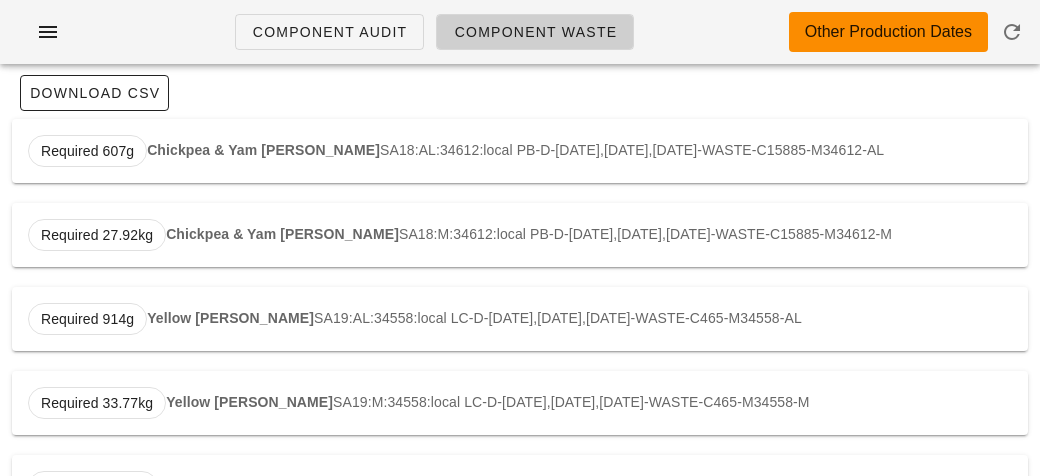 scroll, scrollTop: 172, scrollLeft: 0, axis: vertical 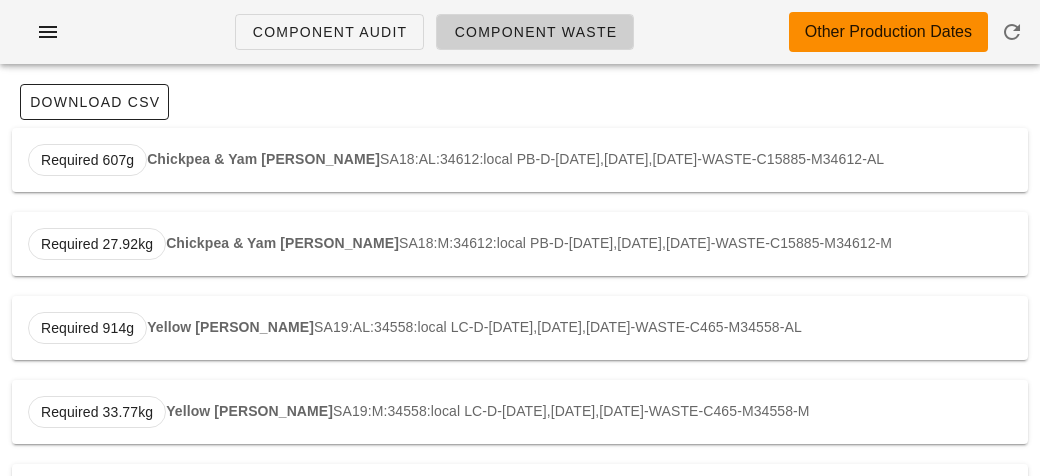 click on "Required 914g Yellow [PERSON_NAME]   SA19:AL:34558:local LC-D-[DATE],[DATE],[DATE]-WASTE-C465-M34558-AL" at bounding box center [520, 328] 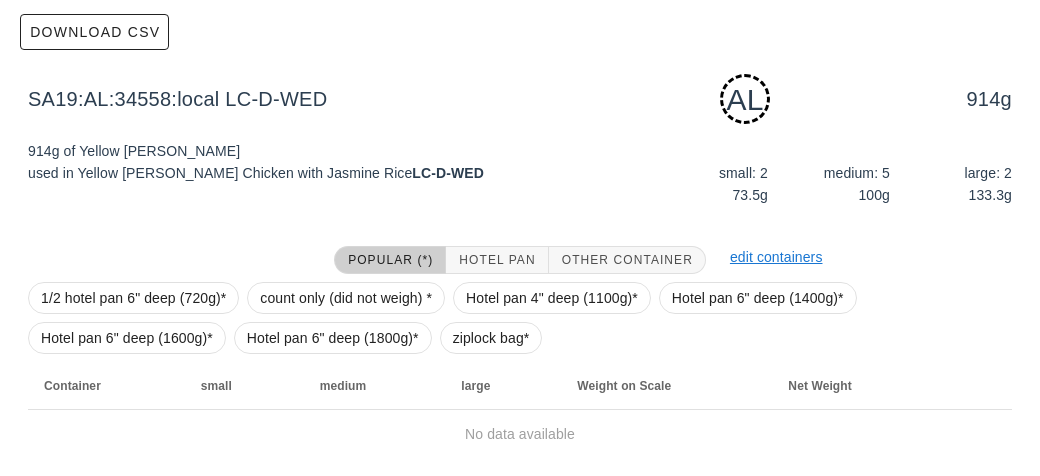 scroll, scrollTop: 302, scrollLeft: 0, axis: vertical 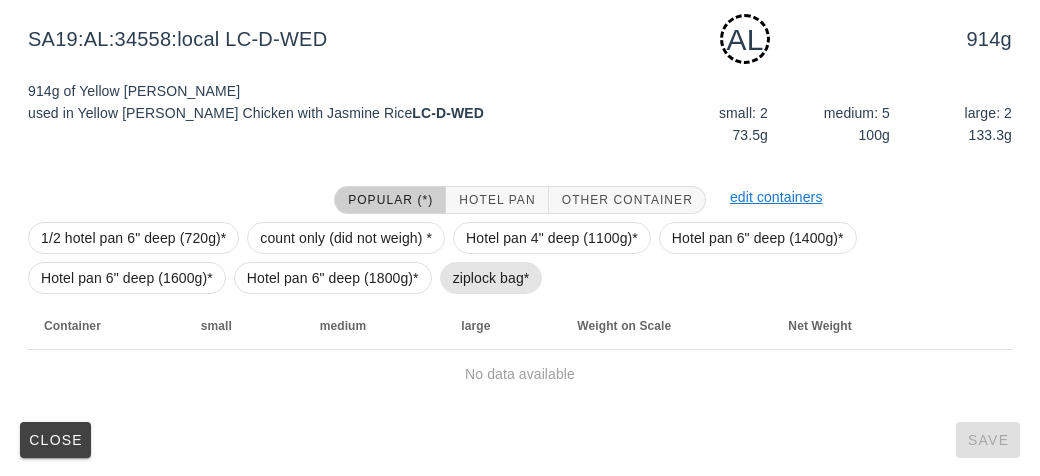 click on "ziplock bag*" at bounding box center [491, 278] 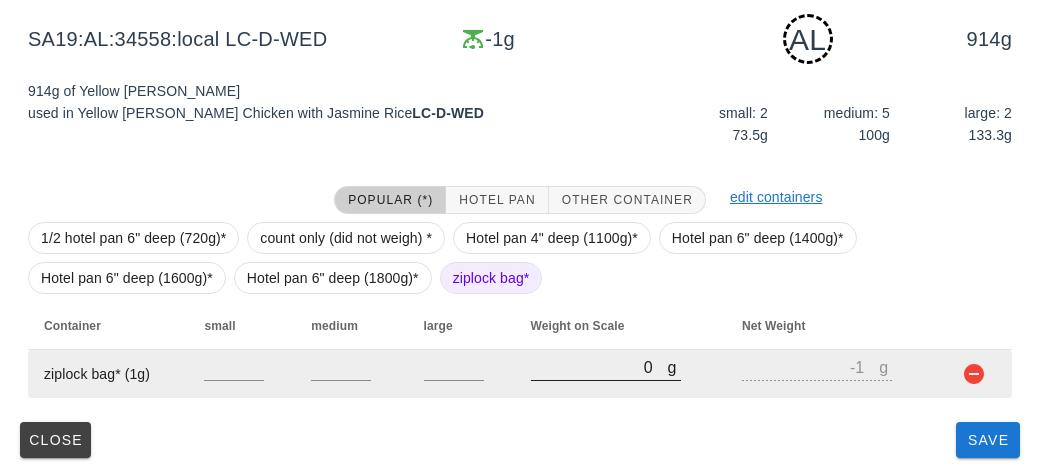 click on "0" at bounding box center (599, 367) 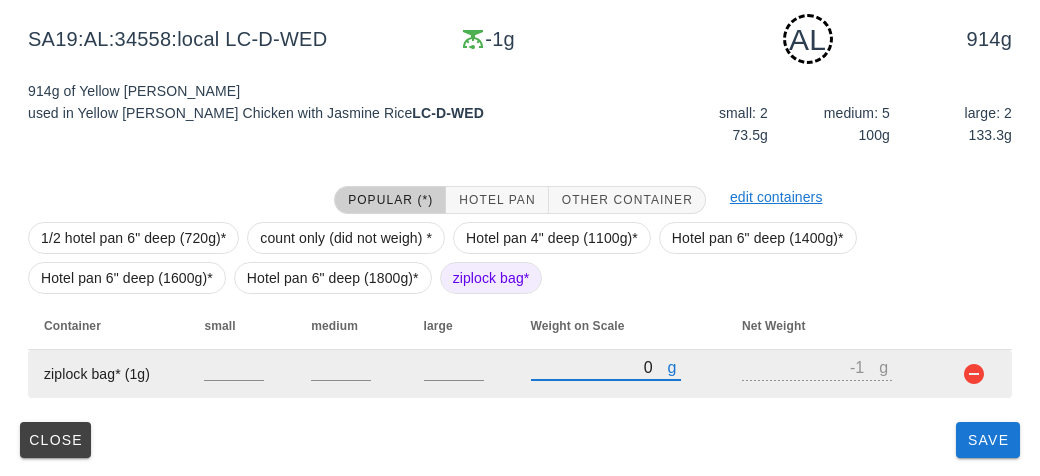 type on "10" 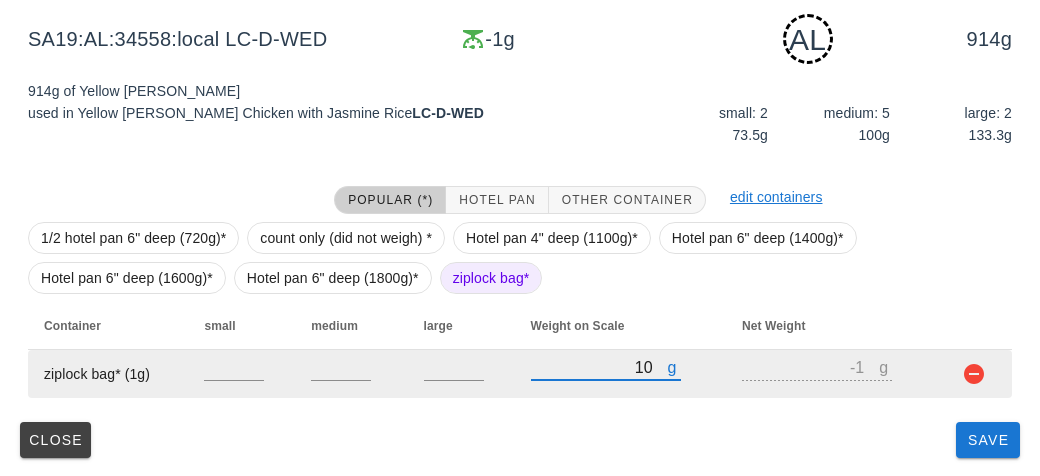 type on "9" 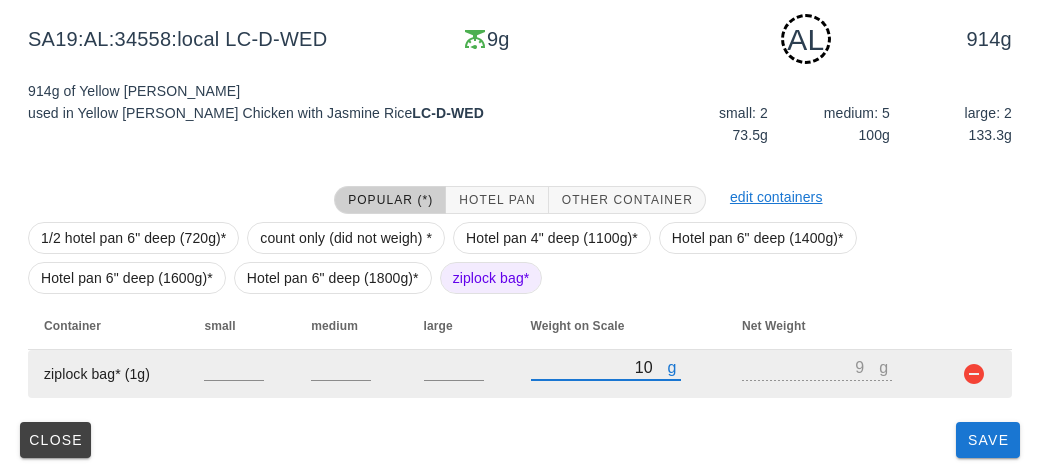 type on "190" 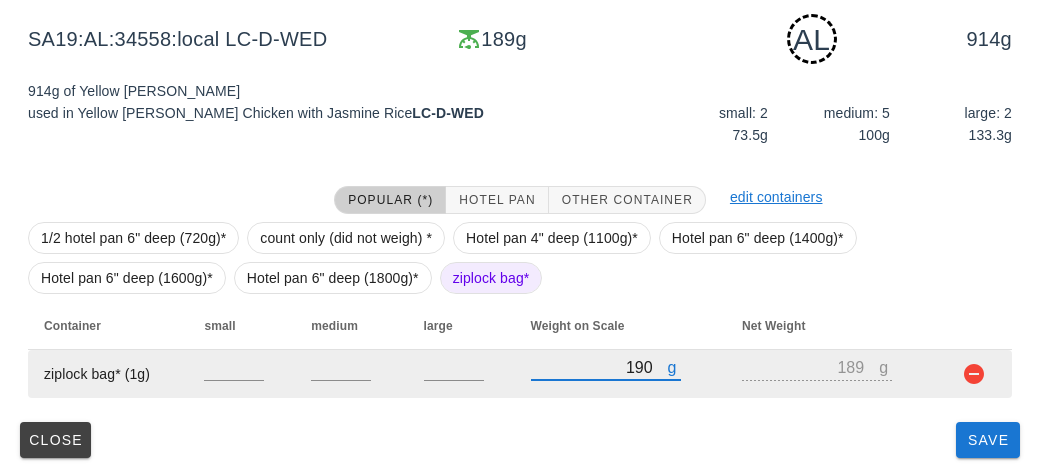 type on "1920" 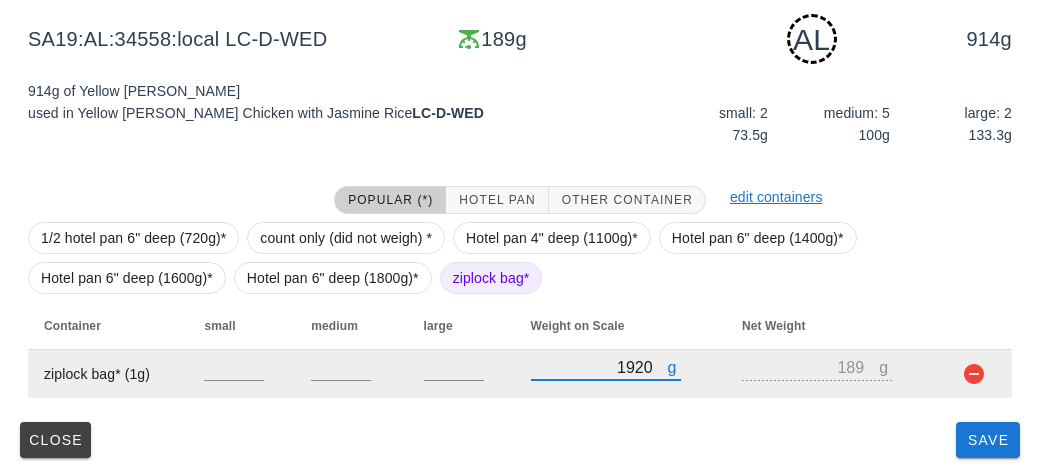 type on "1919" 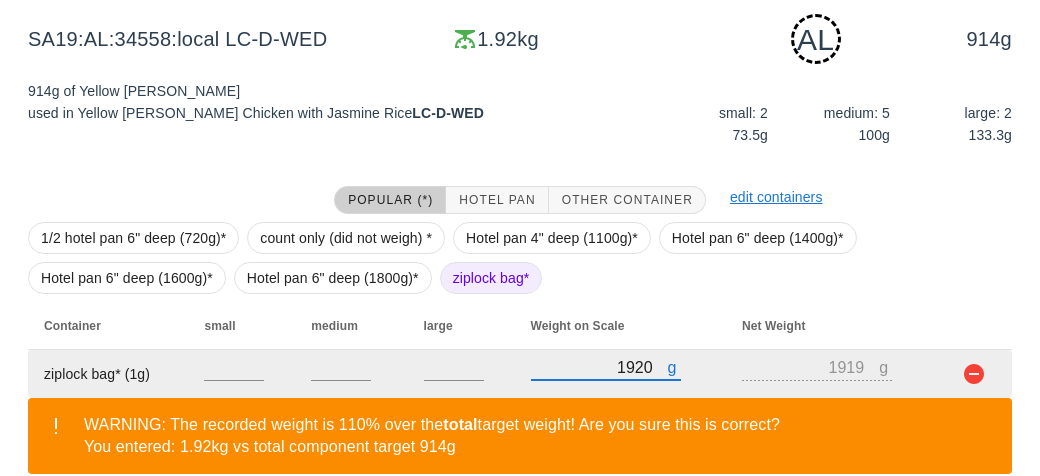 scroll, scrollTop: 394, scrollLeft: 0, axis: vertical 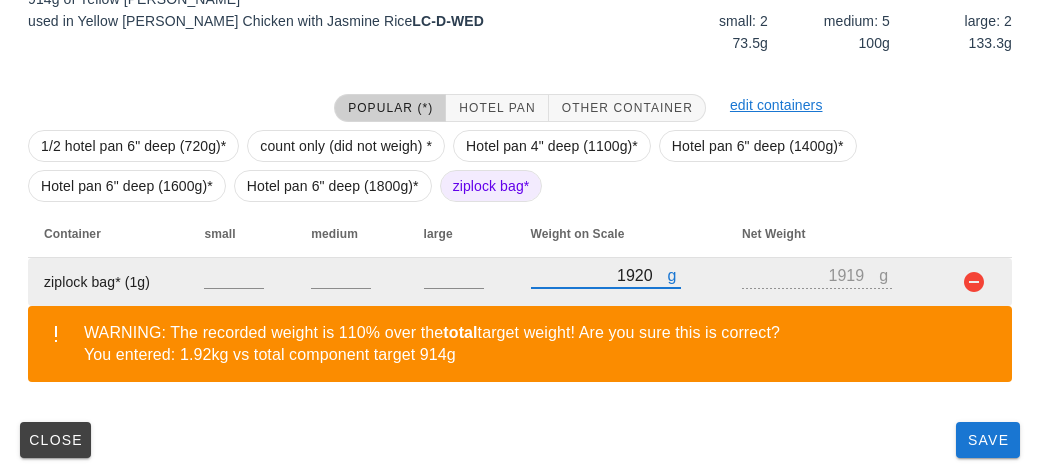 type on "1920" 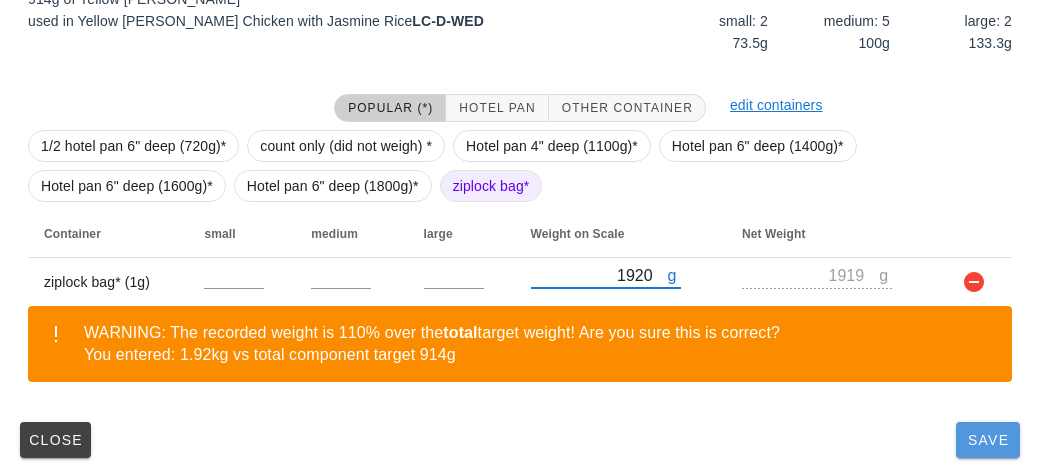 click on "Save" at bounding box center [988, 440] 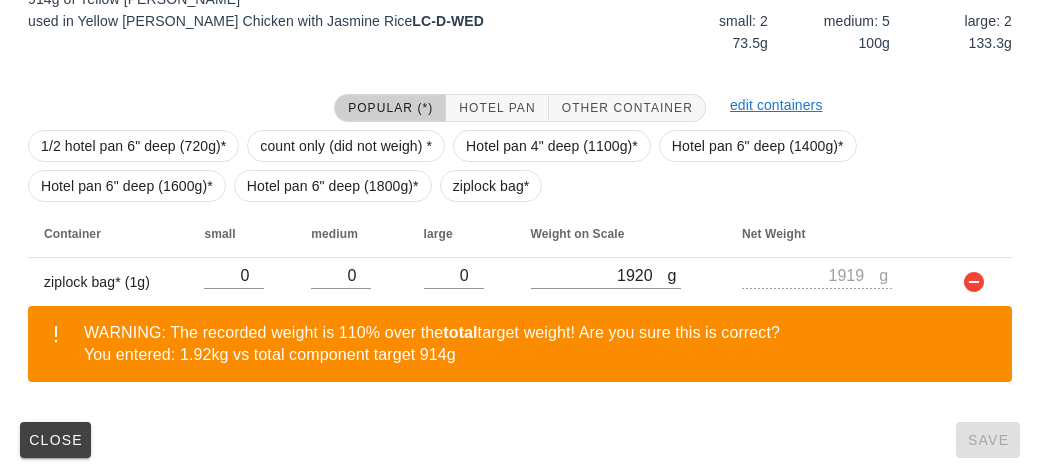scroll, scrollTop: 172, scrollLeft: 0, axis: vertical 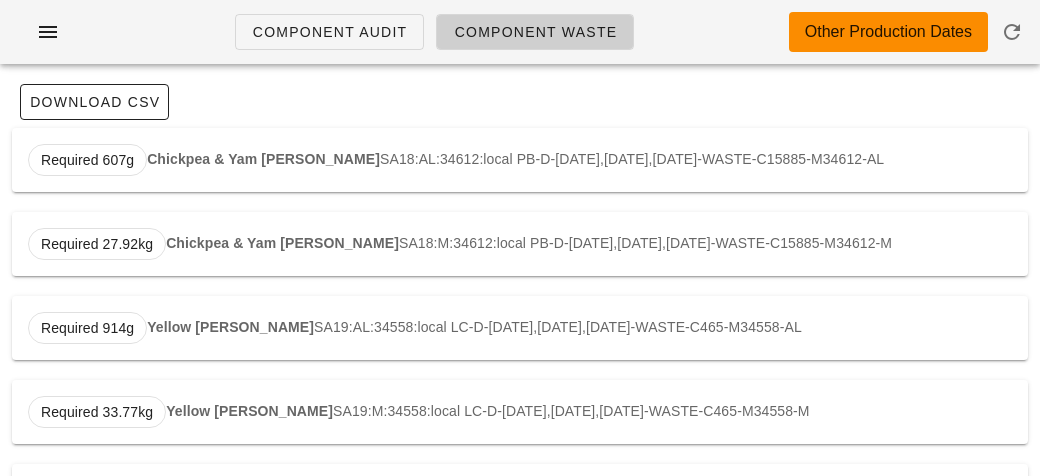 click on "Required 607g Chickpea & Yam [PERSON_NAME]  SA18:AL:34612:local PB-D-[DATE],[DATE],[DATE]-WASTE-C15885-M34612-AL" at bounding box center [520, 160] 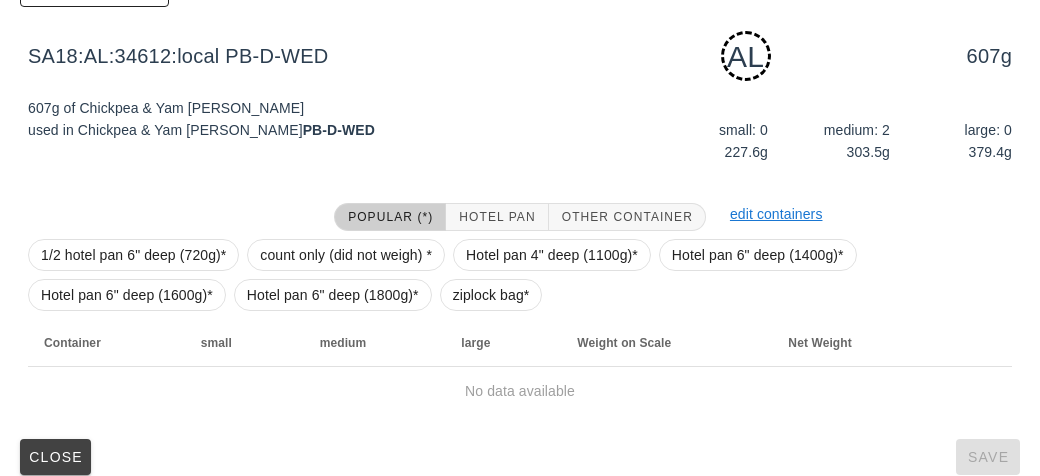 scroll, scrollTop: 302, scrollLeft: 0, axis: vertical 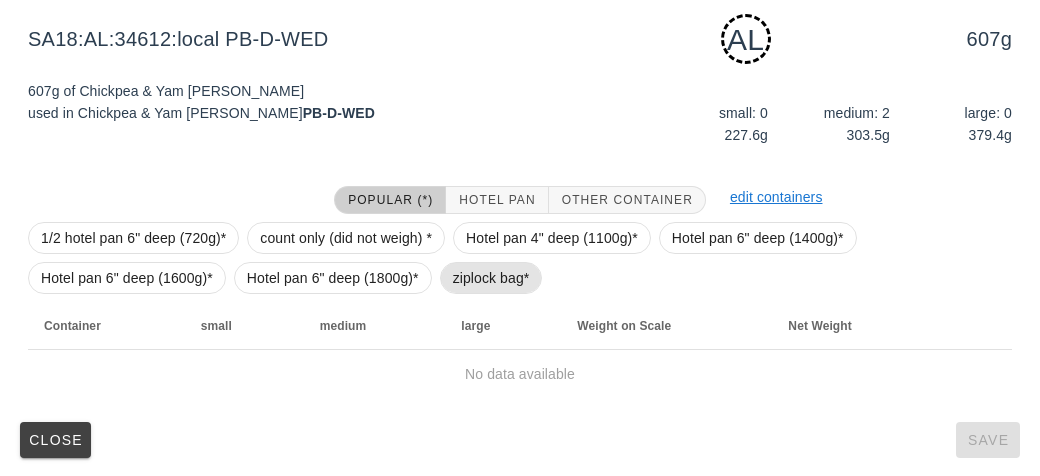 click on "ziplock bag*" at bounding box center [491, 278] 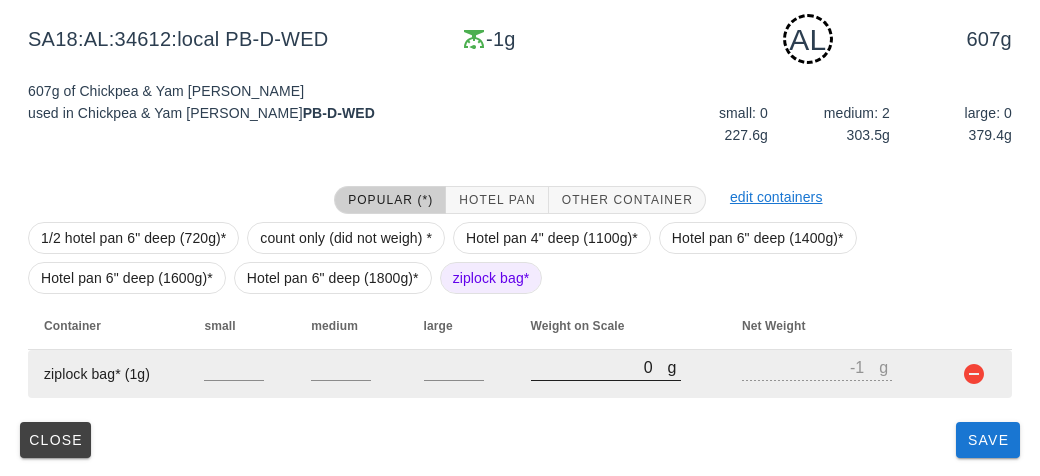 click on "0" at bounding box center [599, 367] 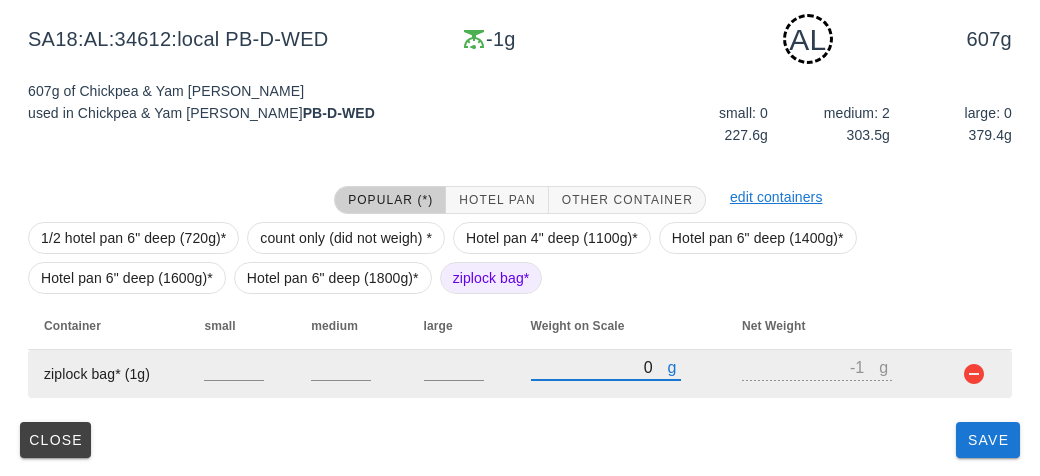type on "40" 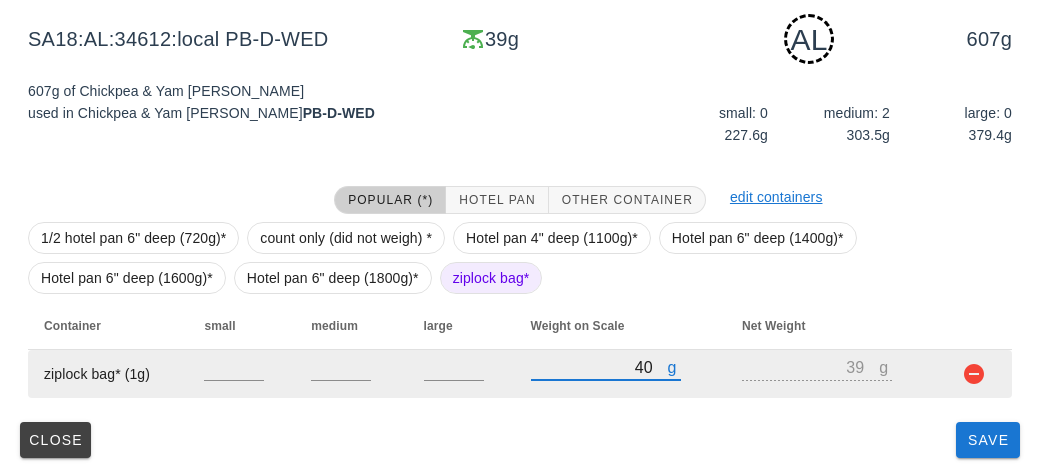type on "440" 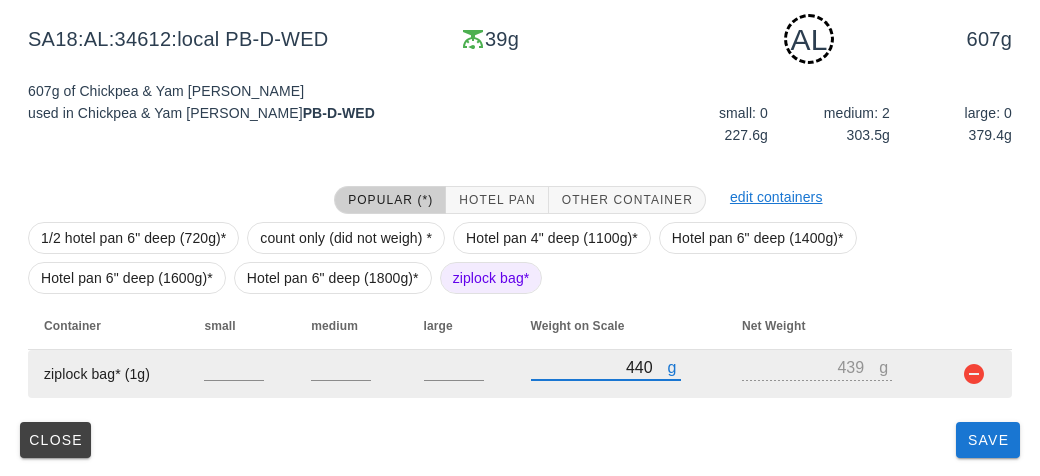 type on "4450" 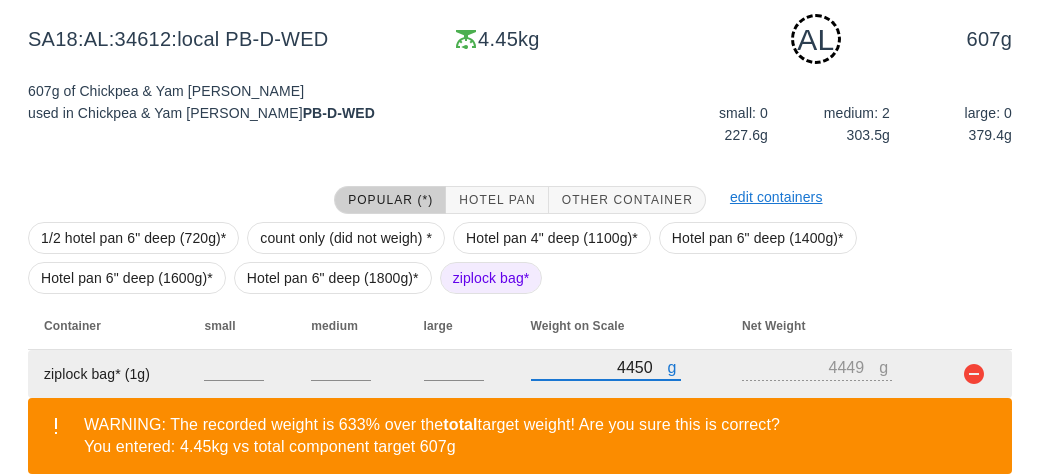 scroll, scrollTop: 394, scrollLeft: 0, axis: vertical 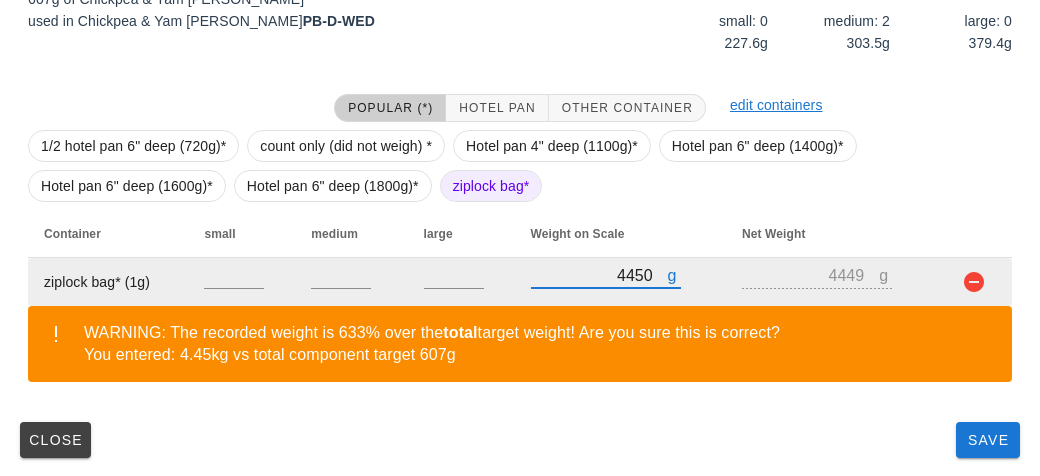 type on "4450" 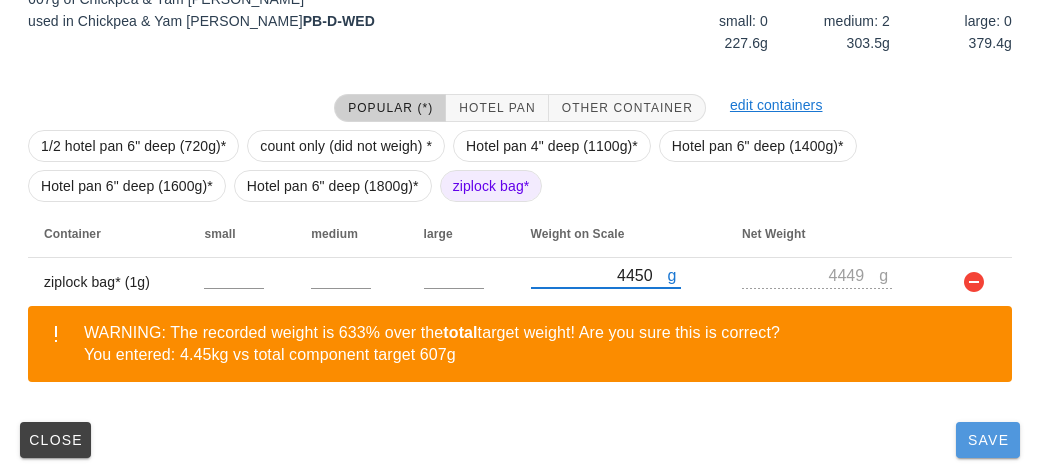 click on "Save" at bounding box center [988, 440] 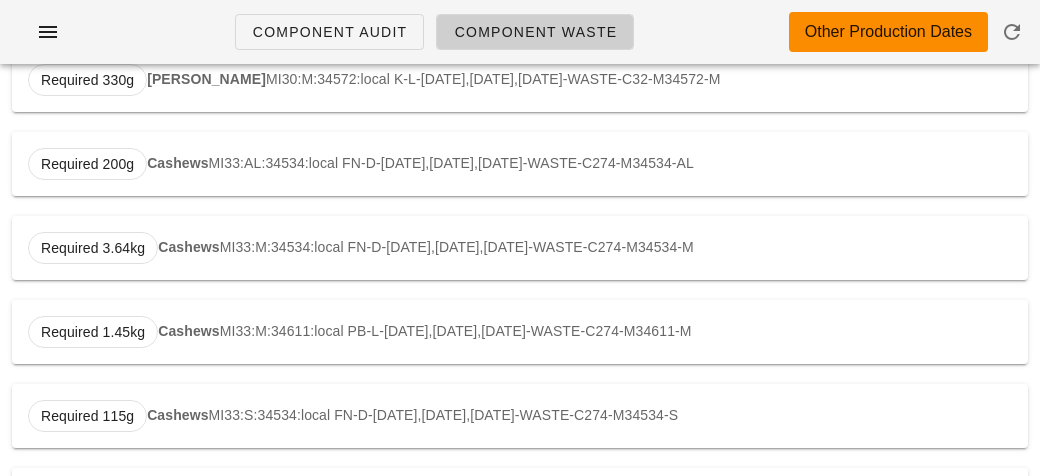 scroll, scrollTop: 0, scrollLeft: 0, axis: both 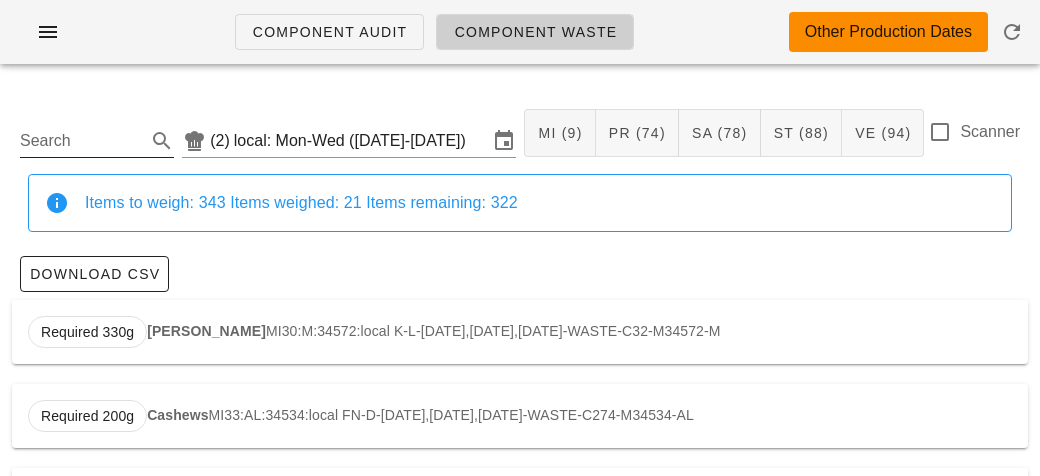 click on "Search" at bounding box center [81, 141] 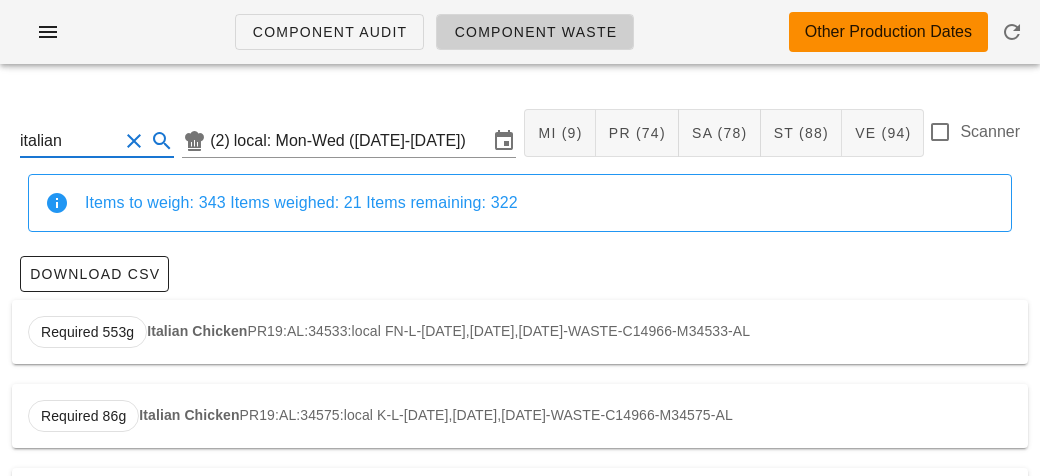 click on "Italian Chicken" at bounding box center [197, 331] 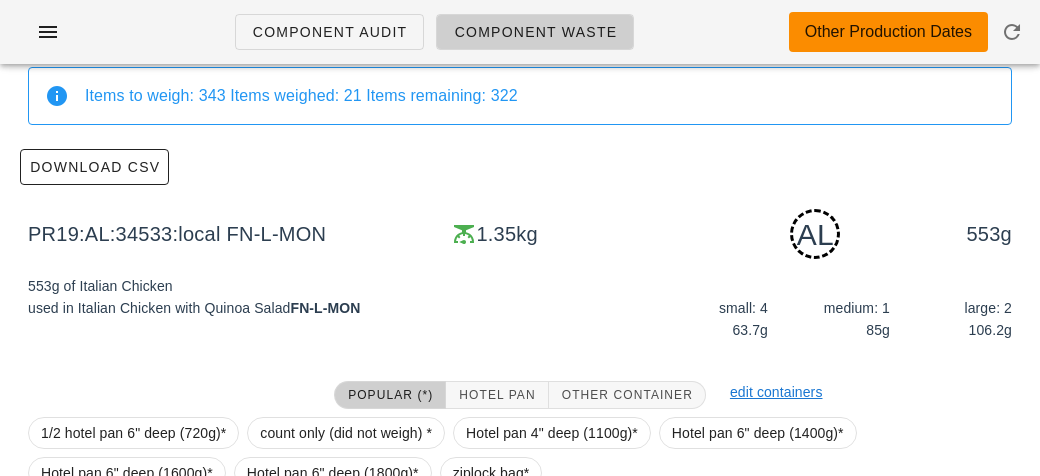 scroll, scrollTop: 302, scrollLeft: 0, axis: vertical 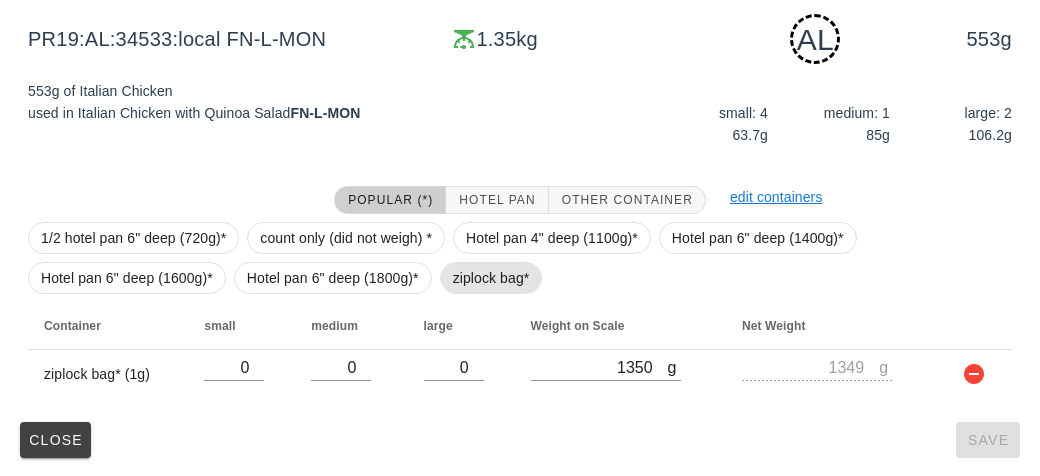 click on "ziplock bag*" at bounding box center [491, 278] 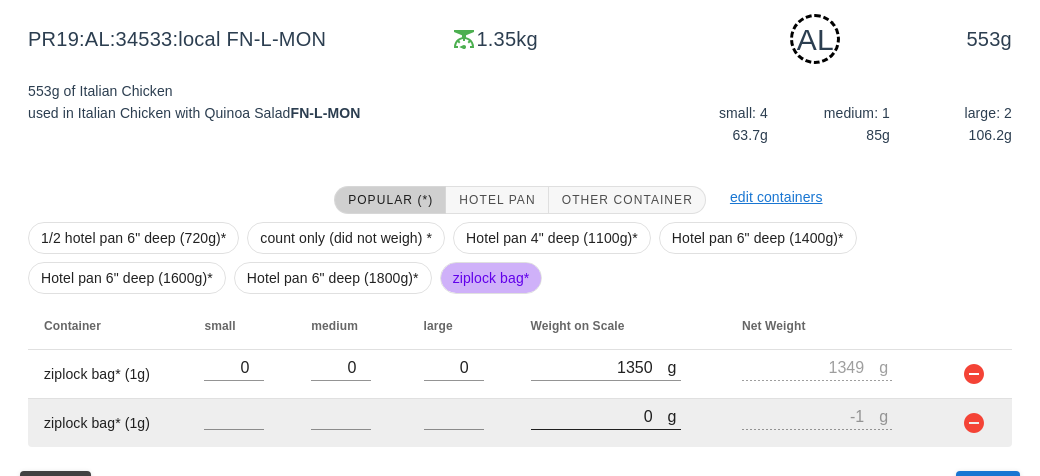 click on "0" at bounding box center (599, 416) 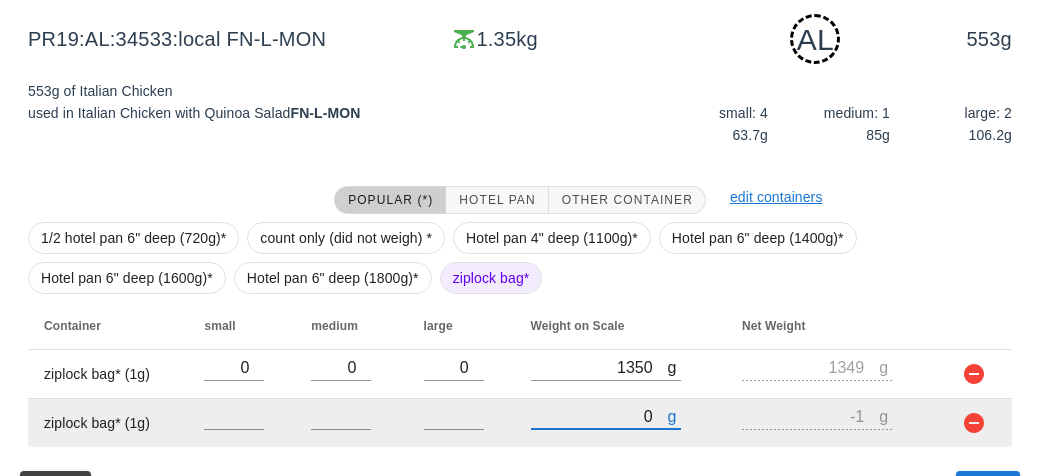 type on "20" 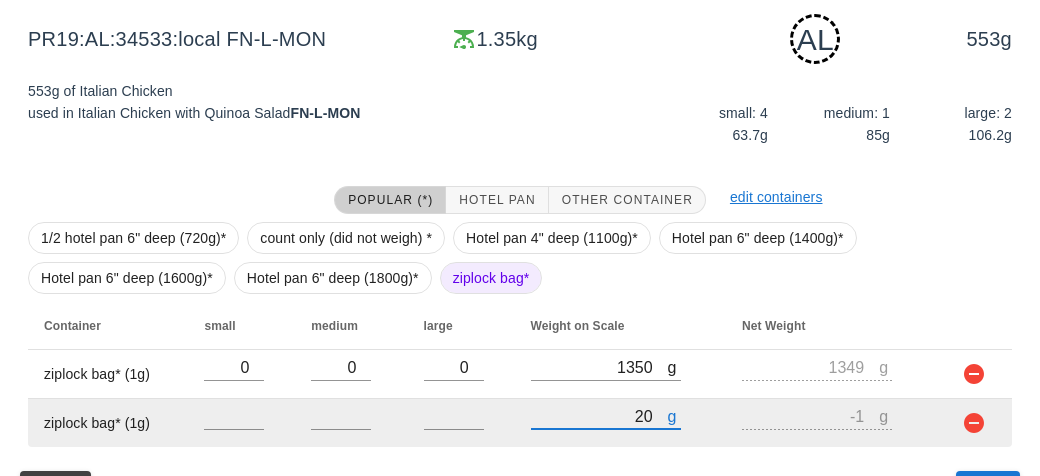 type on "19" 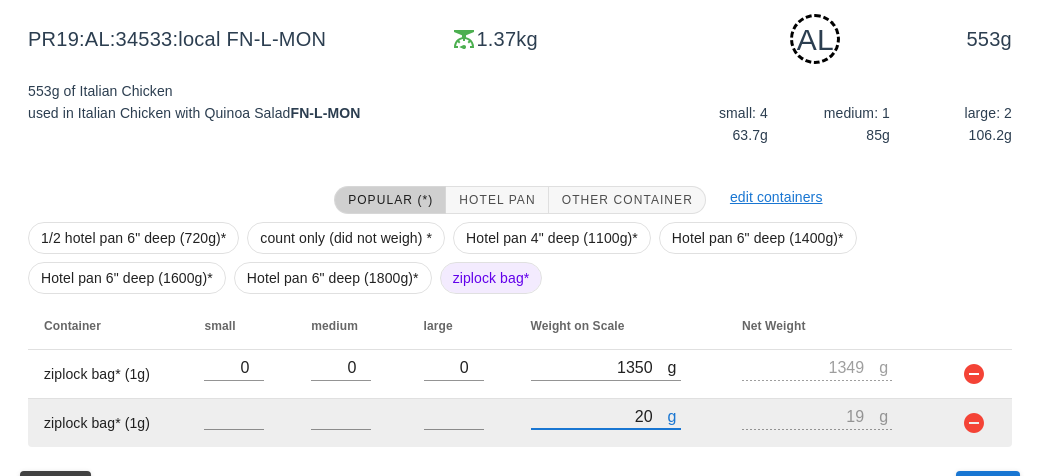 type on "270" 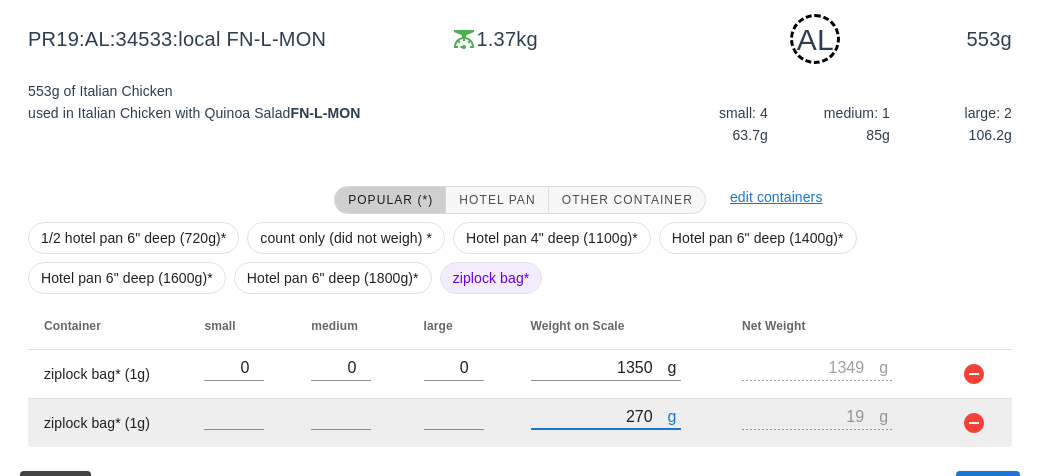 type on "269" 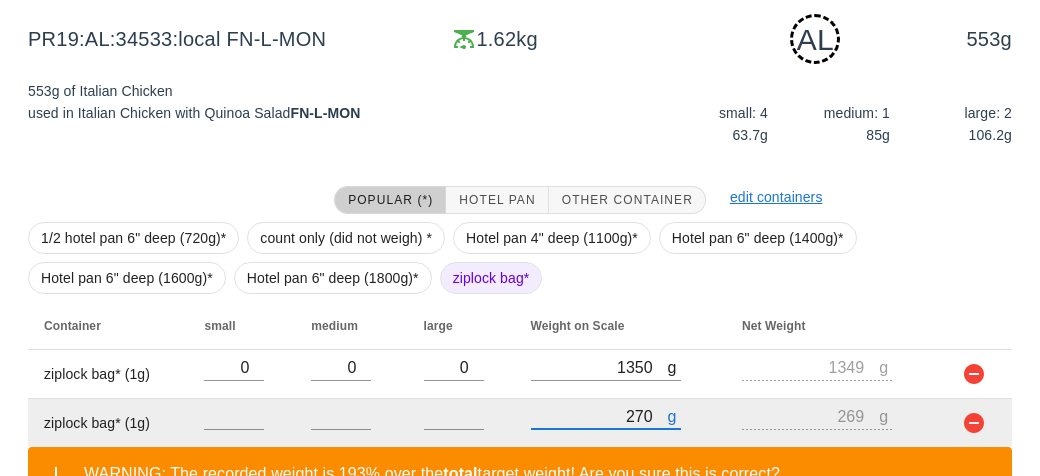 type on "2710" 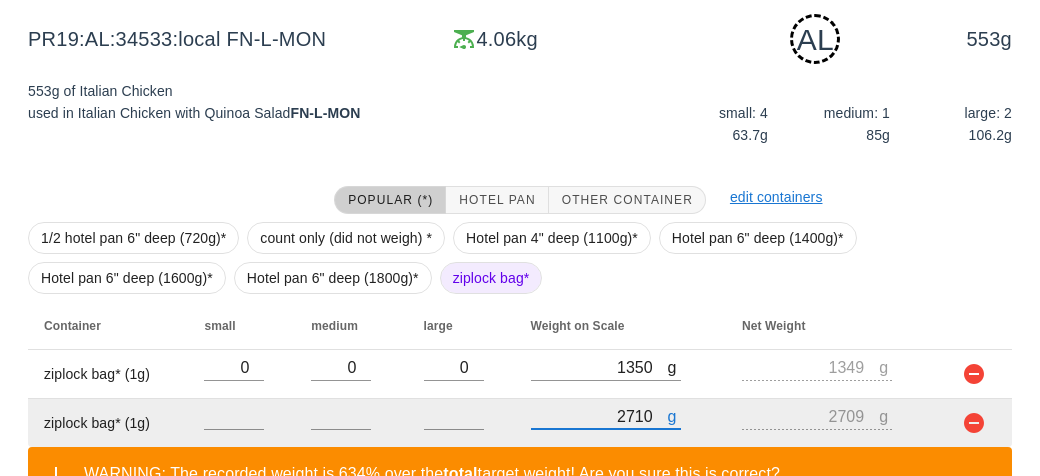 scroll, scrollTop: 443, scrollLeft: 0, axis: vertical 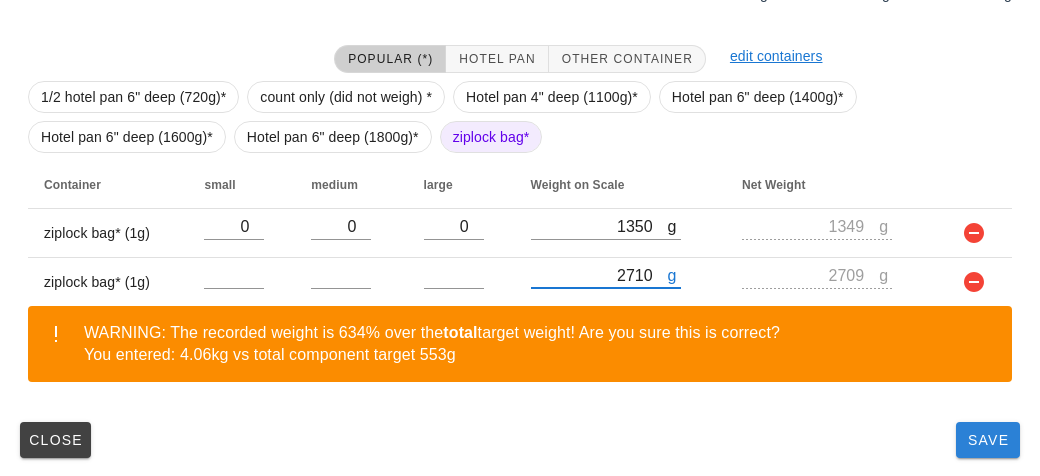 type on "2710" 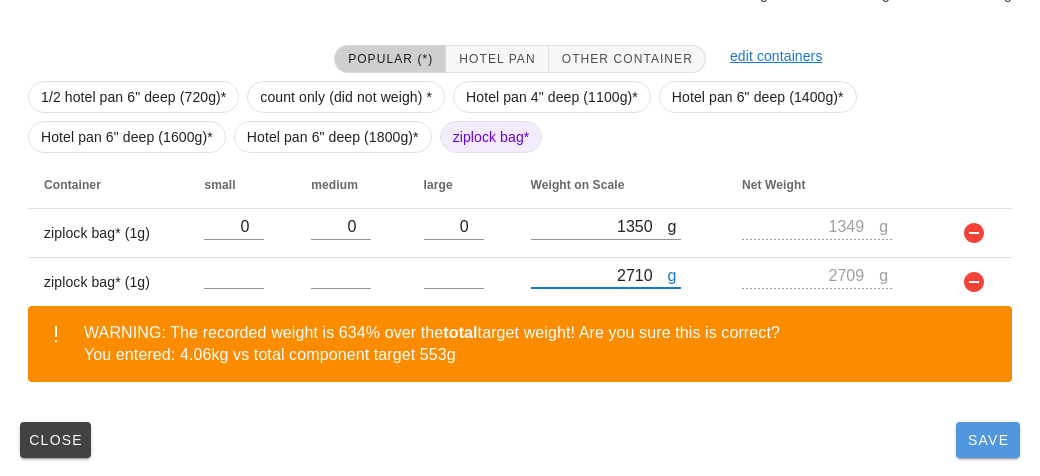 click on "Save" at bounding box center (988, 440) 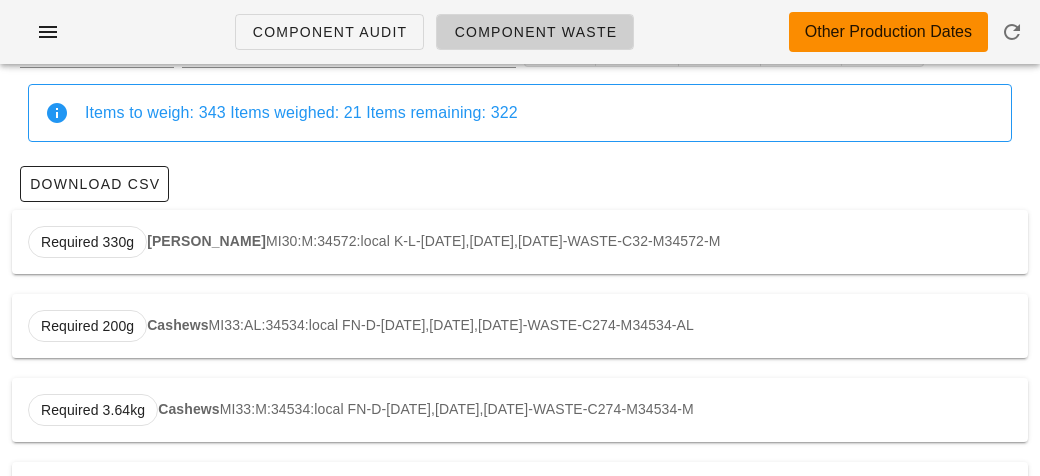 scroll, scrollTop: 0, scrollLeft: 0, axis: both 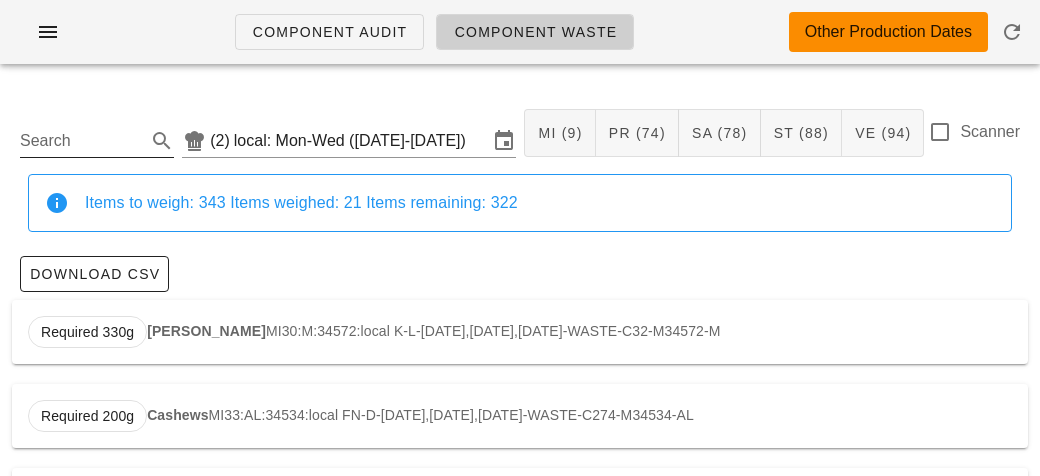 click on "Search" at bounding box center [81, 141] 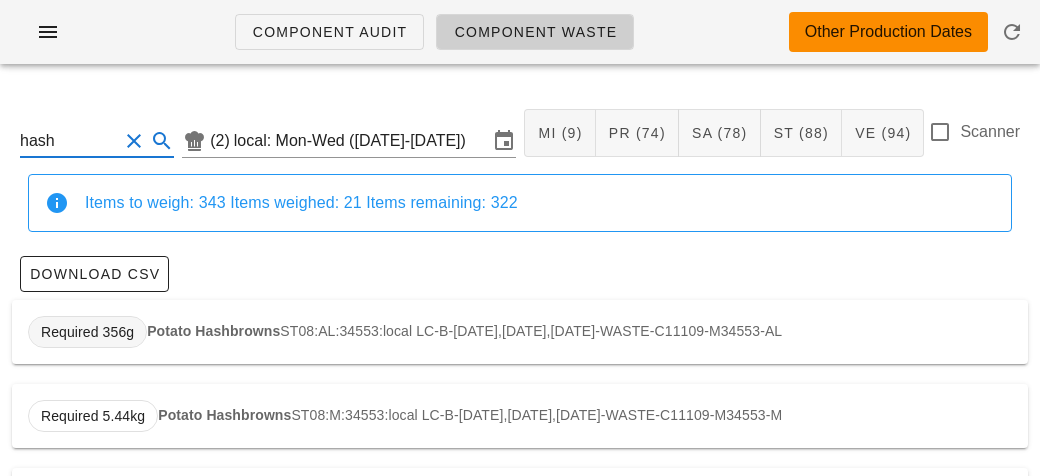 click on "Required 356g" at bounding box center (87, 332) 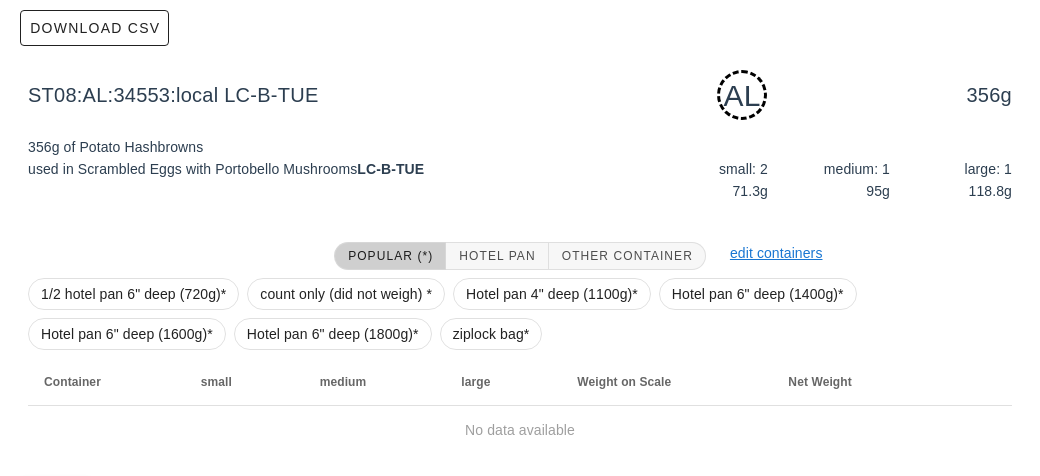 scroll, scrollTop: 302, scrollLeft: 0, axis: vertical 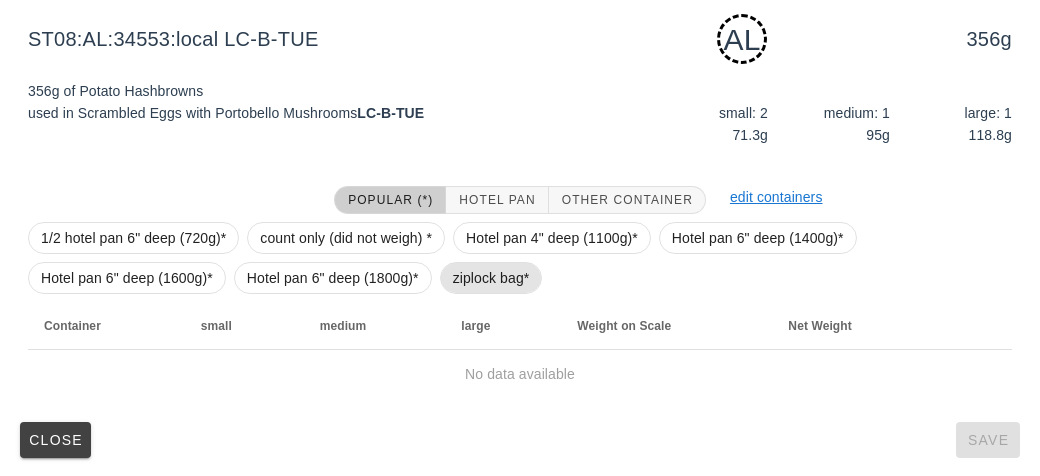 click on "ziplock bag*" at bounding box center [491, 278] 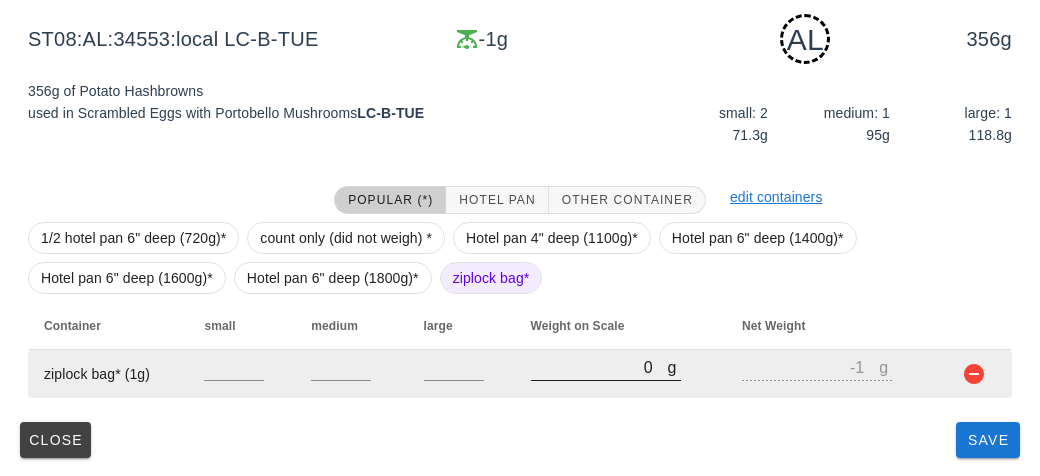 click on "0" at bounding box center (599, 367) 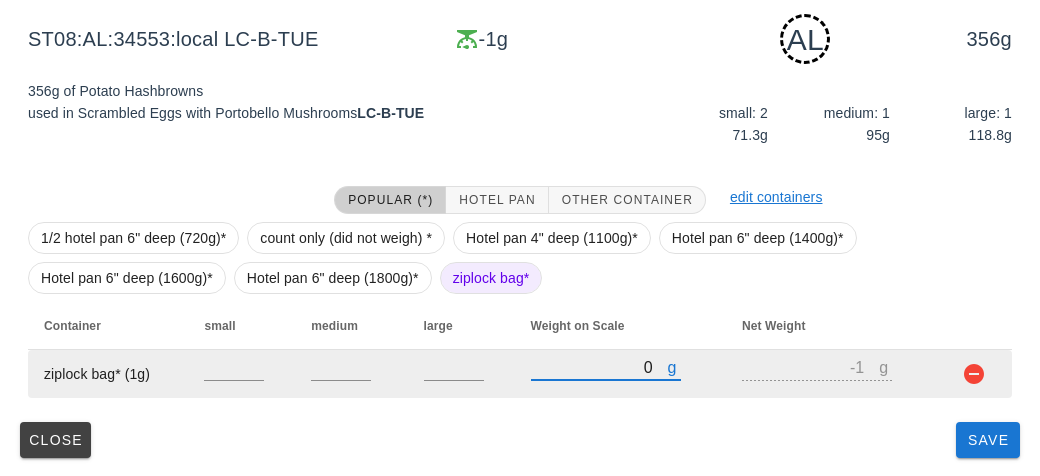 type on "20" 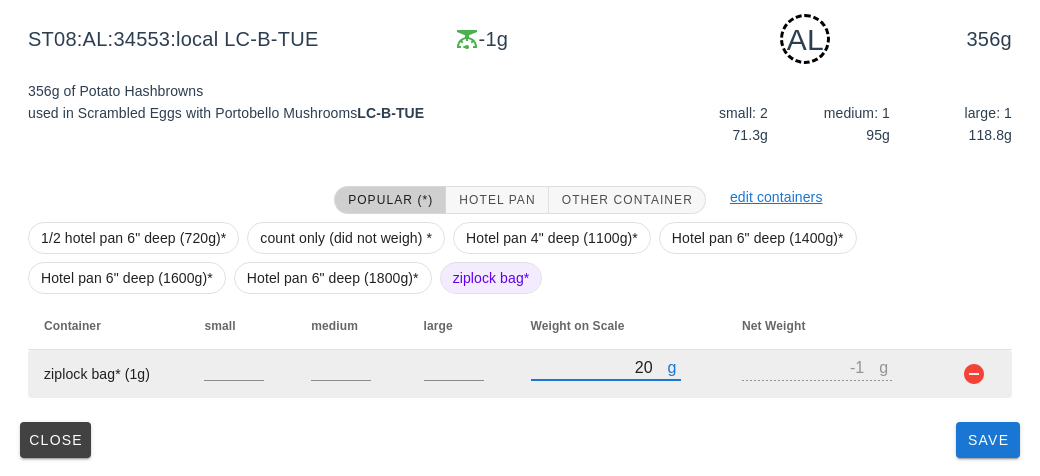 type on "19" 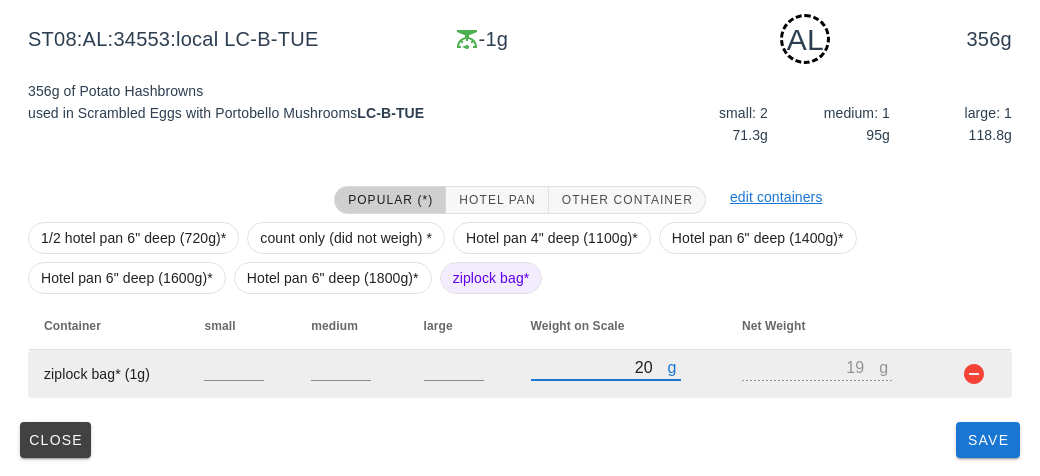 type on "230" 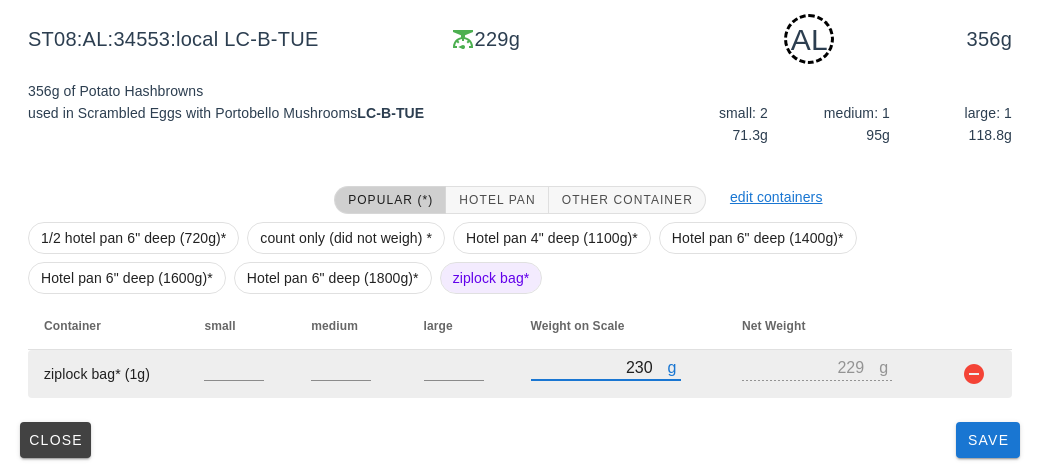 type on "2370" 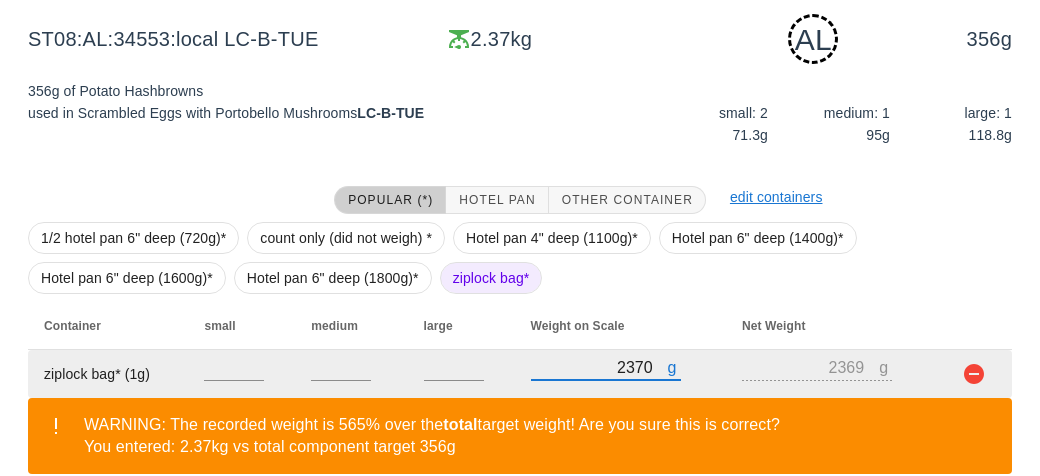 scroll, scrollTop: 394, scrollLeft: 0, axis: vertical 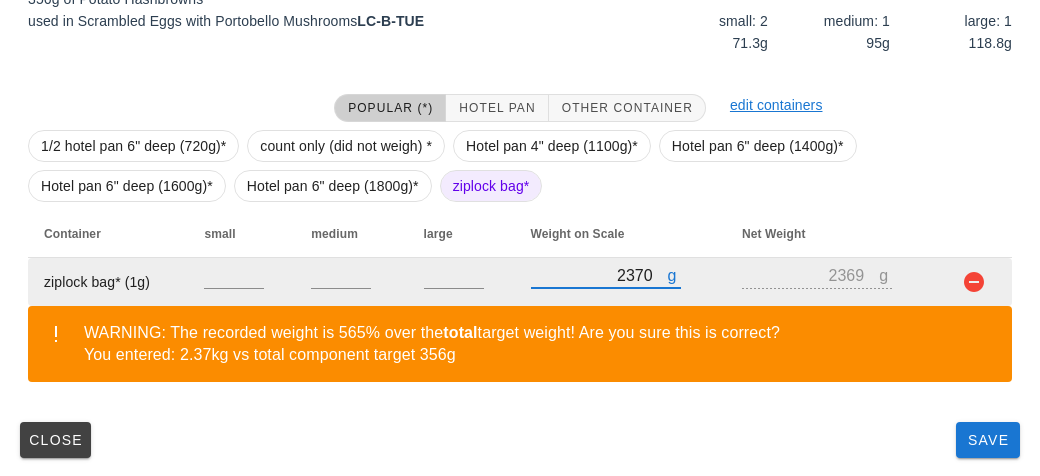 type on "2370" 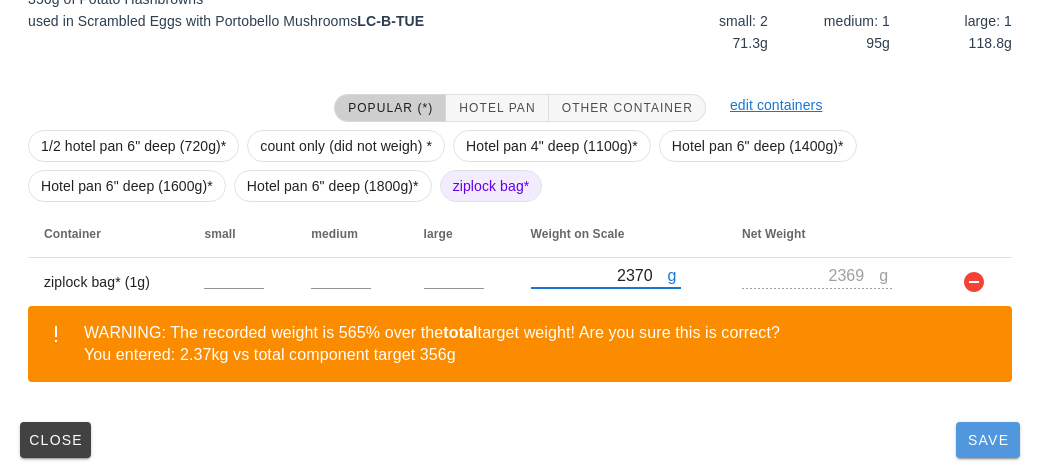 click on "Save" at bounding box center (988, 440) 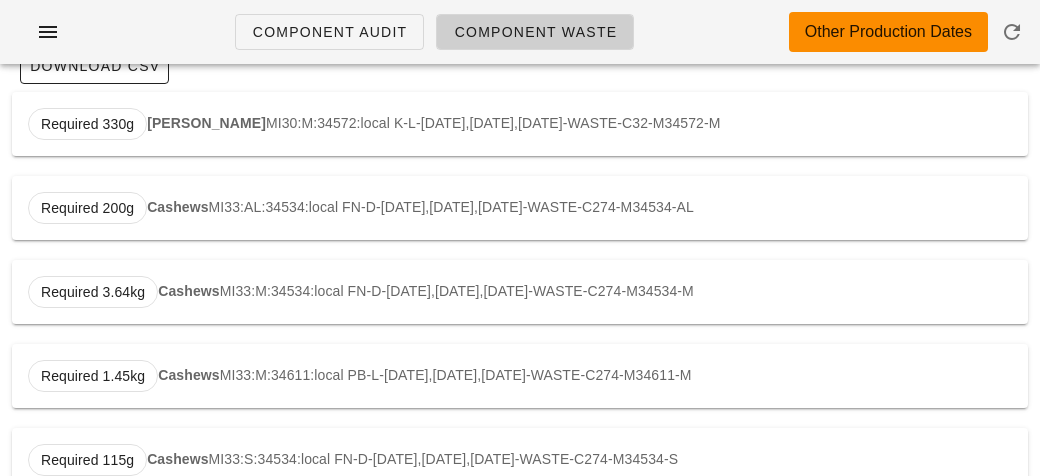 scroll, scrollTop: 0, scrollLeft: 0, axis: both 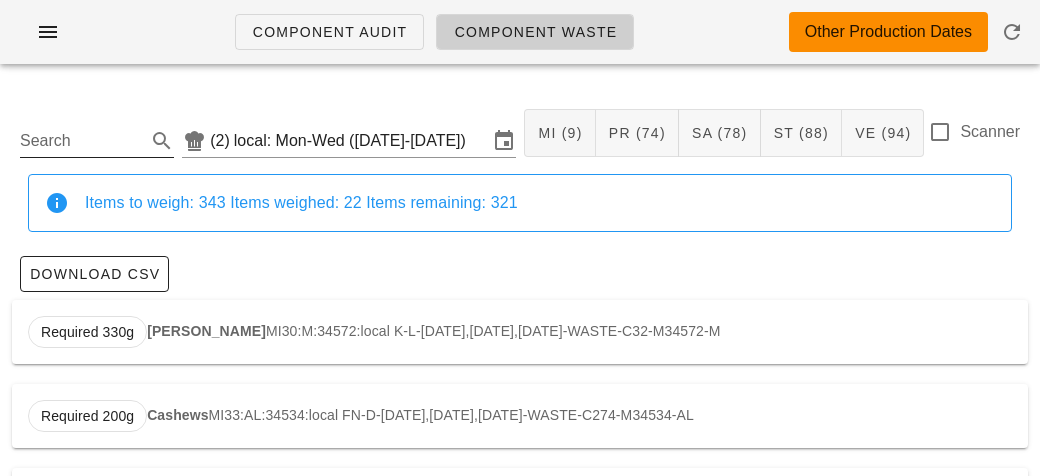 click on "Search" at bounding box center [81, 141] 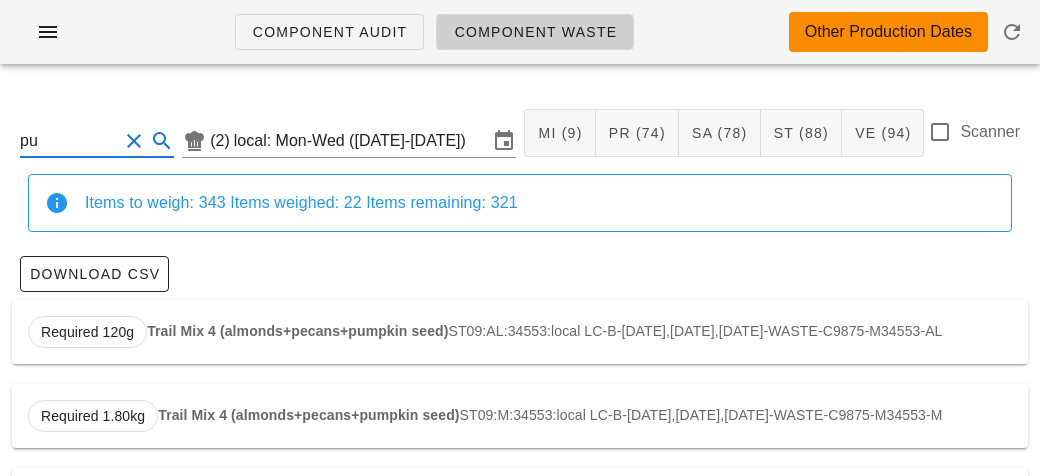type on "p" 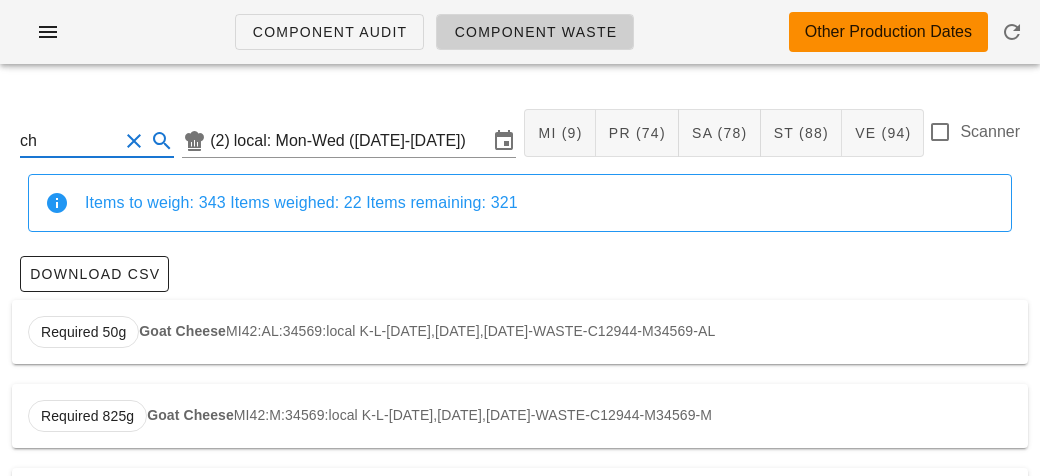 type on "c" 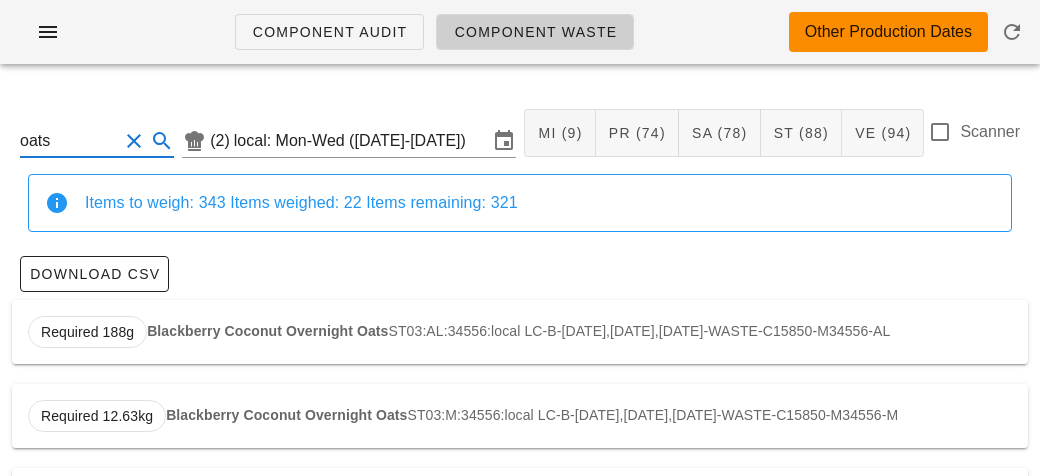 click on "Required 188g Blackberry Coconut Overnight Oats  ST03:AL:34556:local LC-B-[DATE],[DATE],[DATE]-WASTE-C15850-M34556-AL" at bounding box center (520, 332) 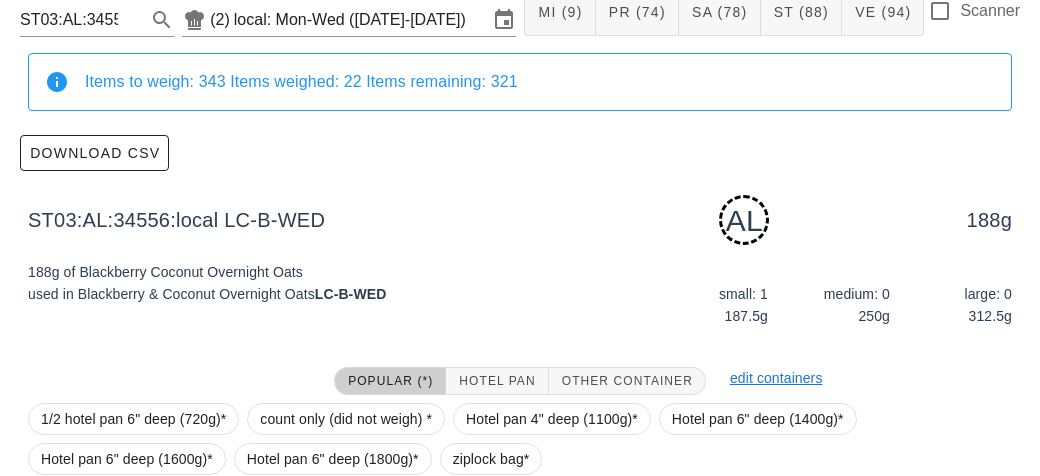 scroll, scrollTop: 302, scrollLeft: 0, axis: vertical 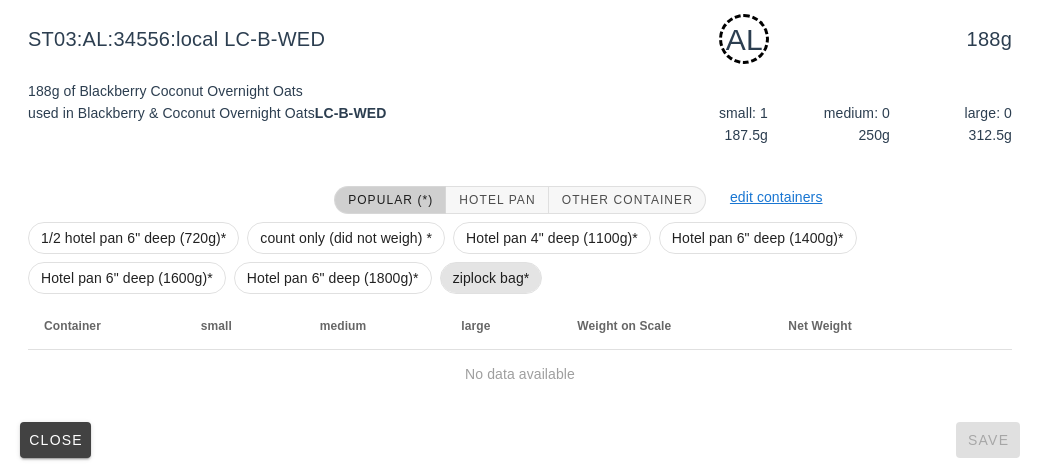 click on "ziplock bag*" at bounding box center [491, 278] 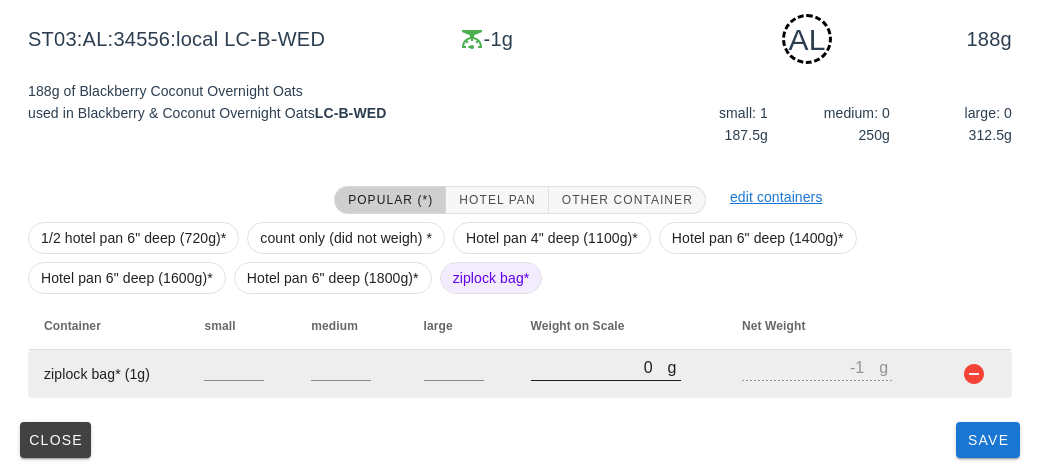 click on "0" at bounding box center [599, 367] 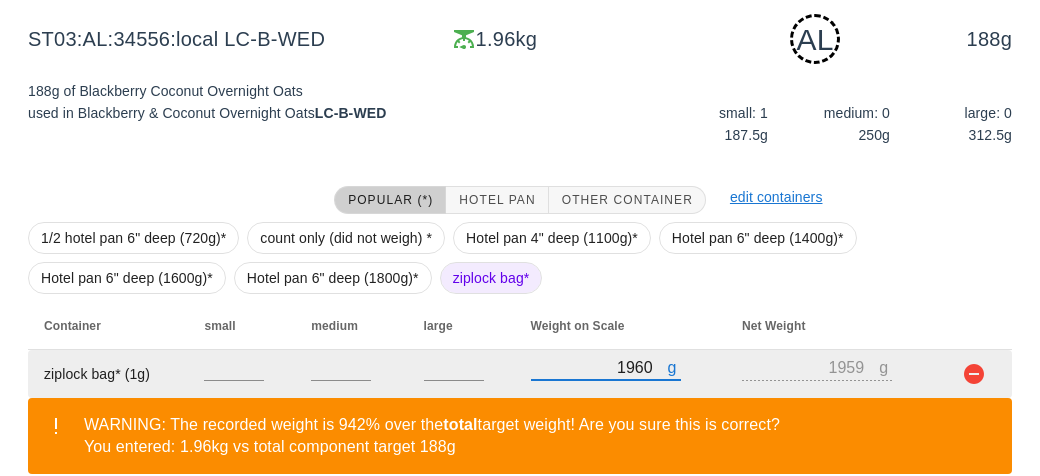 scroll, scrollTop: 394, scrollLeft: 0, axis: vertical 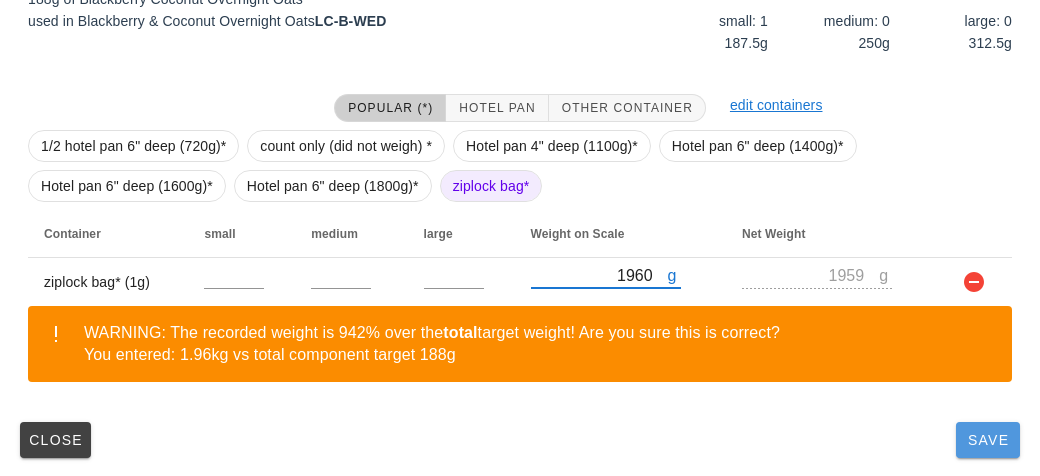 click on "Save" at bounding box center (988, 440) 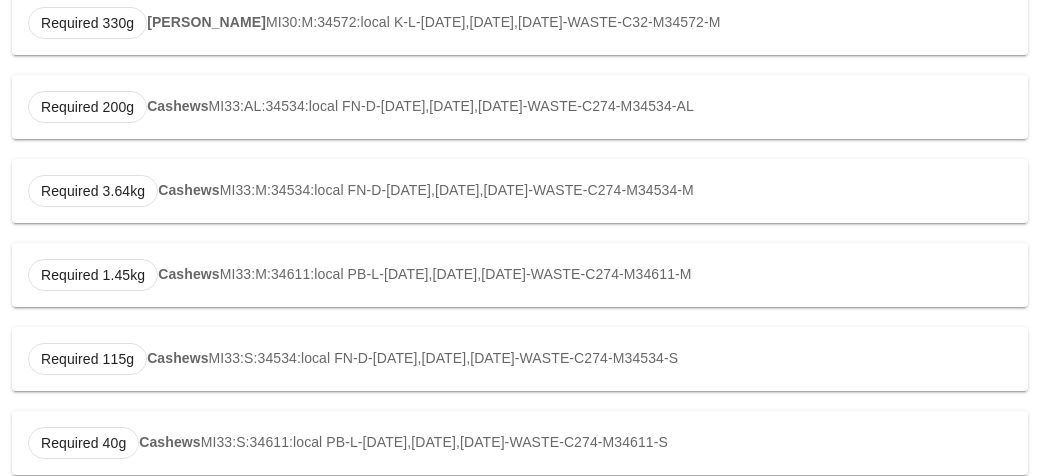 scroll, scrollTop: 0, scrollLeft: 0, axis: both 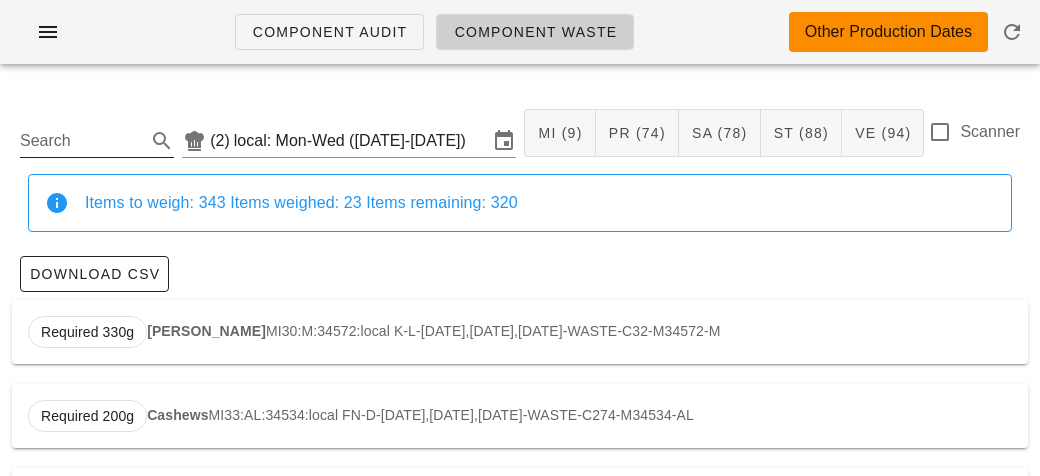 click on "Search" at bounding box center (81, 141) 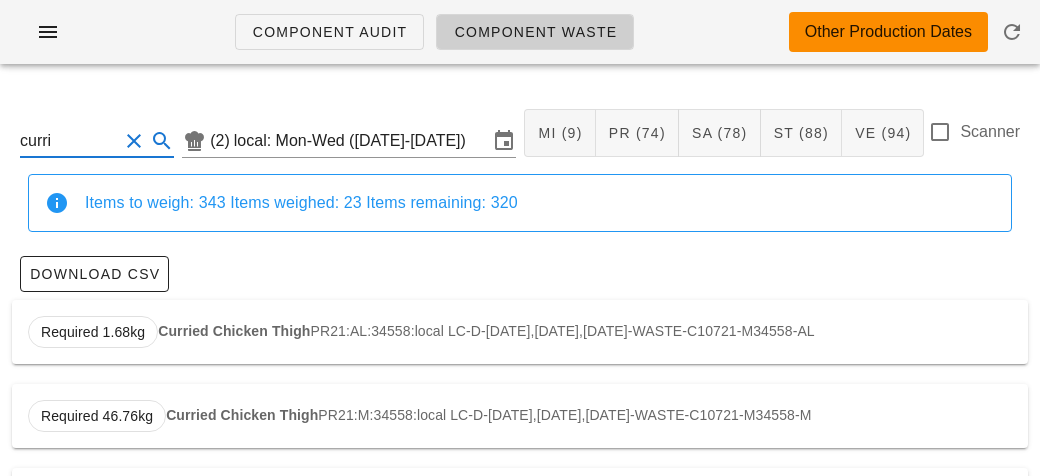 click on "Curried Chicken Thigh" at bounding box center [234, 331] 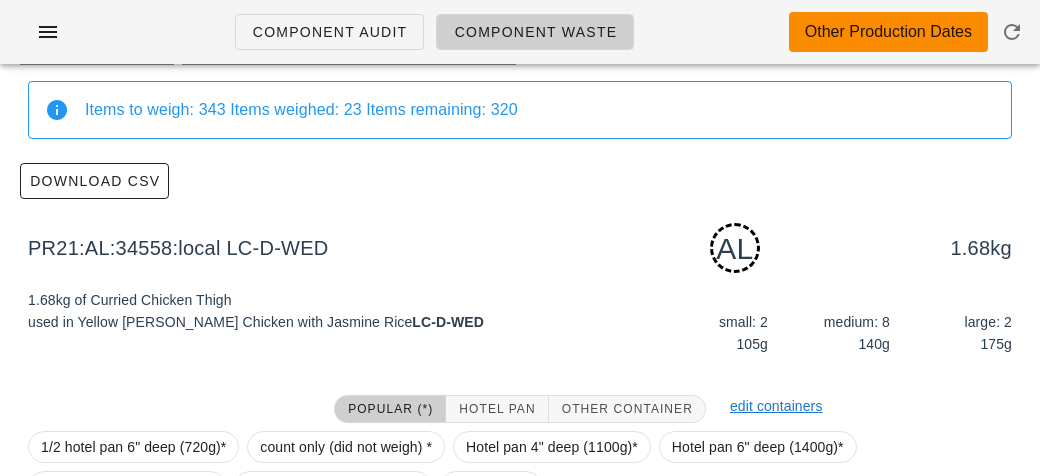 scroll, scrollTop: 302, scrollLeft: 0, axis: vertical 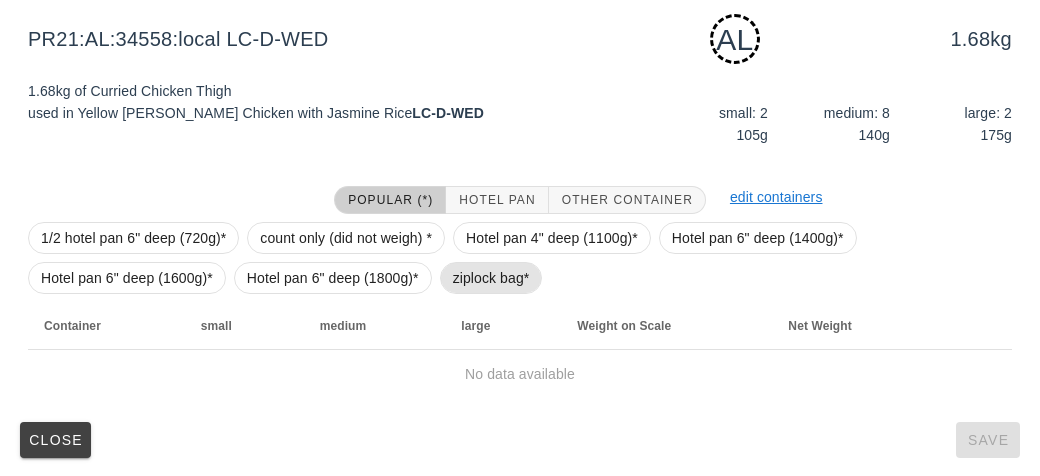 click on "ziplock bag*" at bounding box center [491, 278] 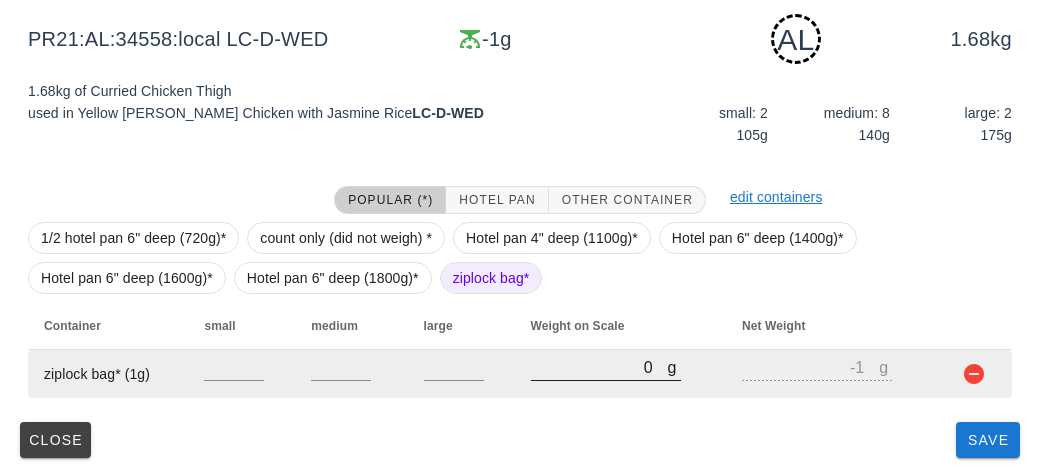 click on "0" at bounding box center [599, 367] 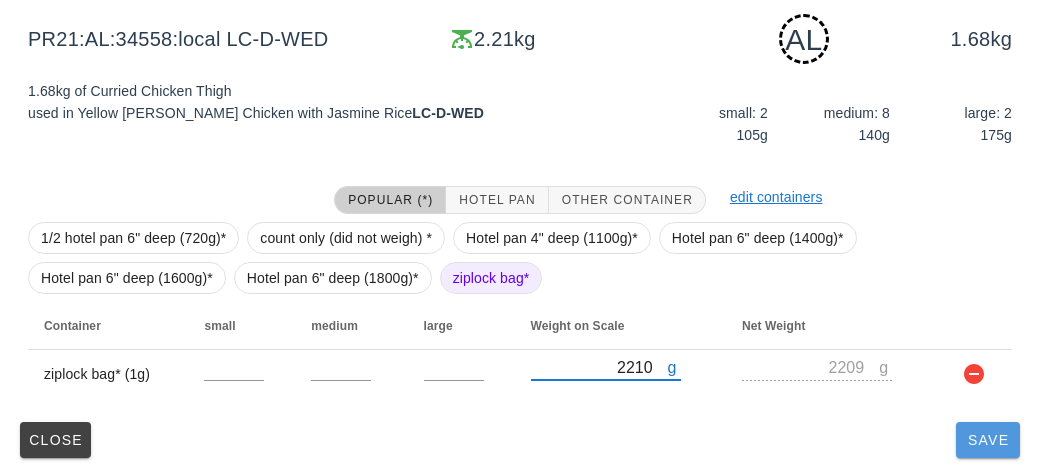 click on "Save" at bounding box center (988, 440) 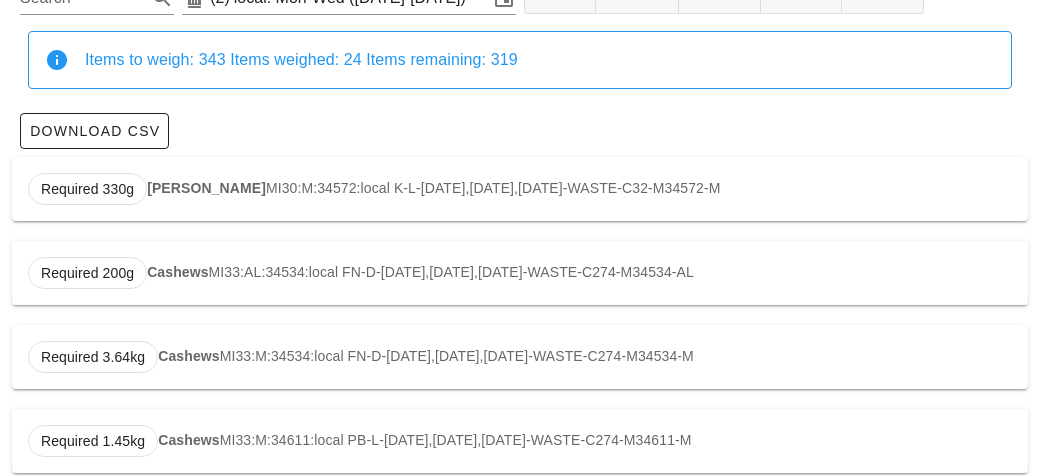 scroll, scrollTop: 0, scrollLeft: 0, axis: both 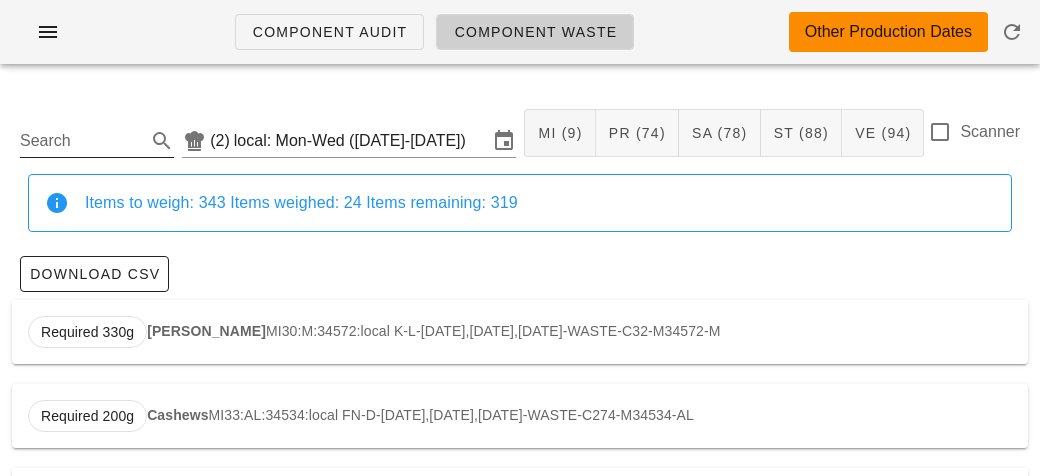 click on "Search" at bounding box center (81, 141) 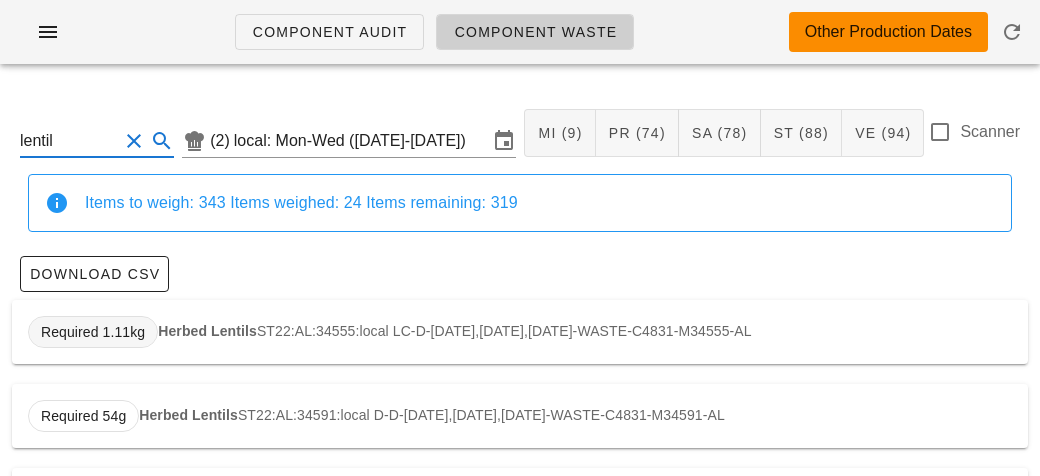 click on "Required 1.11kg" at bounding box center [93, 332] 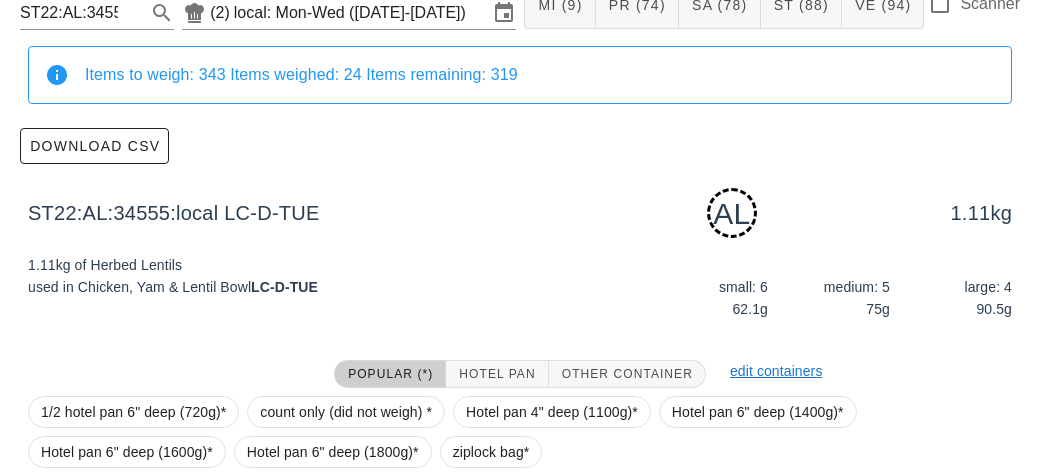 scroll, scrollTop: 302, scrollLeft: 0, axis: vertical 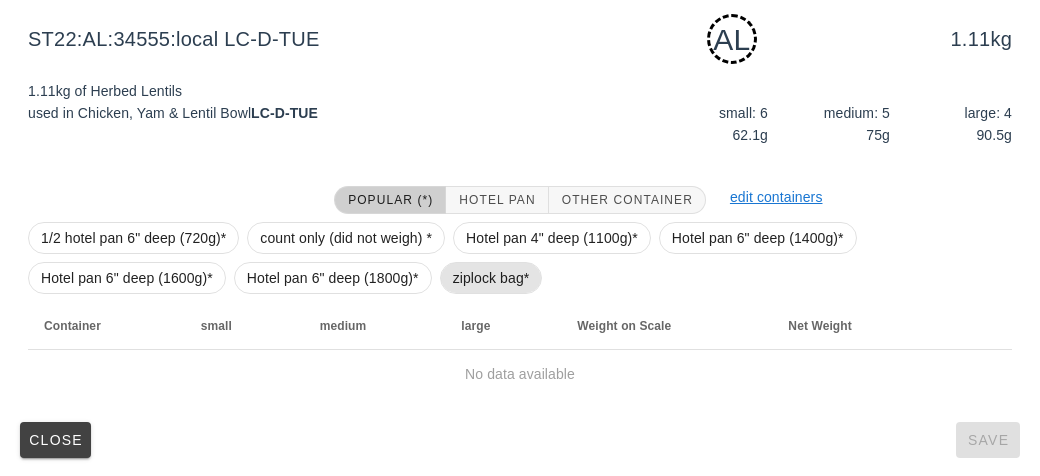 click on "ziplock bag*" at bounding box center (491, 278) 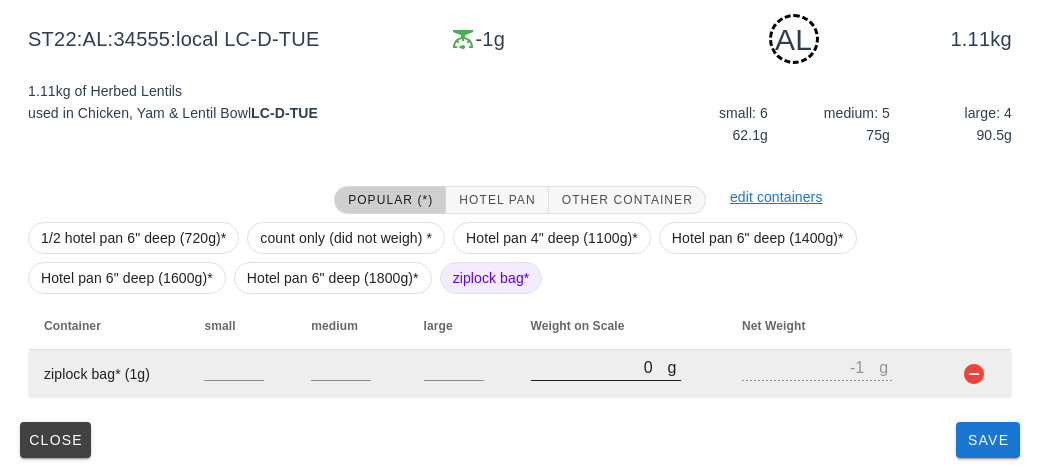 click on "0" at bounding box center [599, 367] 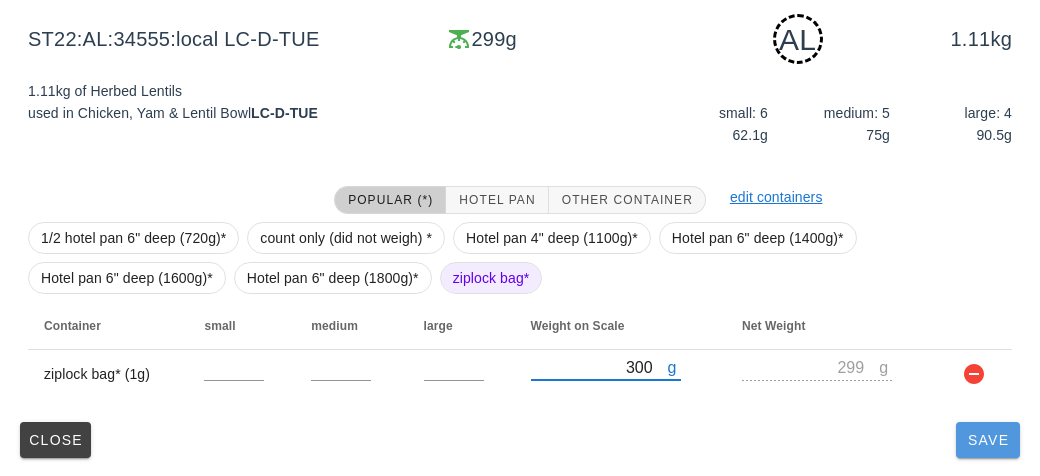 click on "Save" at bounding box center [988, 440] 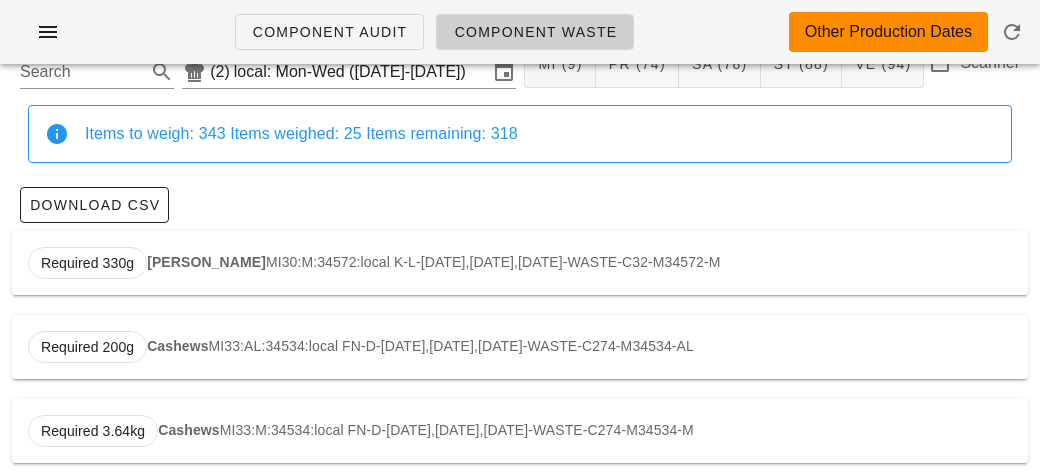 scroll, scrollTop: 0, scrollLeft: 0, axis: both 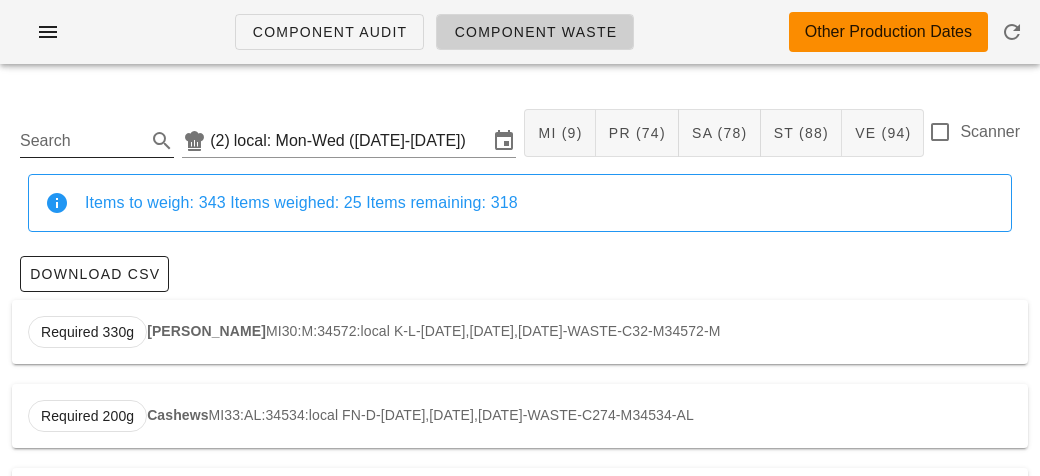 click on "Search" at bounding box center [81, 141] 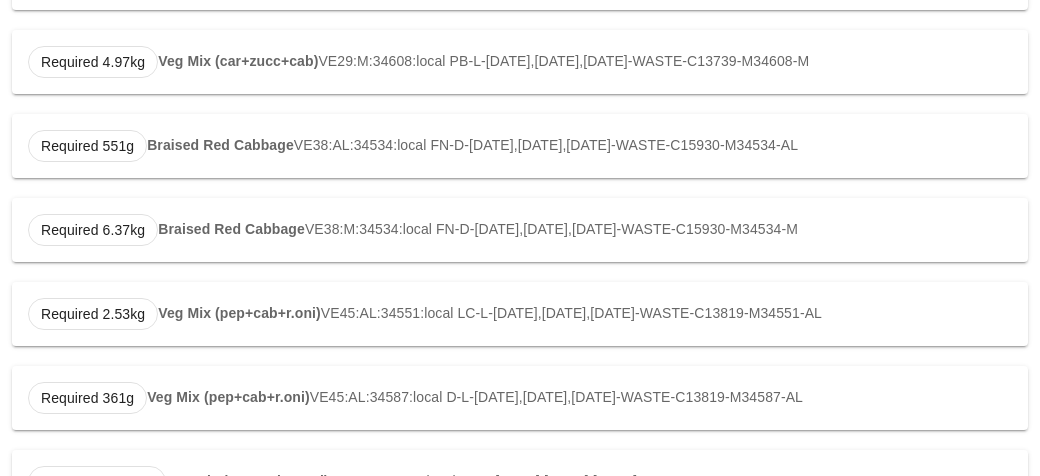 scroll, scrollTop: 357, scrollLeft: 0, axis: vertical 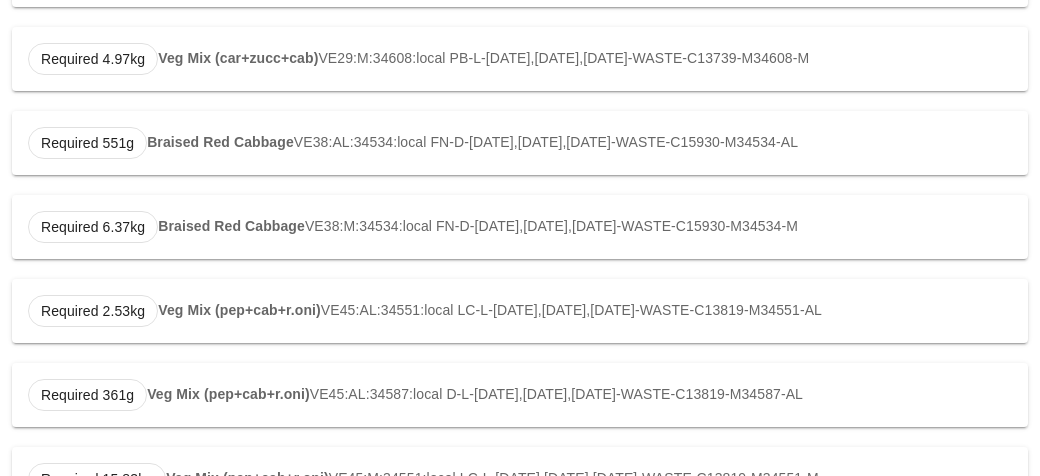 click on "Veg Mix (pep+cab+r.oni)" at bounding box center [239, 310] 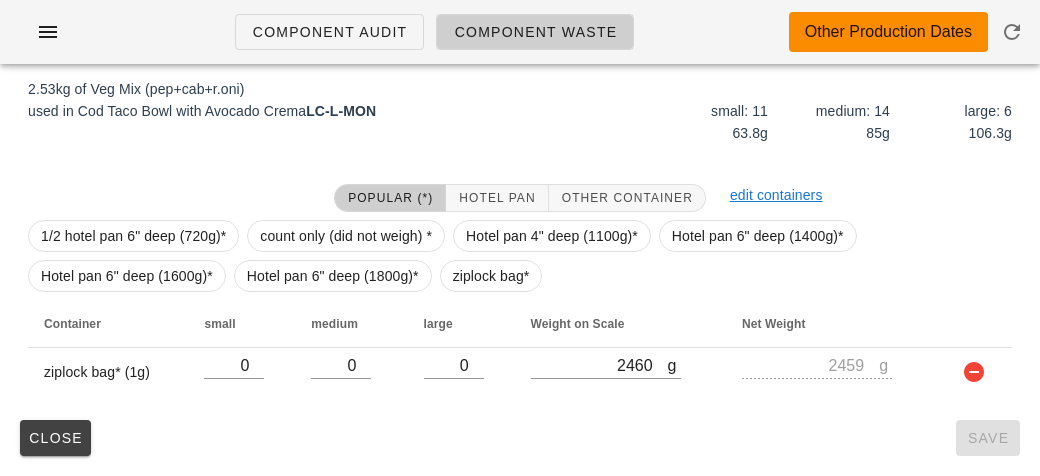 scroll, scrollTop: 302, scrollLeft: 0, axis: vertical 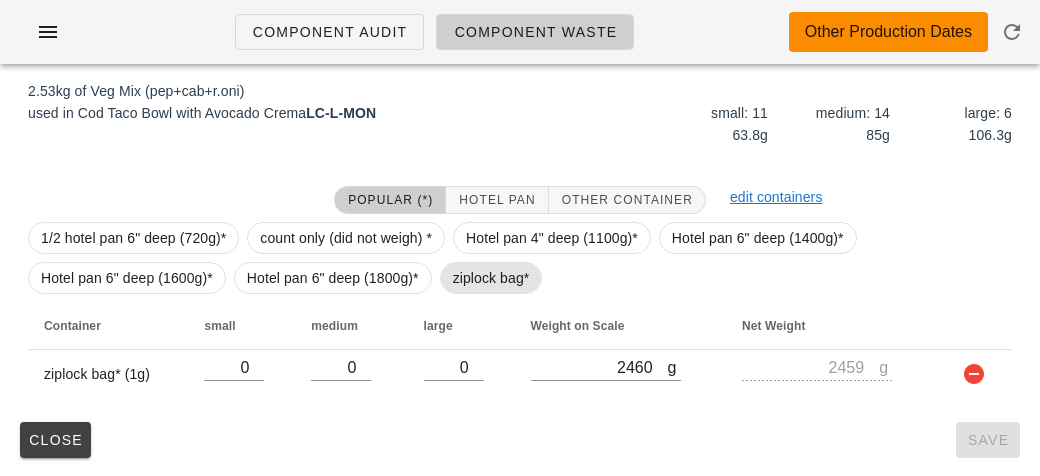 click on "ziplock bag*" at bounding box center (491, 278) 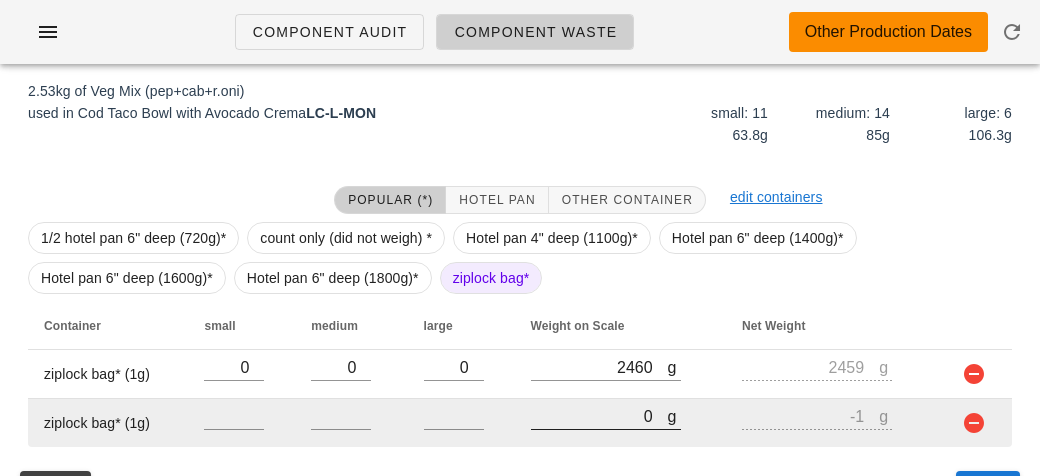 click on "0" at bounding box center (599, 416) 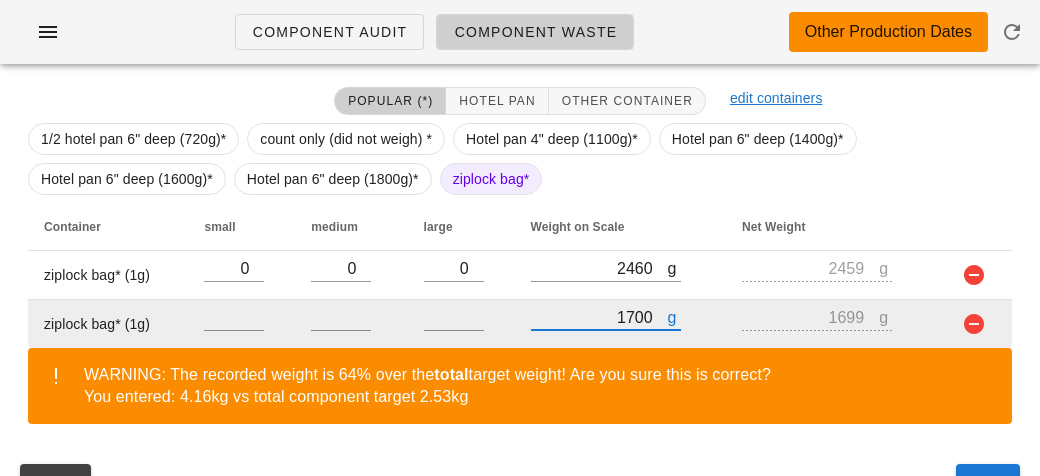 scroll, scrollTop: 443, scrollLeft: 0, axis: vertical 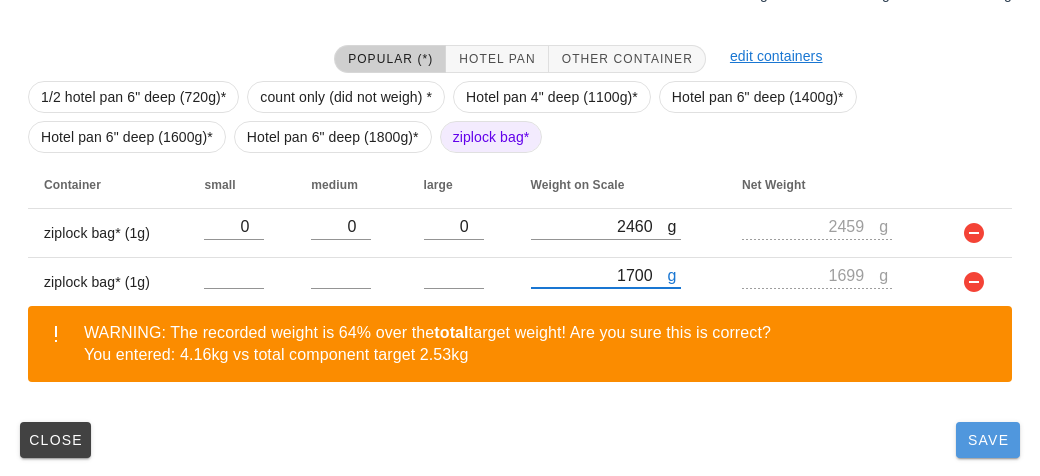 click on "Save" at bounding box center (988, 440) 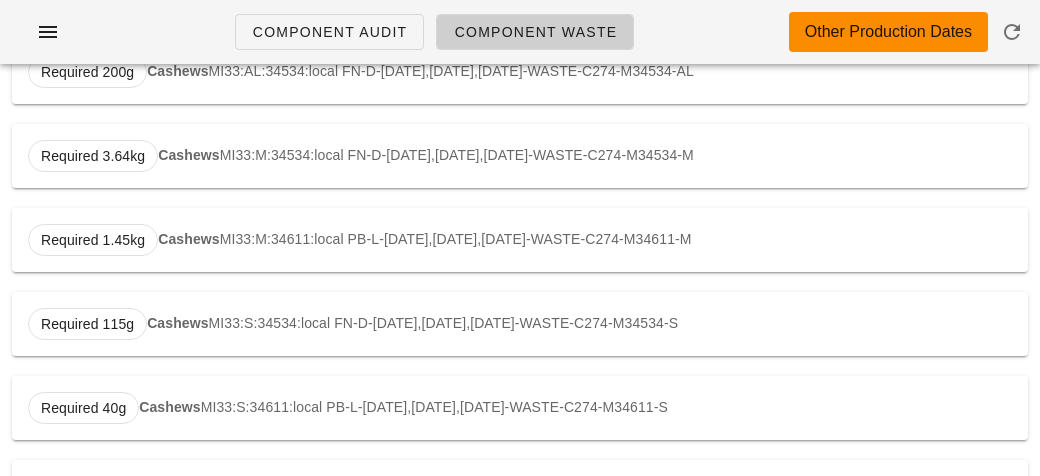 scroll, scrollTop: 0, scrollLeft: 0, axis: both 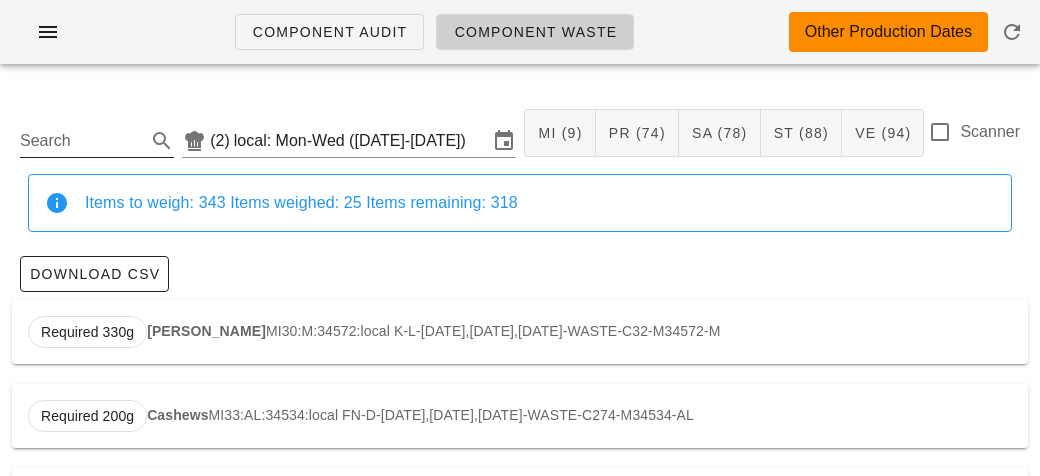click on "Search" at bounding box center [81, 141] 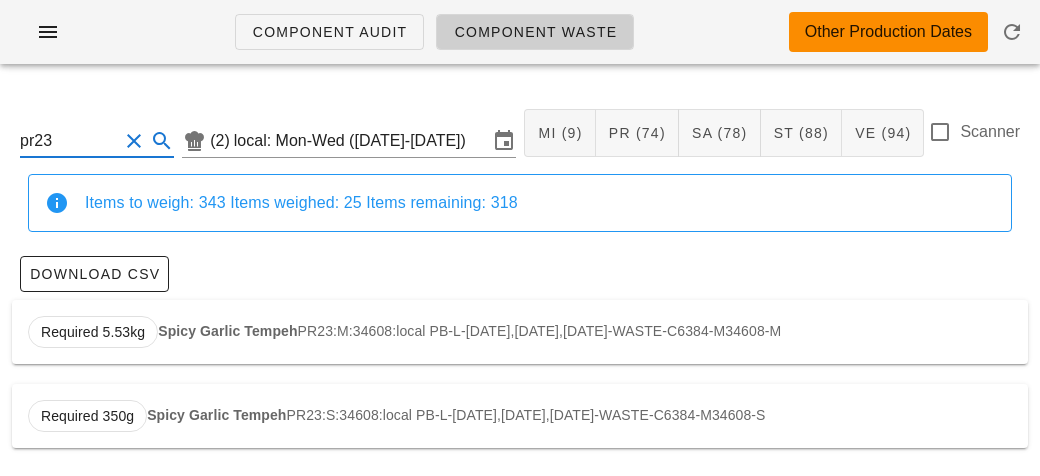 scroll, scrollTop: 3, scrollLeft: 0, axis: vertical 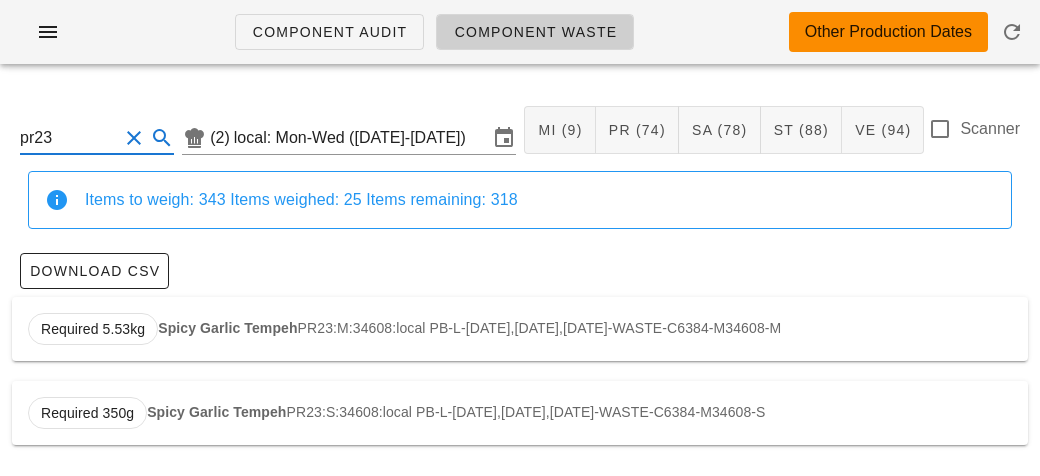 click on "Spicy Garlic Tempeh" at bounding box center [216, 412] 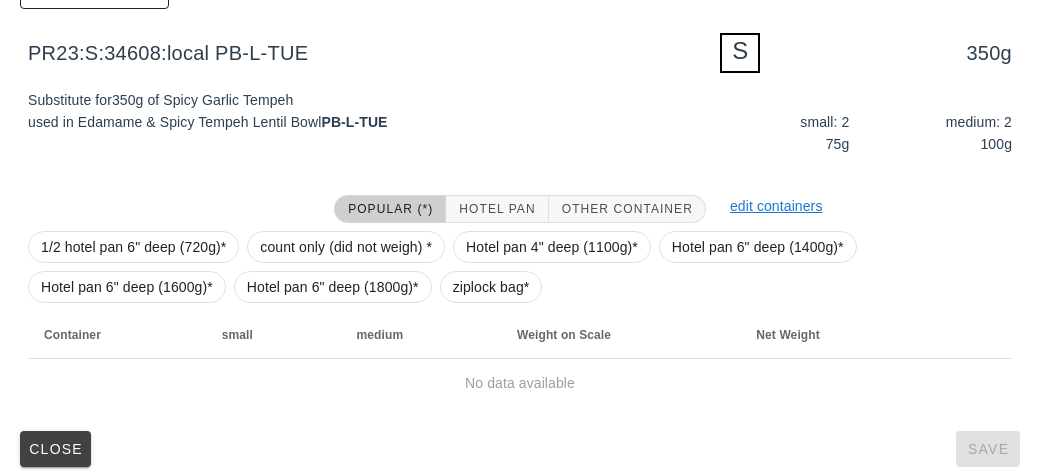 scroll, scrollTop: 292, scrollLeft: 0, axis: vertical 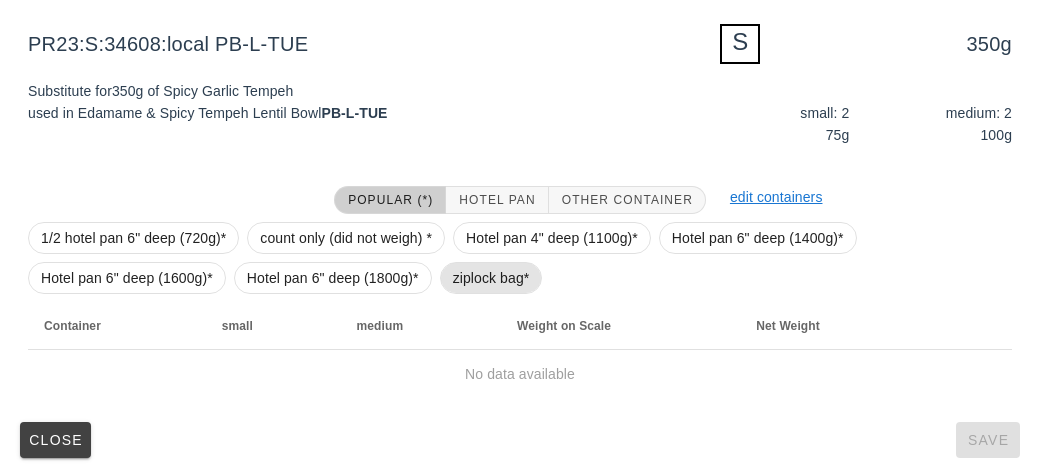 click on "ziplock bag*" at bounding box center (491, 278) 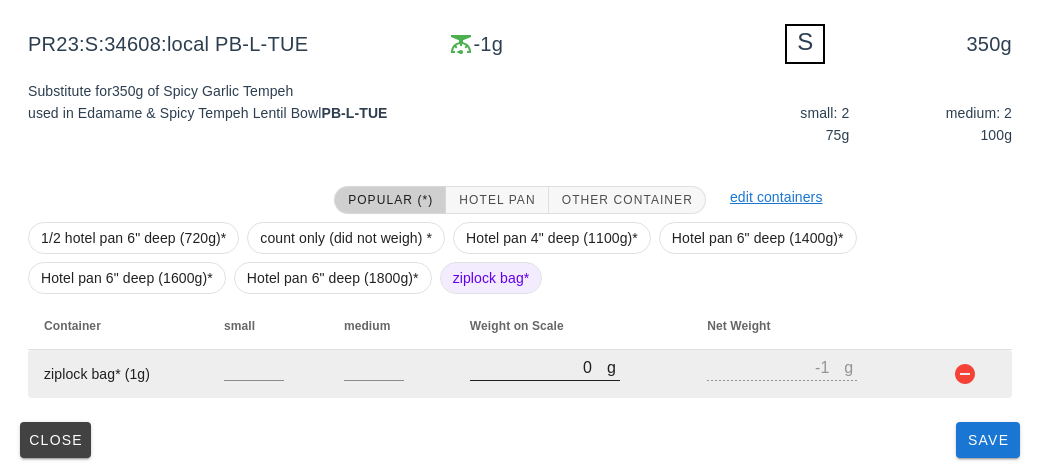click on "0" at bounding box center [538, 367] 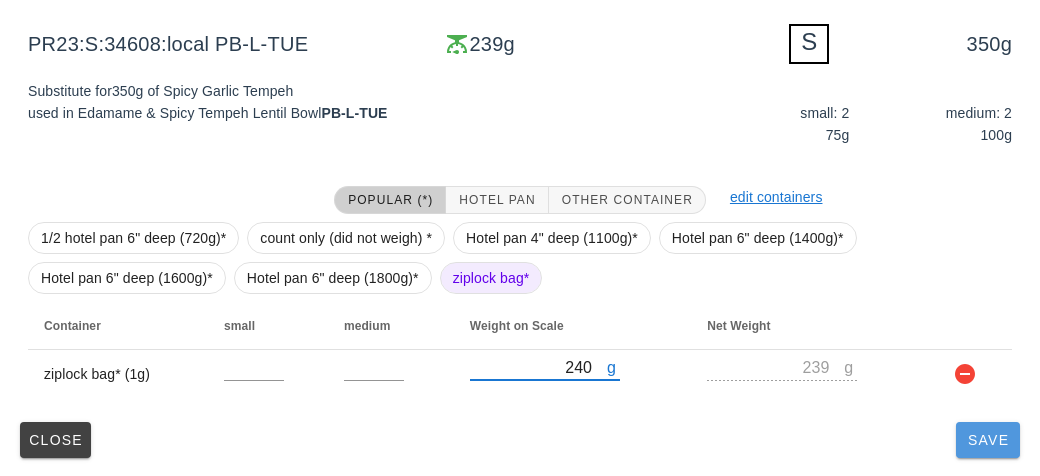 click on "Save" at bounding box center (988, 440) 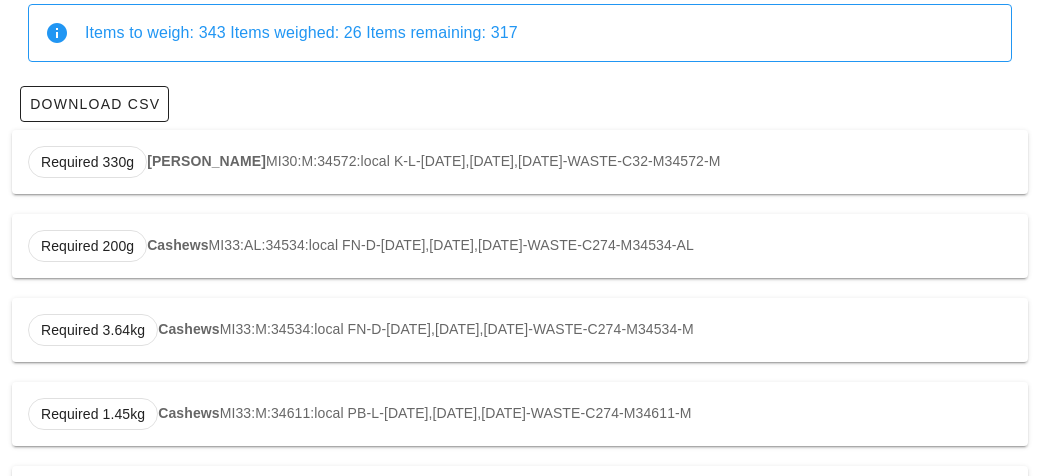 scroll, scrollTop: 0, scrollLeft: 0, axis: both 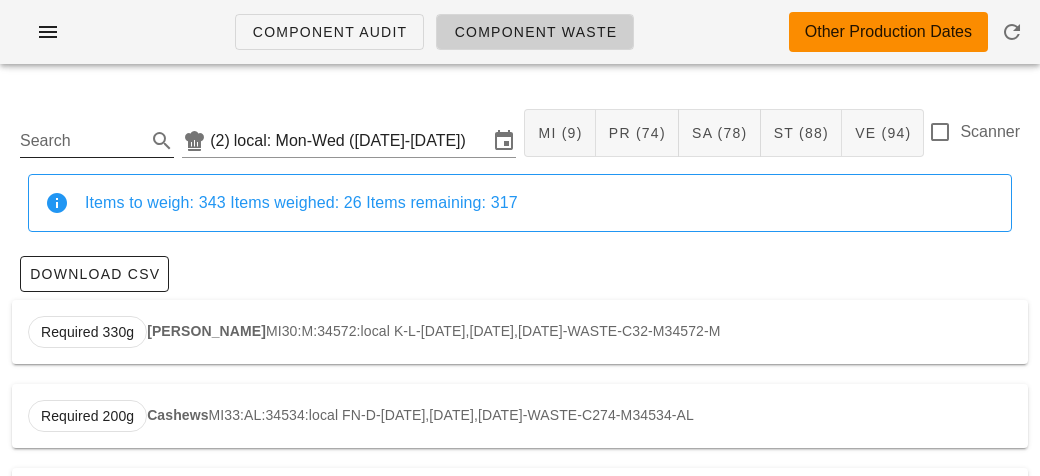 click on "Search" at bounding box center [81, 141] 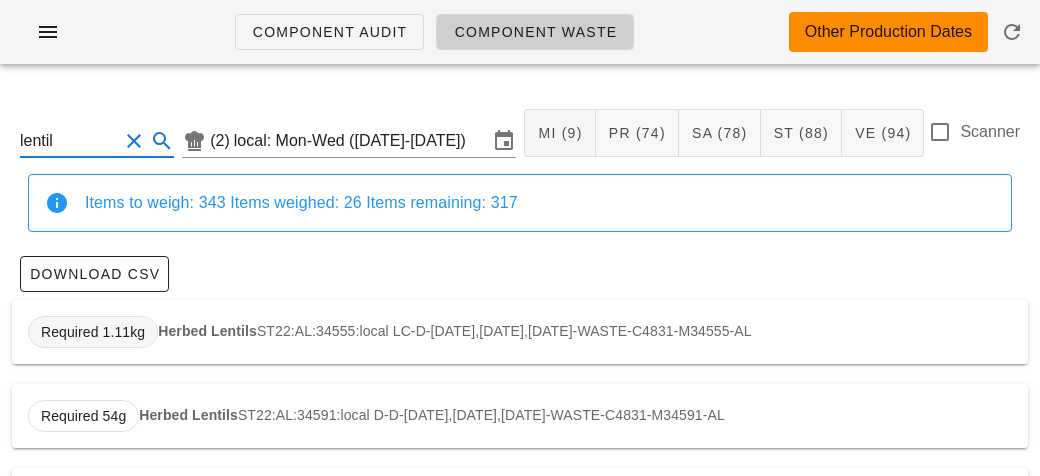 click on "Required 1.11kg" at bounding box center [93, 332] 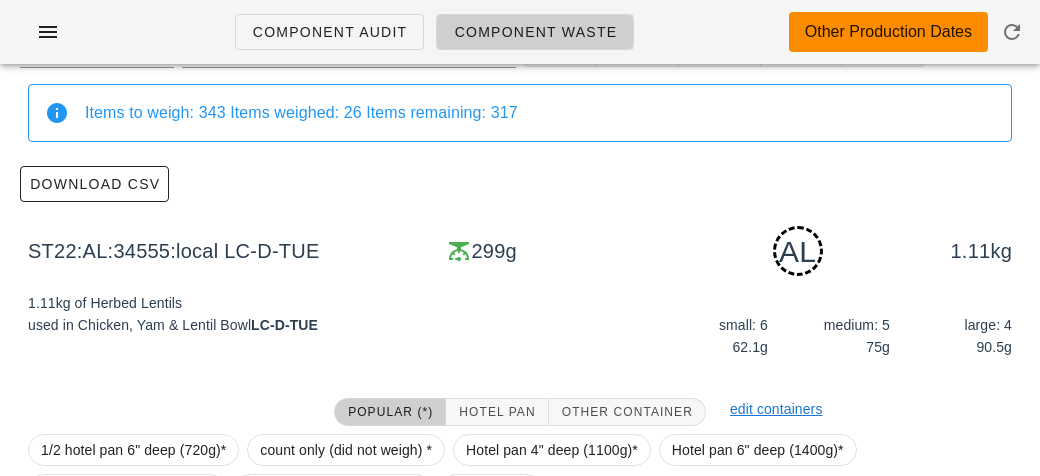 scroll, scrollTop: 302, scrollLeft: 0, axis: vertical 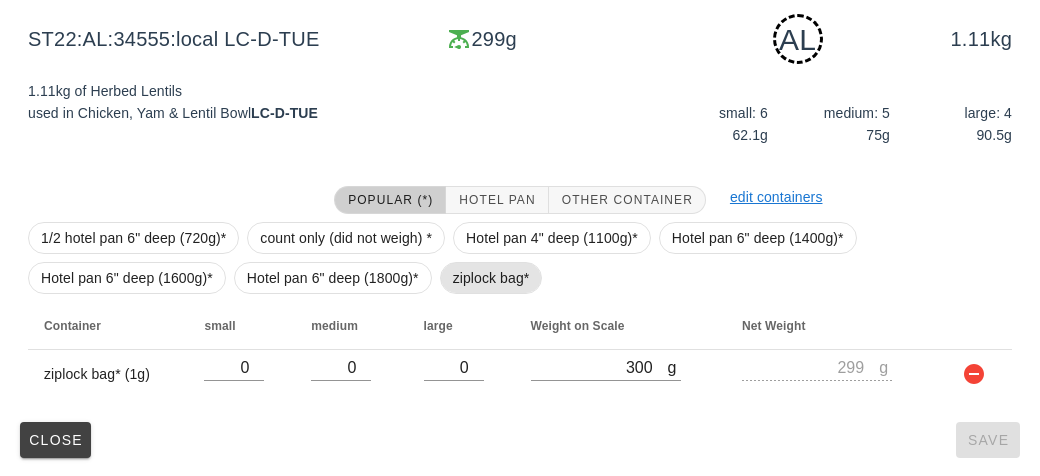 click on "ziplock bag*" at bounding box center [491, 278] 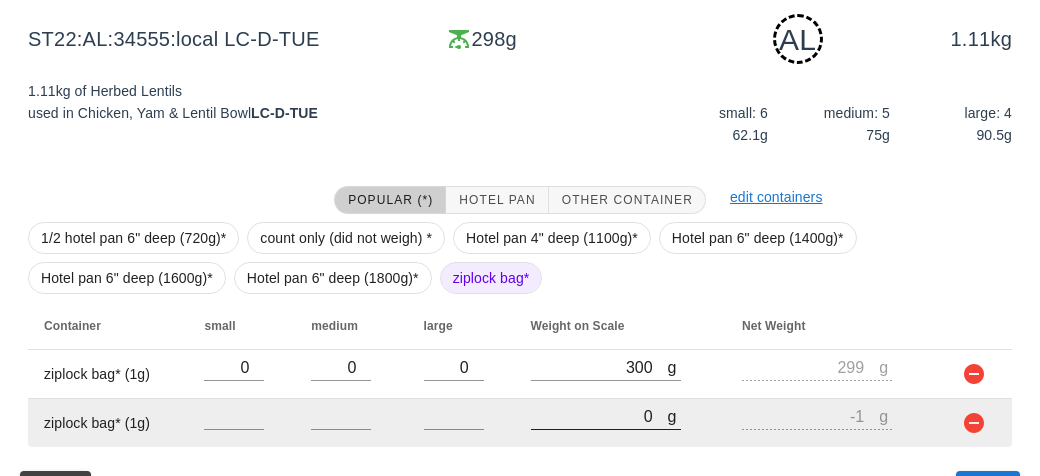 click on "0" at bounding box center (599, 416) 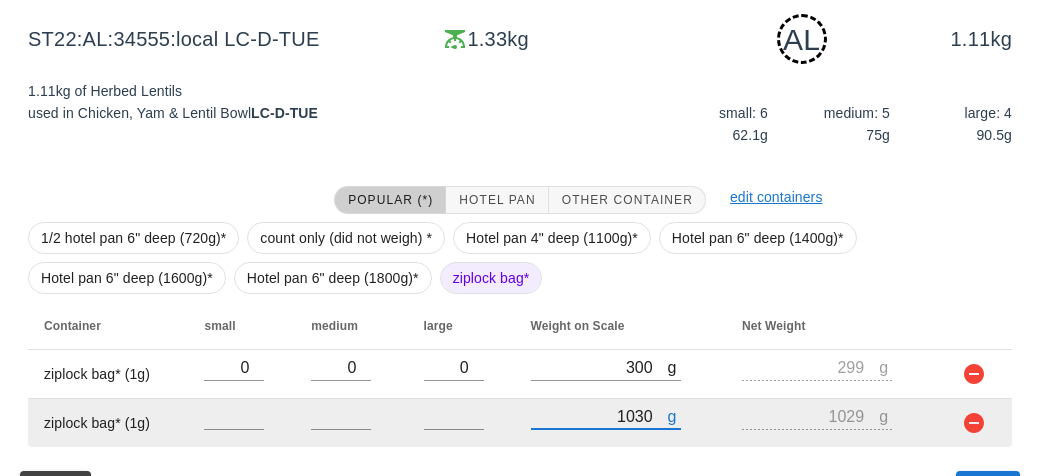 scroll, scrollTop: 350, scrollLeft: 0, axis: vertical 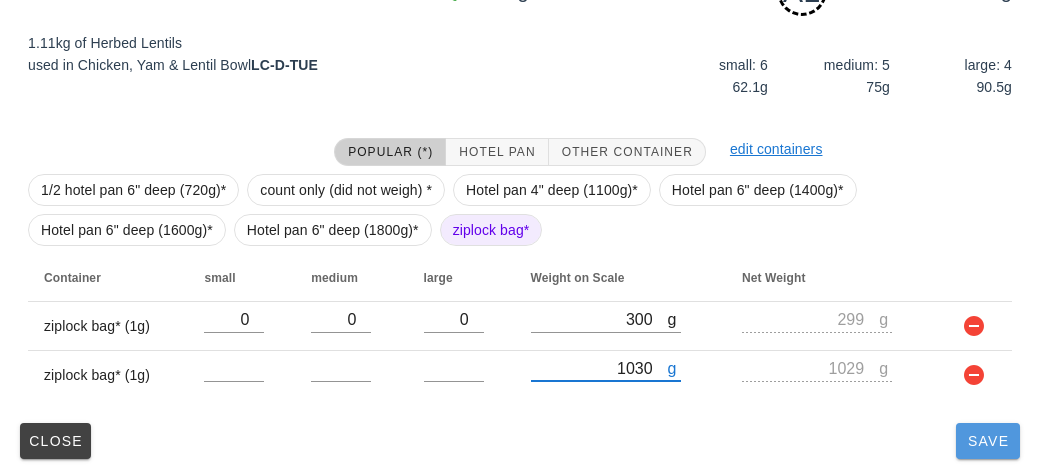 click on "Save" at bounding box center [988, 441] 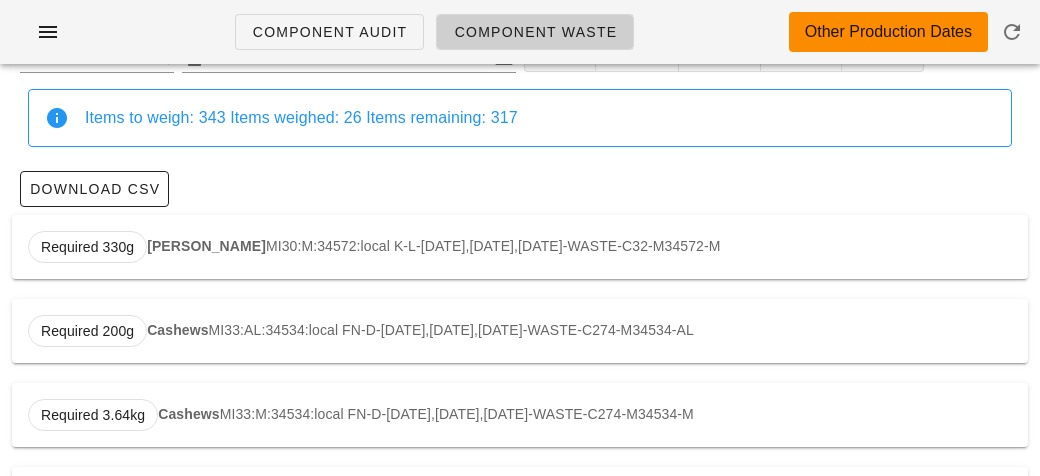 scroll, scrollTop: 0, scrollLeft: 0, axis: both 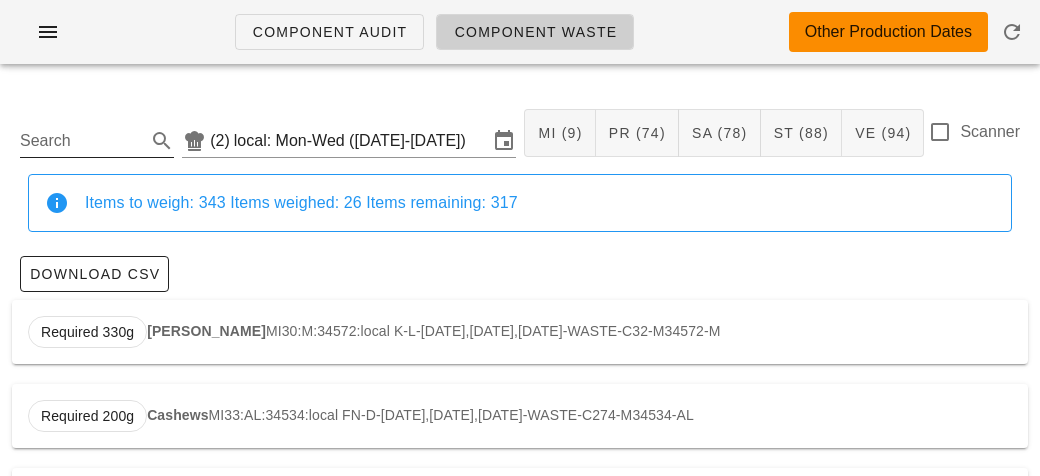 click on "Search" at bounding box center [81, 141] 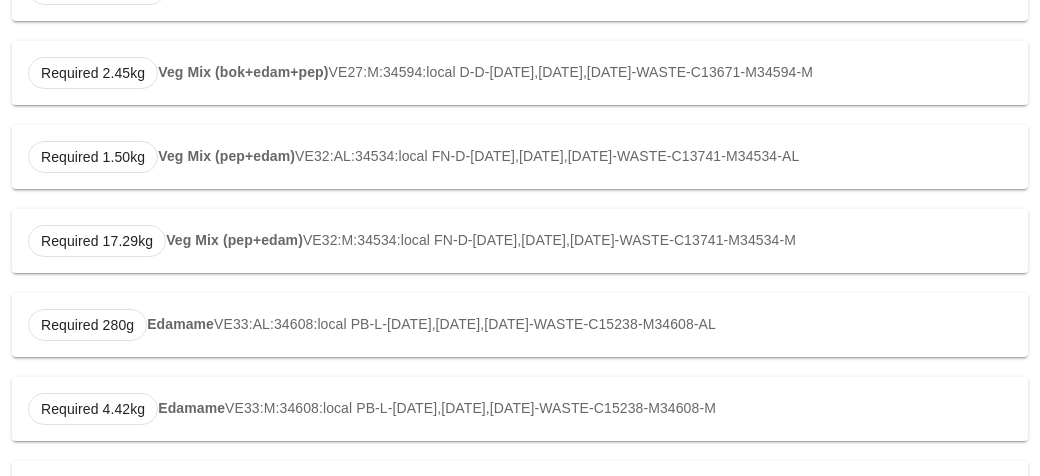 scroll, scrollTop: 432, scrollLeft: 0, axis: vertical 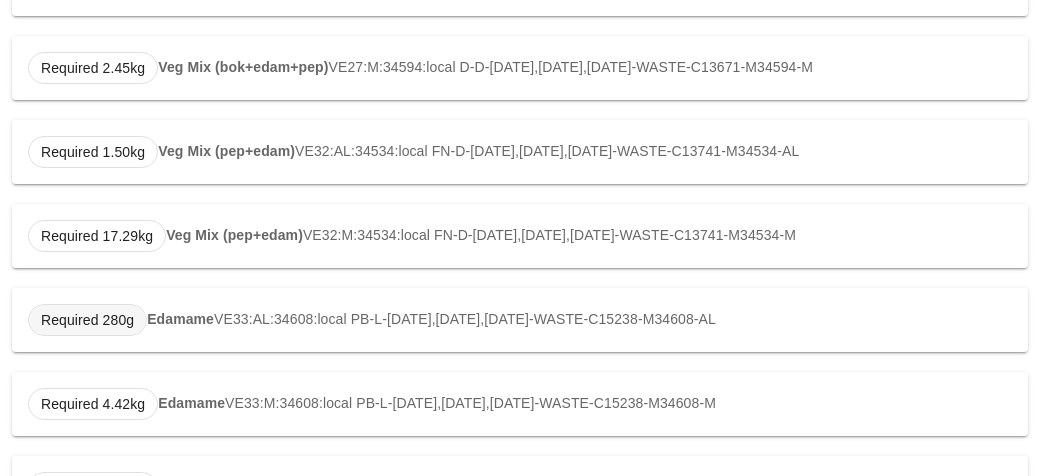 click on "Required 280g" at bounding box center (87, 320) 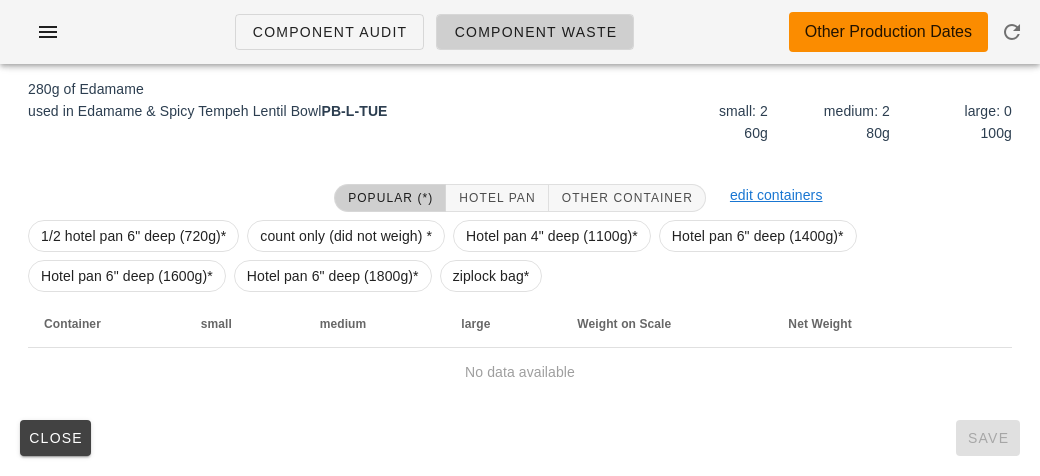 scroll, scrollTop: 302, scrollLeft: 0, axis: vertical 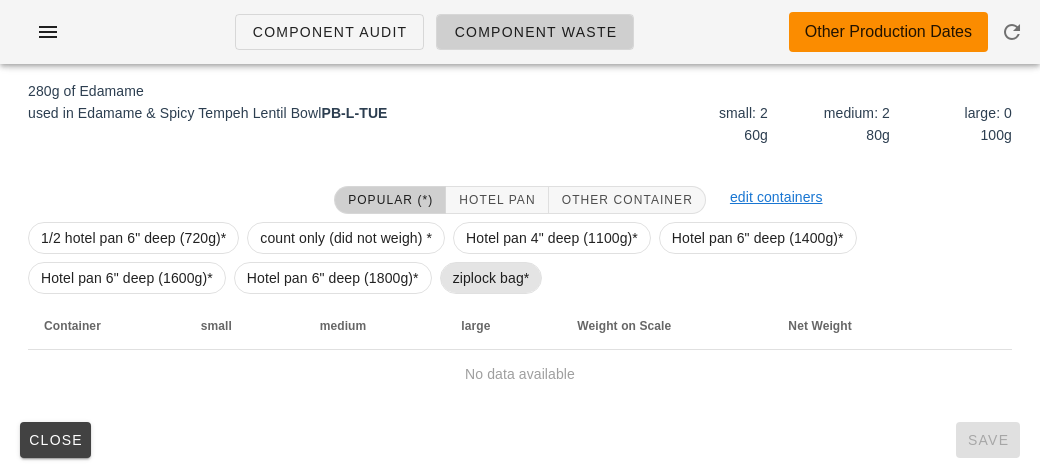 click on "ziplock bag*" at bounding box center [491, 278] 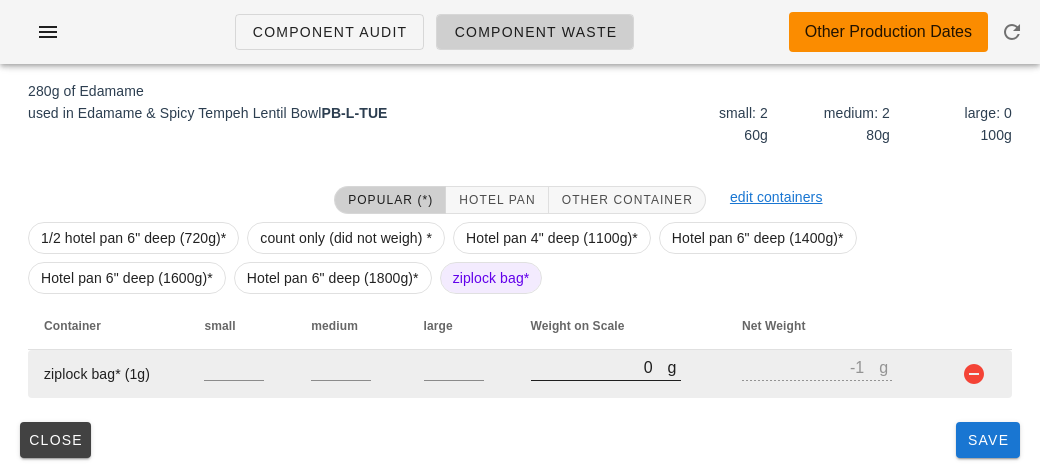 click on "0" at bounding box center [599, 367] 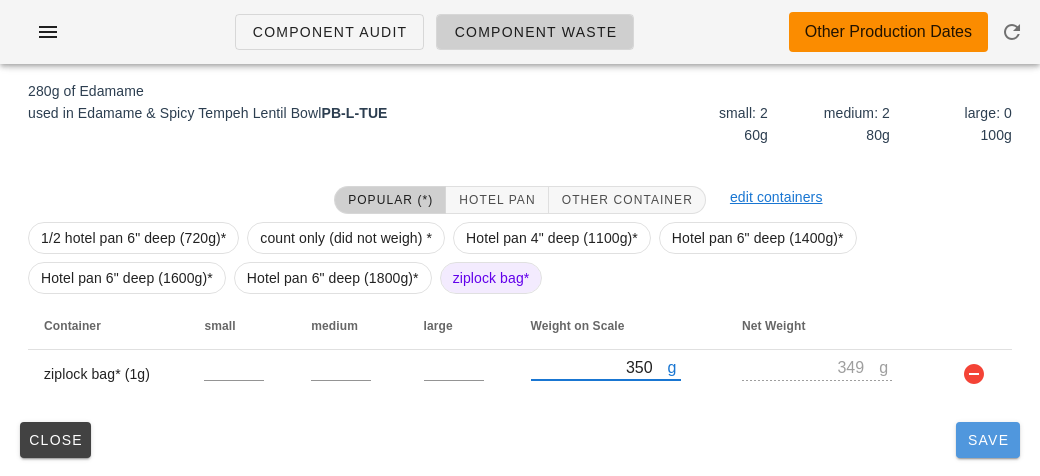 click on "Save" at bounding box center [988, 440] 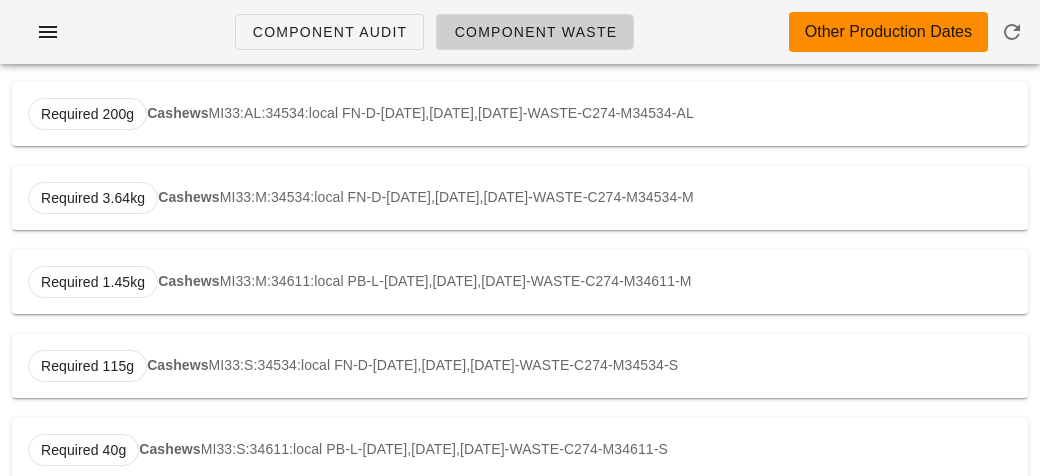 scroll, scrollTop: 0, scrollLeft: 0, axis: both 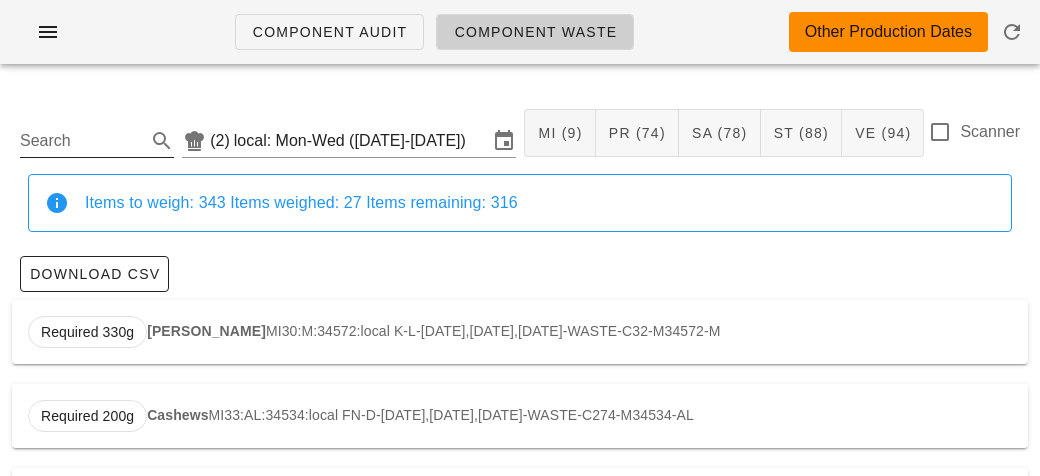 click on "Search" at bounding box center (81, 141) 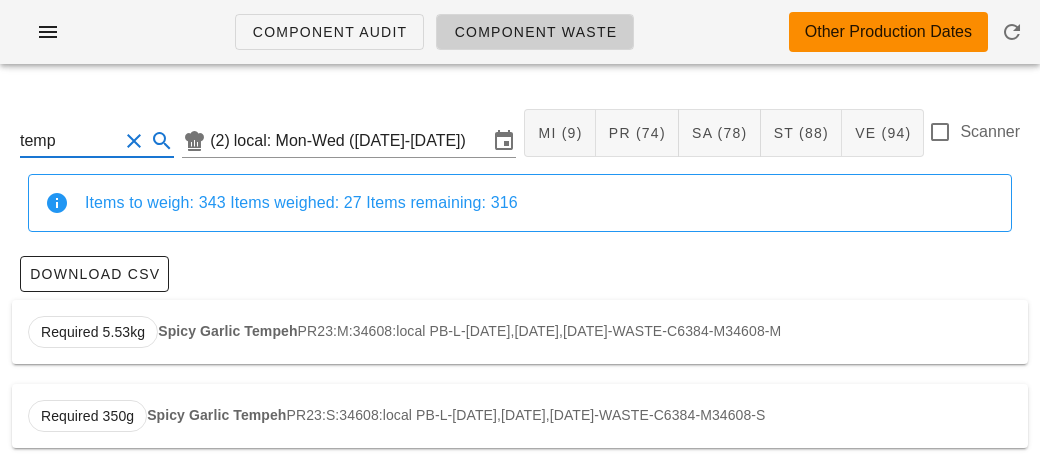 click on "Required 5.53kg Spicy Garlic Tempeh  PR23:M:34608:local PB-L-[DATE],[DATE],[DATE]-WASTE-C6384-M34608-M" at bounding box center [520, 332] 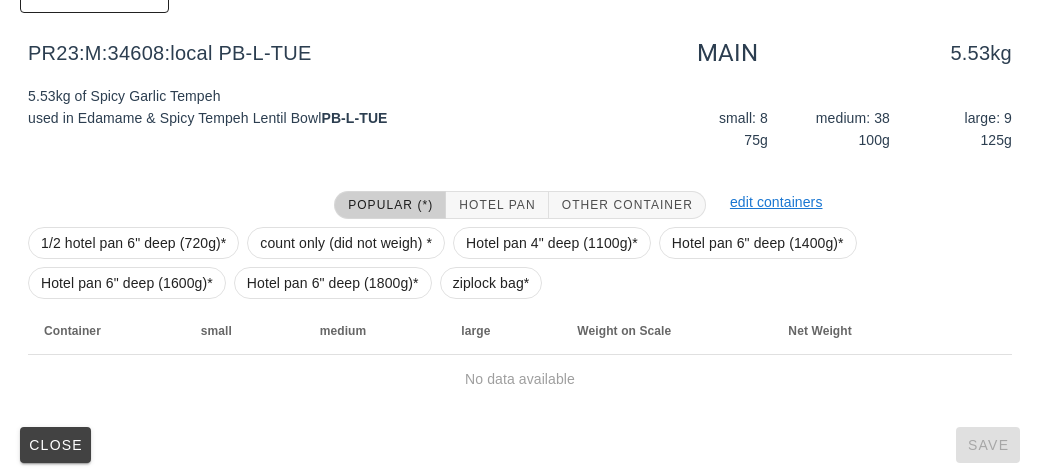scroll, scrollTop: 284, scrollLeft: 0, axis: vertical 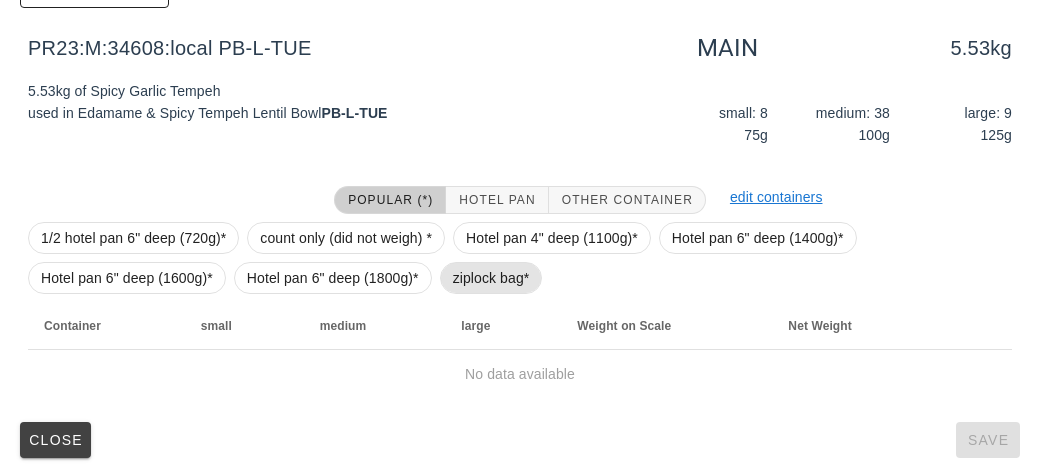click on "ziplock bag*" at bounding box center [491, 278] 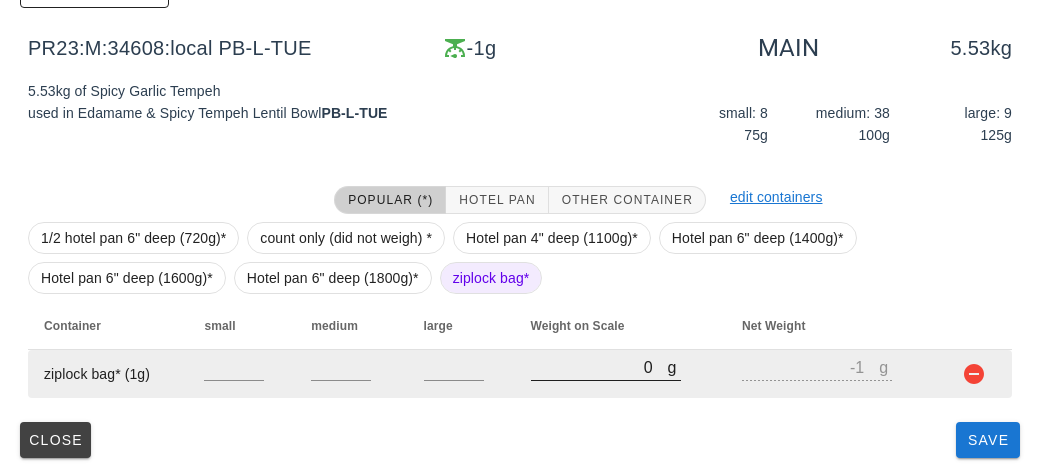 click on "0" at bounding box center [599, 367] 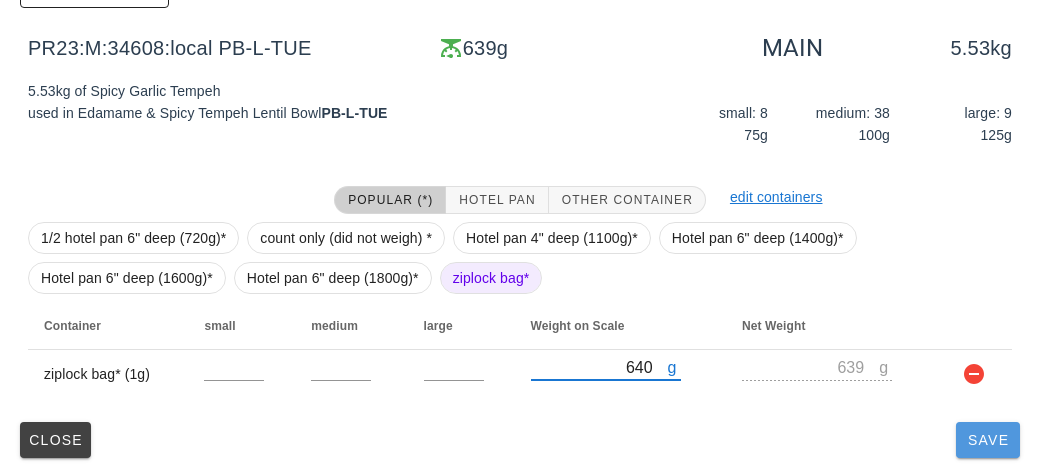 click on "Save" at bounding box center (988, 440) 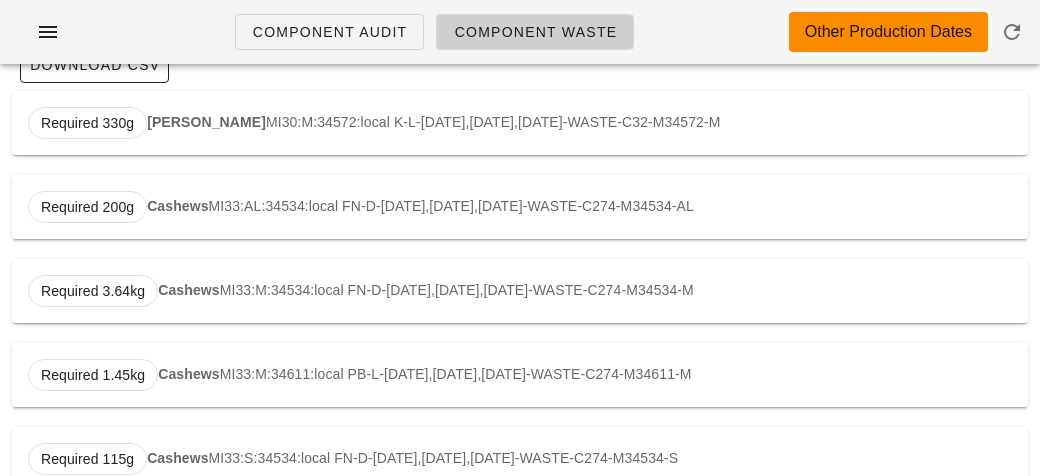 scroll, scrollTop: 0, scrollLeft: 0, axis: both 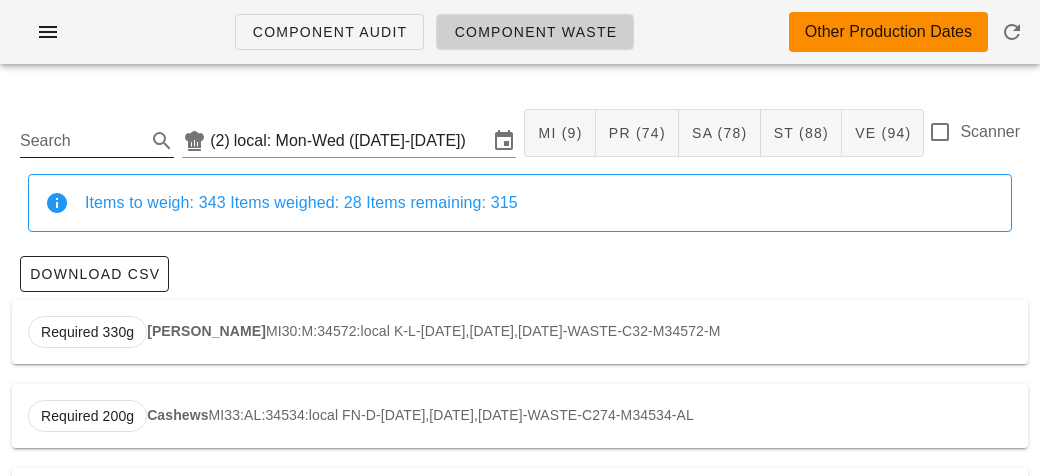 click on "Search" at bounding box center (81, 141) 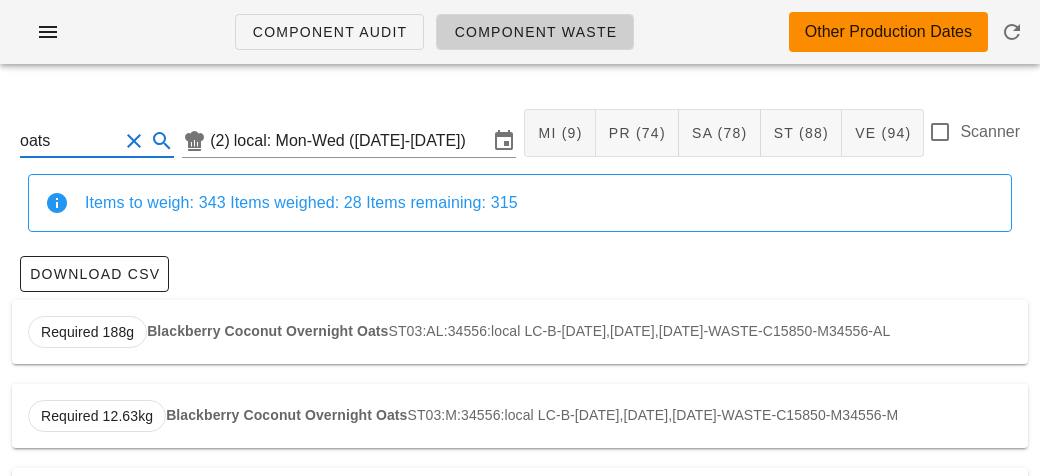 click on "Required 188g Blackberry Coconut Overnight Oats  ST03:AL:34556:local LC-B-[DATE],[DATE],[DATE]-WASTE-C15850-M34556-AL" at bounding box center (520, 332) 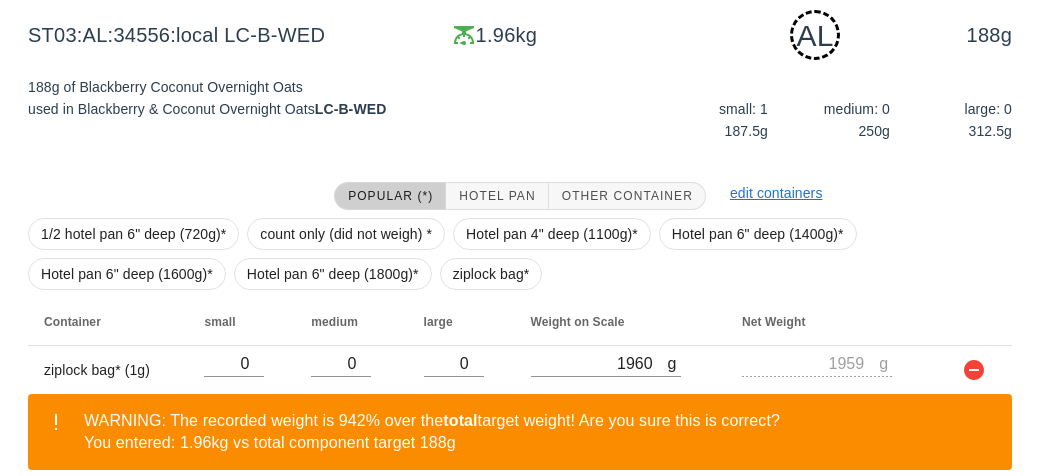 scroll, scrollTop: 394, scrollLeft: 0, axis: vertical 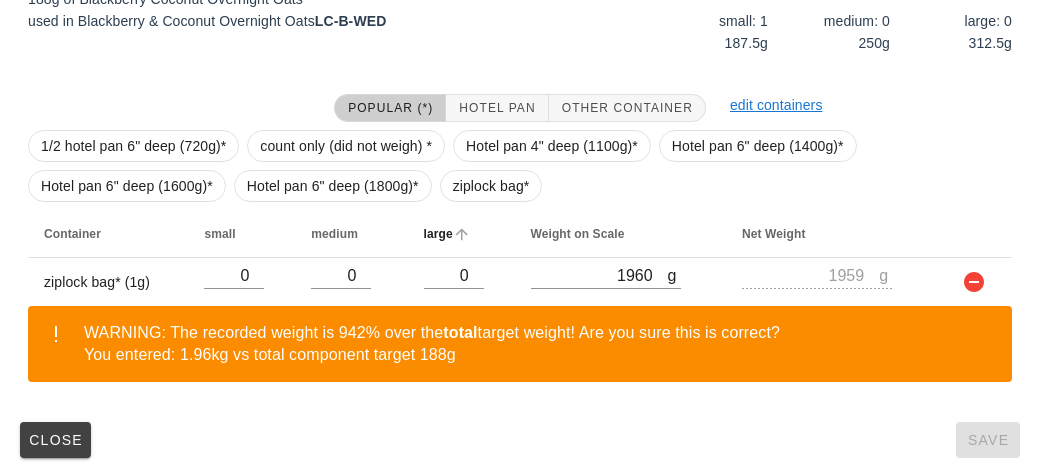 click on "large" at bounding box center (461, 234) 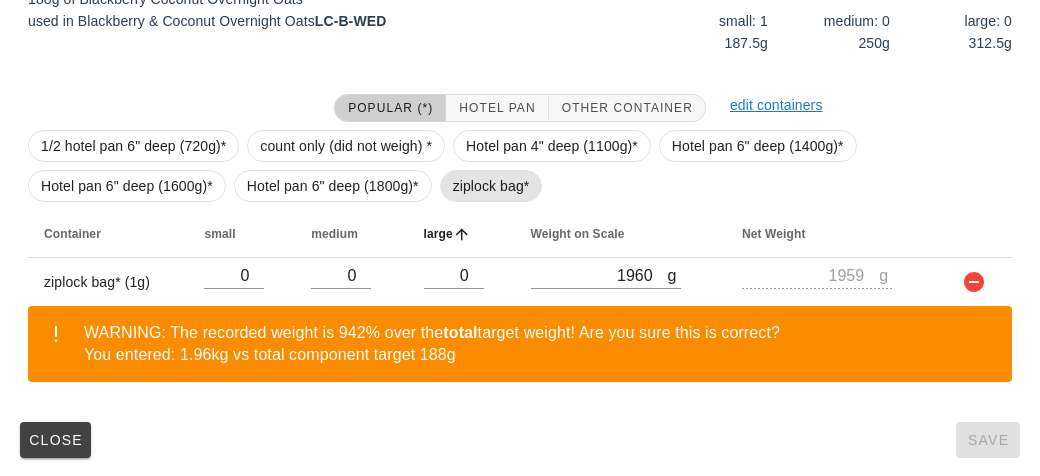 click on "ziplock bag*" at bounding box center (491, 186) 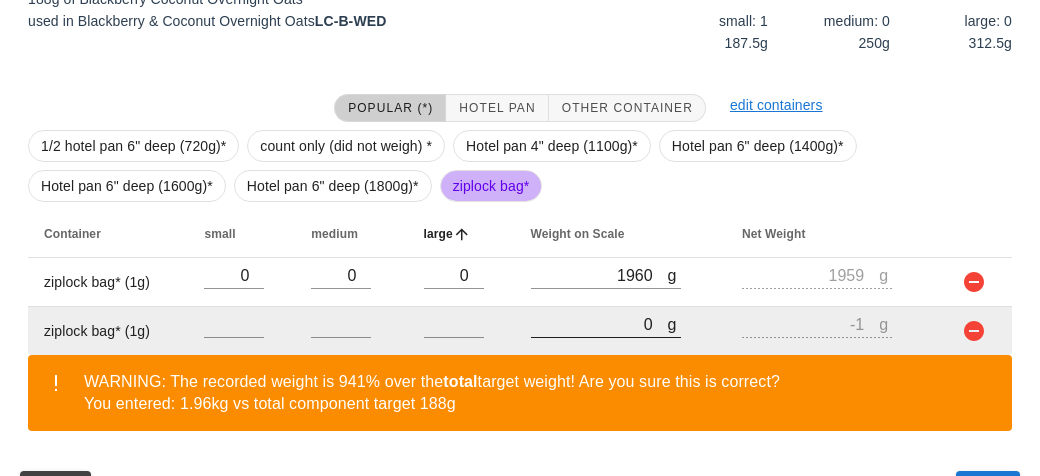 click on "0" at bounding box center (599, 324) 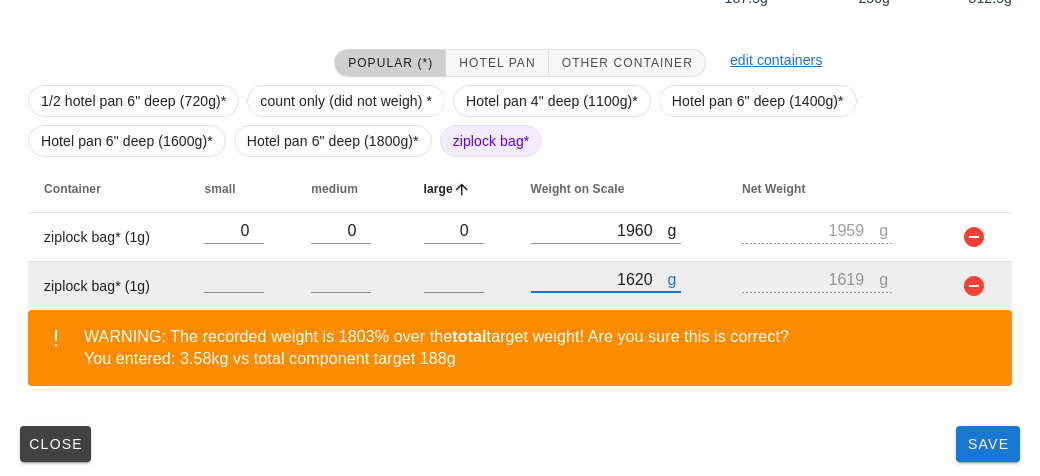 scroll, scrollTop: 443, scrollLeft: 0, axis: vertical 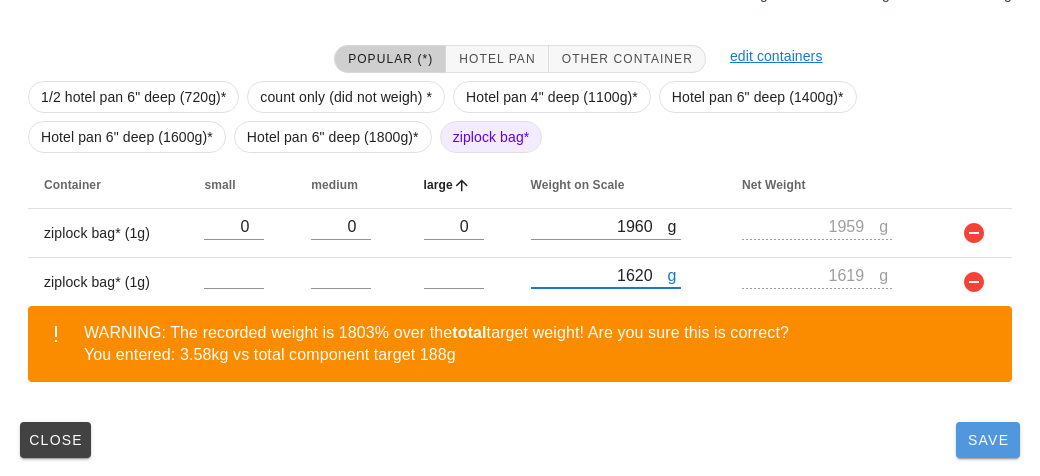 click on "Save" at bounding box center [988, 440] 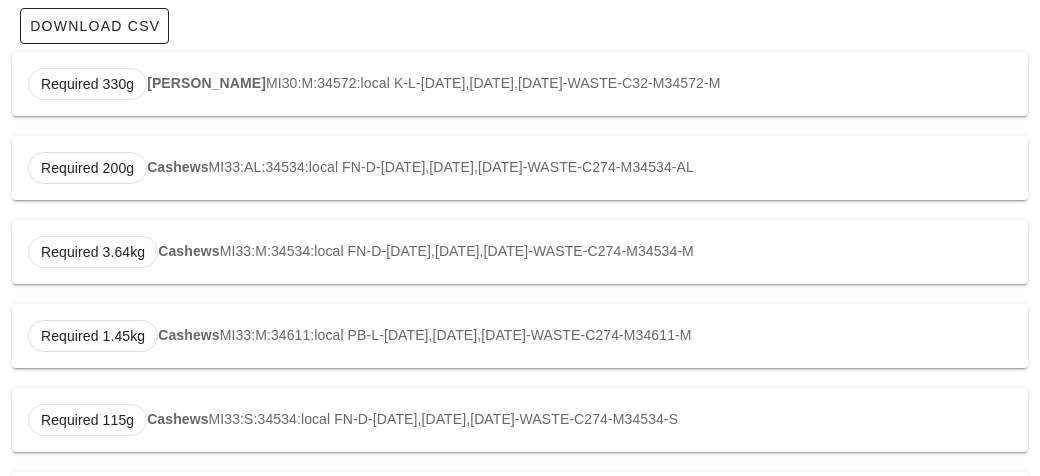 scroll, scrollTop: 0, scrollLeft: 0, axis: both 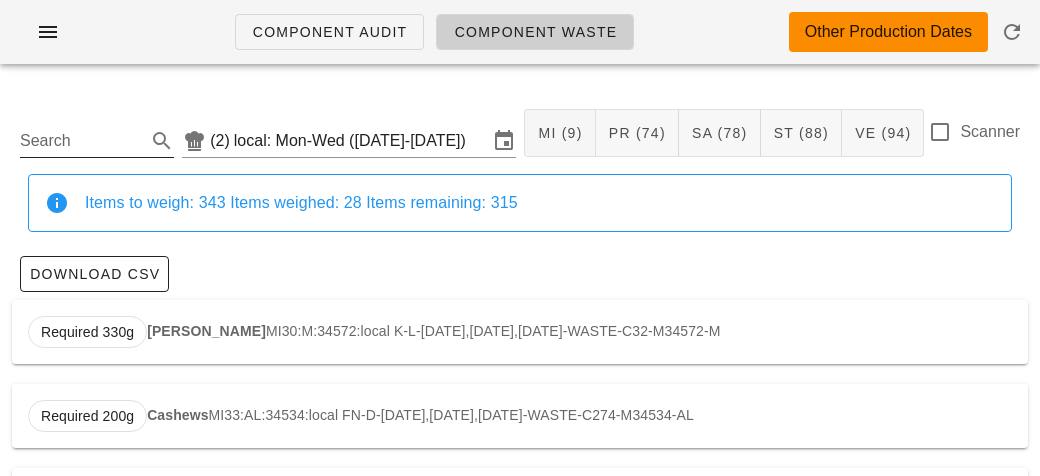 click on "Search" at bounding box center (81, 141) 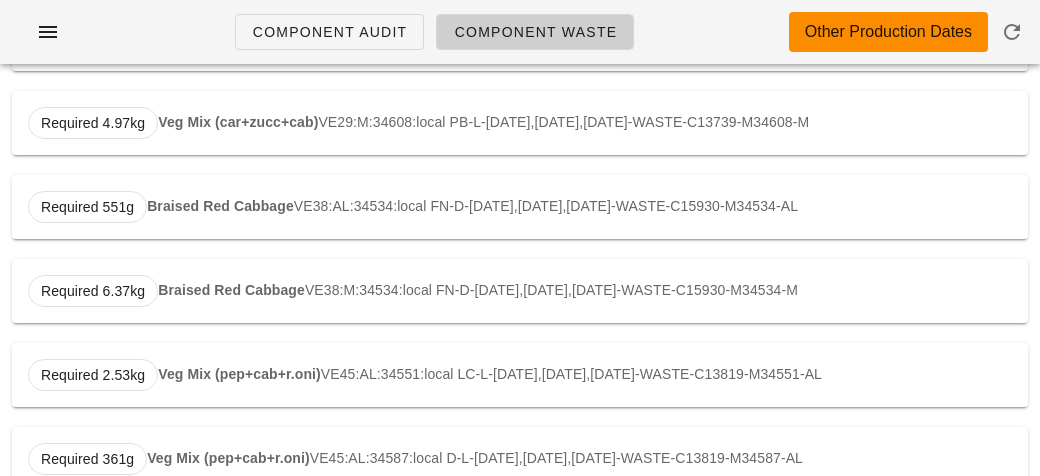 scroll, scrollTop: 0, scrollLeft: 0, axis: both 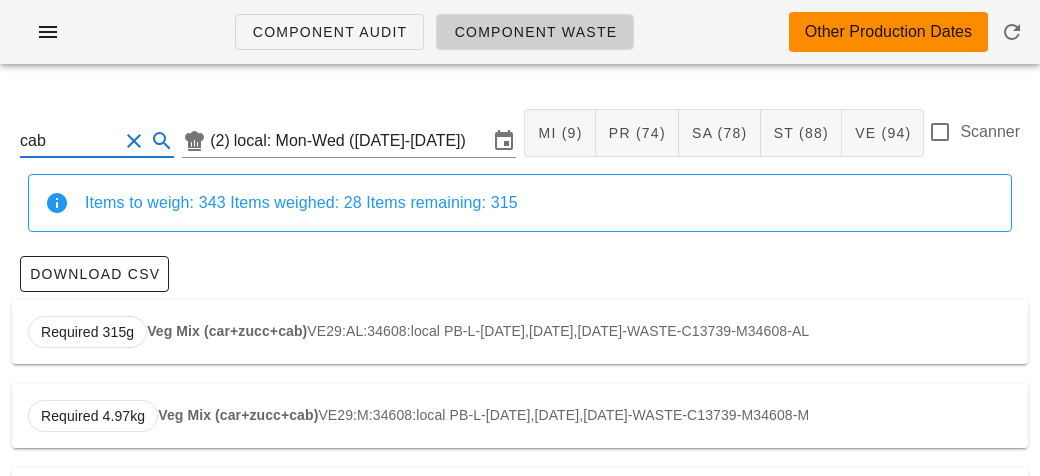 click on "Required 315g Veg Mix (car+zucc+cab)  VE29:AL:34608:local PB-L-[DATE],[DATE],[DATE]-WASTE-C13739-M34608-AL" at bounding box center (520, 332) 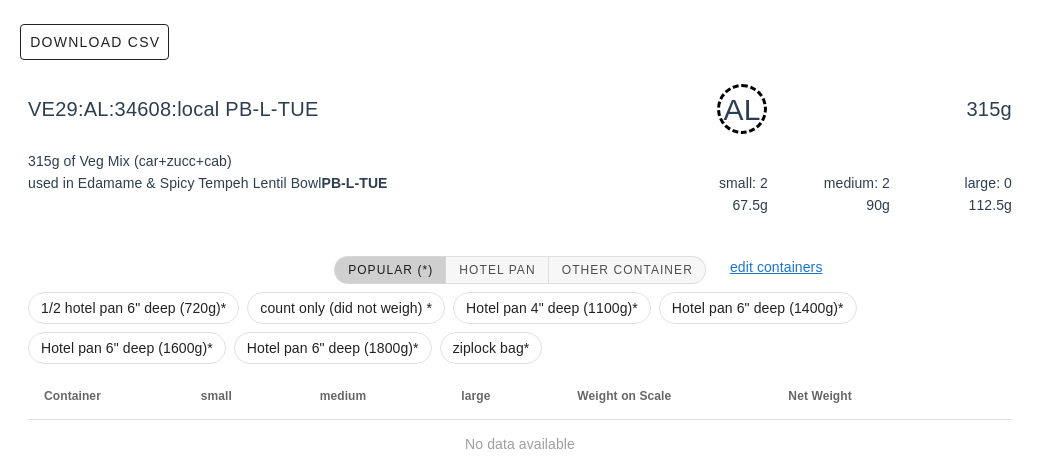 scroll, scrollTop: 302, scrollLeft: 0, axis: vertical 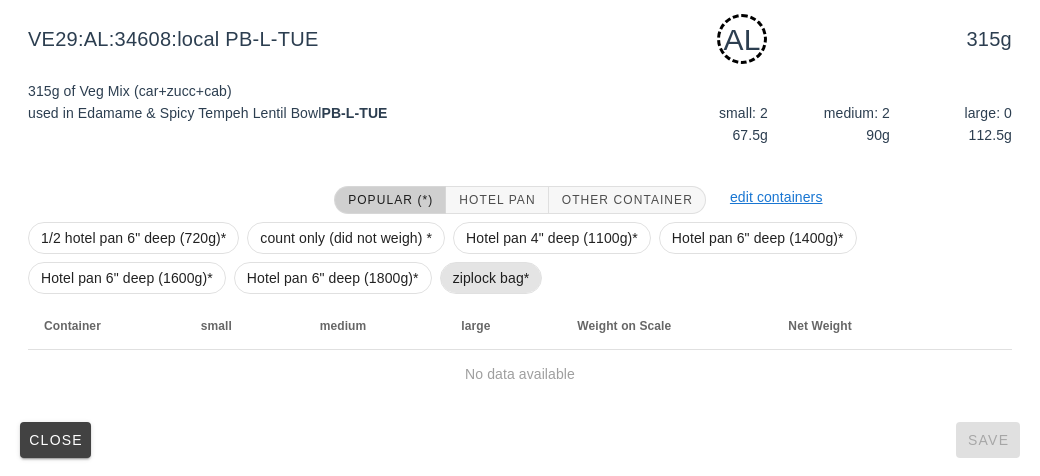 click on "ziplock bag*" at bounding box center [491, 278] 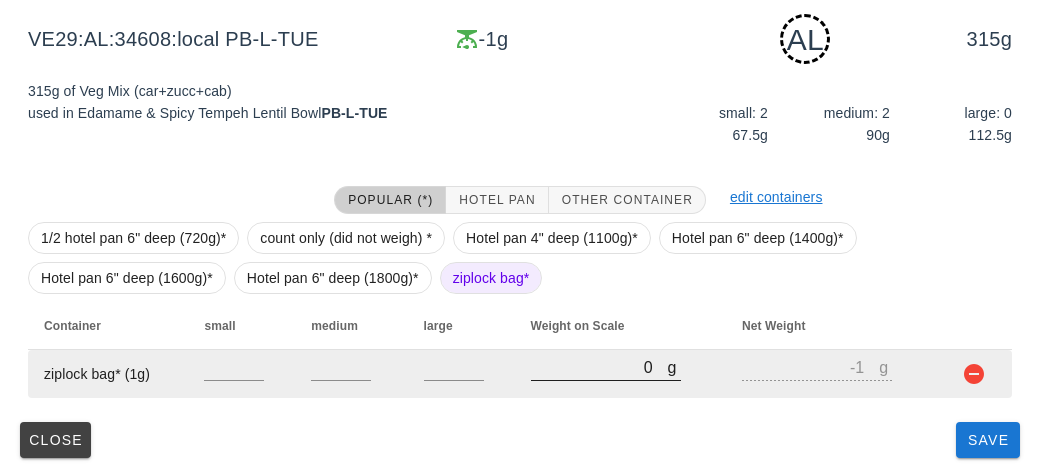 click on "0" at bounding box center (599, 367) 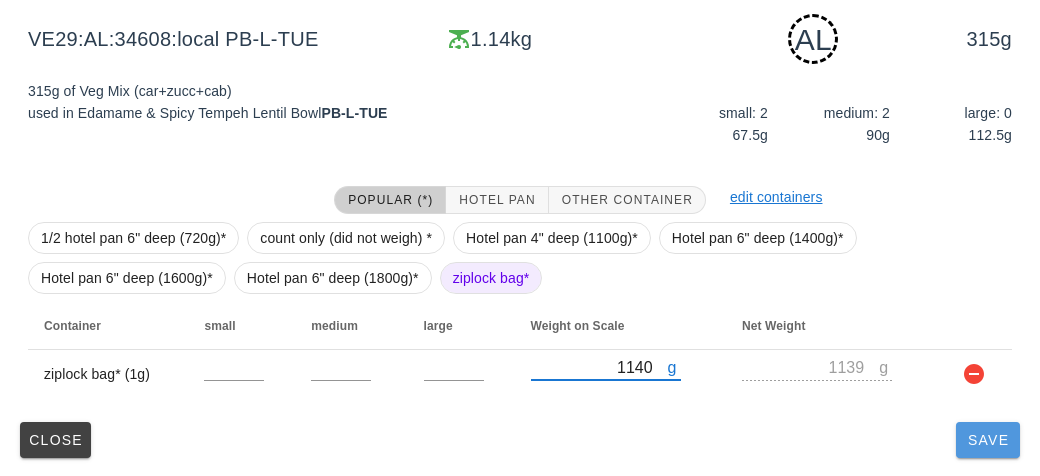 click on "Save" at bounding box center (988, 440) 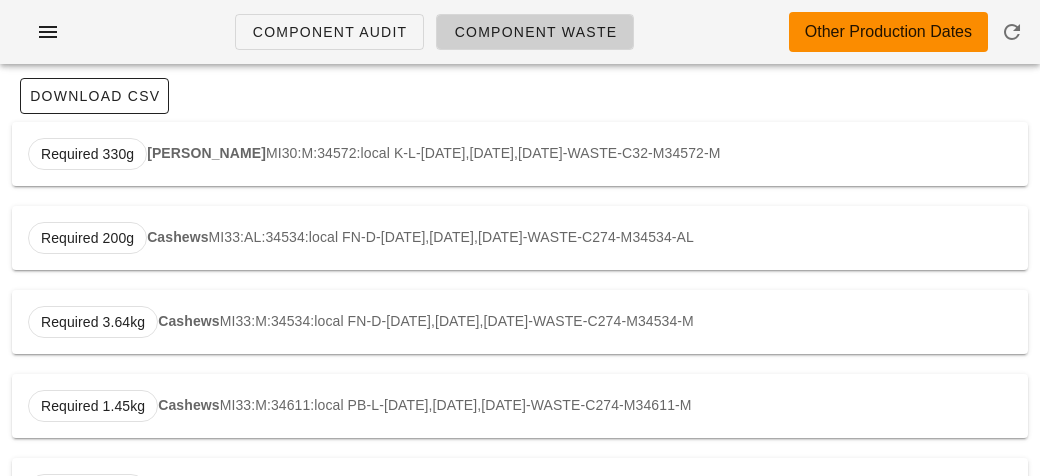 scroll, scrollTop: 0, scrollLeft: 0, axis: both 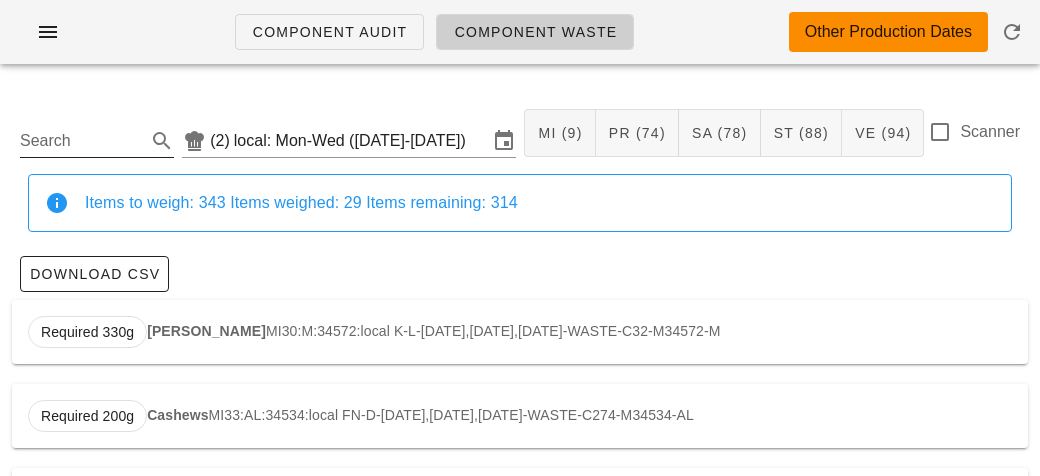 click on "Search" at bounding box center [81, 141] 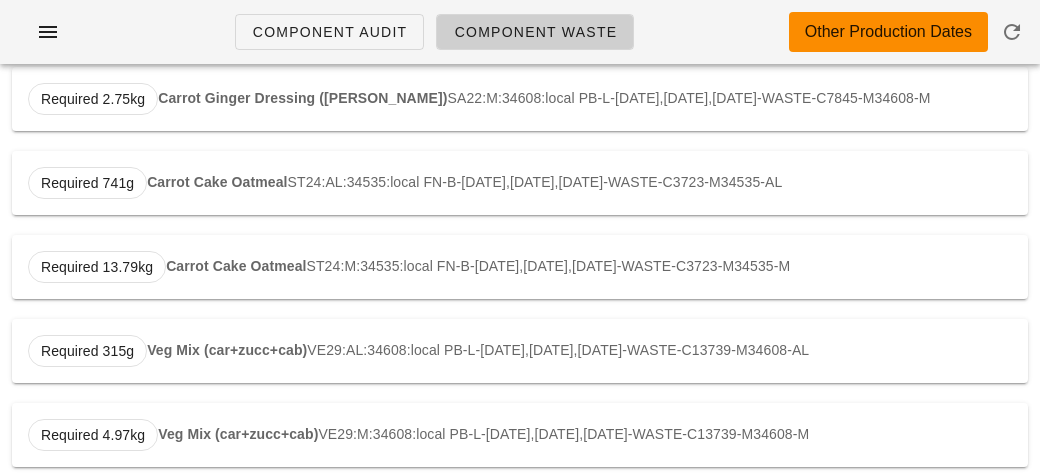 click on "Veg Mix (car+zucc+cab)" at bounding box center (227, 350) 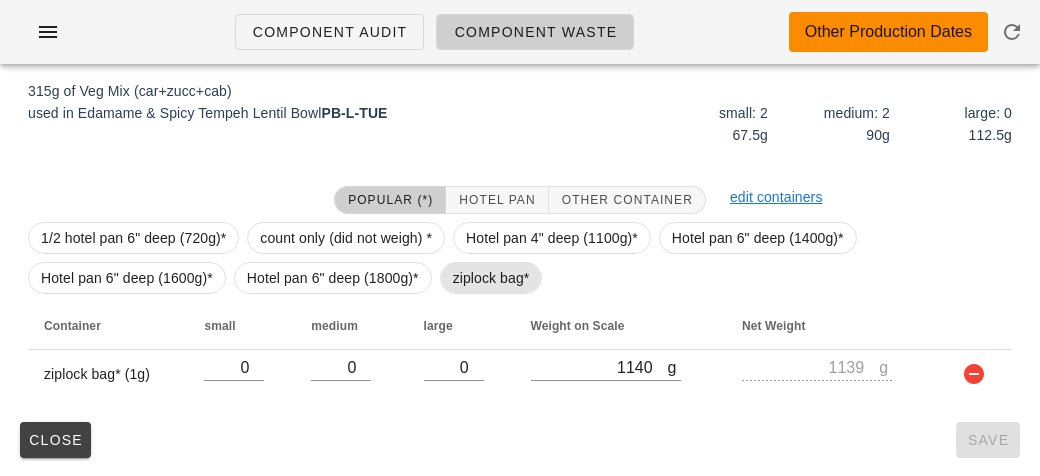 click on "ziplock bag*" at bounding box center (491, 278) 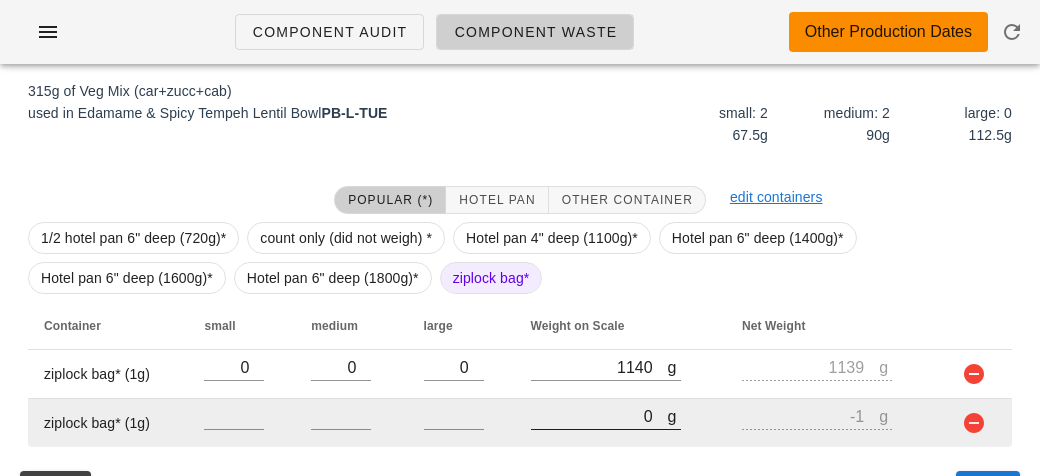 click on "0" at bounding box center [599, 416] 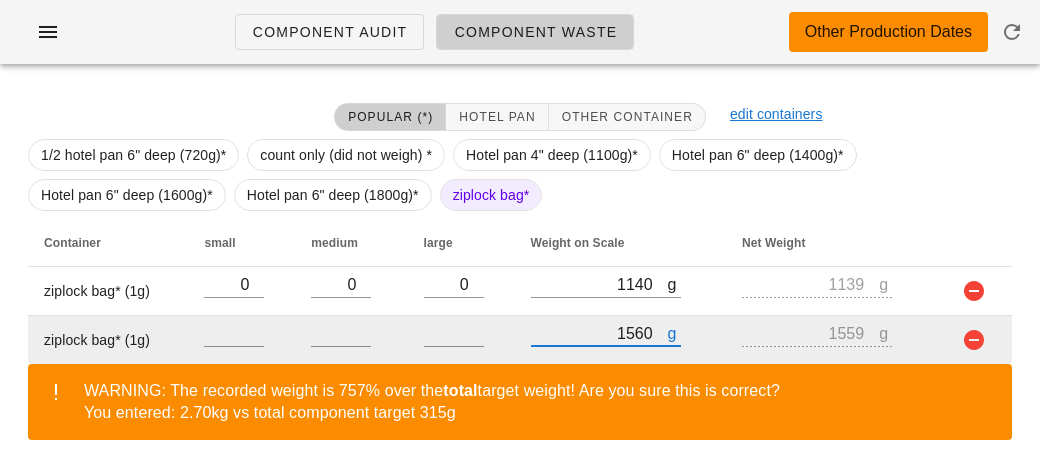 scroll, scrollTop: 443, scrollLeft: 0, axis: vertical 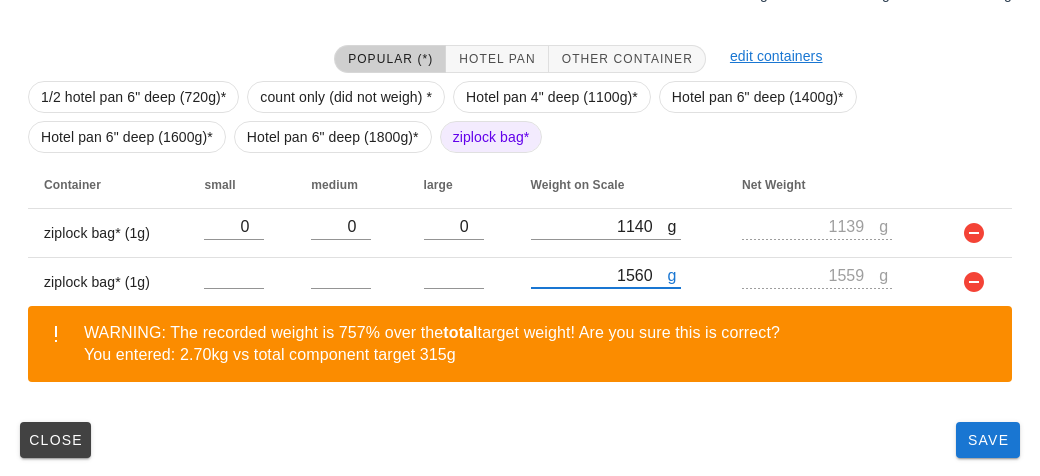 click on "VE29:AL:34608:local (2) local: Mon-Wed ([DATE]-[DATE]) MI (9)  PR (74)  SA (78)  ST (88)  VE (94)  Scanner  Items to weigh: 343 Items weighed: 29 Items remaining: 314  Download CSV  VE29:AL:34608:local PB-L-TUE   2.70kg  AL  315g   315g of Veg Mix (car+zucc+cab)   used in Edamame & Spicy Tempeh Lentil Bowl  PB-L-TUE   small: 2 67.5g   medium: 2 90g   large: 0 112.5g  Popular (*) Hotel Pan Other Container edit containers  1/2 hotel pan 6" deep (720g)*   count only (did not weigh) *   Hotel pan 4" deep (1100g)*   Hotel pan 6" deep (1400g)*   Hotel pan 6" deep (1600g)*   Hotel pan 6" deep (1800g)*   ziplock bag*  Container small medium large Weight on Scale Net Weight  ziplock bag* (1g)  0 0 0 g 1140 g 1139  ziplock bag* (1g)  g 1560 g 1559  WARNING: The recorded weight is 757% over the  total  target weight! Are you sure this is correct?   You entered: 2.70kg vs total component target 315g  Close Save" at bounding box center (520, 57) 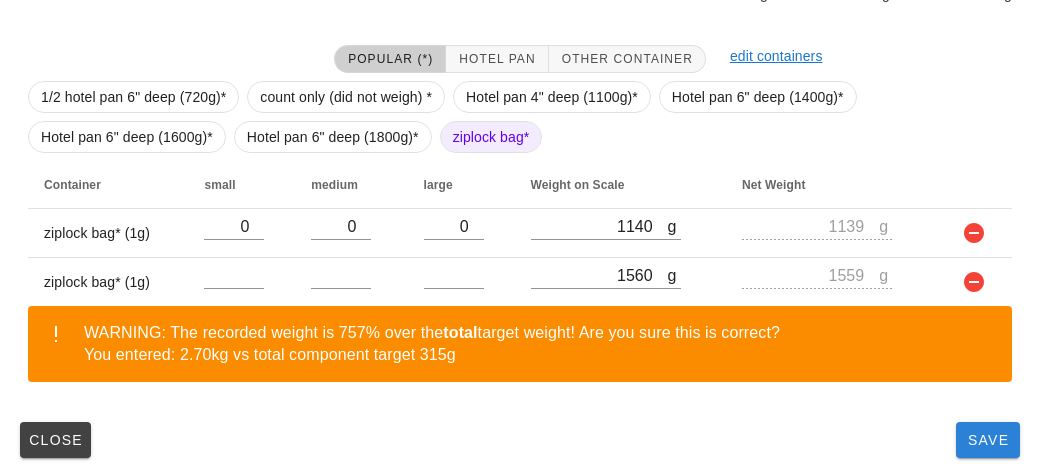 click on "Save" at bounding box center (988, 440) 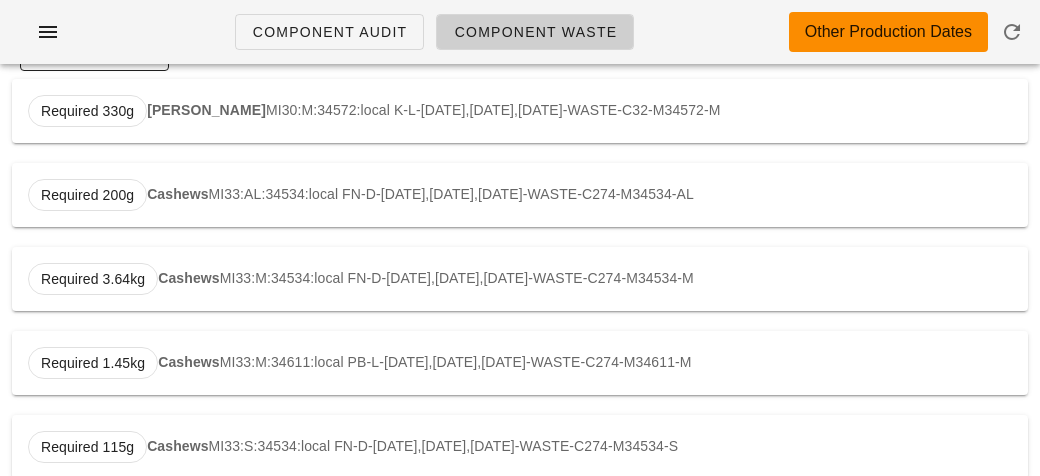 scroll, scrollTop: 0, scrollLeft: 0, axis: both 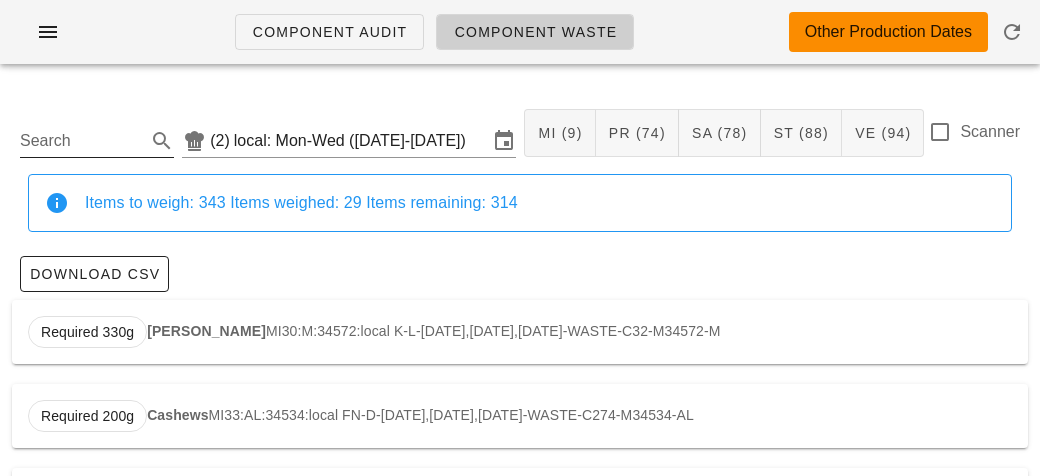 click on "Search" at bounding box center (81, 141) 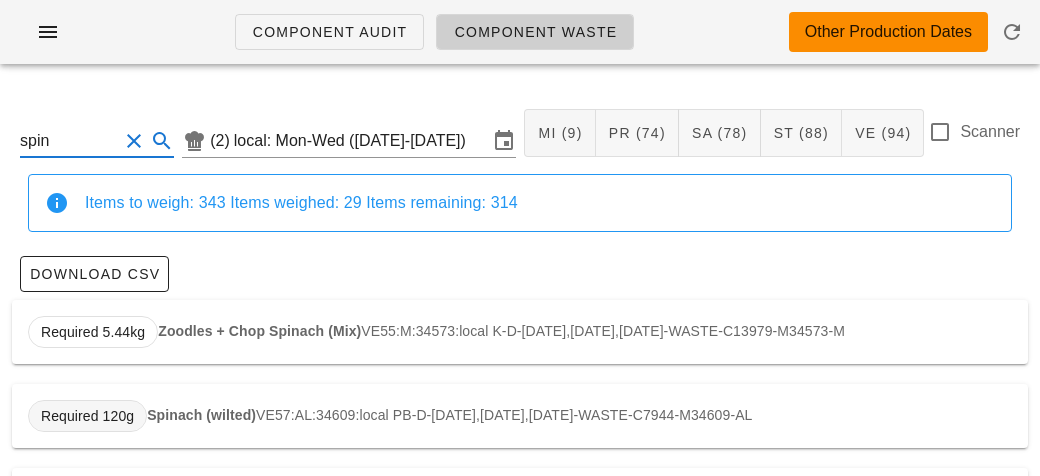click on "Required 120g" at bounding box center [87, 416] 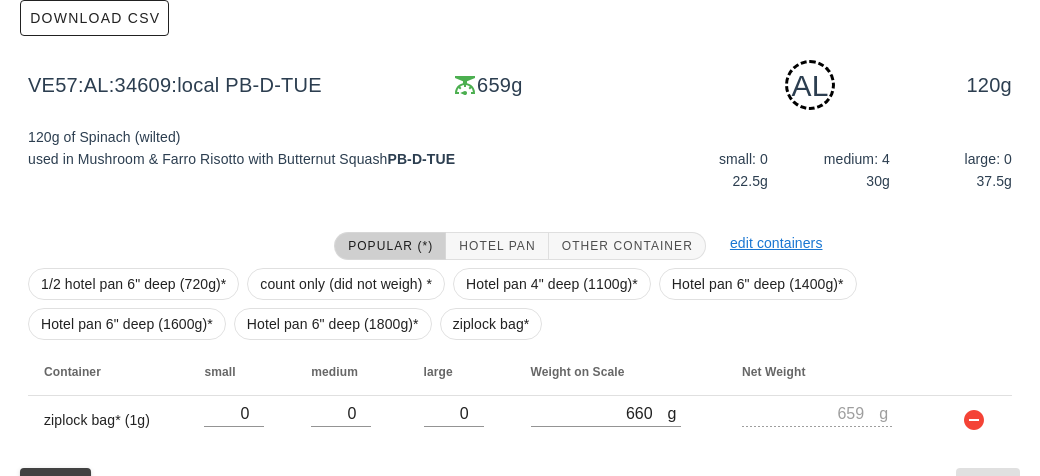 scroll, scrollTop: 302, scrollLeft: 0, axis: vertical 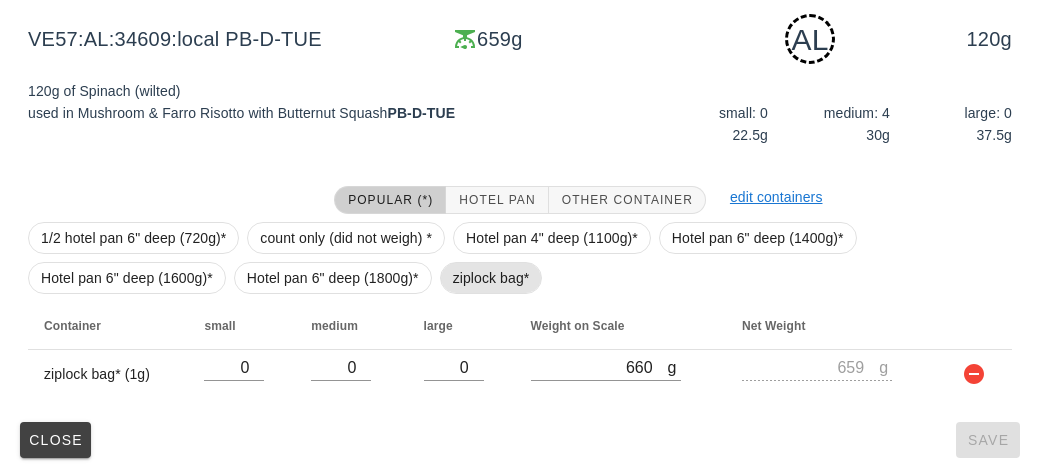 click on "ziplock bag*" at bounding box center [491, 278] 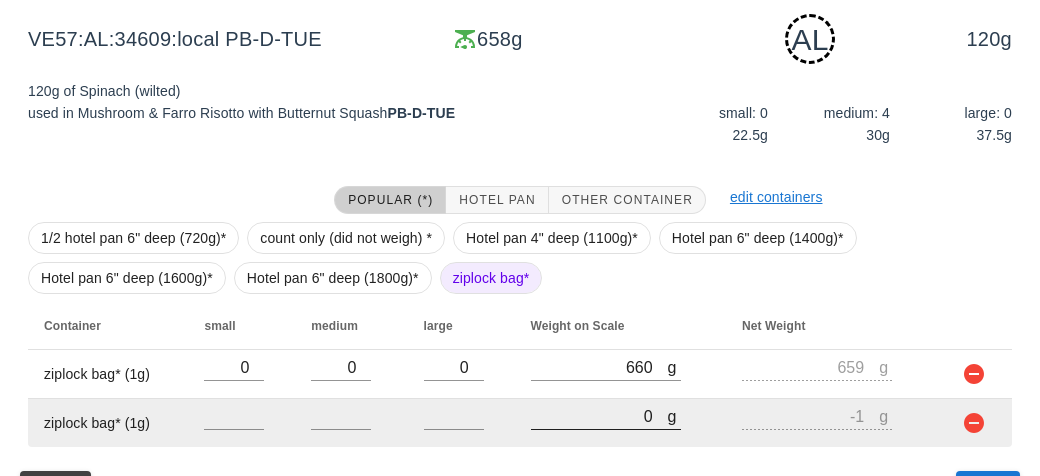 click on "0" at bounding box center (599, 416) 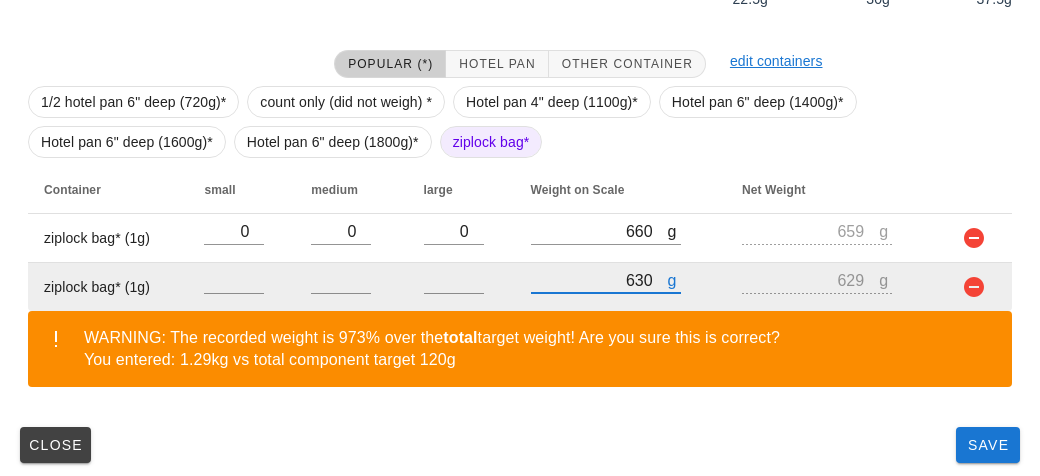 scroll, scrollTop: 443, scrollLeft: 0, axis: vertical 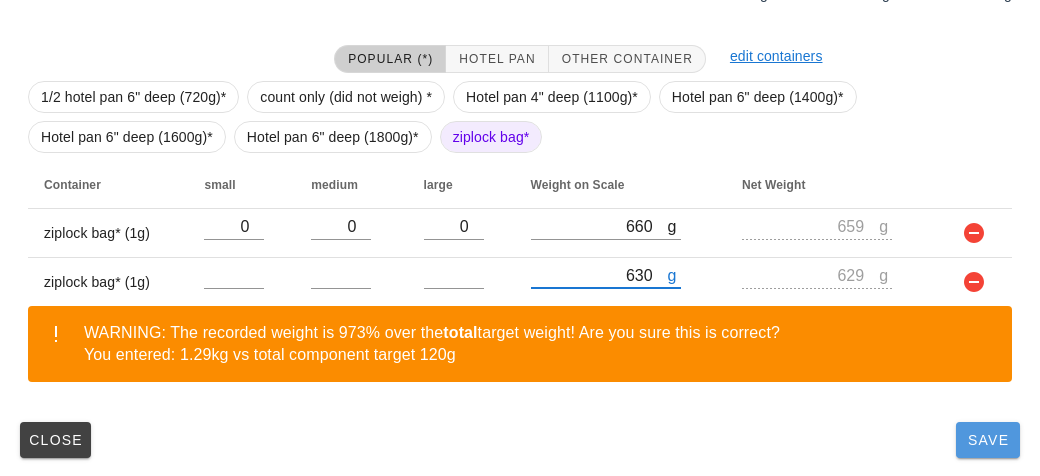 click on "Save" at bounding box center [988, 440] 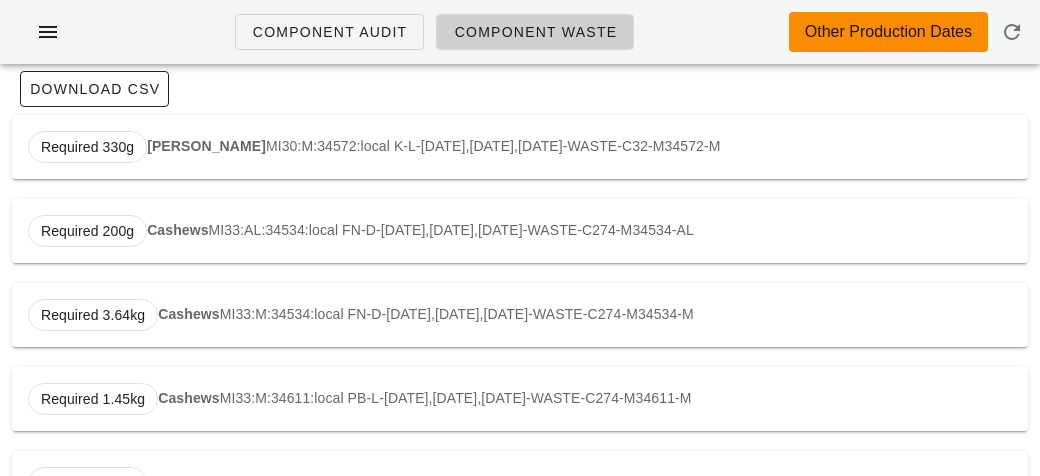scroll, scrollTop: 0, scrollLeft: 0, axis: both 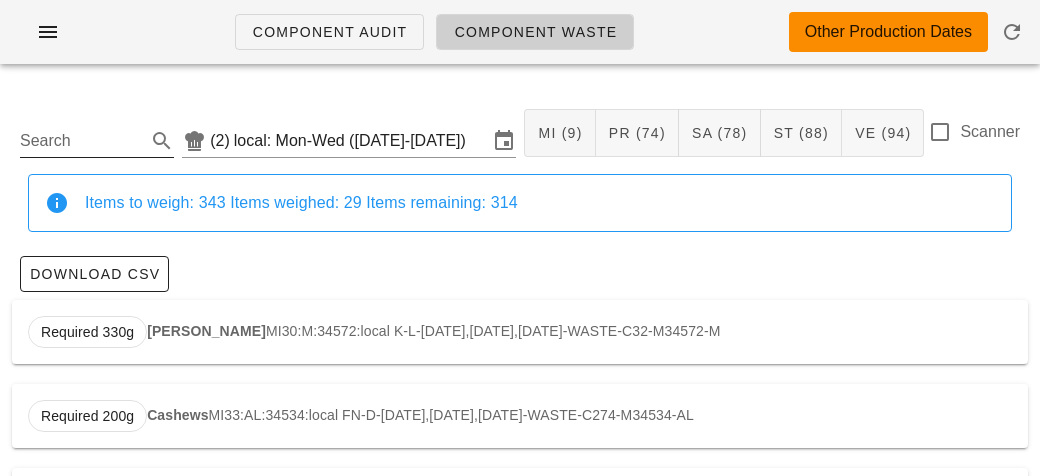 click on "Search" at bounding box center [81, 141] 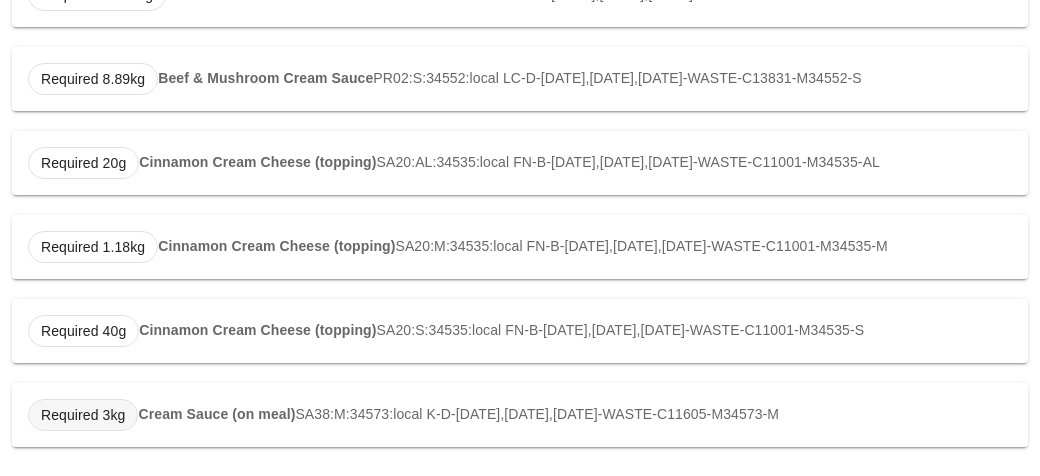 click on "Required 3kg" at bounding box center [83, 415] 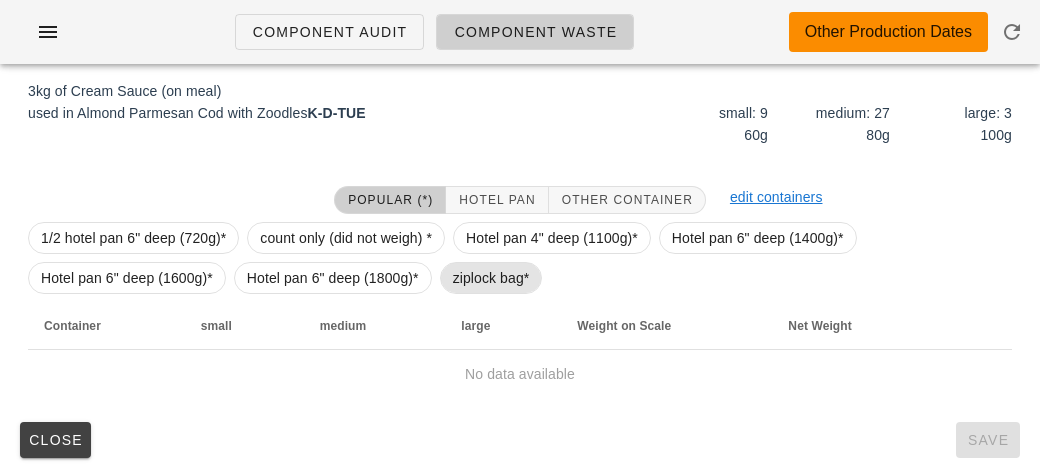 click on "ziplock bag*" at bounding box center (491, 278) 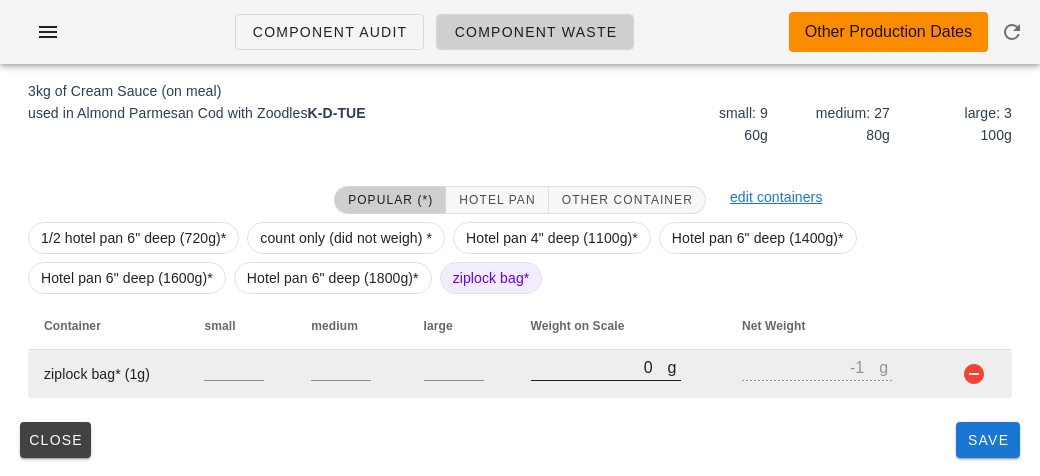 click on "0" at bounding box center (599, 367) 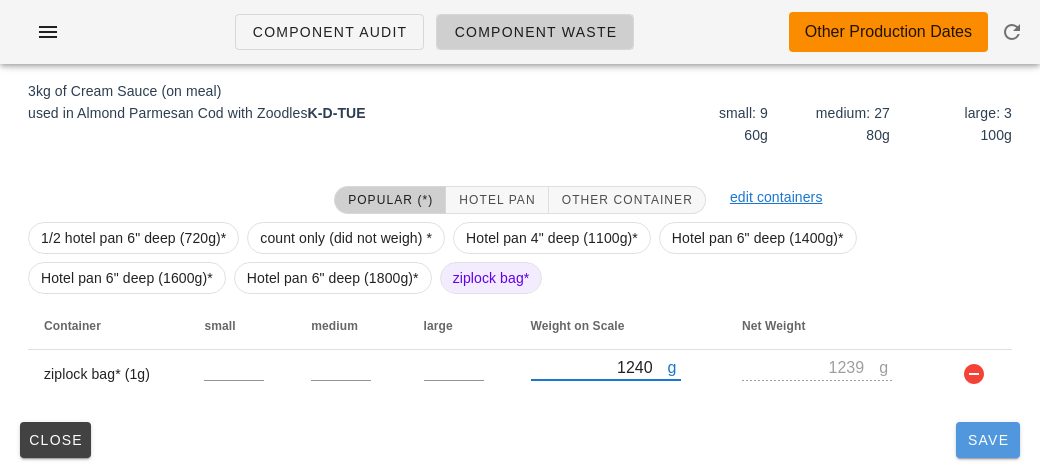 click on "Save" at bounding box center (988, 440) 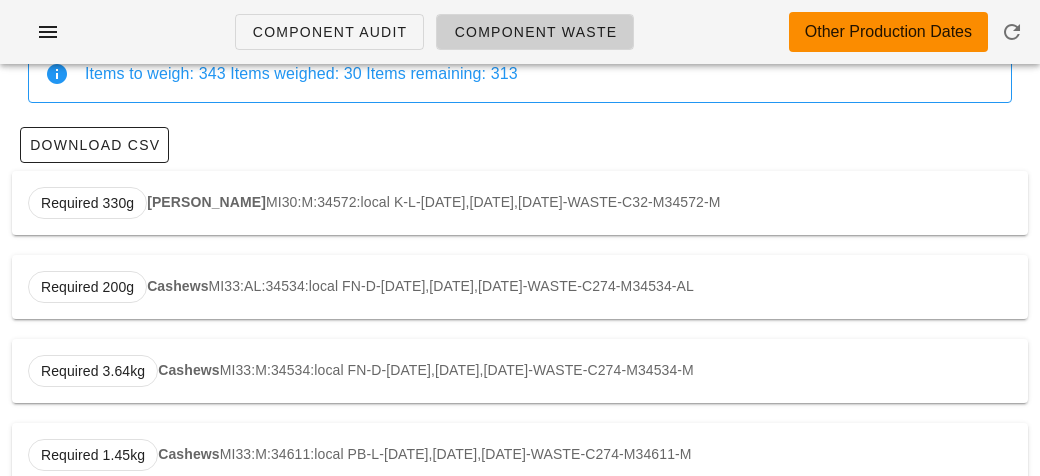 scroll, scrollTop: 0, scrollLeft: 0, axis: both 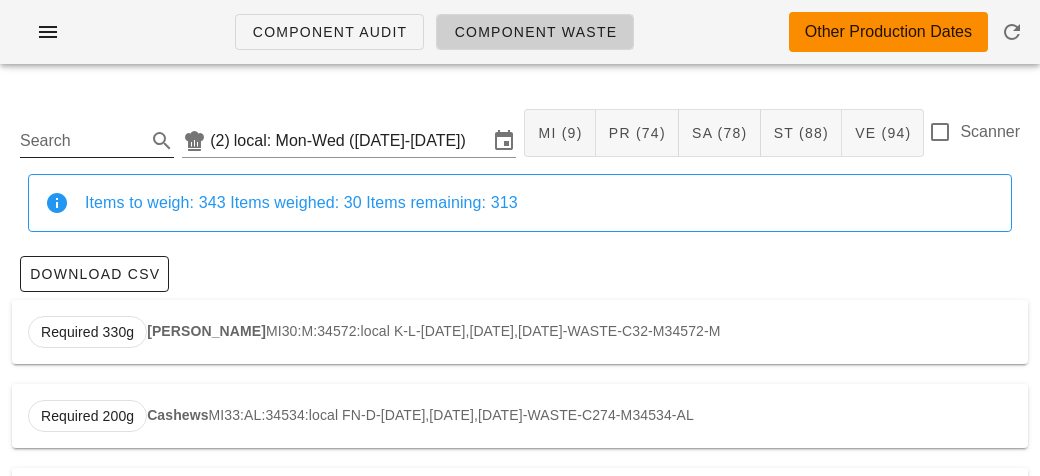 click on "Search" at bounding box center (81, 141) 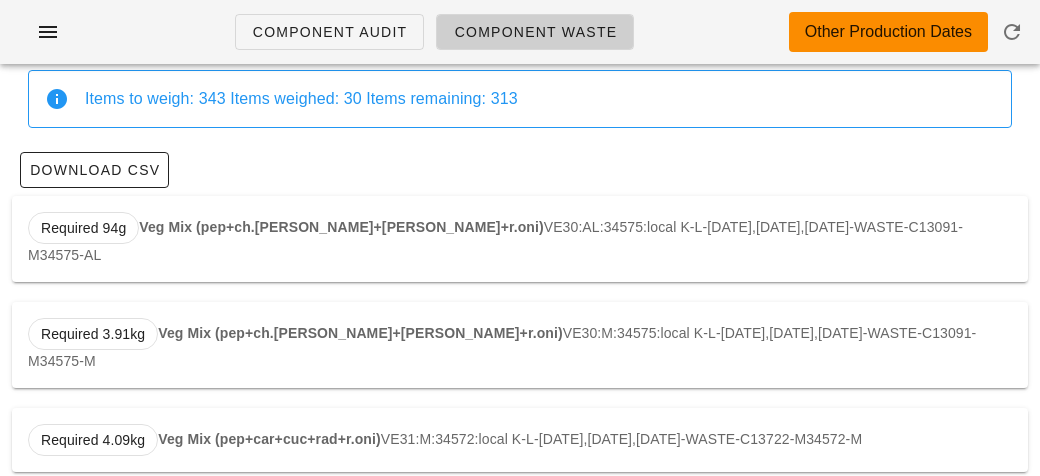 scroll, scrollTop: 0, scrollLeft: 0, axis: both 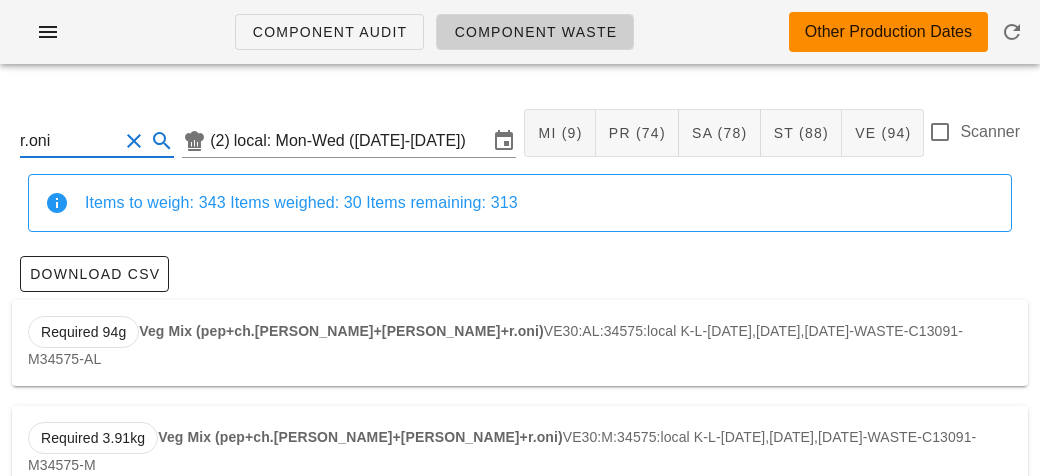 click on "Veg Mix (pep+ch.[PERSON_NAME]+[PERSON_NAME]+r.oni)" at bounding box center (341, 331) 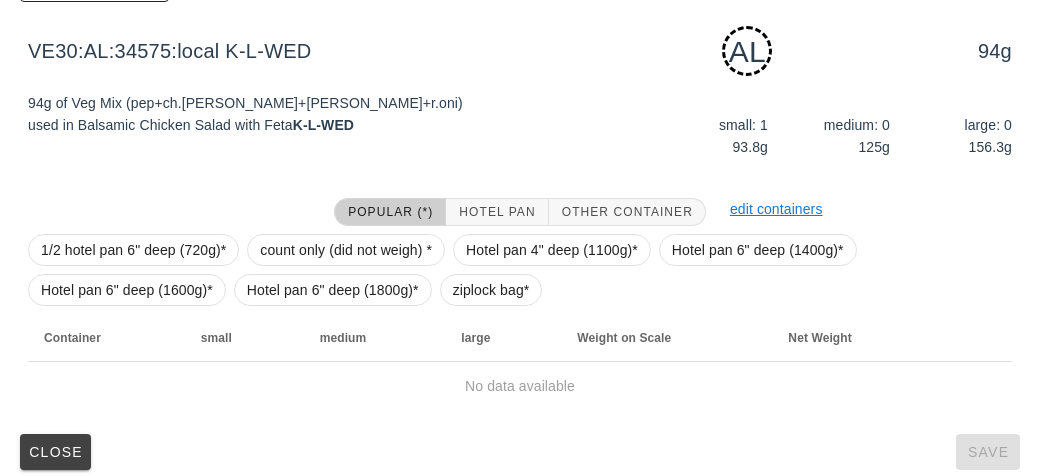 scroll, scrollTop: 302, scrollLeft: 0, axis: vertical 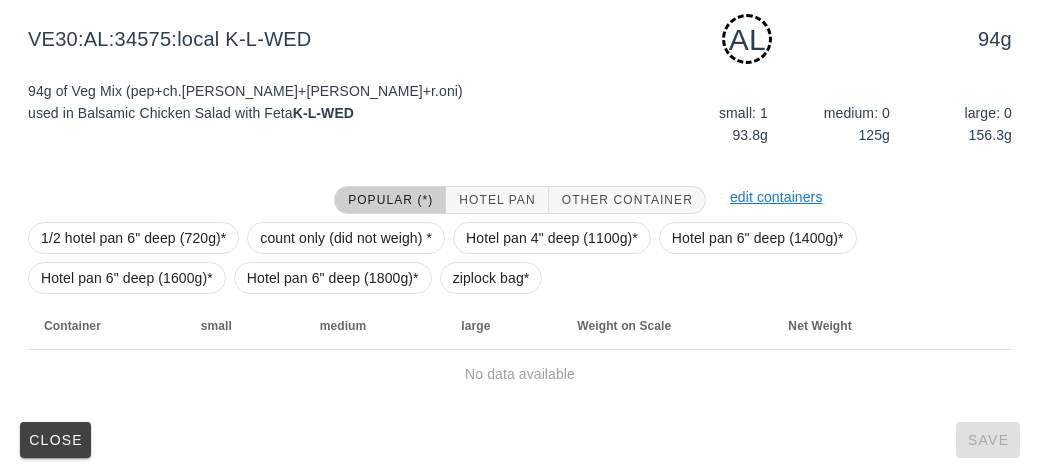 click on "1/2 hotel pan 6" deep (720g)*   count only (did not weigh) *   Hotel pan 4" deep (1100g)*   Hotel pan 6" deep (1400g)*   Hotel pan 6" deep (1600g)*   Hotel pan 6" deep (1800g)*   ziplock bag*" at bounding box center (520, 258) 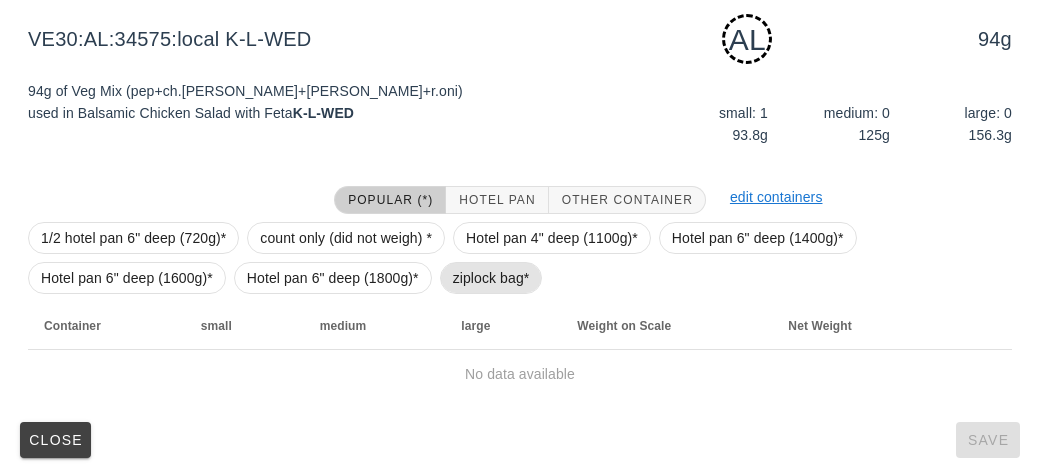 click on "ziplock bag*" at bounding box center [491, 278] 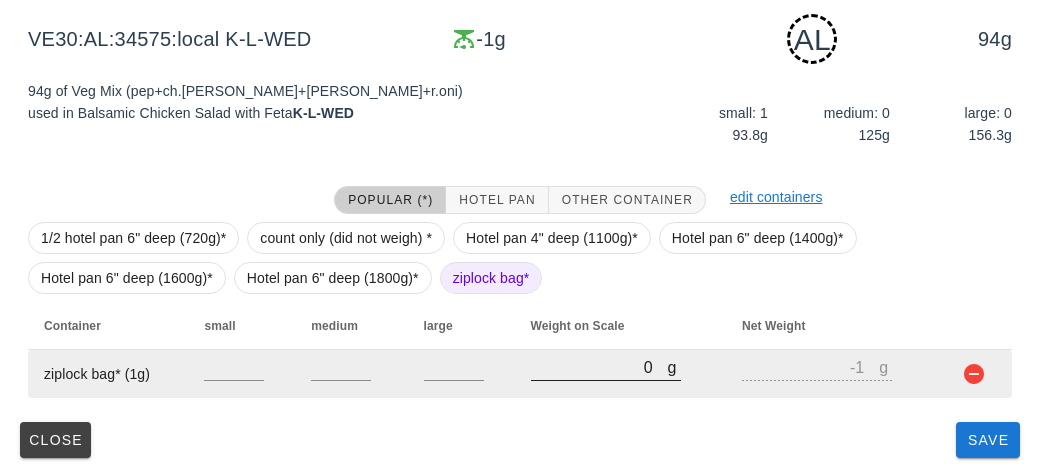 click on "0" at bounding box center [599, 367] 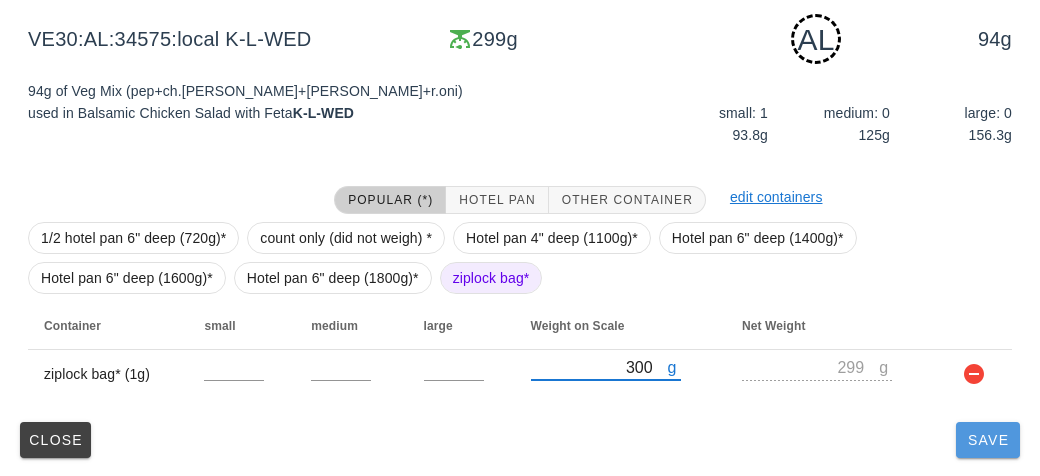 click on "Save" at bounding box center [988, 440] 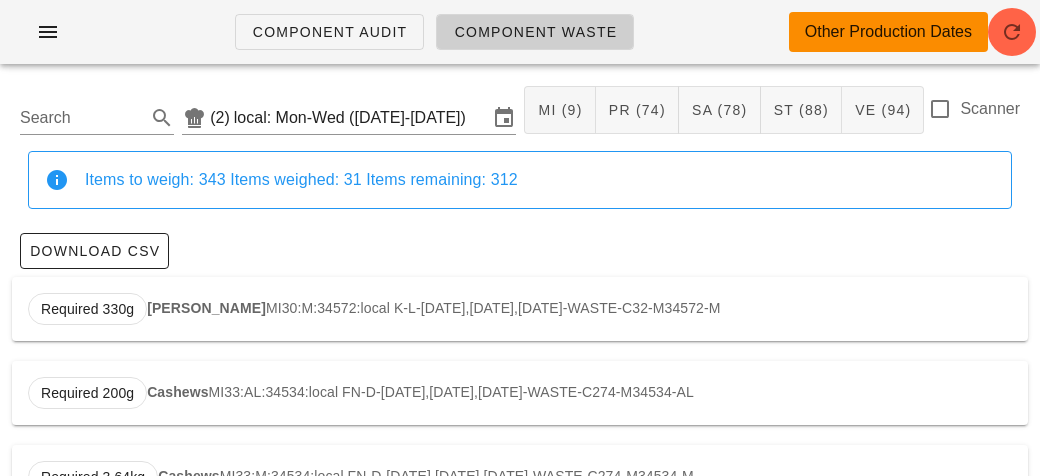 scroll, scrollTop: 0, scrollLeft: 0, axis: both 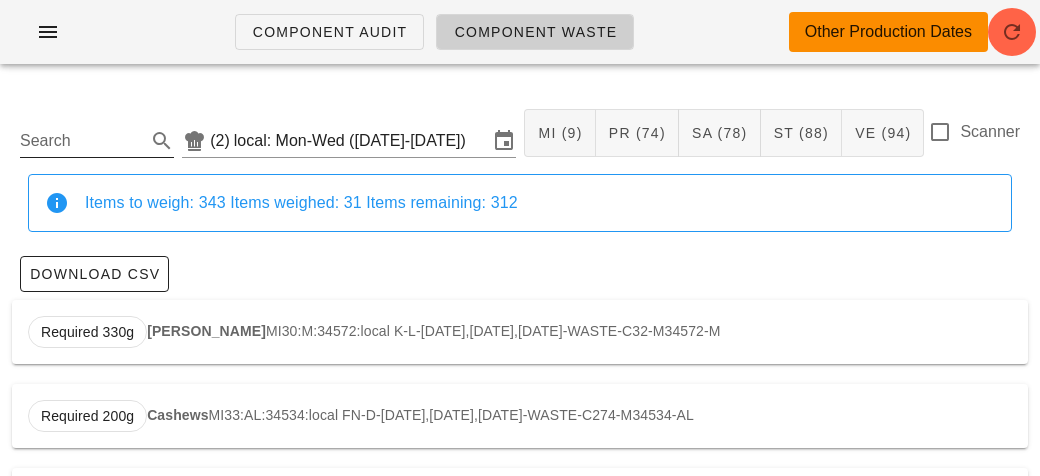 click on "Search" at bounding box center [81, 141] 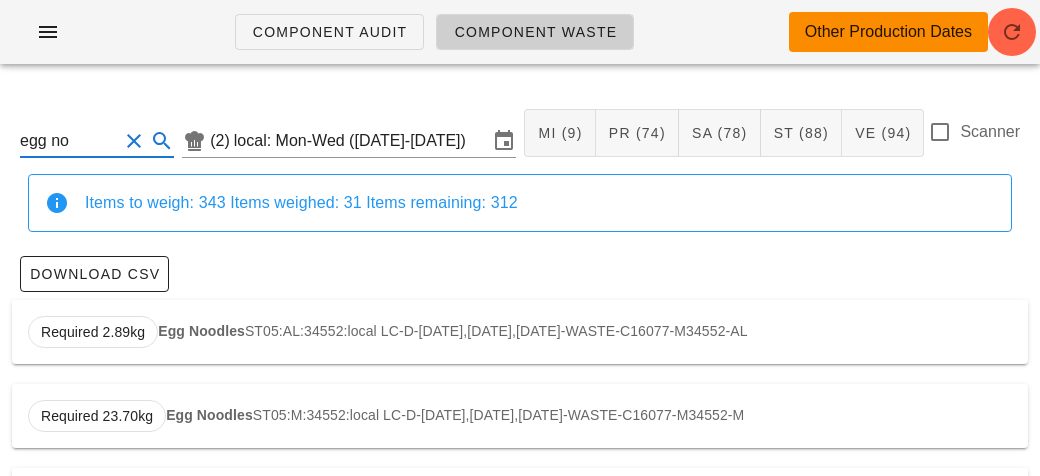 click on "Required 2.89kg Egg Noodles  ST05:AL:34552:local LC-D-[DATE],[DATE],[DATE]-WASTE-C16077-M34552-AL" at bounding box center [520, 332] 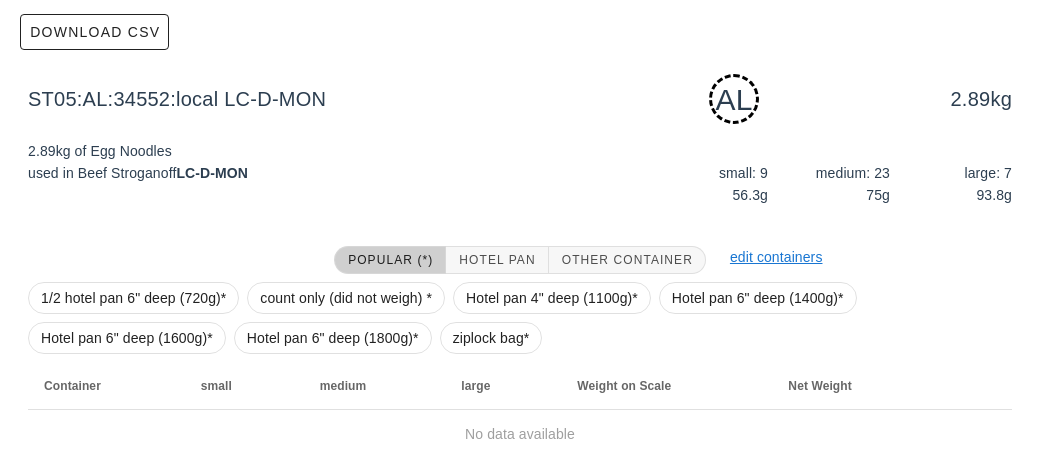 scroll, scrollTop: 302, scrollLeft: 0, axis: vertical 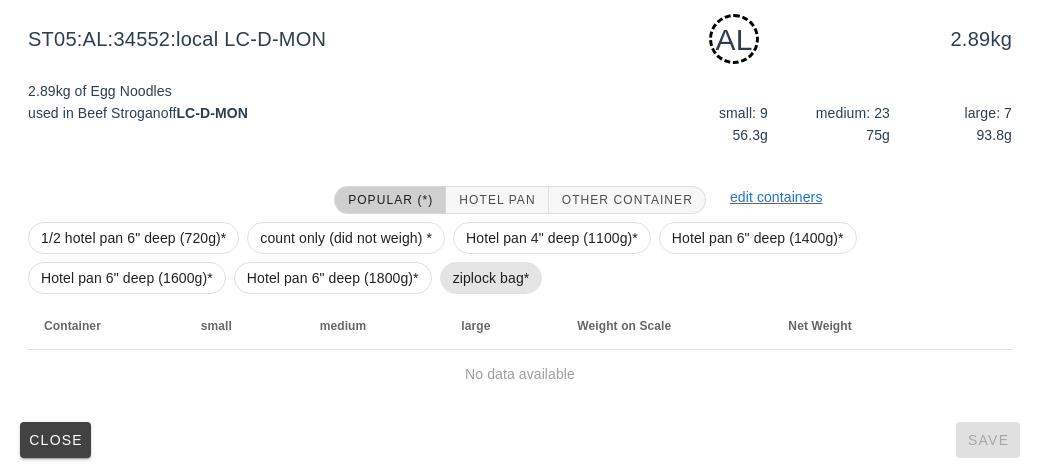 click on "ziplock bag*" at bounding box center (491, 278) 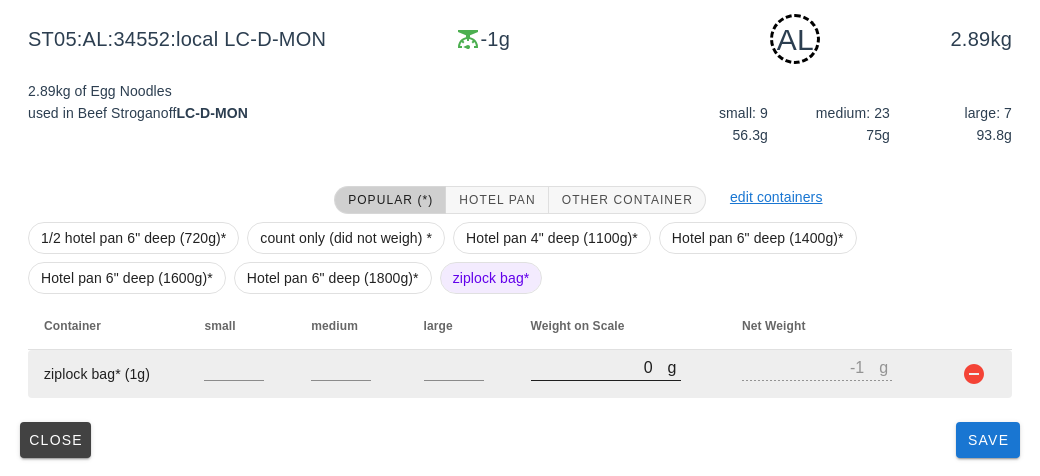 click on "0" at bounding box center [599, 367] 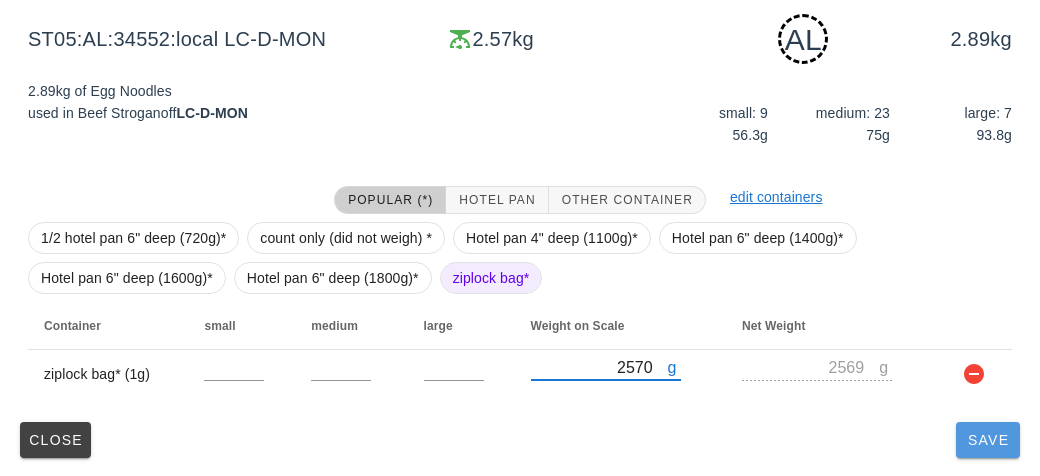 click on "Save" at bounding box center (988, 440) 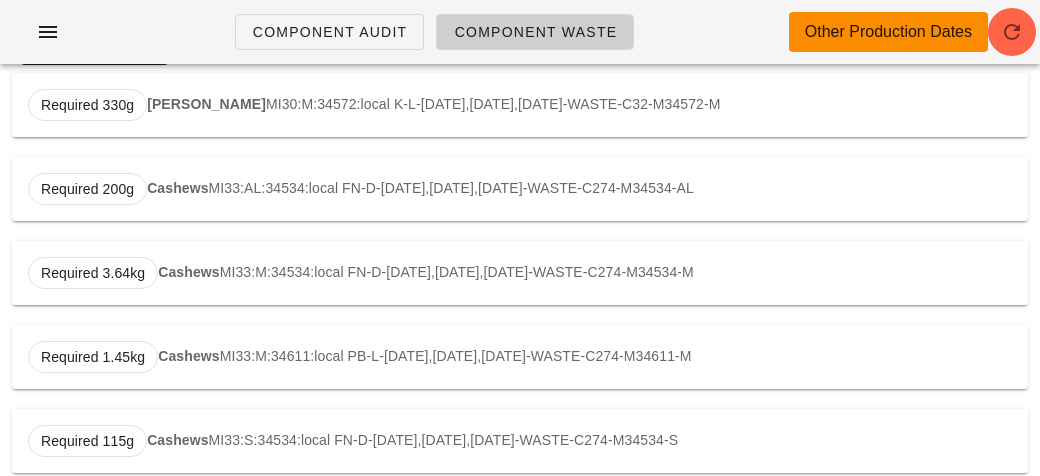 scroll, scrollTop: 0, scrollLeft: 0, axis: both 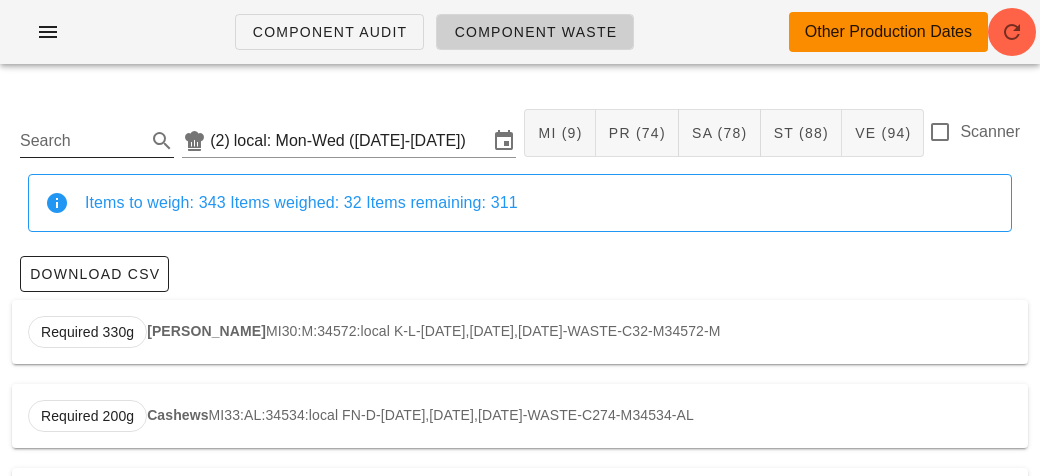 click on "Search" at bounding box center [81, 141] 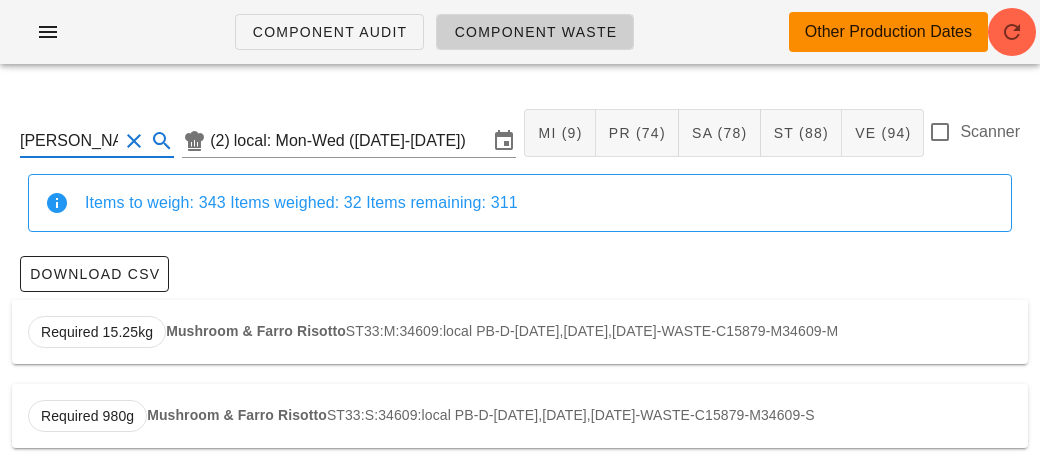 click on "Required 15.25kg Mushroom & Farro Risotto  ST33:M:34609:local PB-D-[DATE],[DATE],[DATE]-WASTE-C15879-M34609-M" at bounding box center [520, 332] 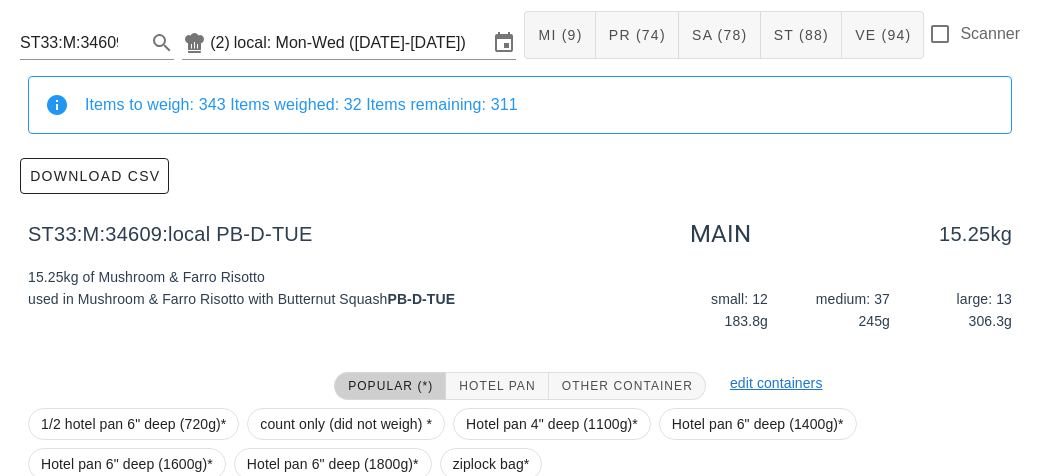 scroll, scrollTop: 284, scrollLeft: 0, axis: vertical 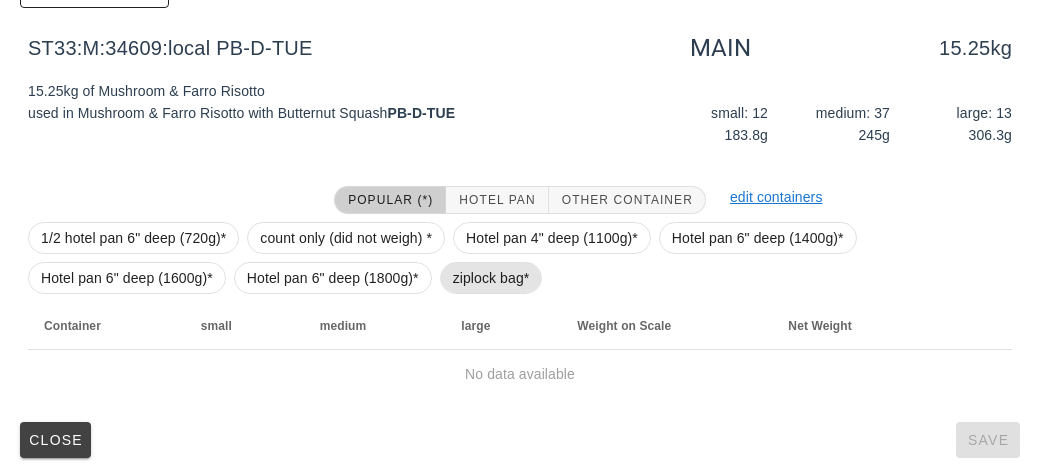 click on "ziplock bag*" at bounding box center [491, 278] 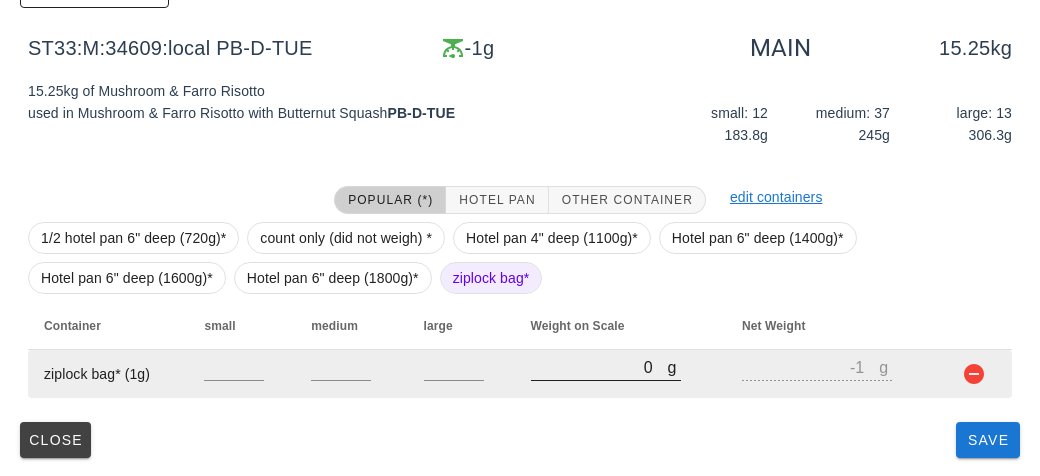 click on "0" at bounding box center (599, 367) 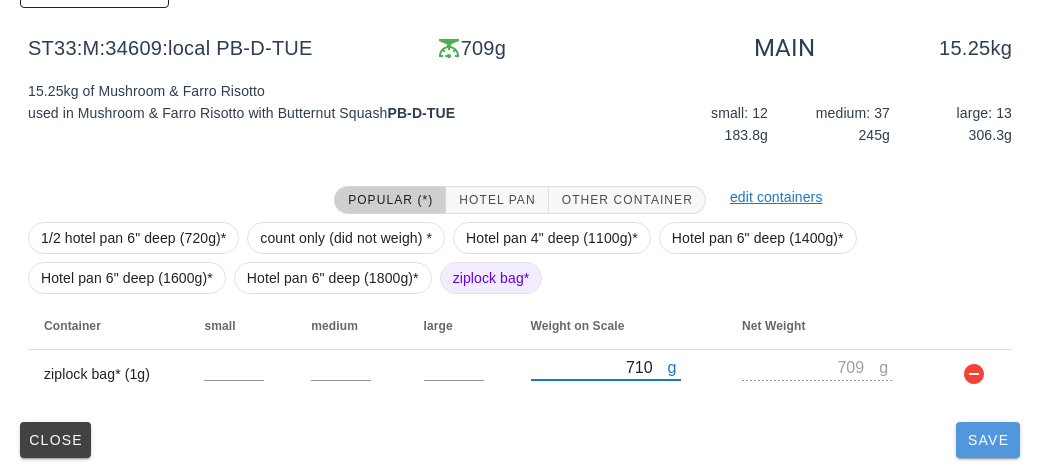 click on "Save" at bounding box center [988, 440] 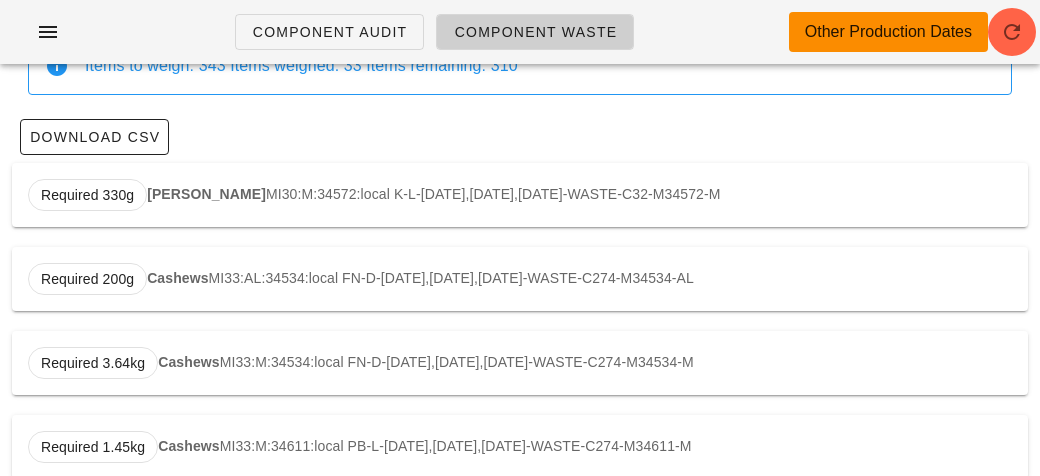 scroll, scrollTop: 0, scrollLeft: 0, axis: both 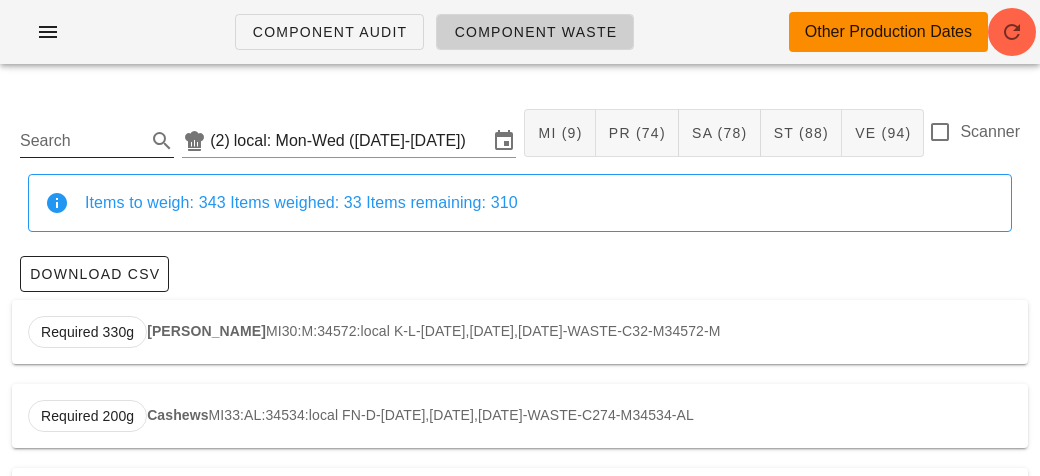 click on "Search" at bounding box center [81, 141] 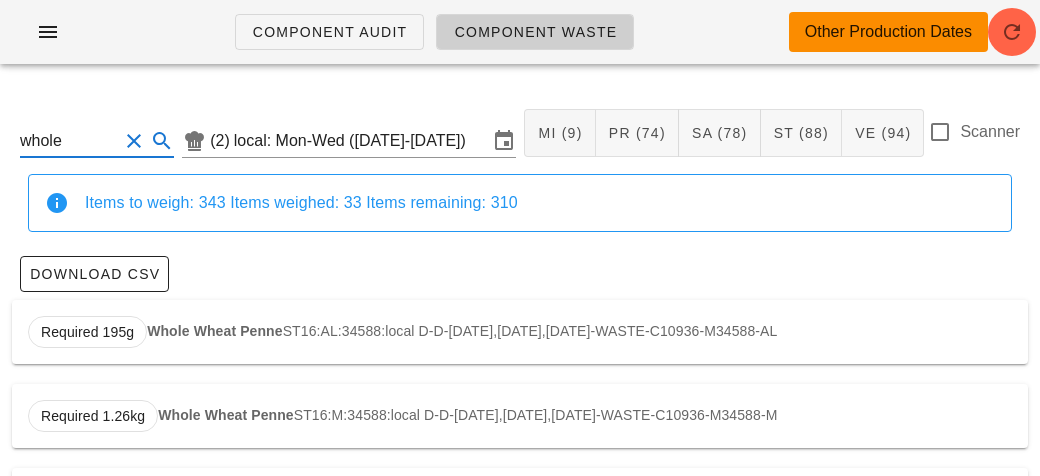 click on "Required 195g Whole Wheat Penne  ST16:AL:34588:local D-D-[DATE],[DATE],[DATE]-WASTE-C10936-M34588-AL" at bounding box center (520, 332) 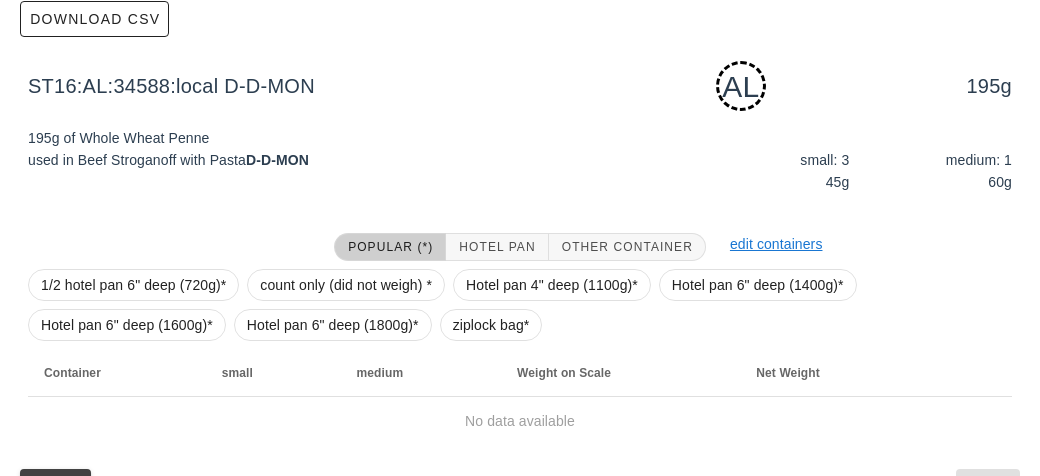scroll, scrollTop: 302, scrollLeft: 0, axis: vertical 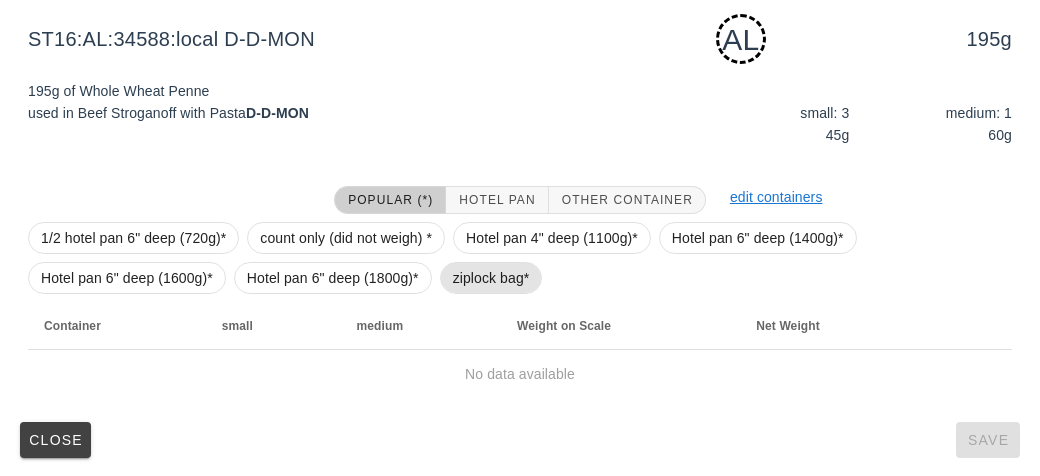 click on "ziplock bag*" at bounding box center (491, 278) 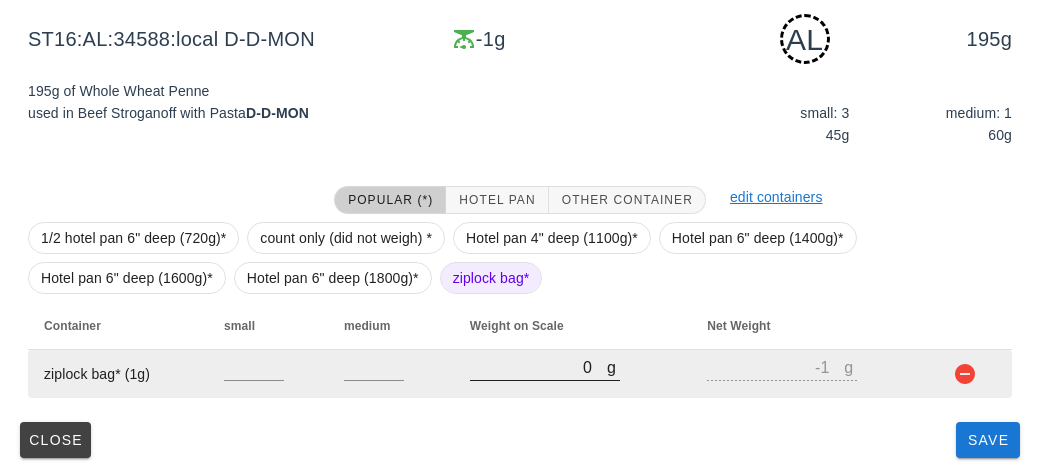 click on "0" at bounding box center (538, 367) 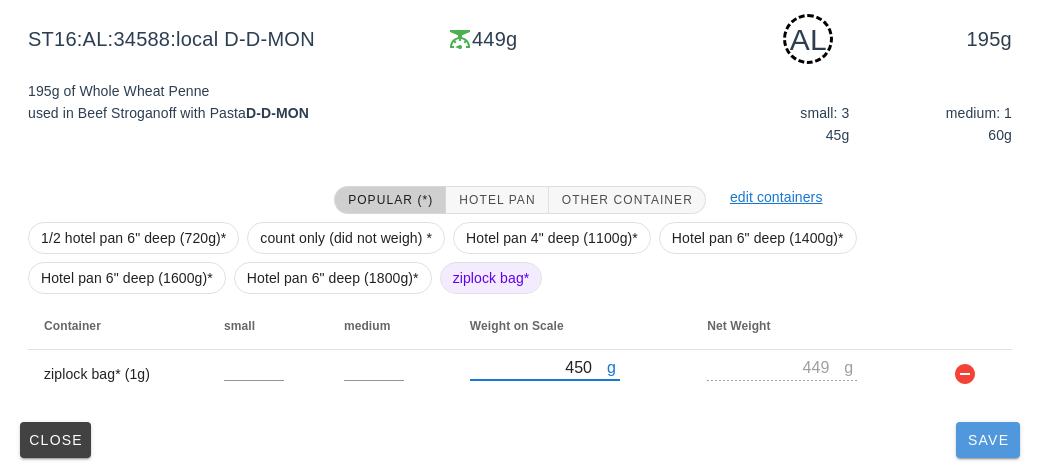 click on "Save" at bounding box center (988, 440) 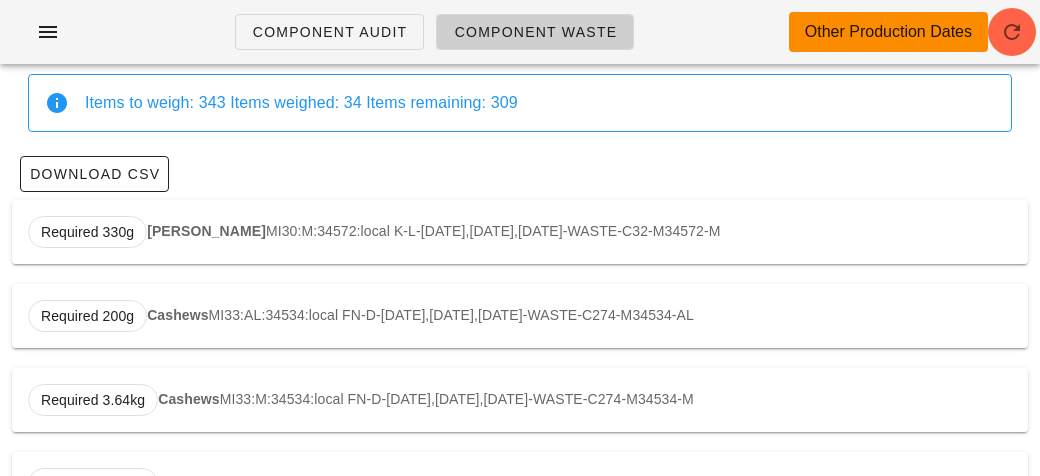 scroll, scrollTop: 0, scrollLeft: 0, axis: both 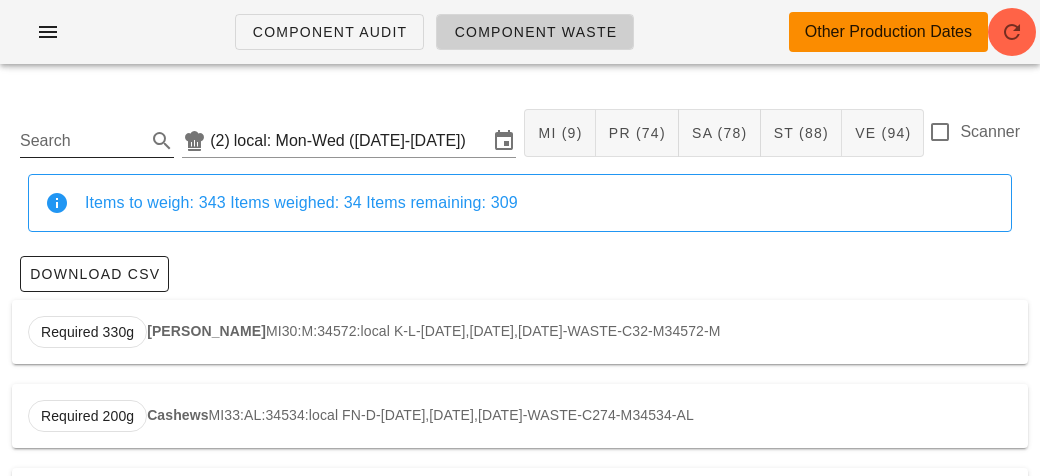 click on "Search" at bounding box center [81, 141] 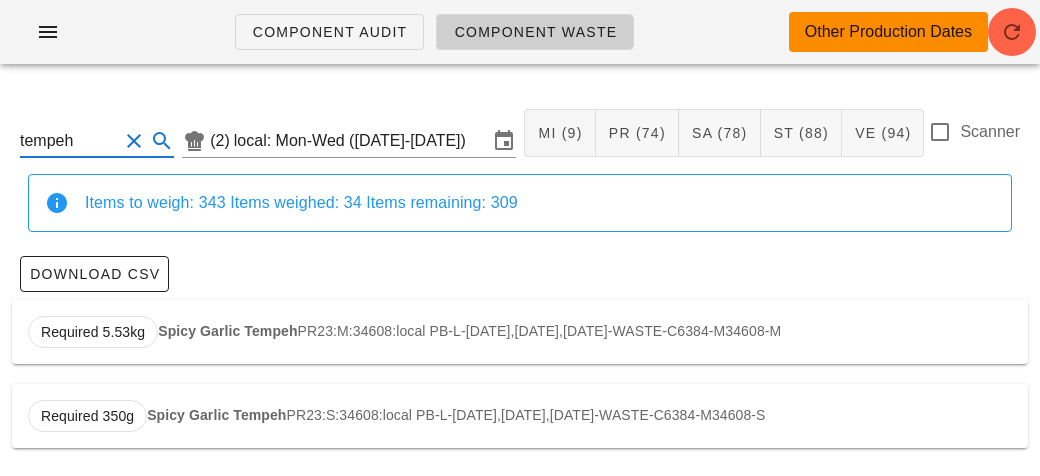 scroll, scrollTop: 3, scrollLeft: 0, axis: vertical 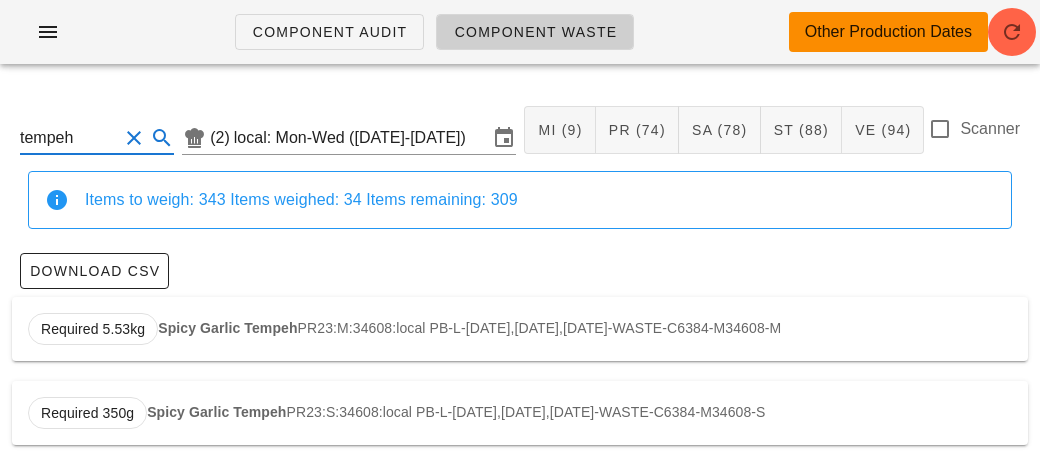 click on "Spicy Garlic Tempeh" at bounding box center [227, 328] 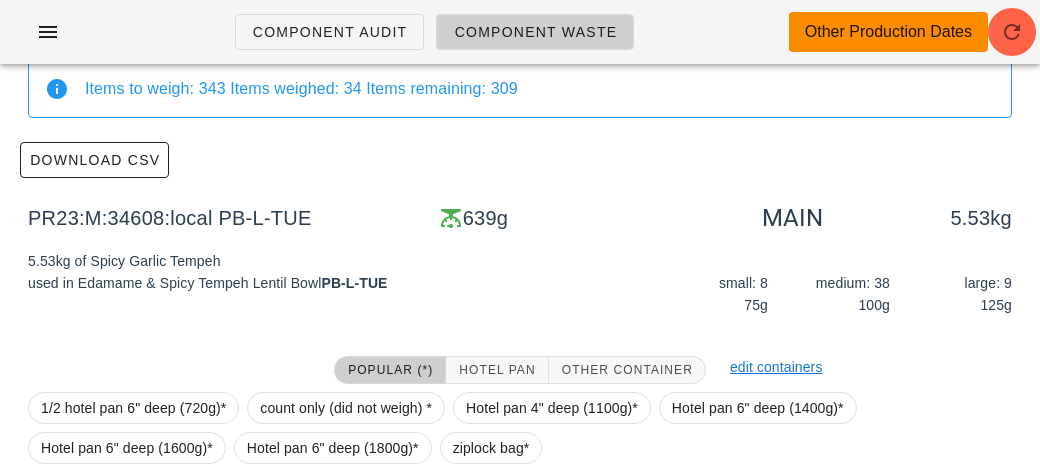 scroll, scrollTop: 284, scrollLeft: 0, axis: vertical 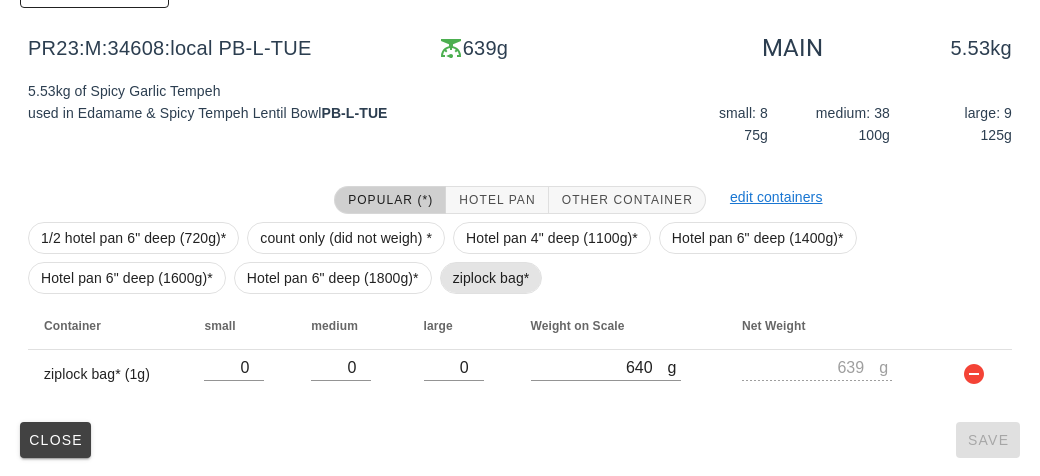 click on "ziplock bag*" at bounding box center [491, 278] 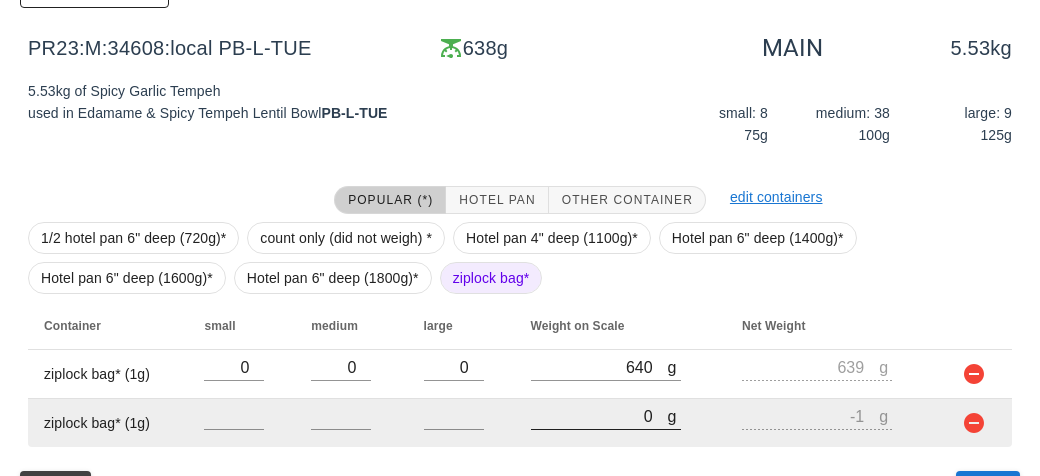 click on "0" at bounding box center (599, 416) 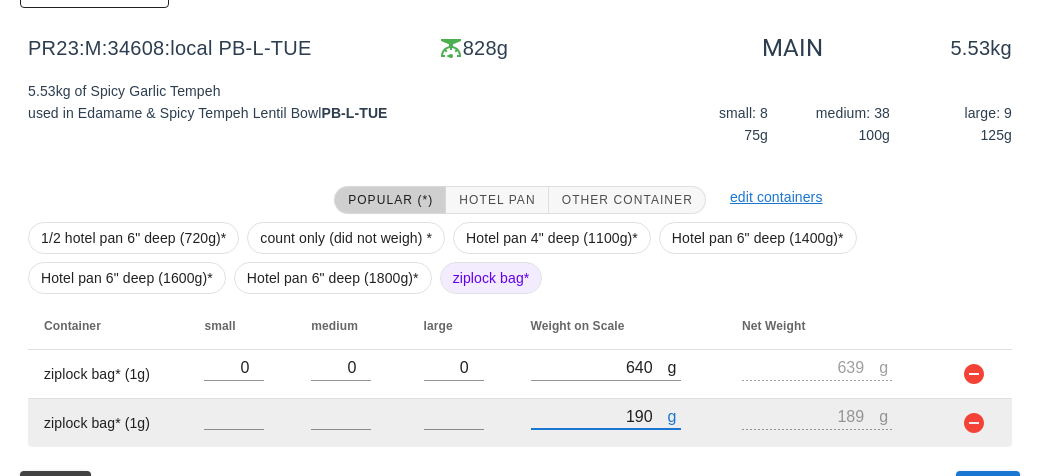 scroll, scrollTop: 333, scrollLeft: 0, axis: vertical 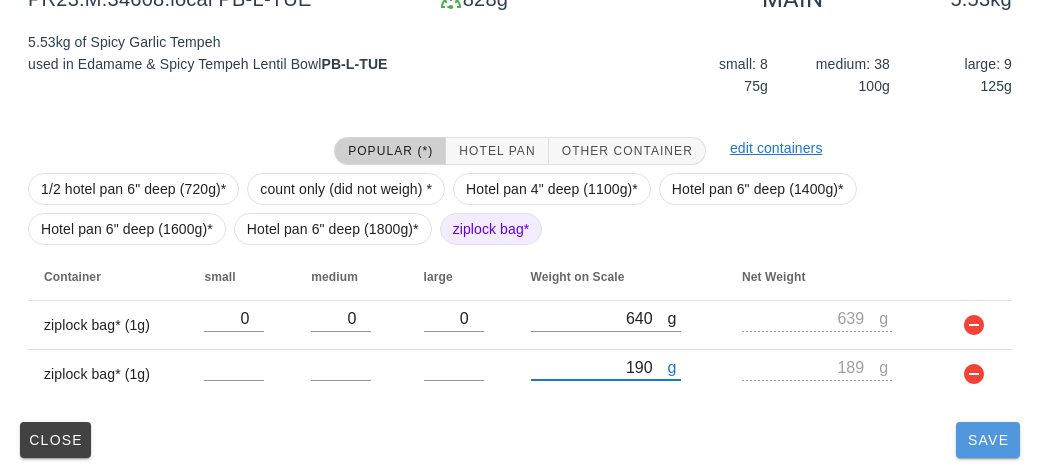 click on "Save" at bounding box center (988, 440) 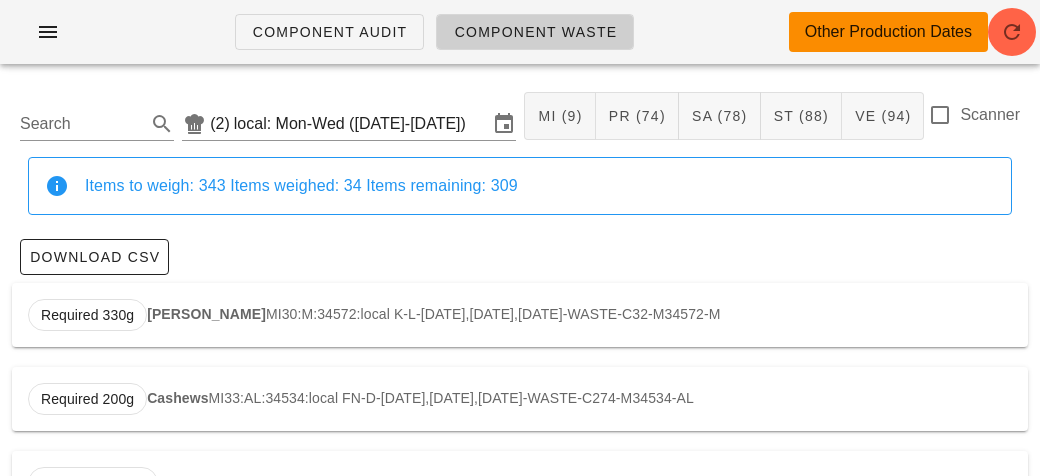 scroll, scrollTop: 0, scrollLeft: 0, axis: both 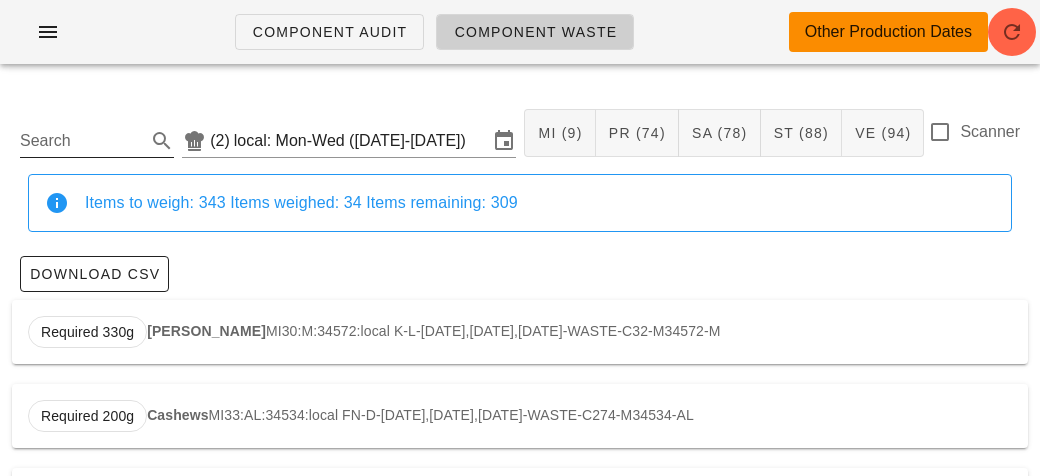 click on "Search" at bounding box center (81, 141) 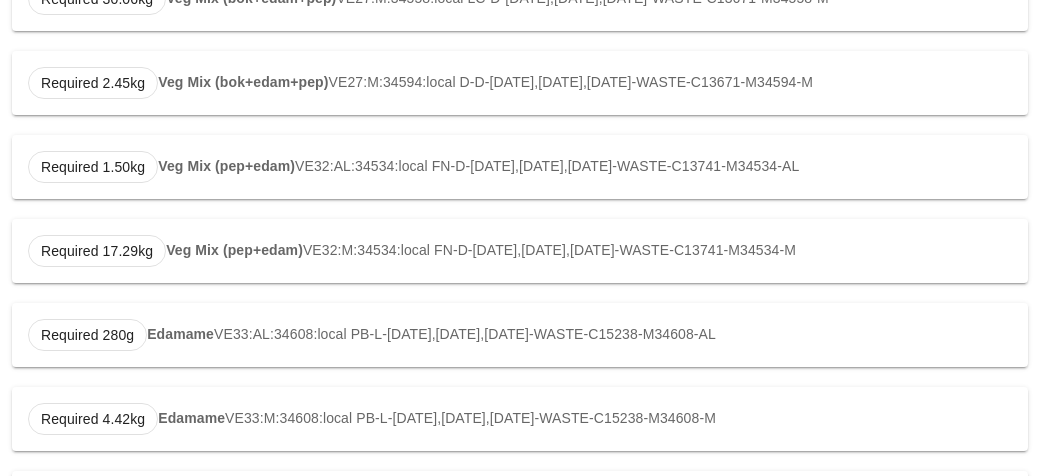 click on "Edamame" at bounding box center (180, 334) 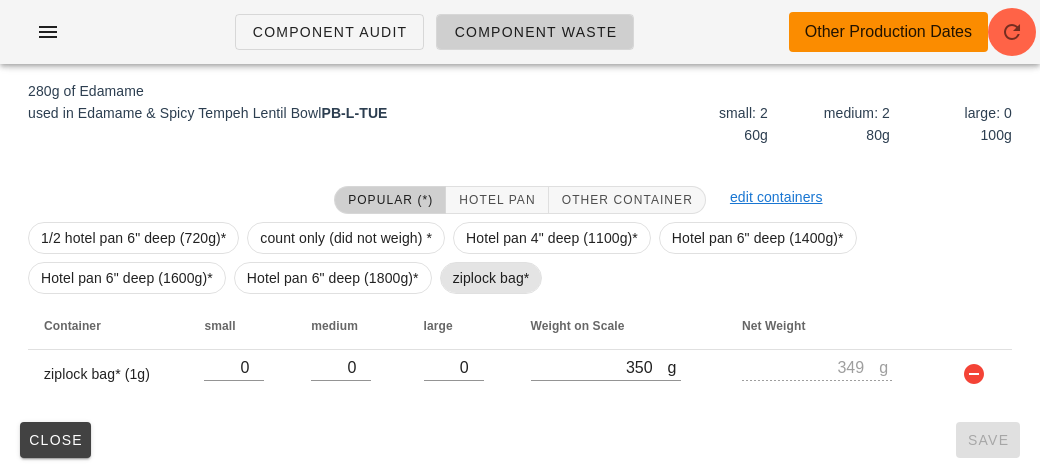 click on "ziplock bag*" at bounding box center (491, 278) 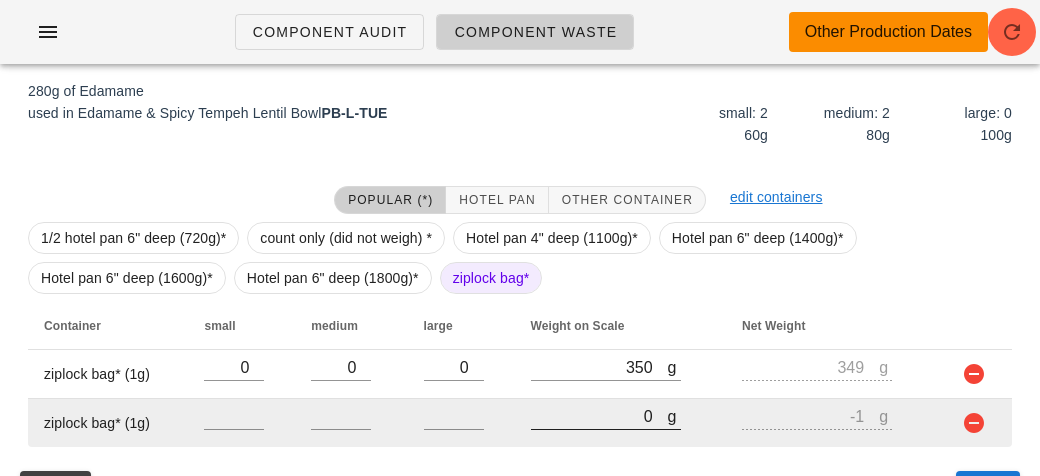 click on "0" at bounding box center [599, 416] 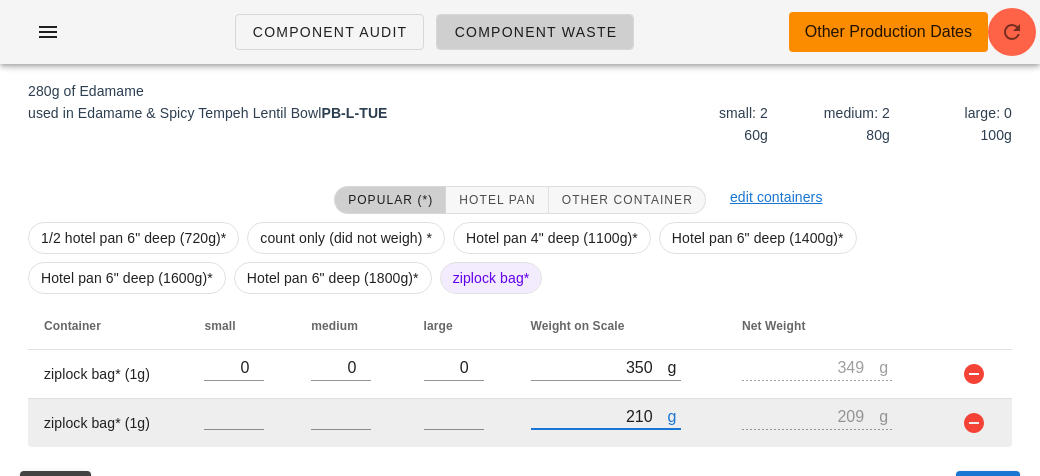 scroll, scrollTop: 350, scrollLeft: 0, axis: vertical 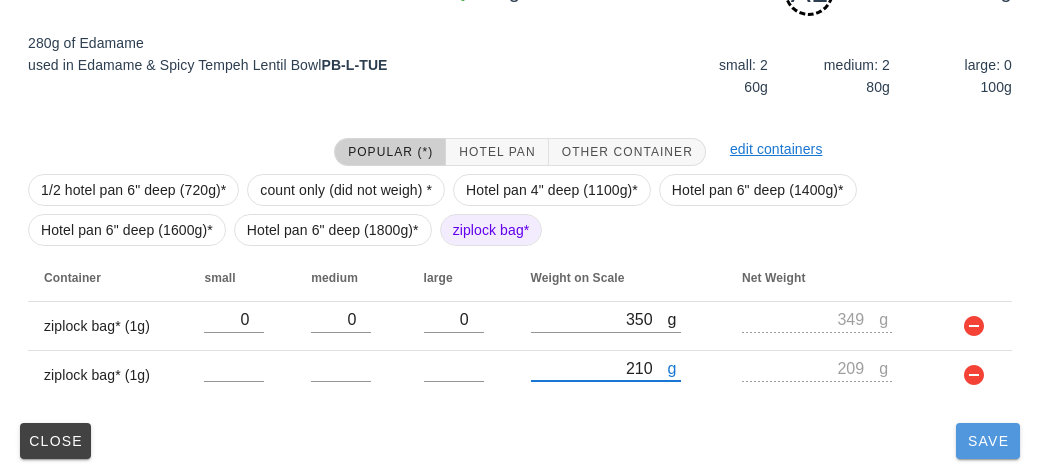 click on "Save" at bounding box center (988, 441) 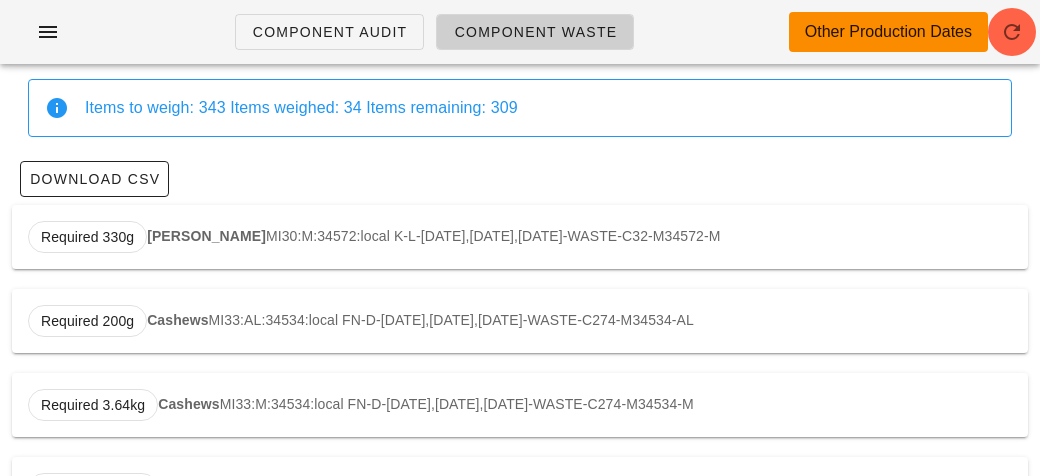 scroll, scrollTop: 0, scrollLeft: 0, axis: both 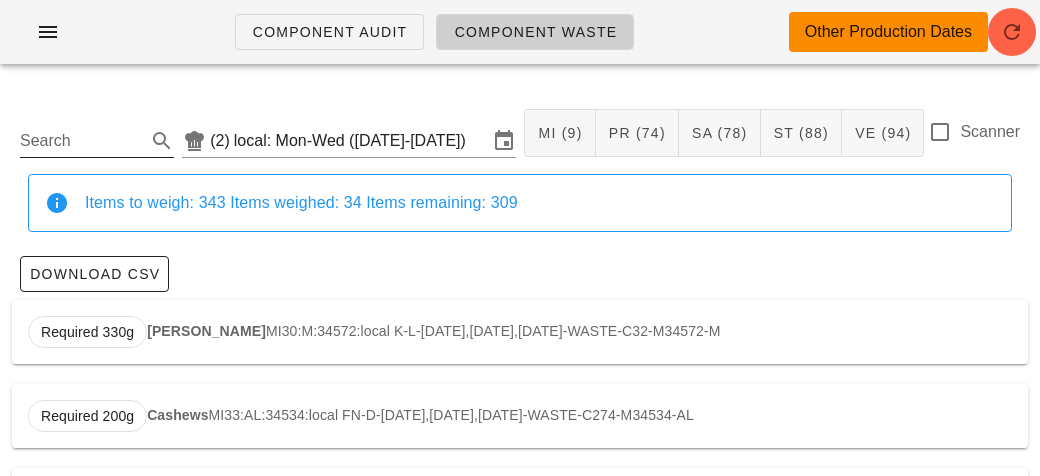 click on "Search" at bounding box center [81, 141] 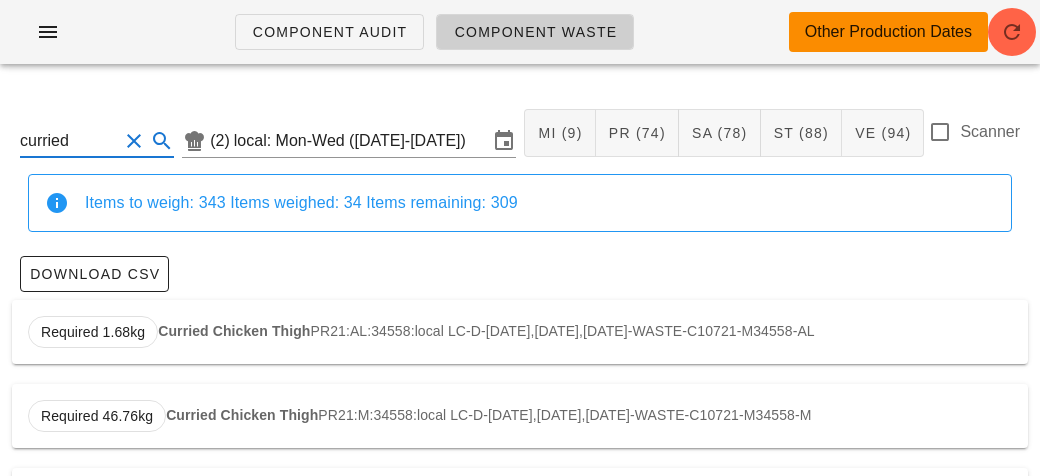 click on "Required 1.68kg Curried Chicken Thigh  PR21:AL:34558:local LC-D-[DATE],[DATE],[DATE]-WASTE-C10721-M34558-AL" at bounding box center (520, 332) 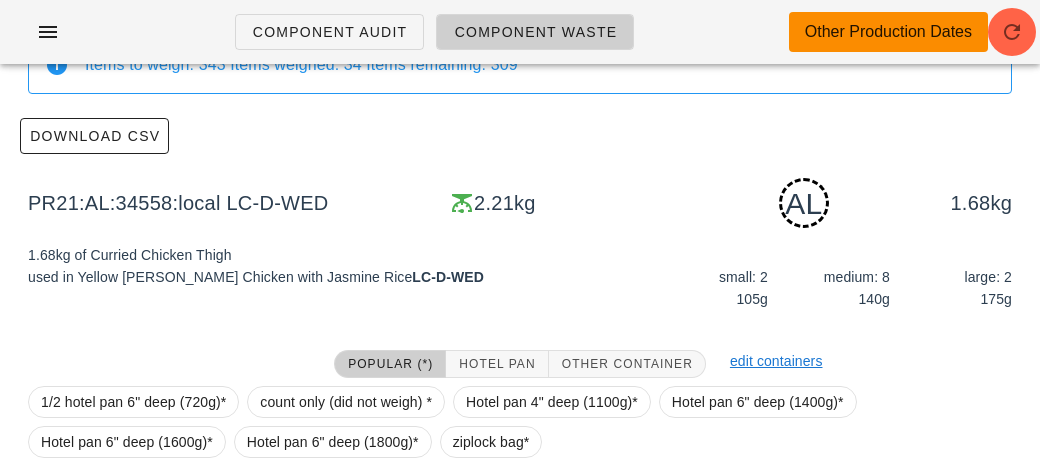 scroll, scrollTop: 302, scrollLeft: 0, axis: vertical 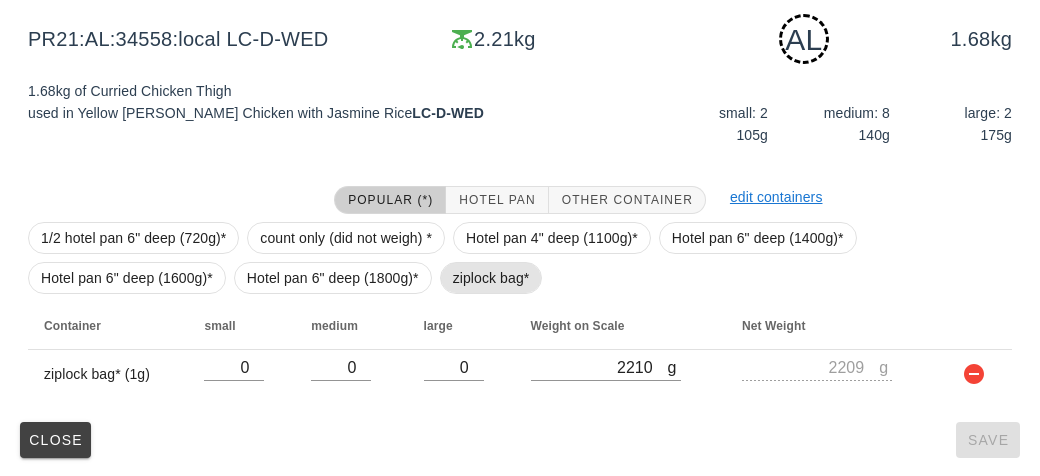click on "ziplock bag*" at bounding box center (491, 278) 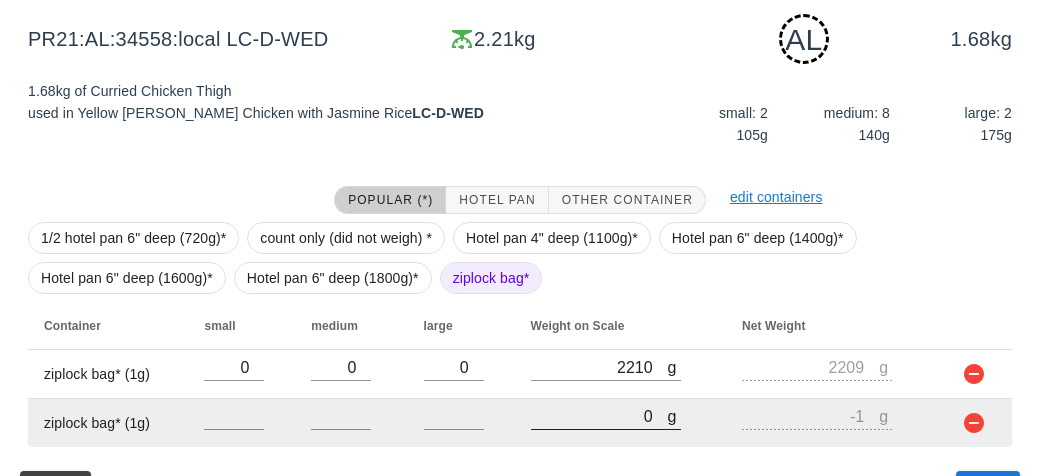 click on "0" at bounding box center (599, 416) 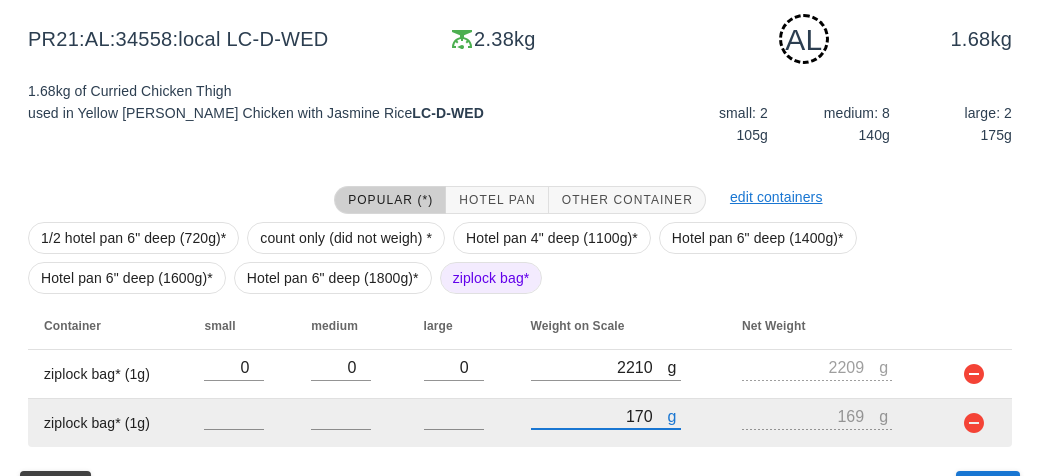 scroll, scrollTop: 350, scrollLeft: 0, axis: vertical 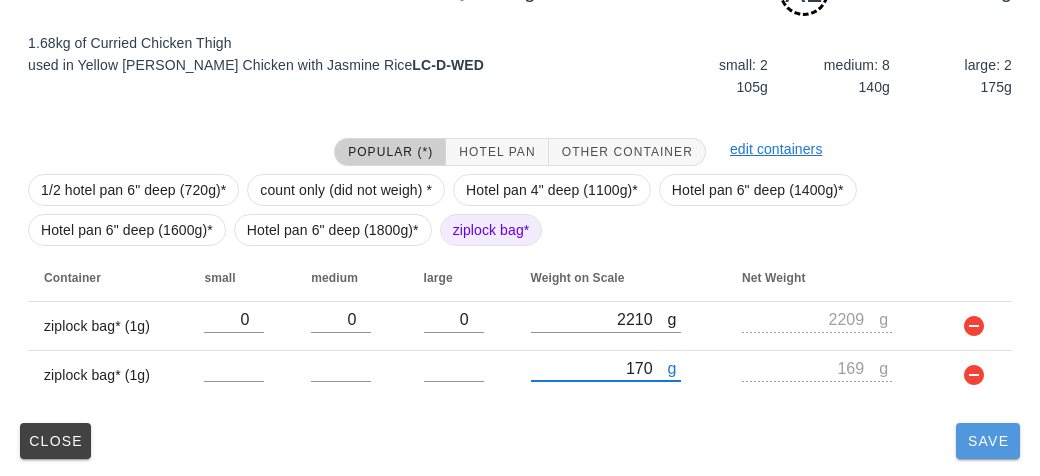 click on "Save" at bounding box center (988, 441) 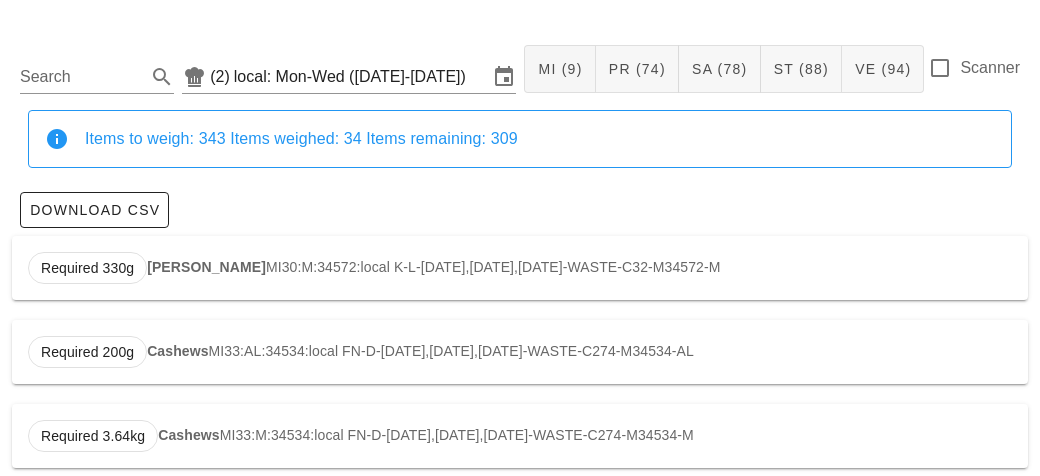 scroll, scrollTop: 0, scrollLeft: 0, axis: both 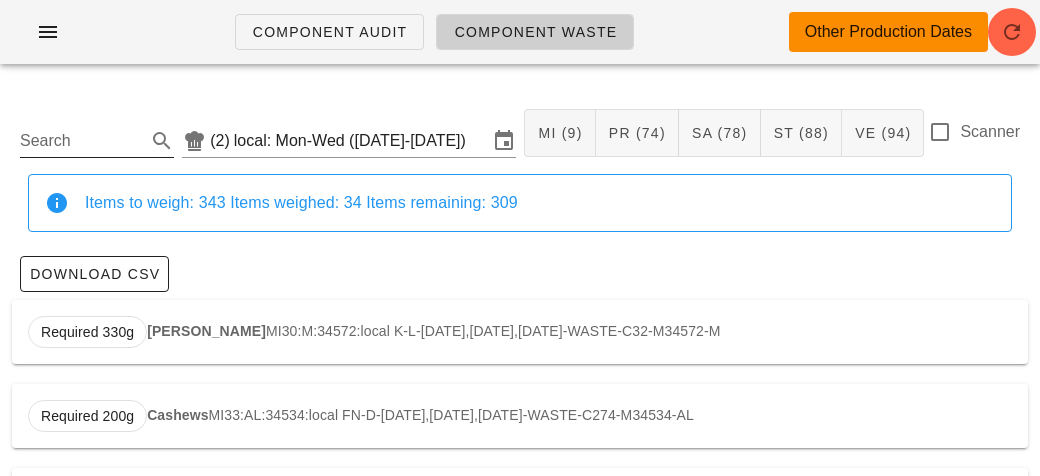 click on "Search" at bounding box center (81, 141) 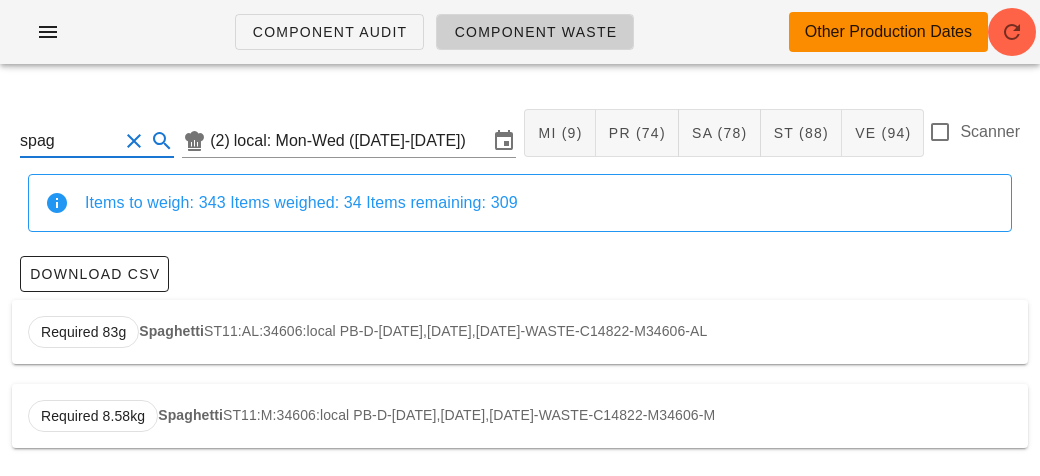 click on "Spaghetti" at bounding box center [171, 331] 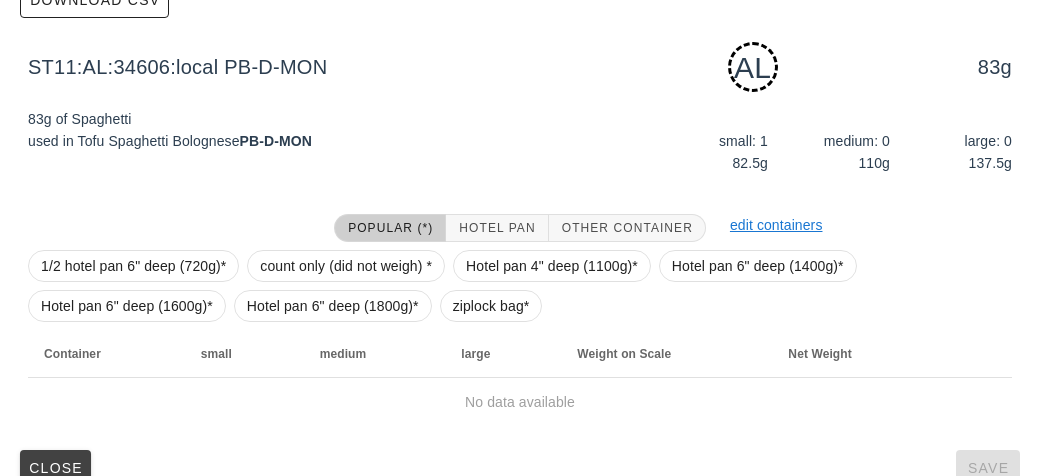 scroll, scrollTop: 302, scrollLeft: 0, axis: vertical 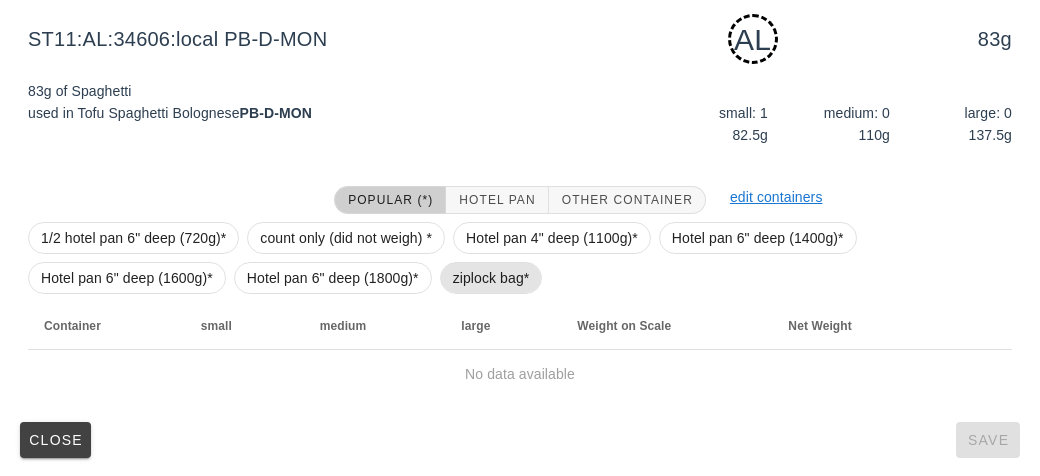 click on "ziplock bag*" at bounding box center [491, 278] 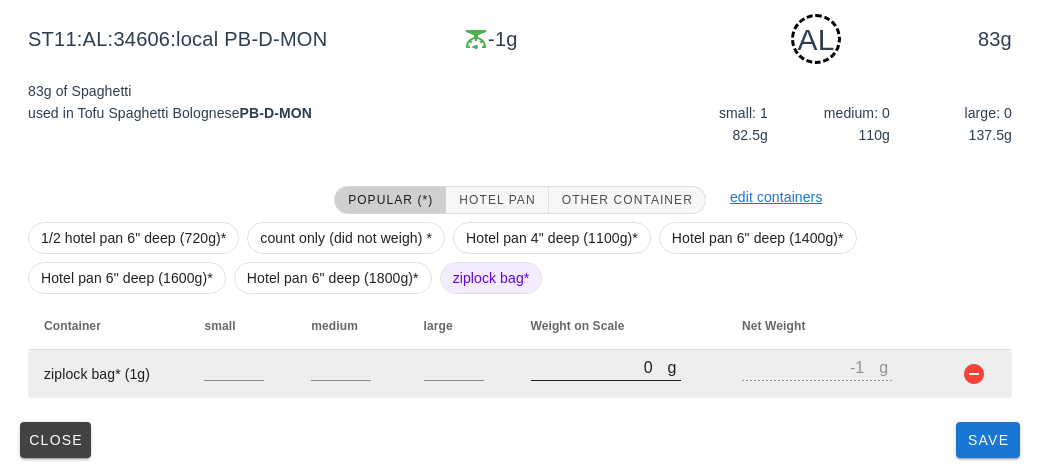 click on "0" at bounding box center [599, 367] 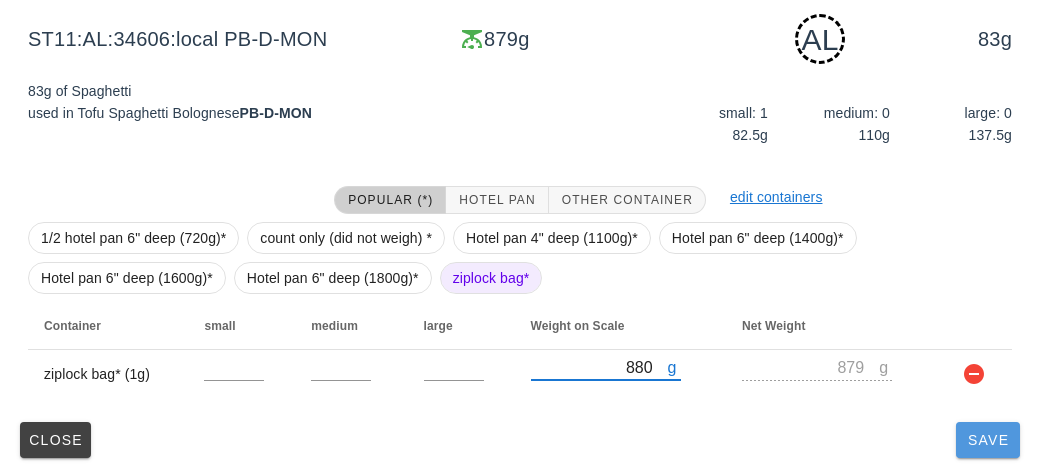 click on "Save" at bounding box center [988, 440] 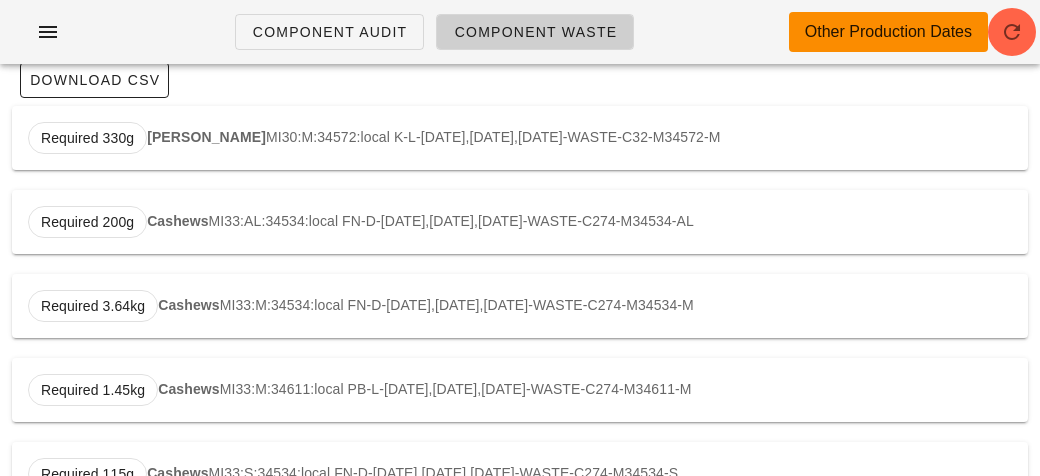 scroll, scrollTop: 0, scrollLeft: 0, axis: both 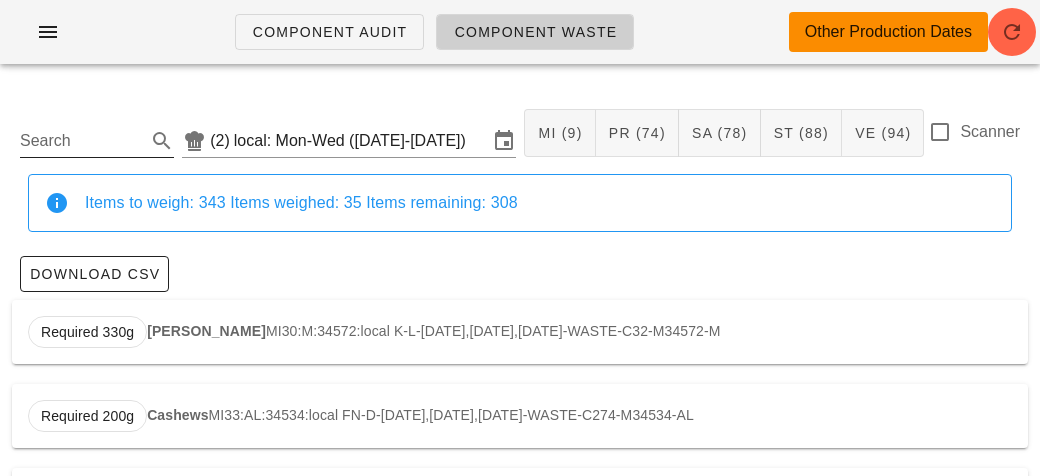 click on "Search" at bounding box center (81, 141) 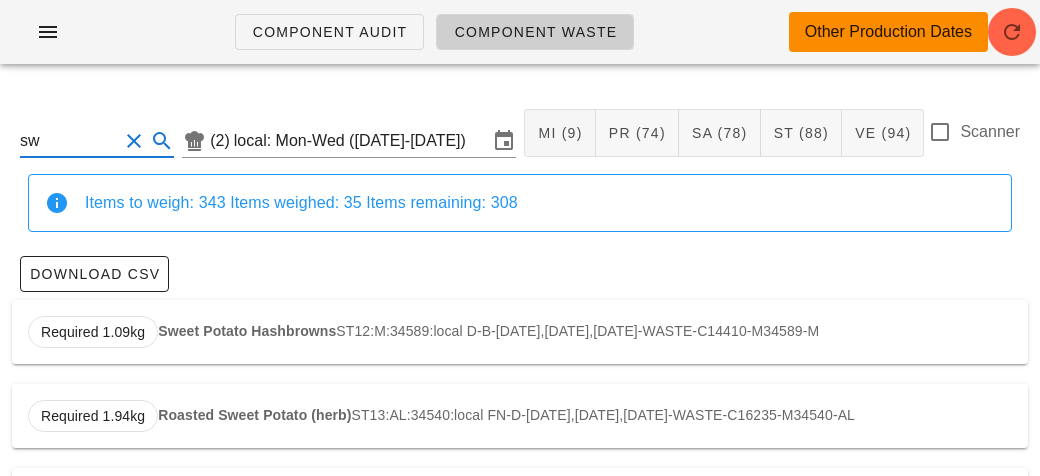 click on "Required 1.09kg Sweet Potato Hashbrowns  ST12:M:34589:local D-B-[DATE],[DATE],[DATE]-WASTE-C14410-M34589-M" at bounding box center (520, 332) 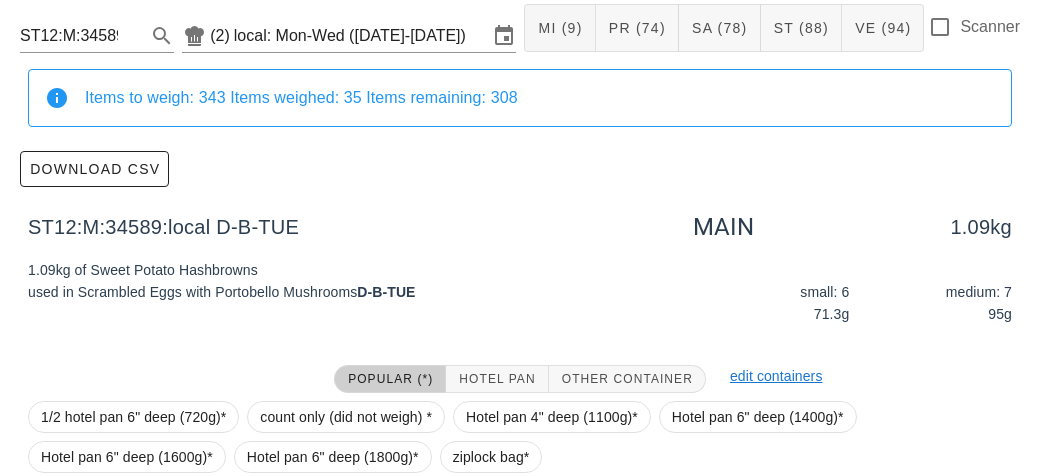 scroll, scrollTop: 284, scrollLeft: 0, axis: vertical 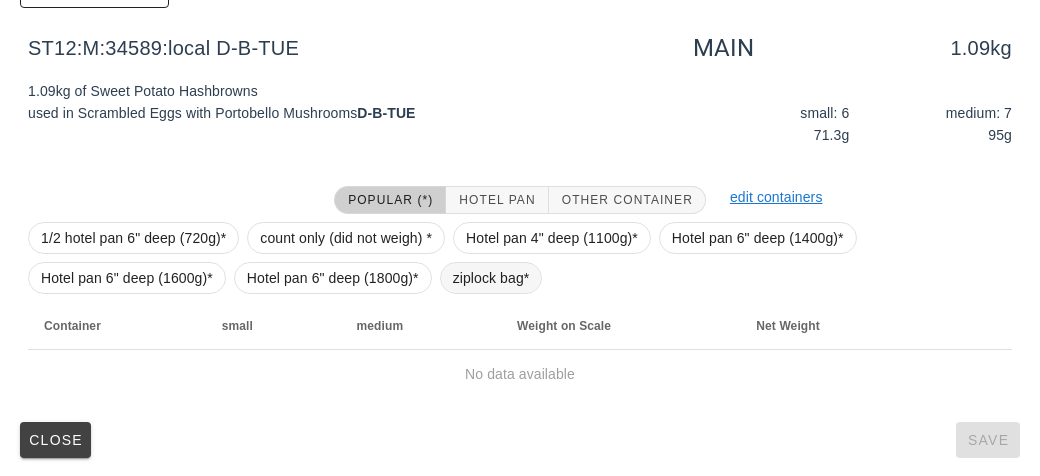 click on "ziplock bag*" at bounding box center [491, 278] 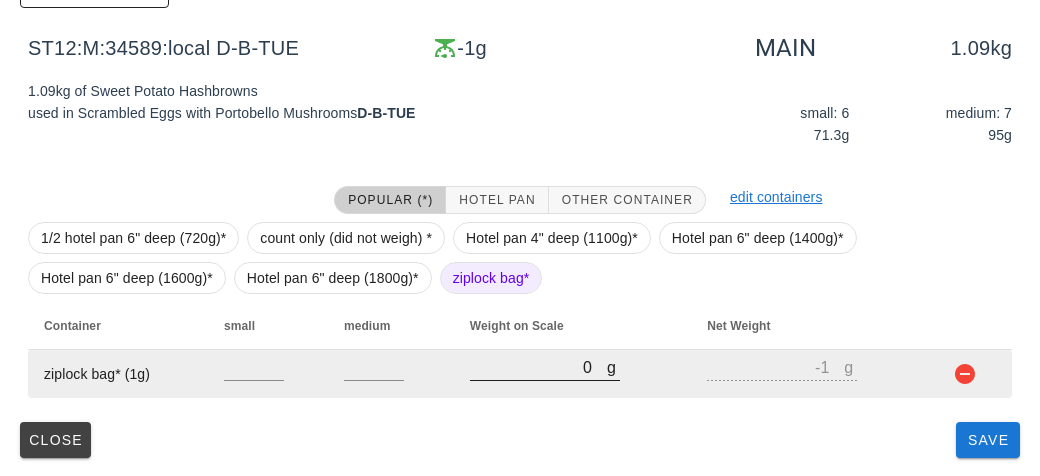 click on "0" at bounding box center [538, 367] 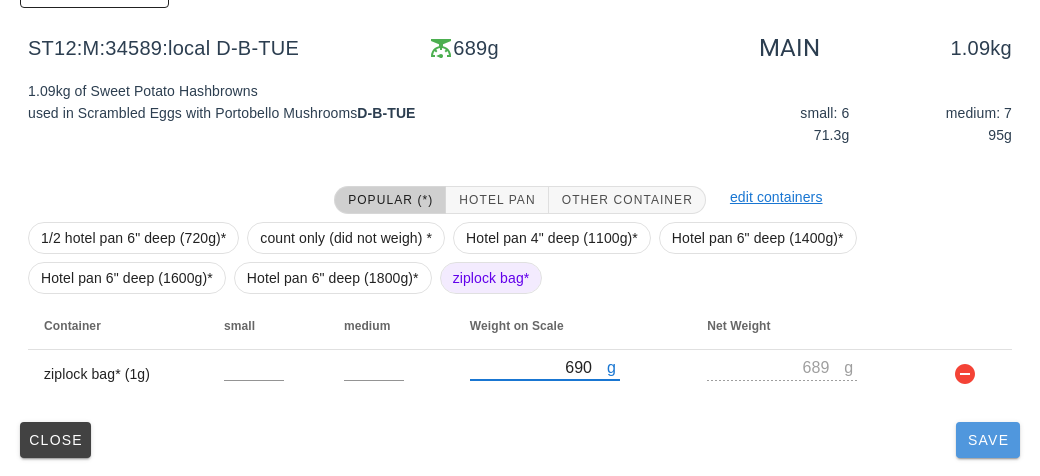 click on "Save" at bounding box center [988, 440] 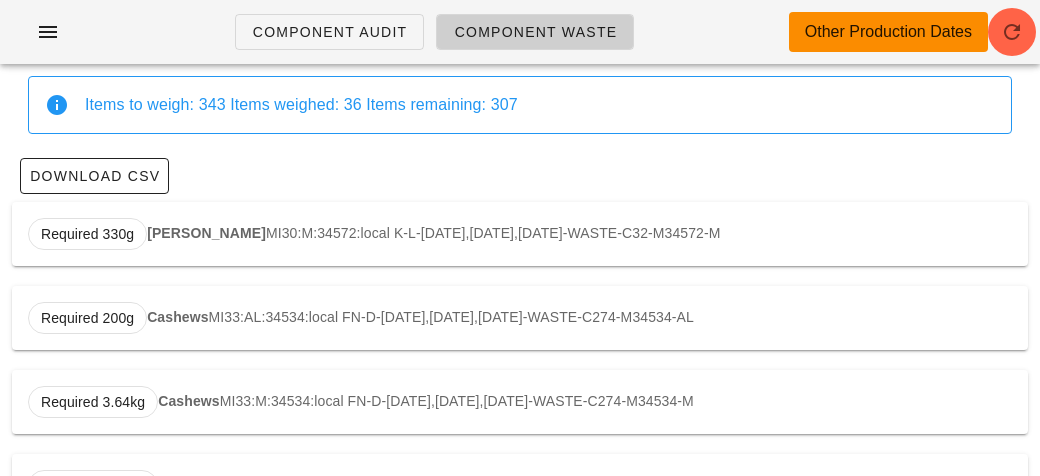 scroll, scrollTop: 0, scrollLeft: 0, axis: both 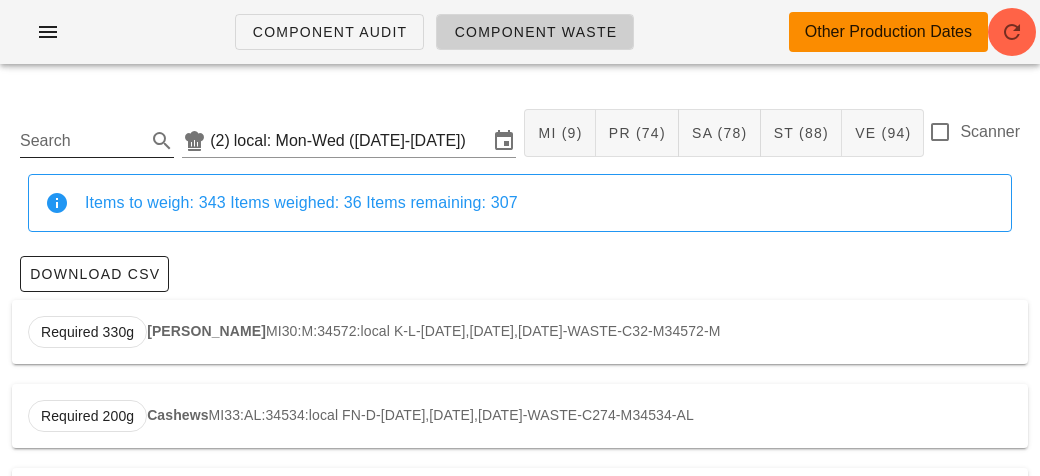 click on "Search" at bounding box center (81, 141) 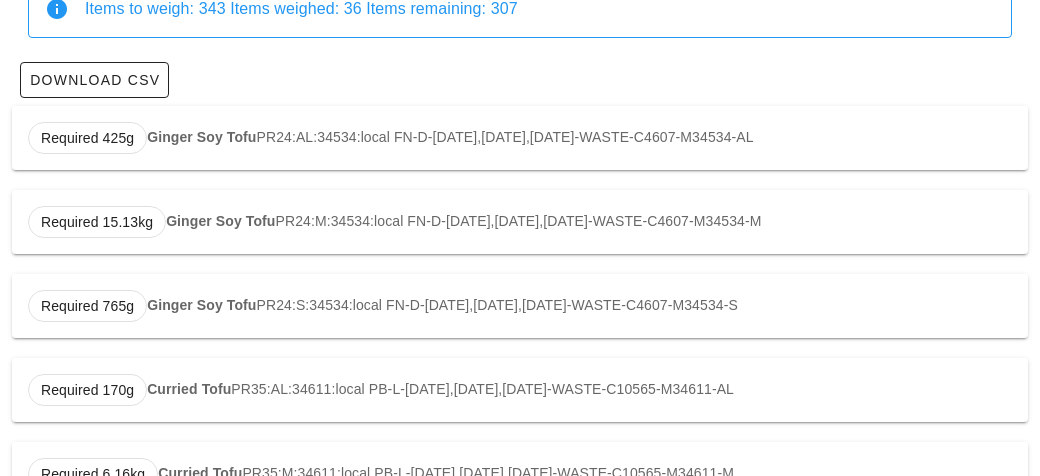 scroll, scrollTop: 193, scrollLeft: 0, axis: vertical 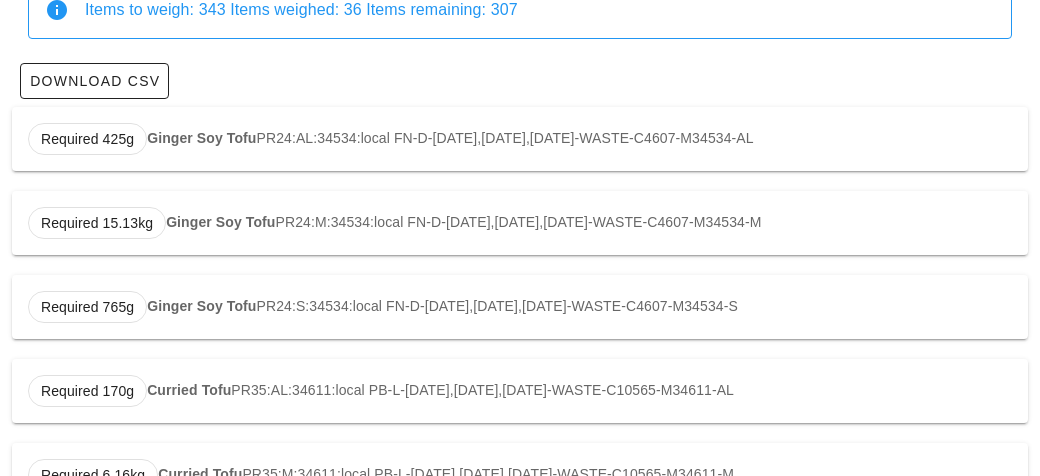 click on "Curried Tofu" at bounding box center [189, 390] 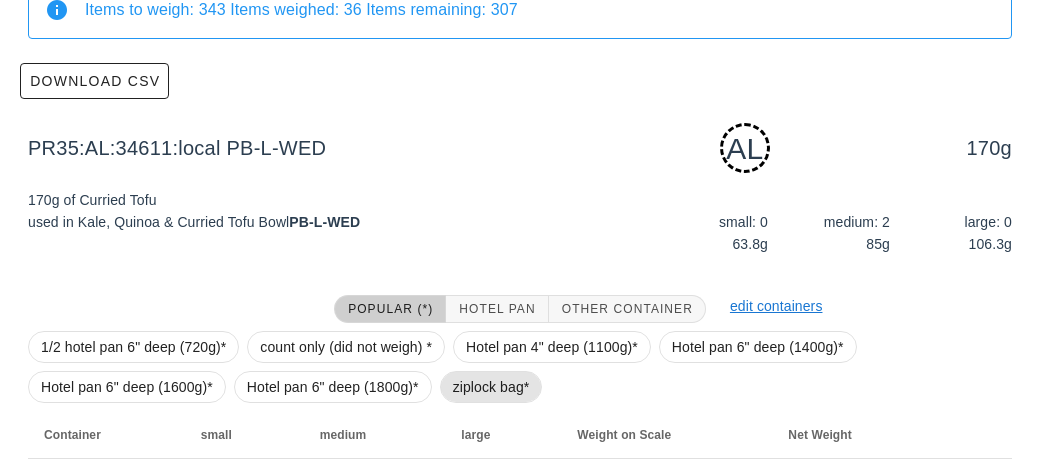 click on "ziplock bag*" at bounding box center [491, 387] 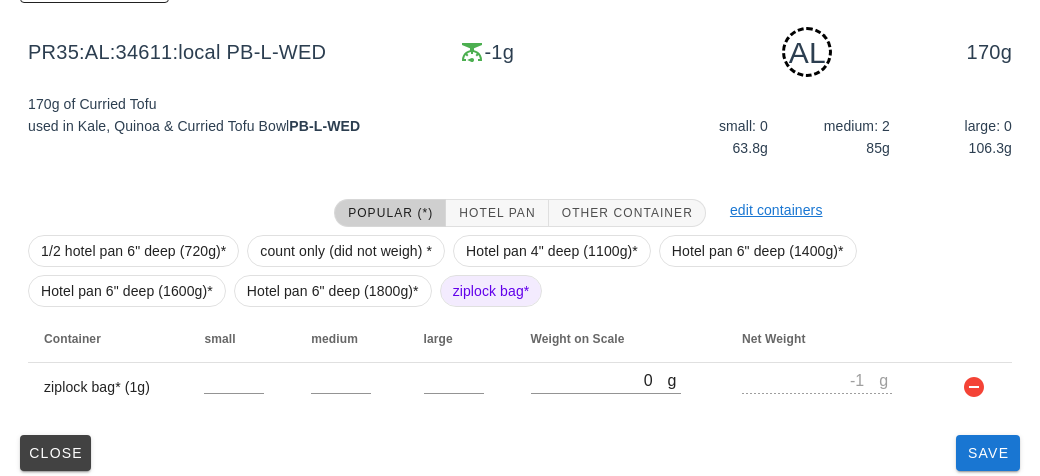 scroll, scrollTop: 302, scrollLeft: 0, axis: vertical 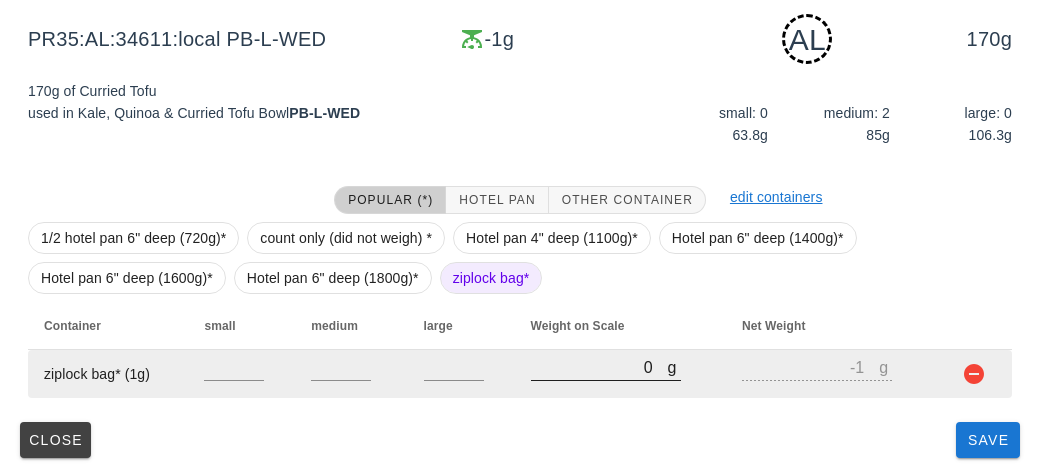 click on "0" at bounding box center (599, 367) 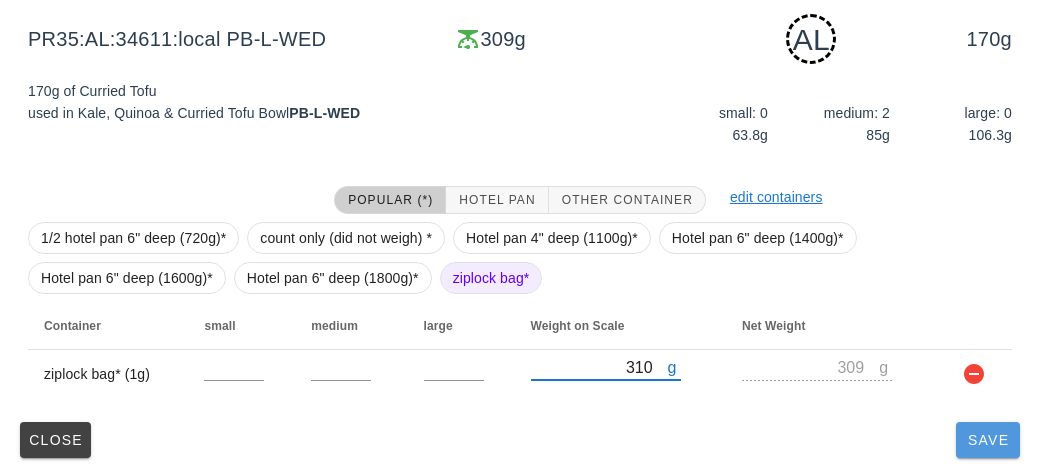 click on "Save" at bounding box center (988, 440) 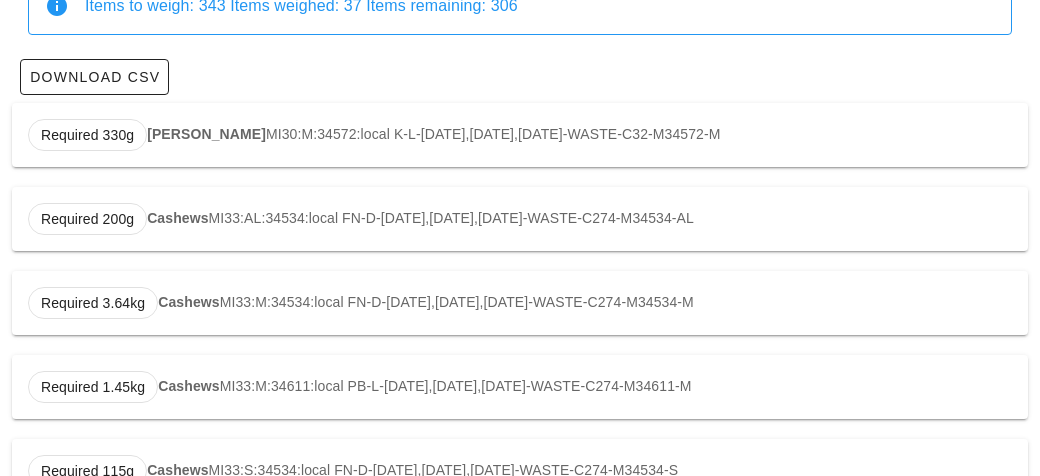 scroll, scrollTop: 0, scrollLeft: 0, axis: both 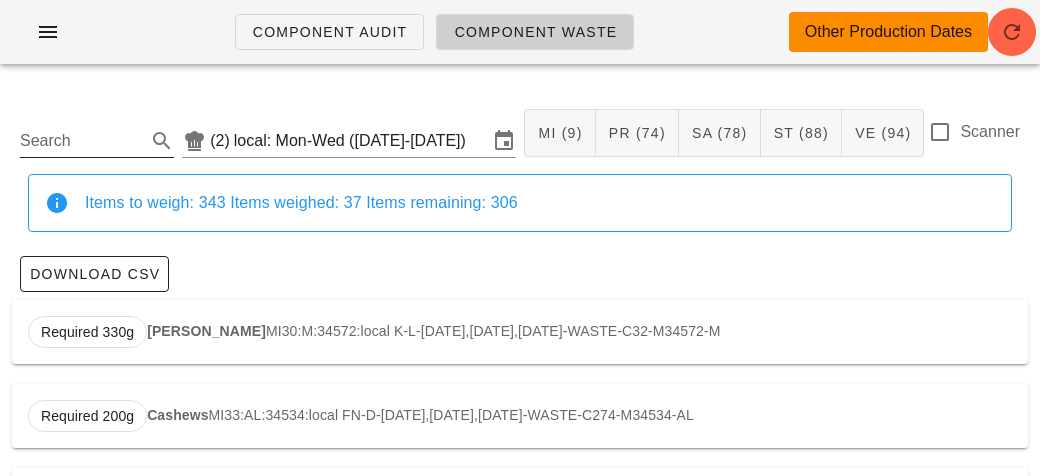 click on "Search" at bounding box center (81, 141) 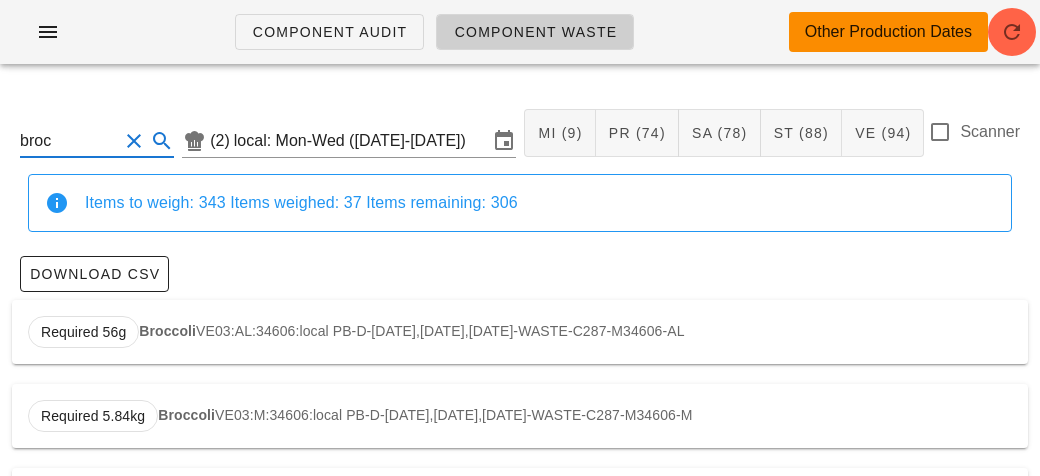 click on "Required 56g Broccoli  VE03:AL:34606:local PB-D-[DATE],[DATE],[DATE]-WASTE-C287-M34606-AL" at bounding box center (520, 332) 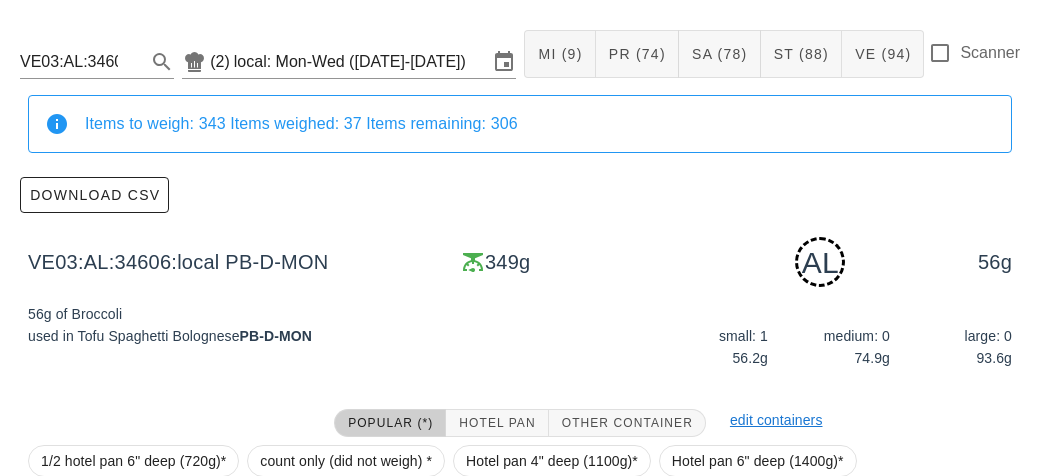 scroll, scrollTop: 302, scrollLeft: 0, axis: vertical 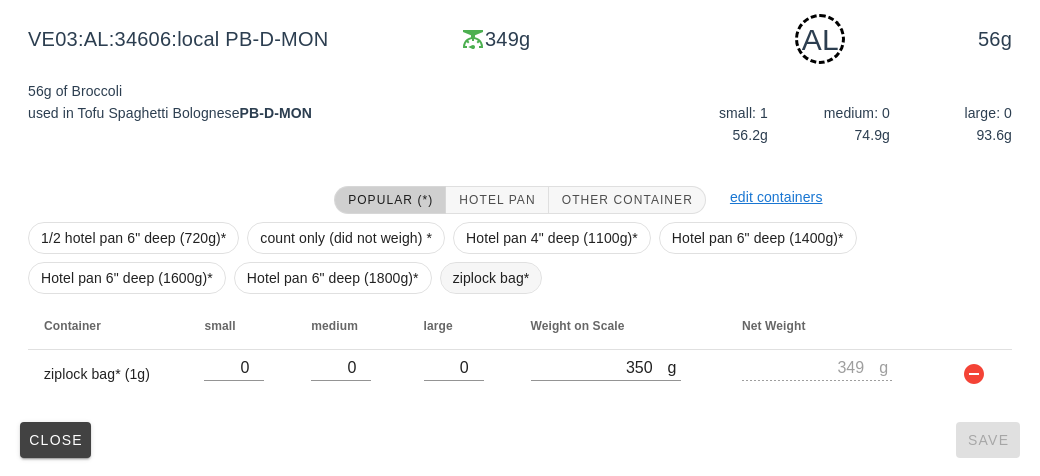 click on "ziplock bag*" at bounding box center [491, 278] 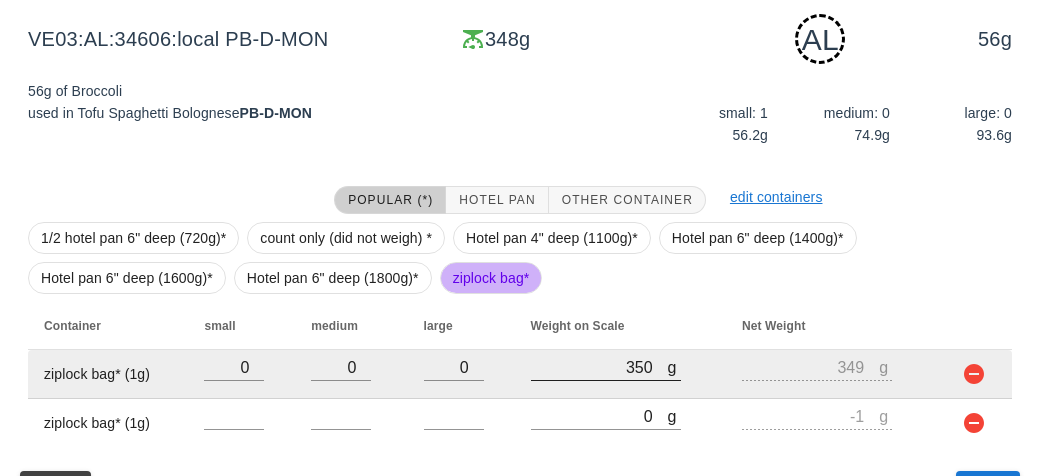 click at bounding box center (606, 391) 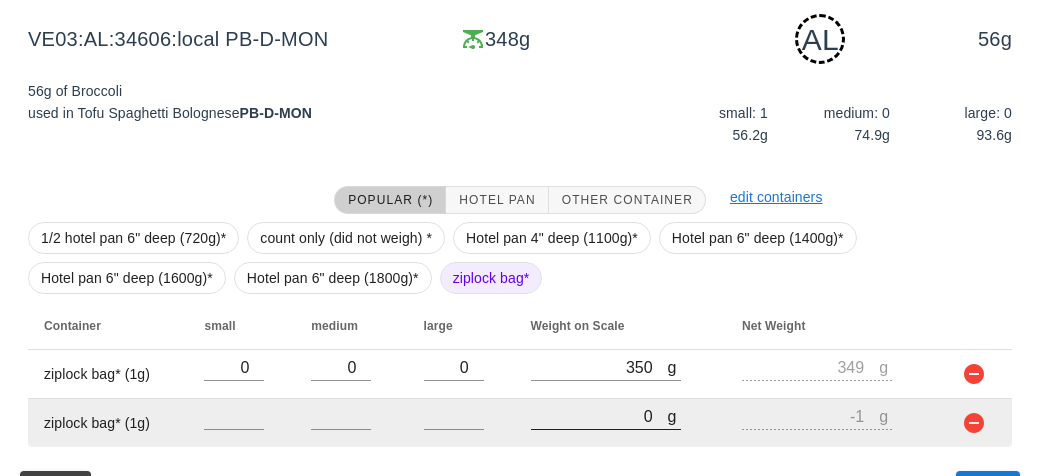 click on "0" at bounding box center (599, 416) 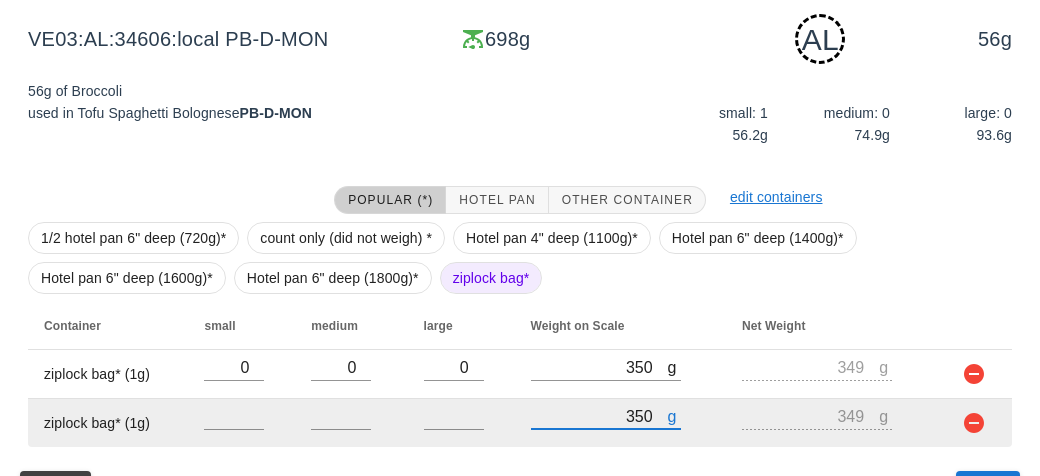 scroll, scrollTop: 350, scrollLeft: 0, axis: vertical 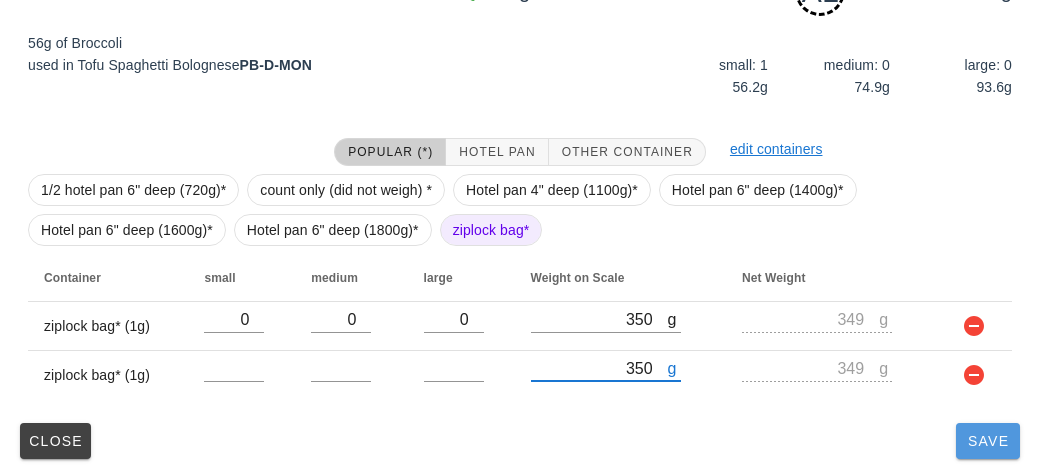 click on "Save" at bounding box center (988, 441) 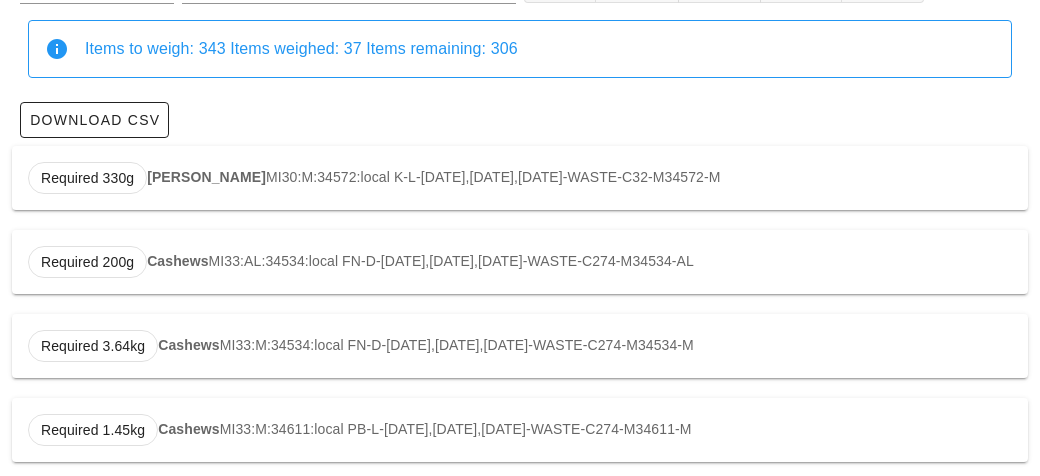 scroll, scrollTop: 0, scrollLeft: 0, axis: both 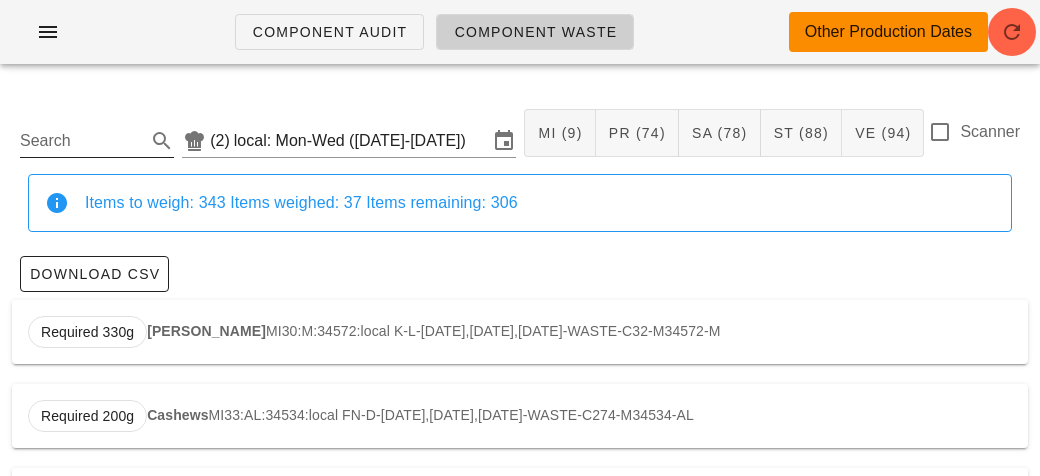 click on "Search" at bounding box center [81, 141] 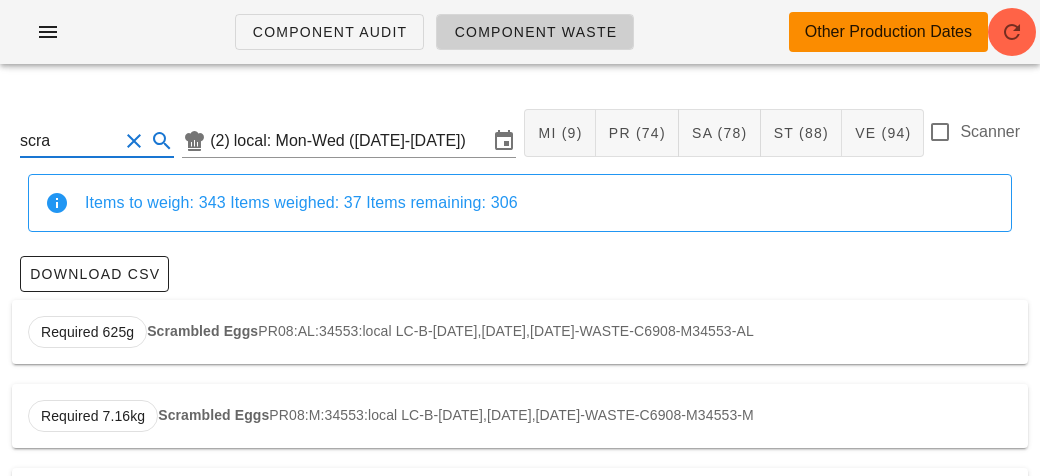 click on "Scrambled Eggs" at bounding box center [202, 331] 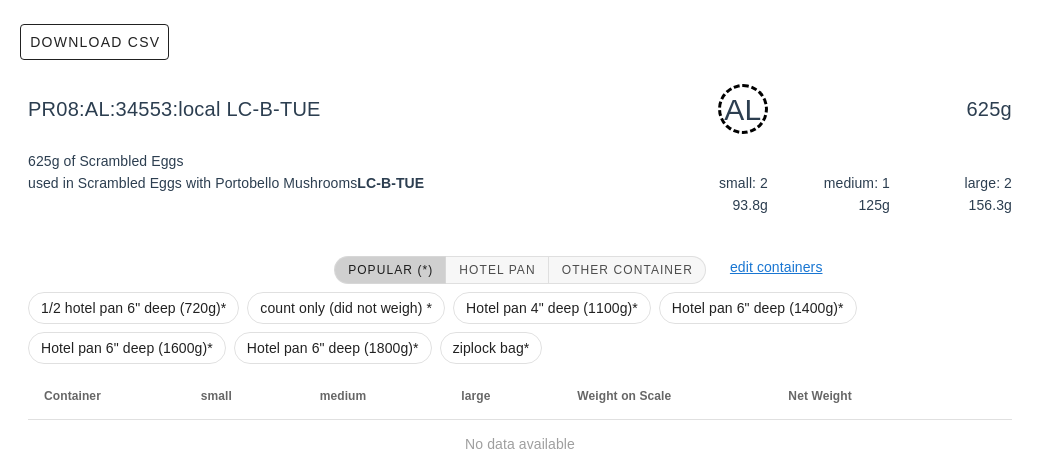 scroll, scrollTop: 302, scrollLeft: 0, axis: vertical 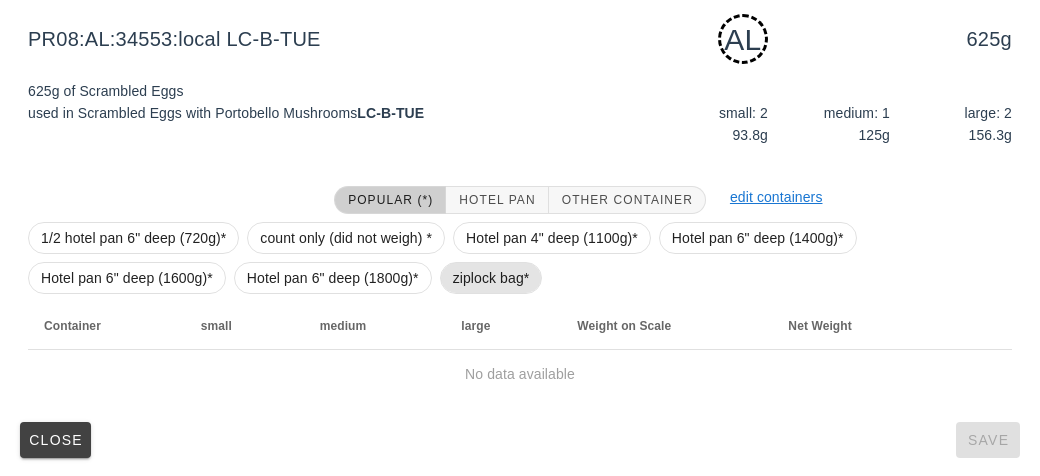 click on "ziplock bag*" at bounding box center [491, 278] 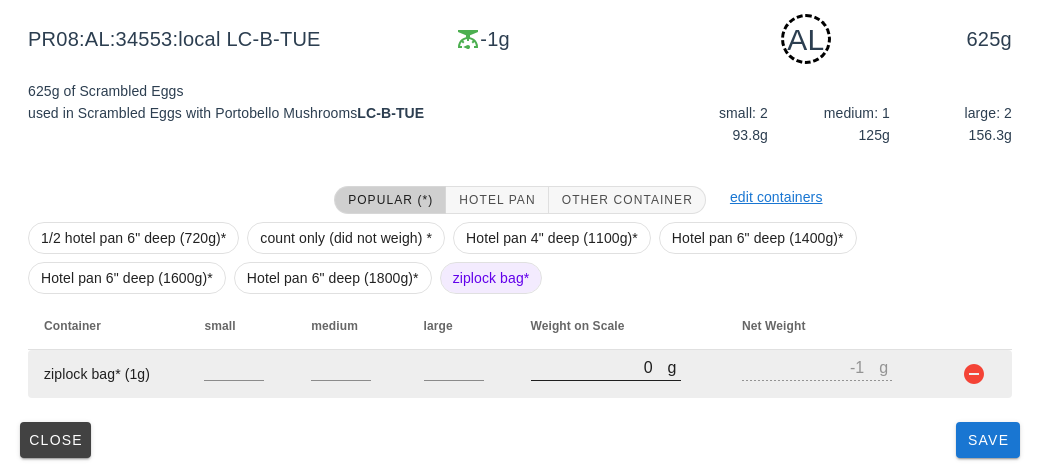 click on "0" at bounding box center [599, 367] 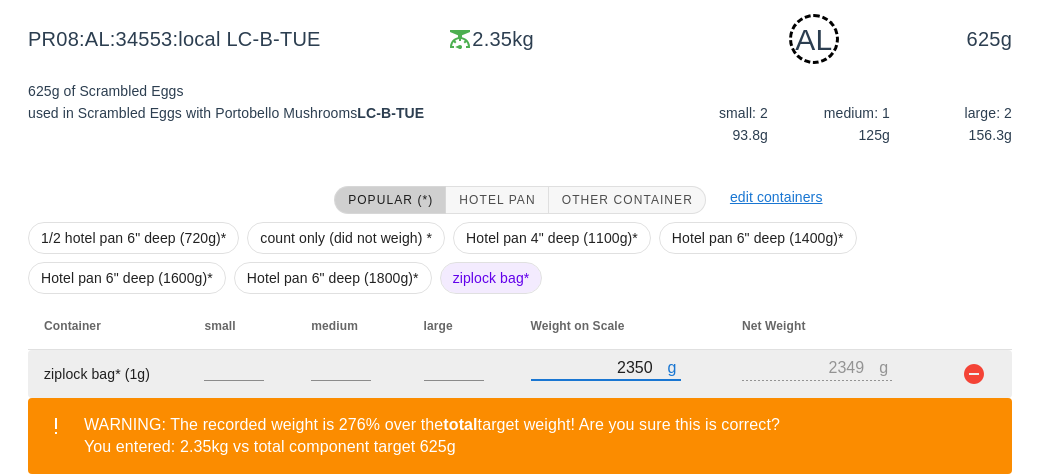 scroll, scrollTop: 394, scrollLeft: 0, axis: vertical 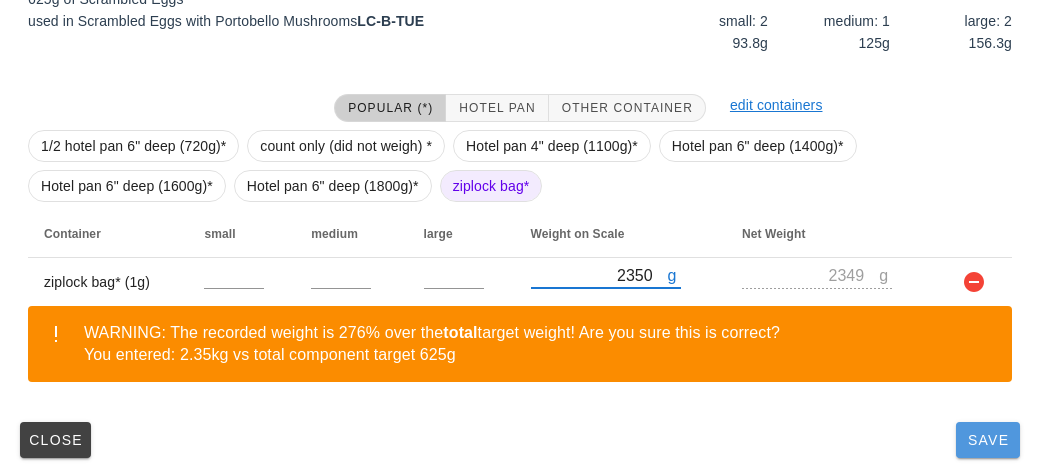 click on "Save" at bounding box center (988, 440) 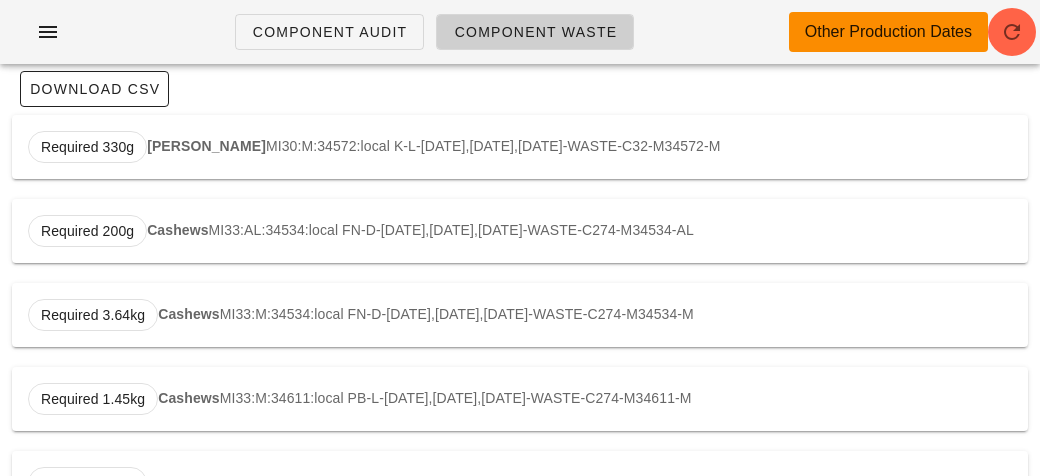 scroll, scrollTop: 0, scrollLeft: 0, axis: both 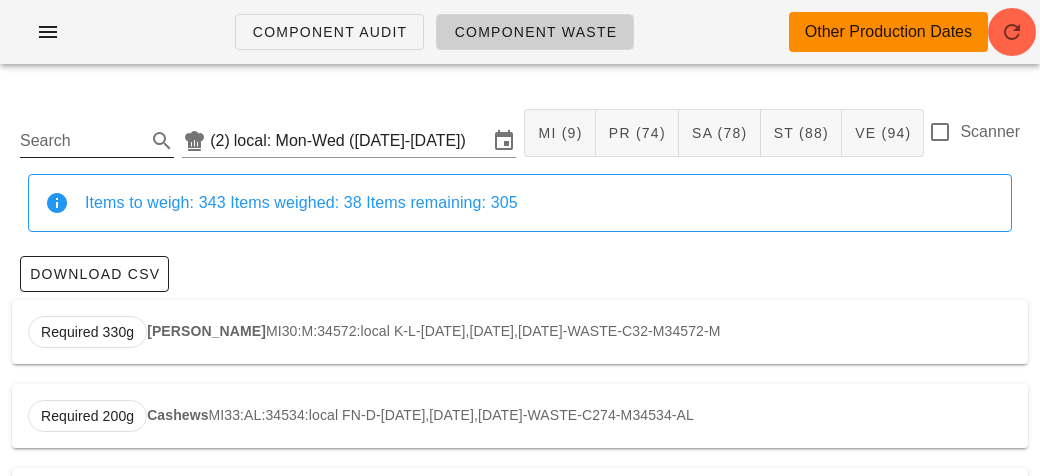 click on "Search" at bounding box center (81, 141) 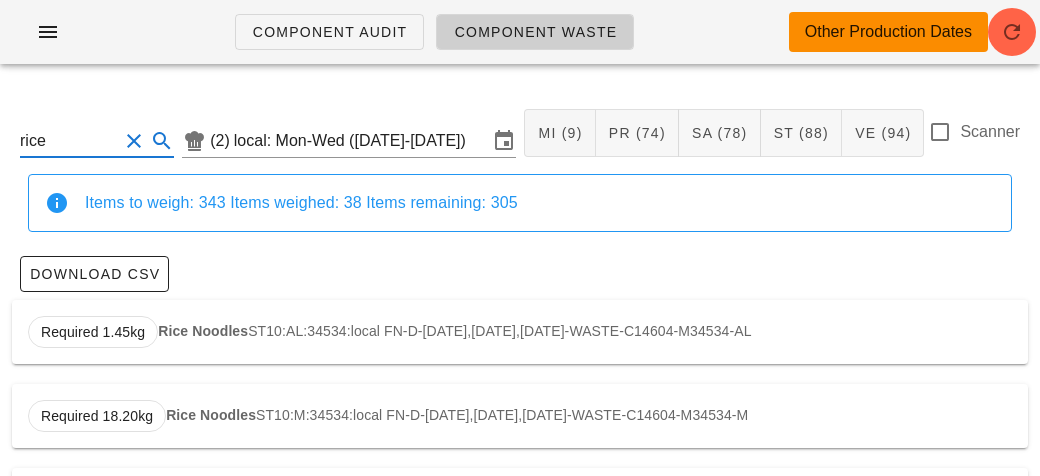 click on "Required 1.45kg Rice Noodles  ST10:AL:34534:local FN-D-[DATE],[DATE],[DATE]-WASTE-C14604-M34534-AL" at bounding box center (520, 332) 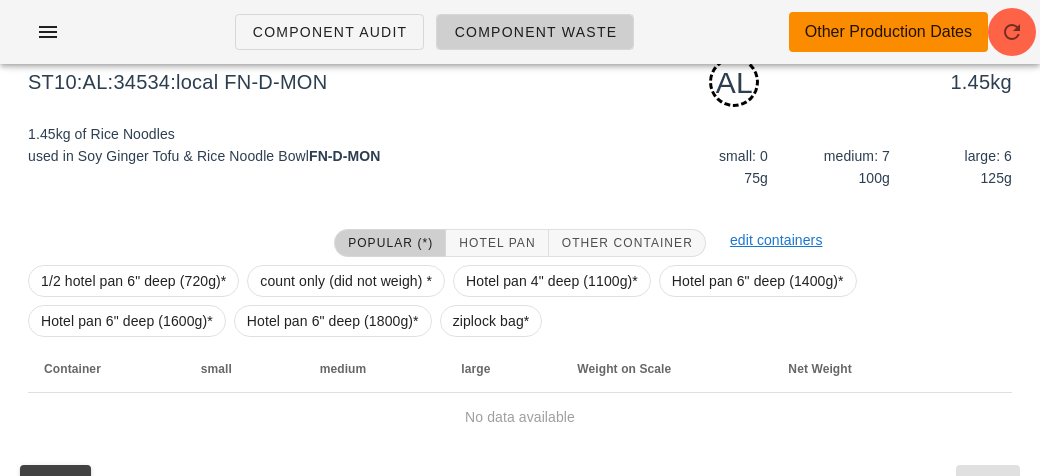 scroll, scrollTop: 258, scrollLeft: 0, axis: vertical 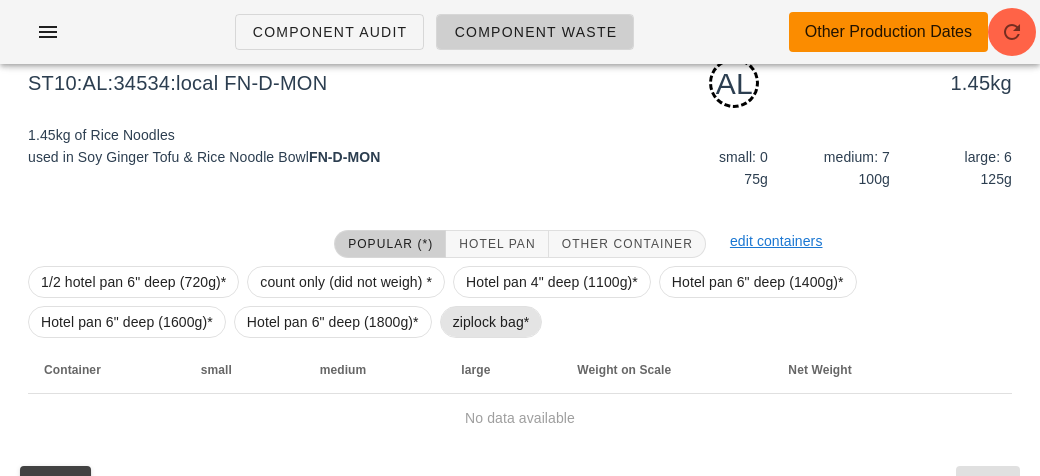 click on "ziplock bag*" at bounding box center (491, 322) 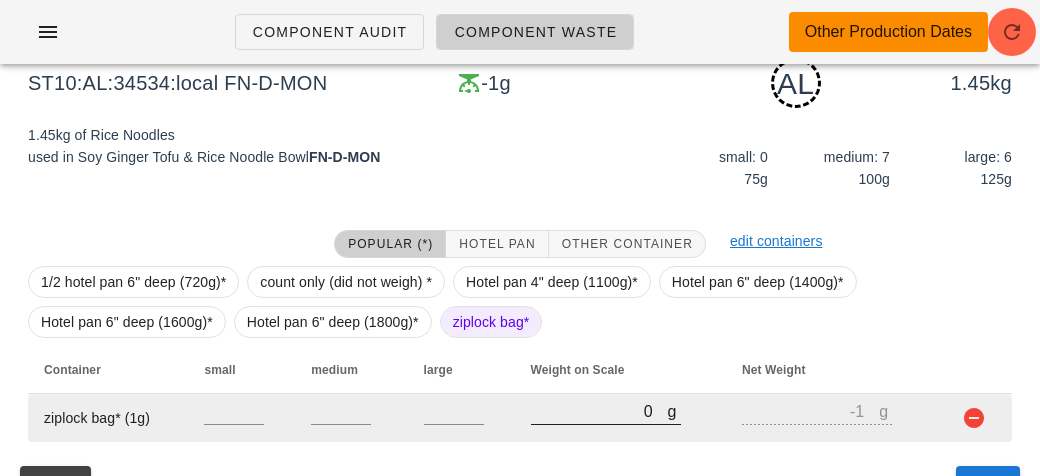 click on "0" at bounding box center (599, 411) 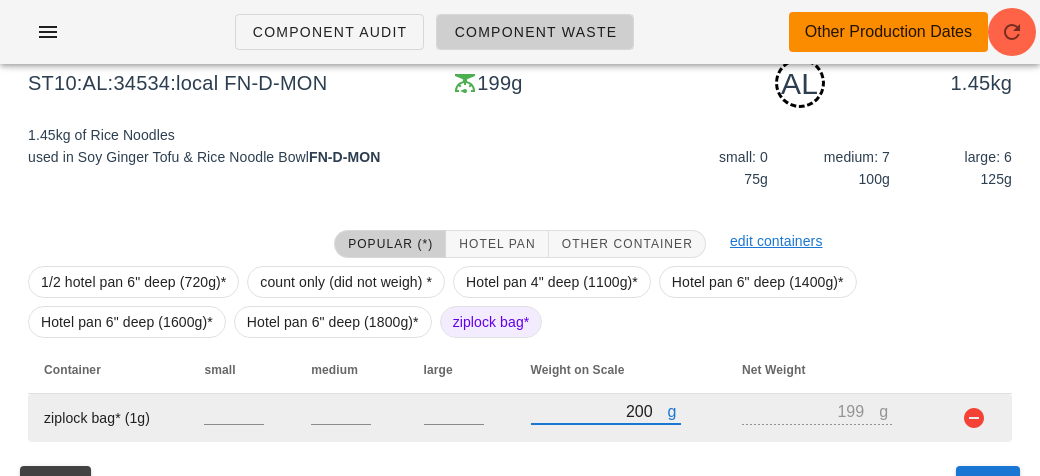 scroll, scrollTop: 302, scrollLeft: 0, axis: vertical 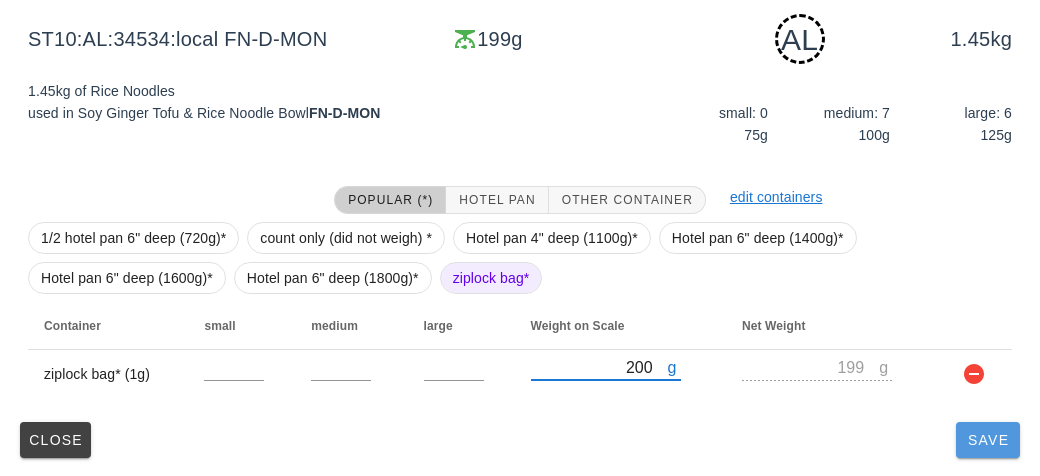 click on "Save" at bounding box center [988, 440] 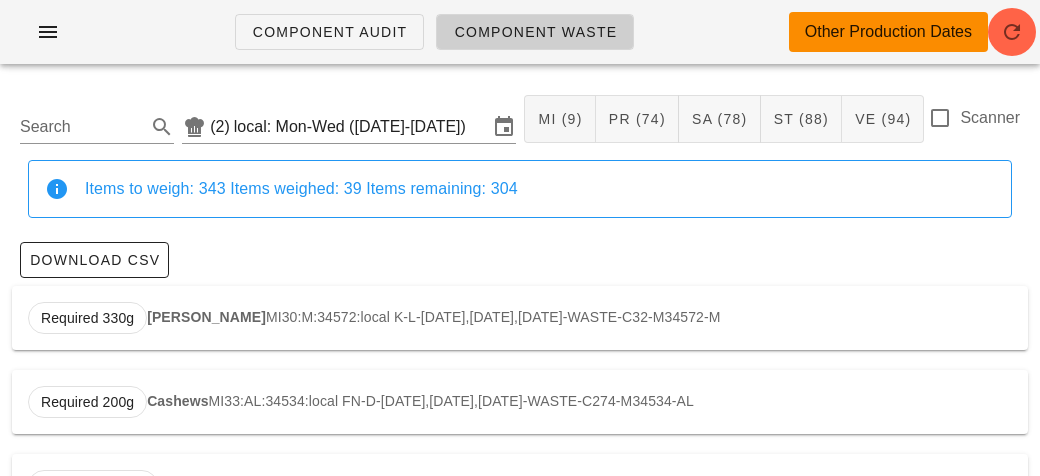 scroll, scrollTop: 0, scrollLeft: 0, axis: both 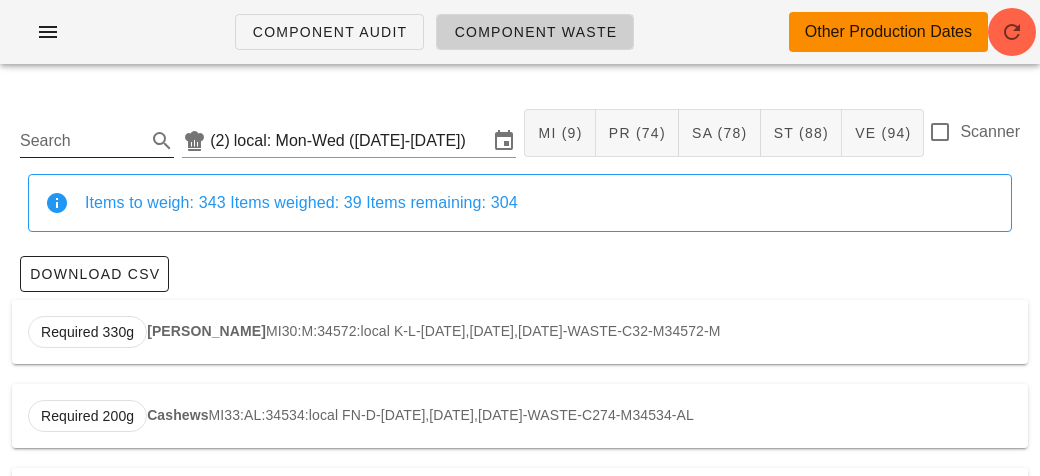 click on "Search" at bounding box center [81, 141] 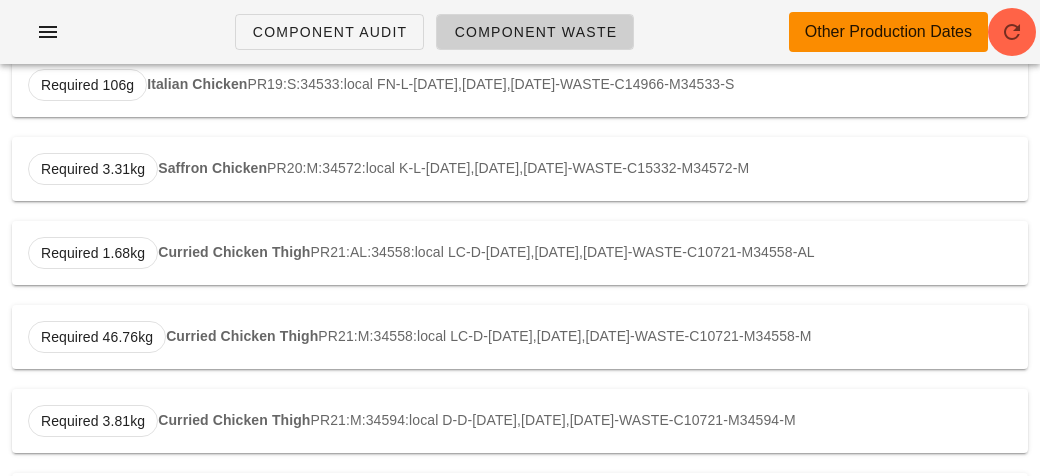 click on "Required 3.31kg Saffron Chicken  PR20:M:34572:local K-L-[DATE],[DATE],[DATE]-WASTE-C15332-M34572-M" at bounding box center (520, 169) 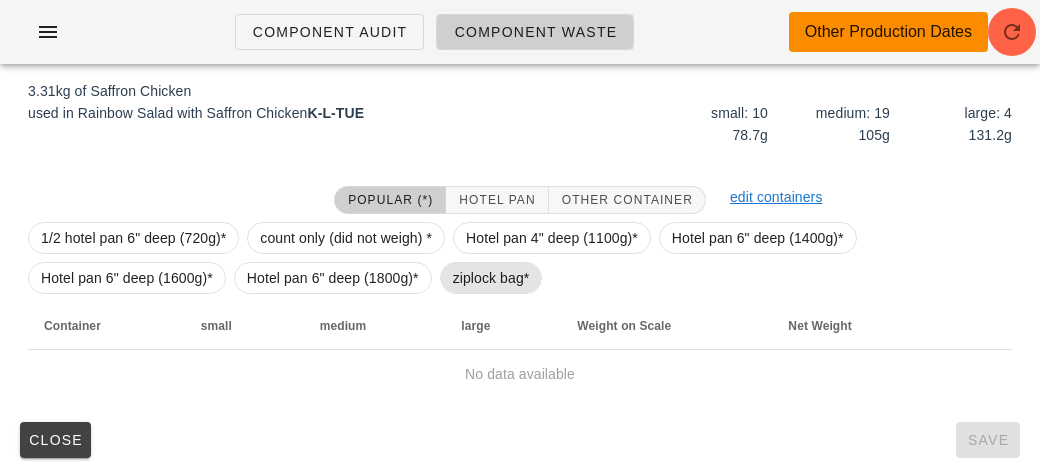 click on "ziplock bag*" at bounding box center [491, 278] 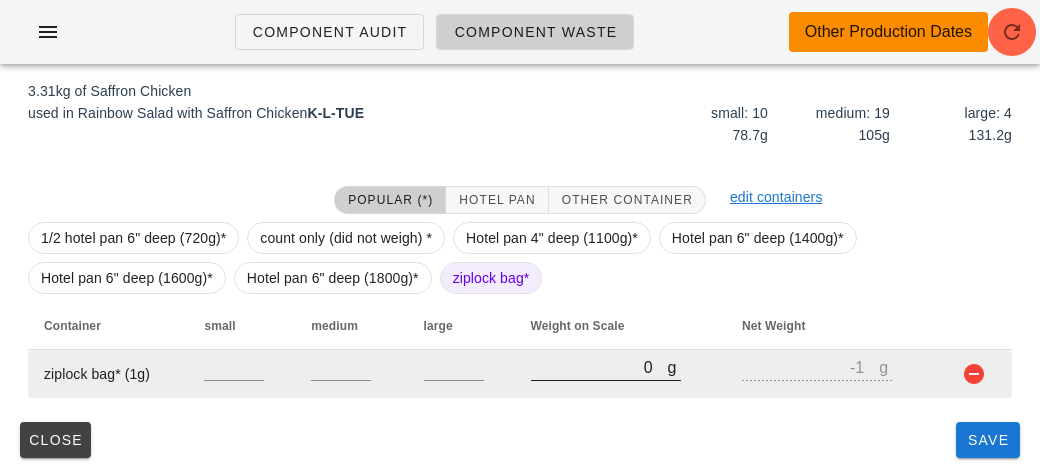 click on "0" at bounding box center (599, 367) 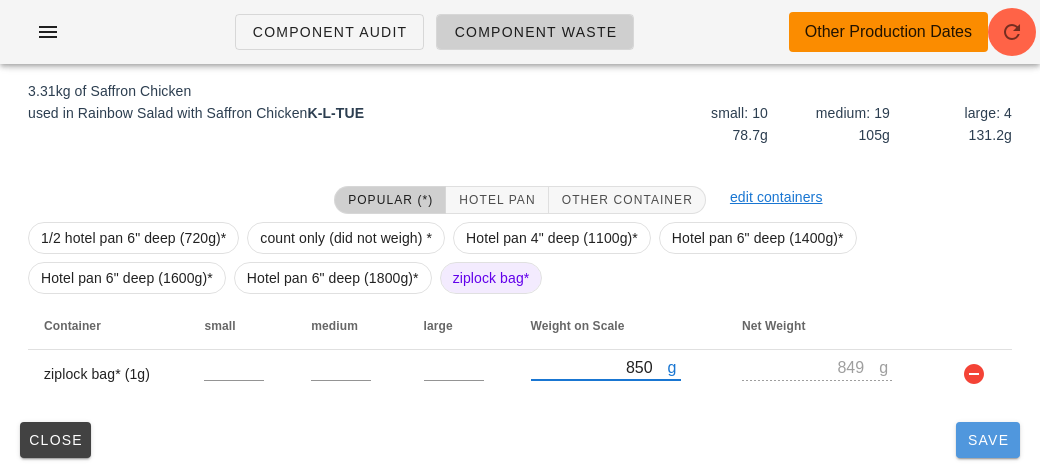 click on "Save" at bounding box center [988, 440] 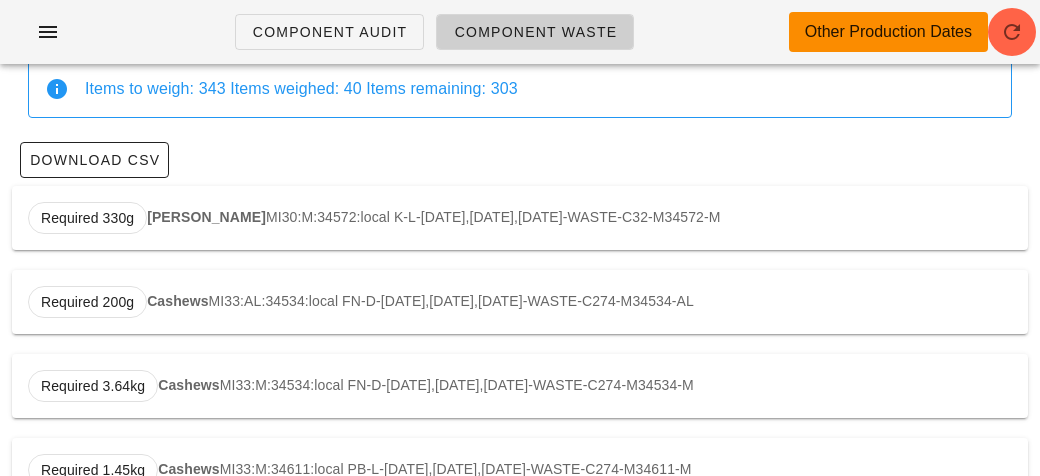 scroll, scrollTop: 0, scrollLeft: 0, axis: both 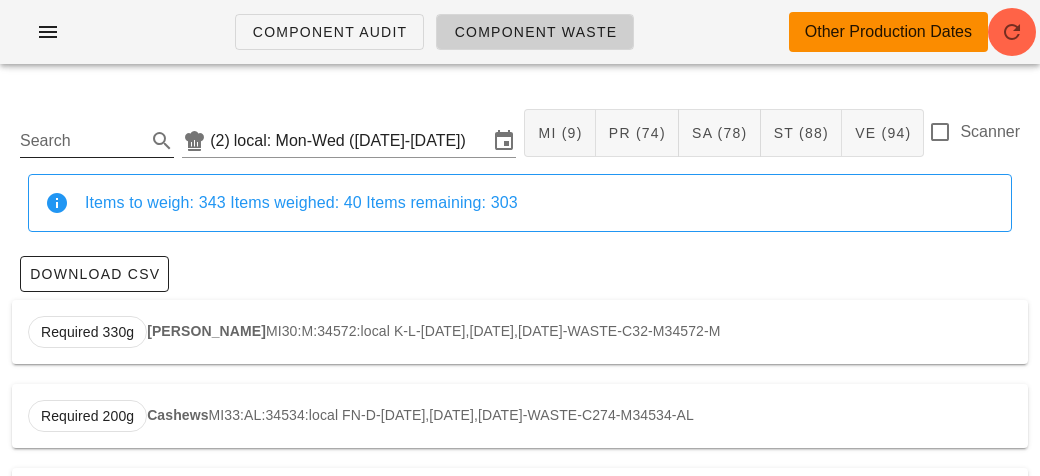 click on "Search" at bounding box center [81, 141] 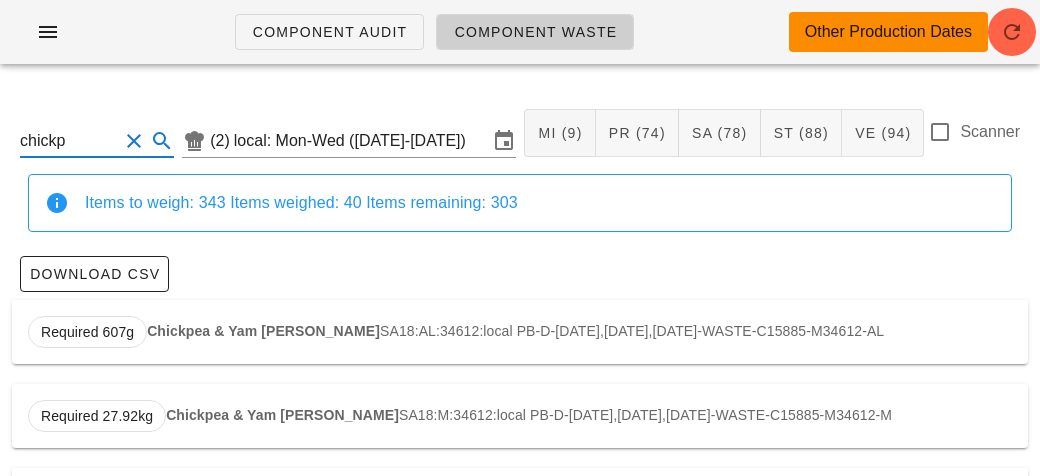 click on "Chickpea & Yam [PERSON_NAME]" at bounding box center (263, 331) 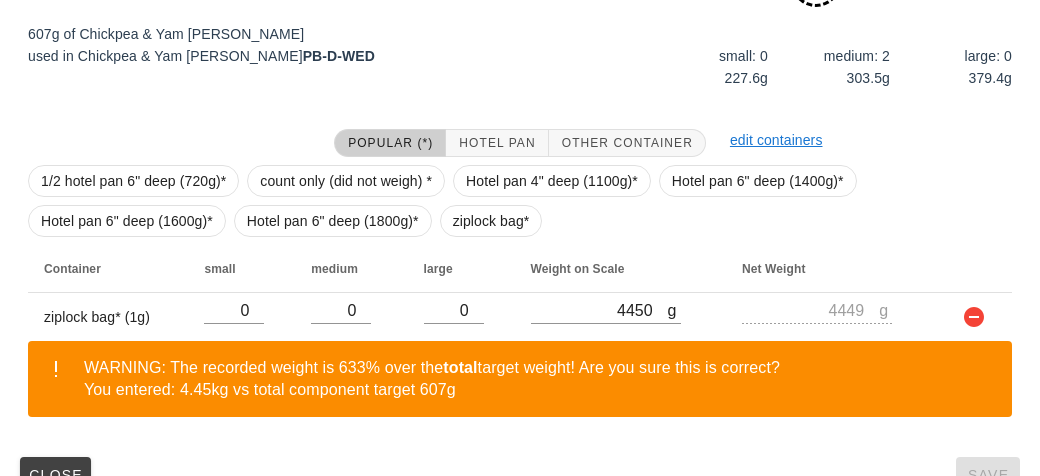 scroll, scrollTop: 394, scrollLeft: 0, axis: vertical 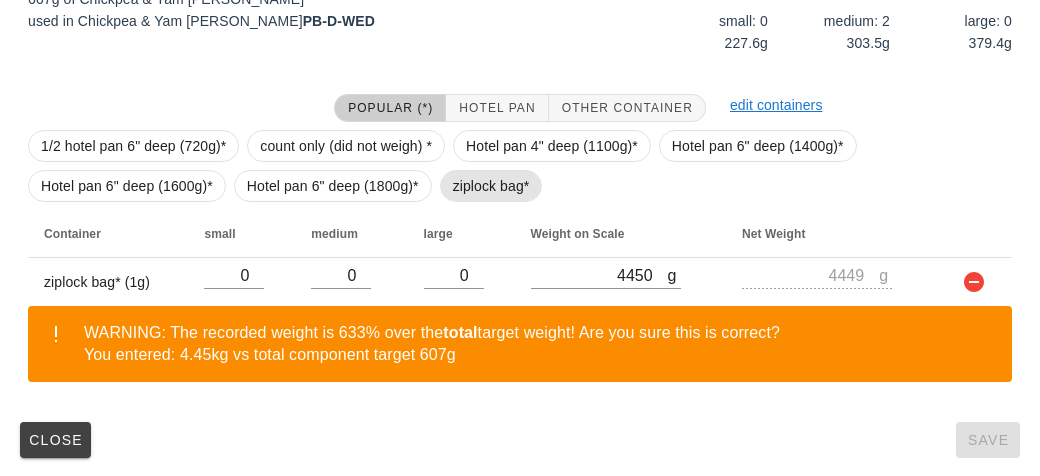 click on "ziplock bag*" at bounding box center (491, 186) 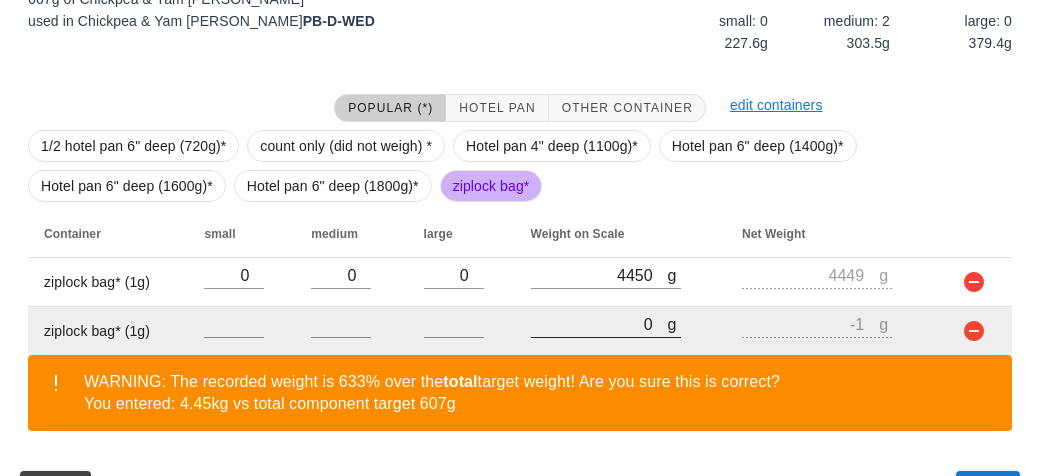 click on "0" at bounding box center [599, 324] 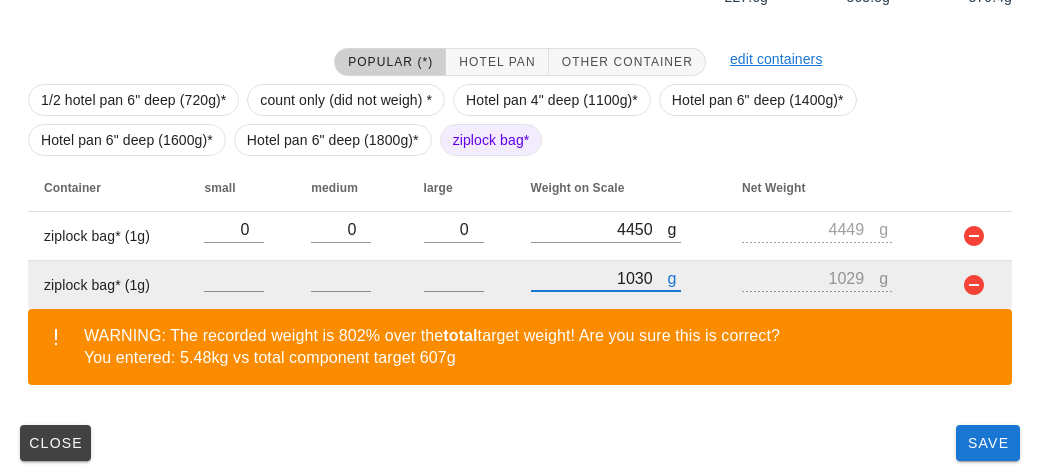 scroll, scrollTop: 443, scrollLeft: 0, axis: vertical 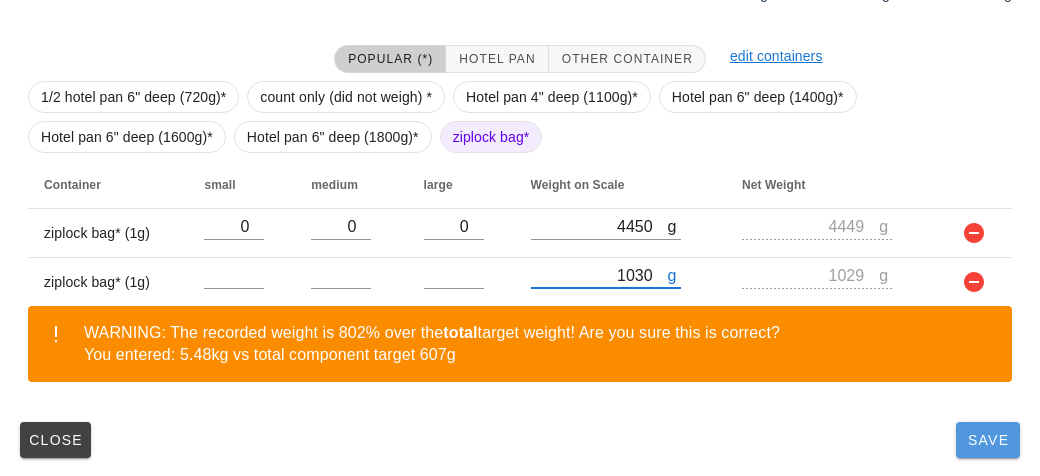 click on "Save" at bounding box center [988, 440] 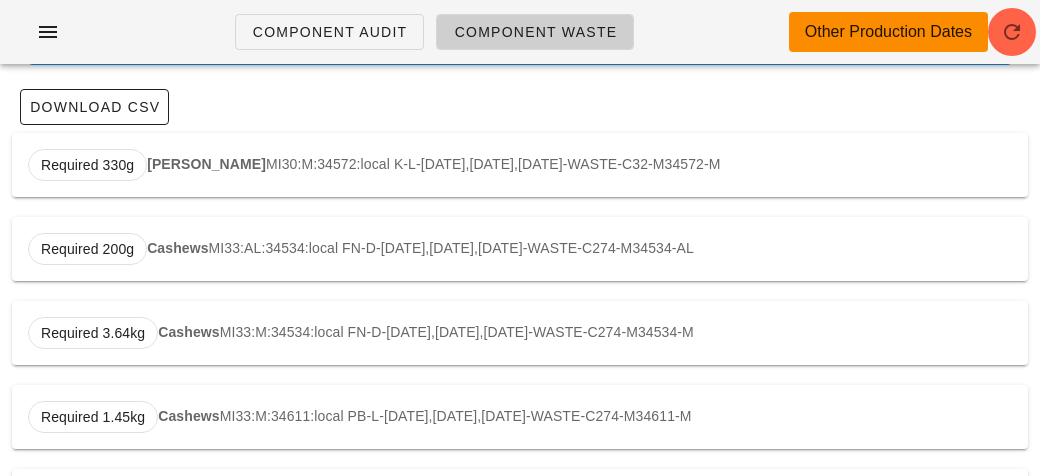 scroll, scrollTop: 0, scrollLeft: 0, axis: both 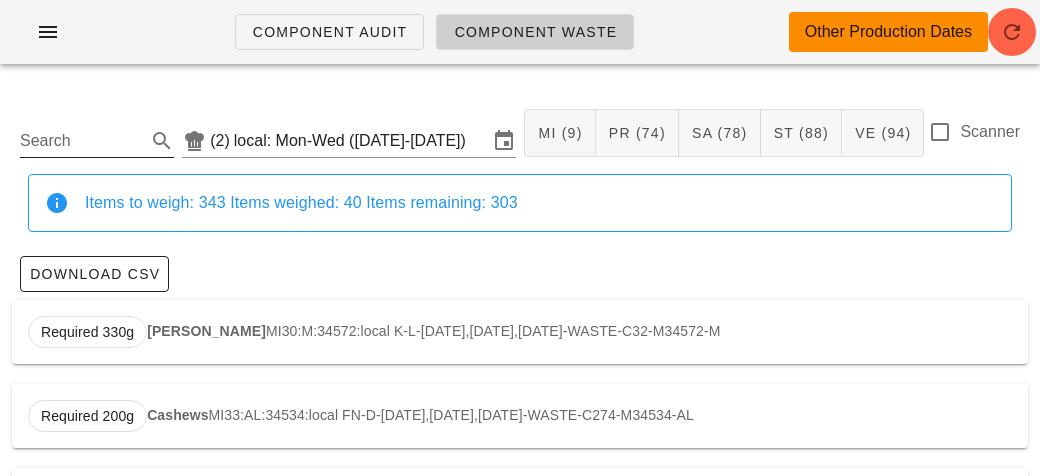 click on "Search" at bounding box center (81, 141) 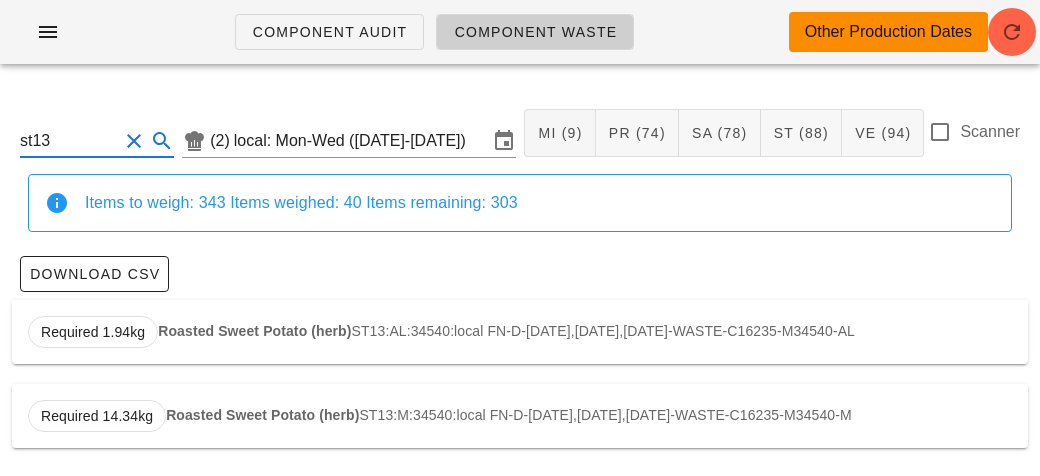 click on "Roasted Sweet Potato (herb)" at bounding box center (254, 331) 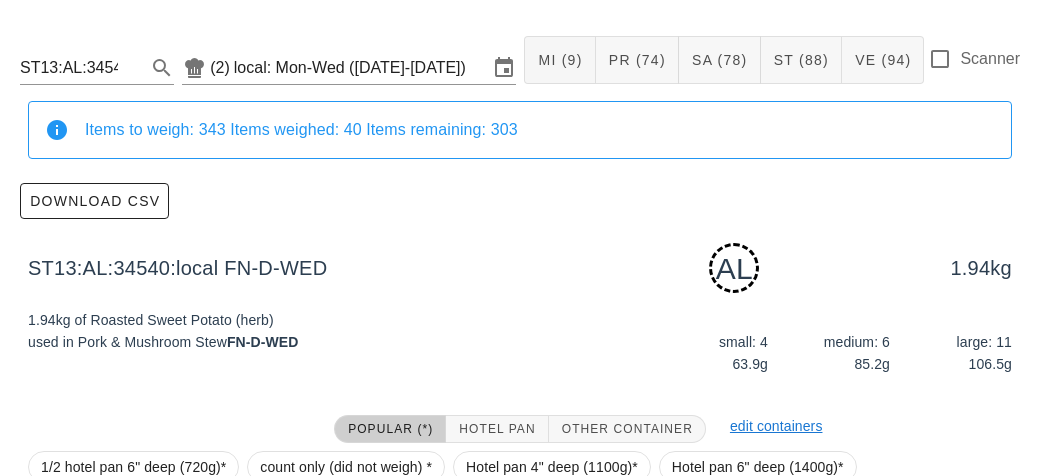 scroll, scrollTop: 302, scrollLeft: 0, axis: vertical 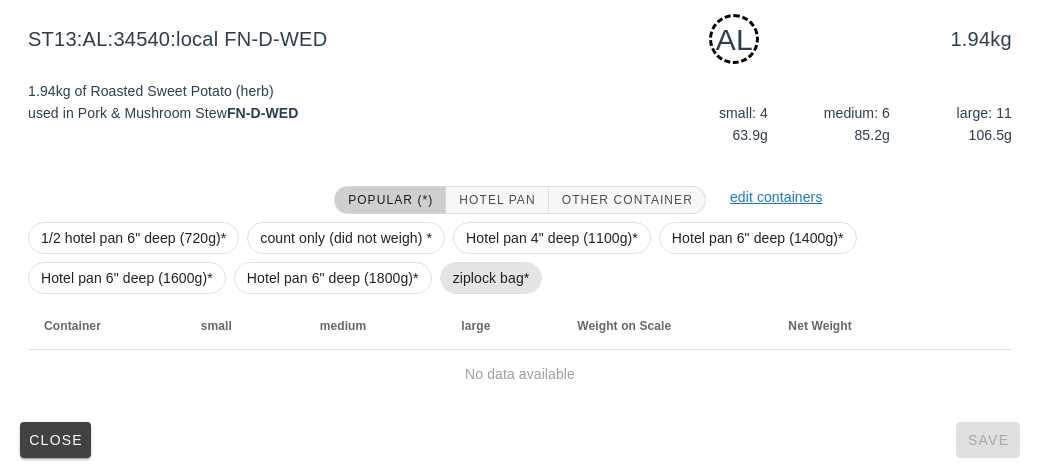 click on "ziplock bag*" at bounding box center (491, 278) 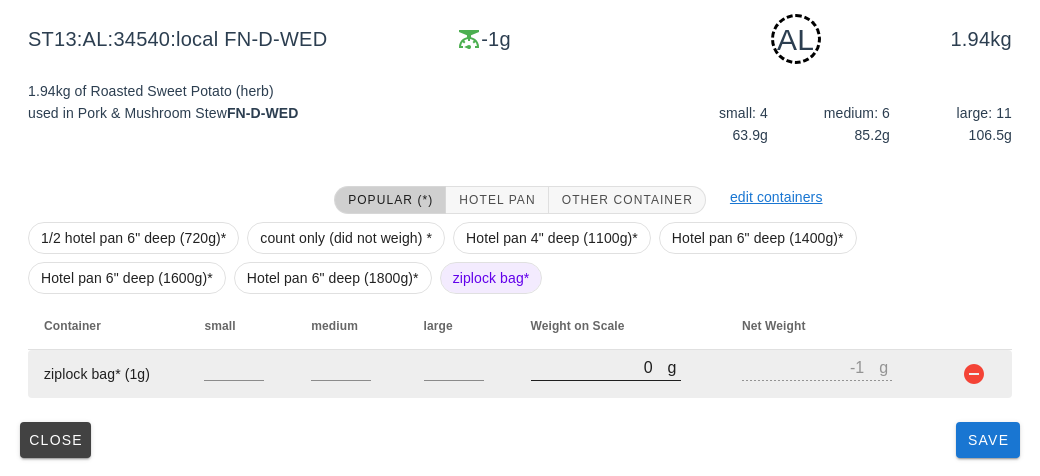 click on "0" at bounding box center [599, 367] 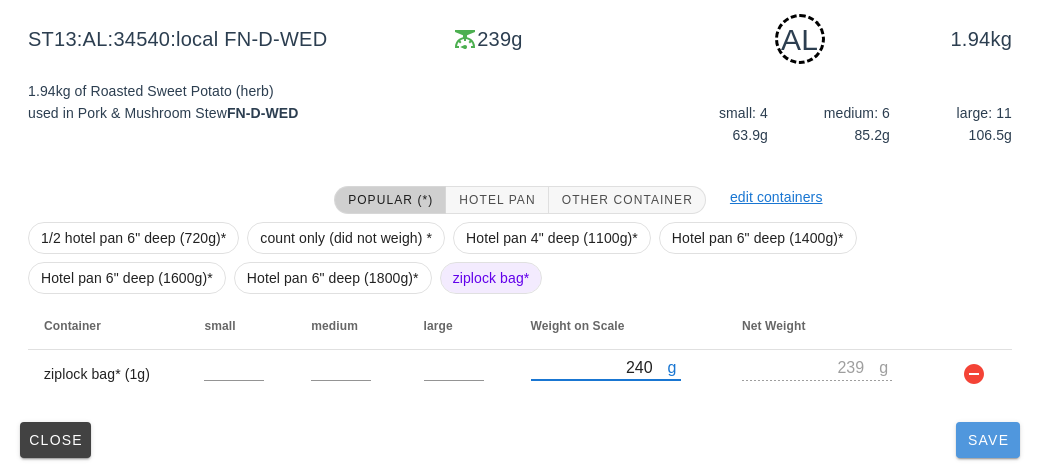 click on "Save" at bounding box center (988, 440) 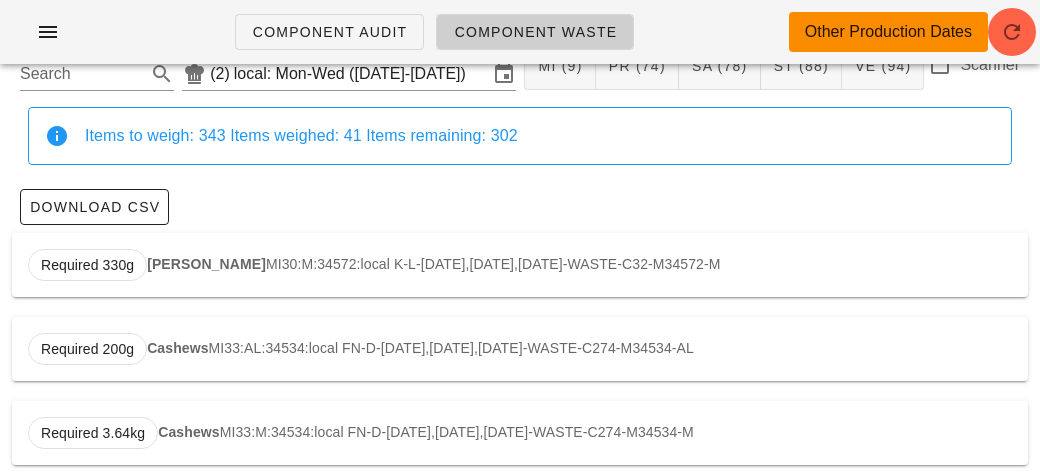 scroll, scrollTop: 0, scrollLeft: 0, axis: both 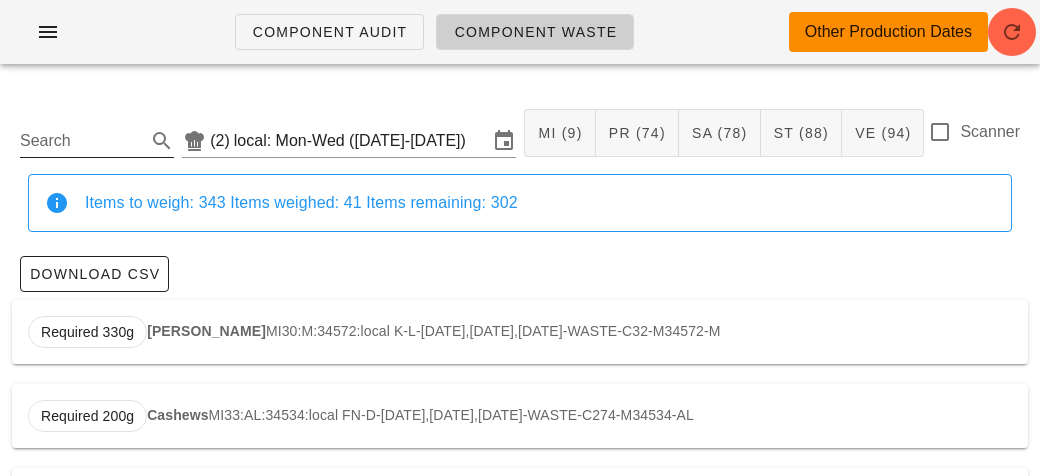 click on "Search" at bounding box center (81, 141) 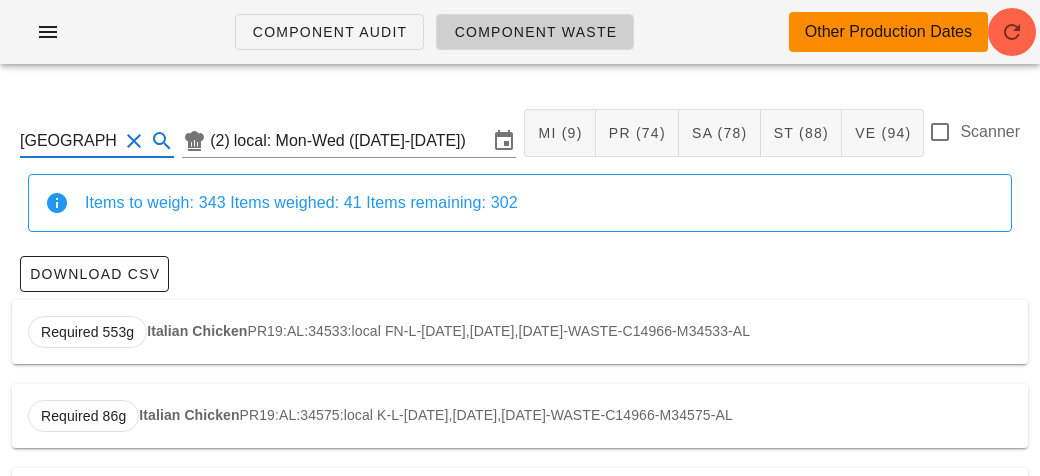 click on "Italian Chicken" at bounding box center (197, 331) 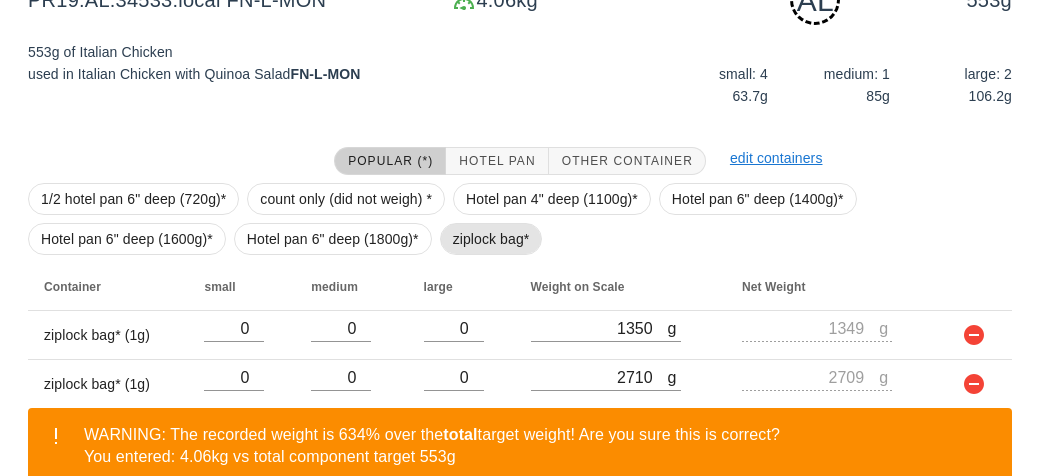 click on "ziplock bag*" at bounding box center [491, 239] 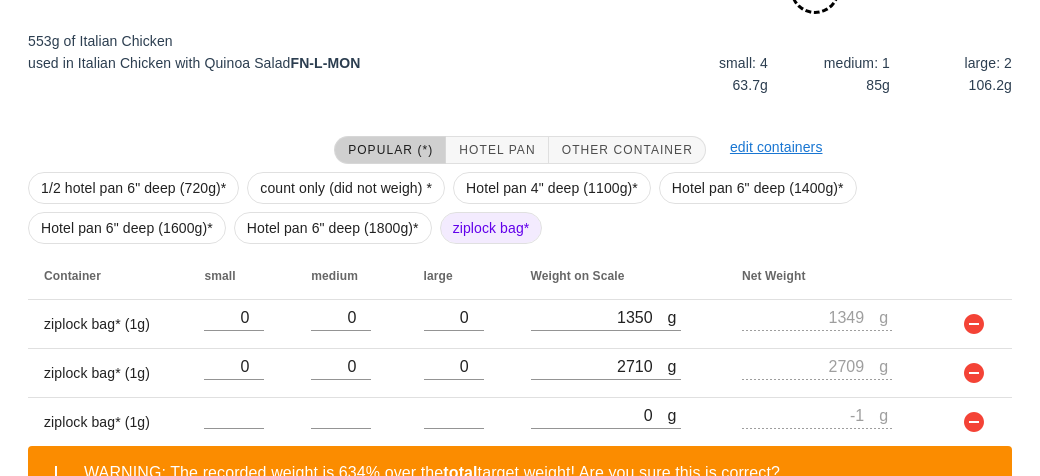 scroll, scrollTop: 377, scrollLeft: 0, axis: vertical 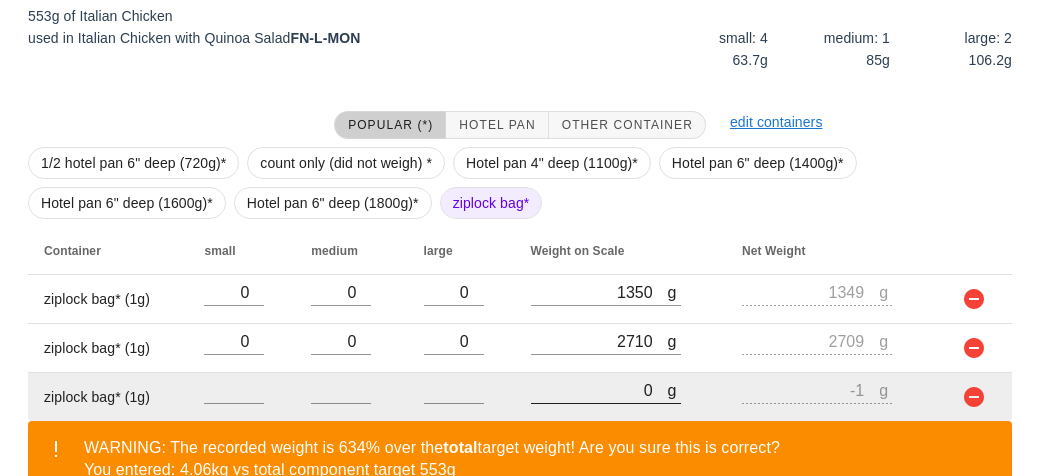 click on "0" at bounding box center (599, 390) 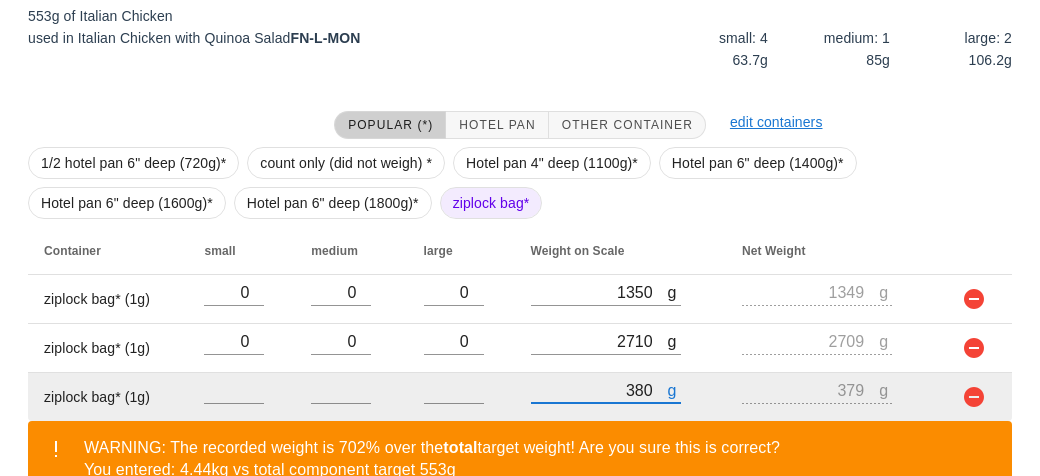 scroll, scrollTop: 491, scrollLeft: 0, axis: vertical 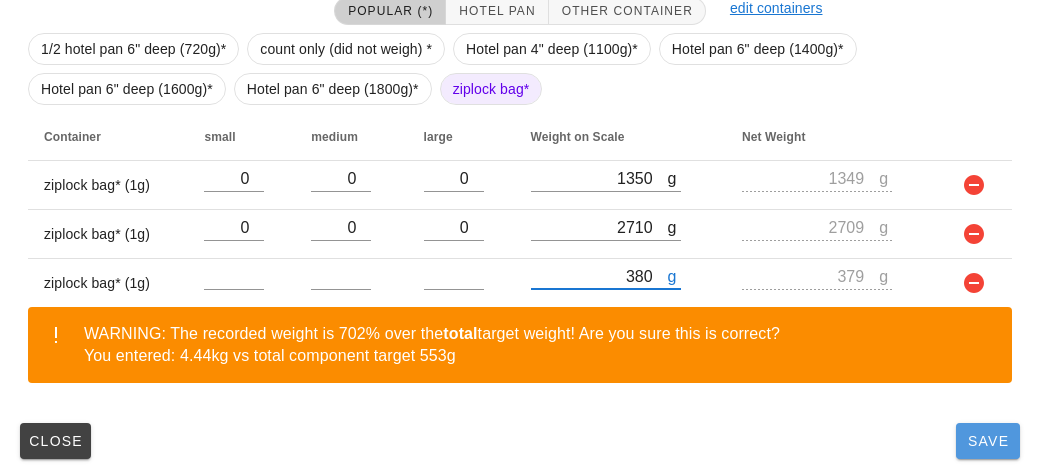 click on "Save" at bounding box center (988, 441) 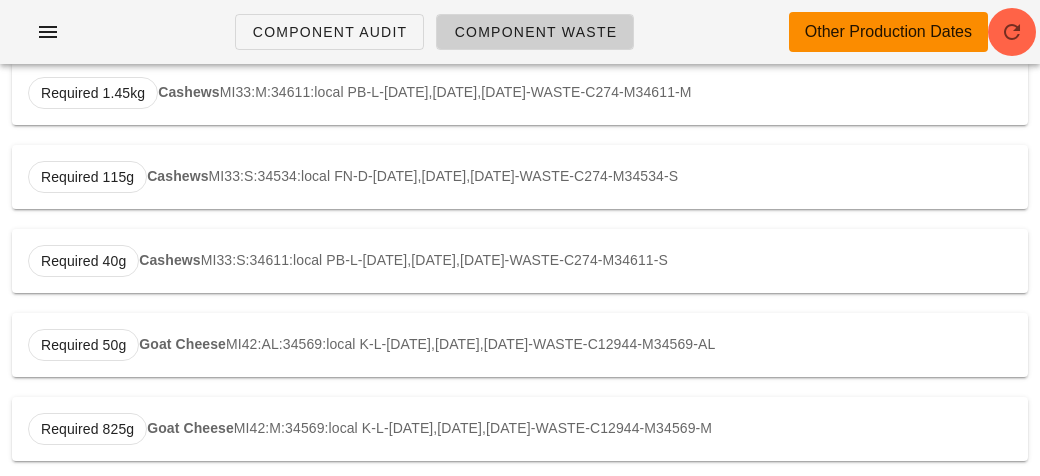 scroll, scrollTop: 0, scrollLeft: 0, axis: both 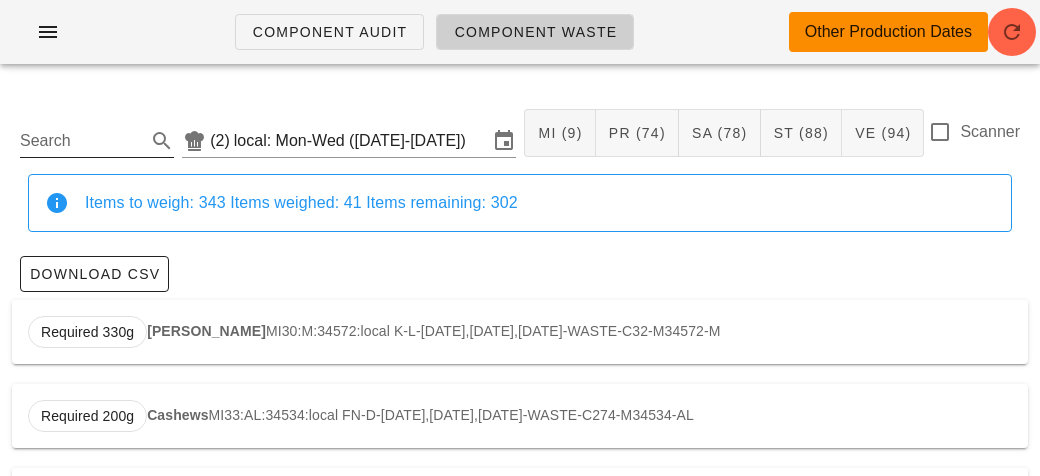 click on "Search" at bounding box center [81, 141] 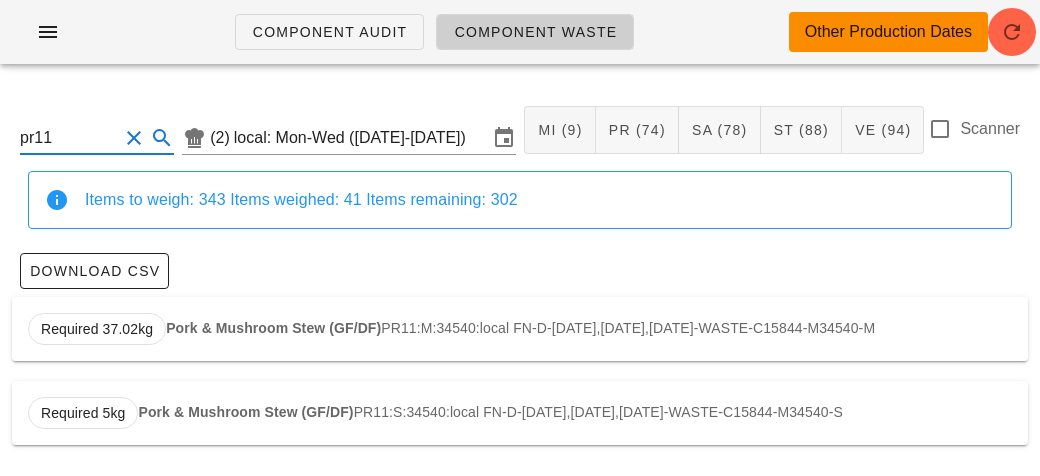 click on "Required 5kg Pork & Mushroom Stew (GF/DF)  PR11:S:34540:local FN-D-[DATE],[DATE],[DATE]-WASTE-C15844-M34540-S" at bounding box center (520, 413) 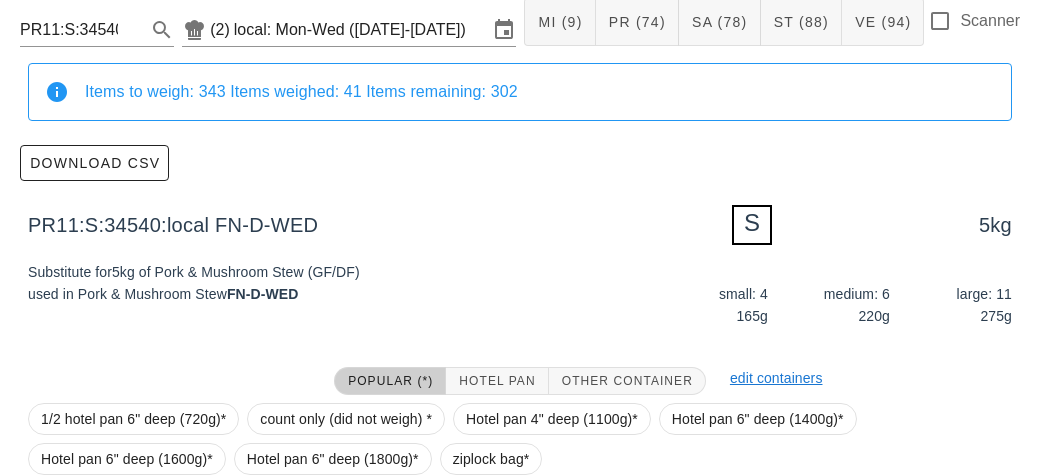 scroll, scrollTop: 292, scrollLeft: 0, axis: vertical 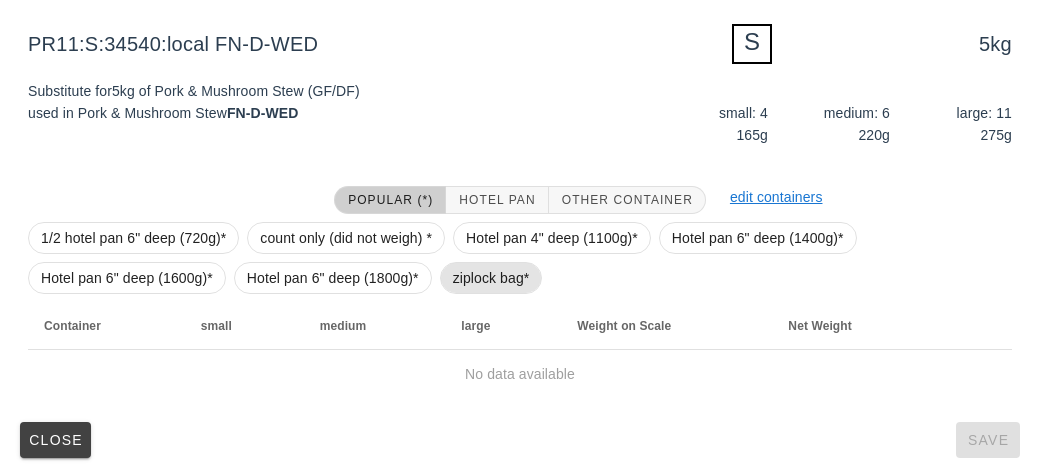click on "ziplock bag*" at bounding box center (491, 278) 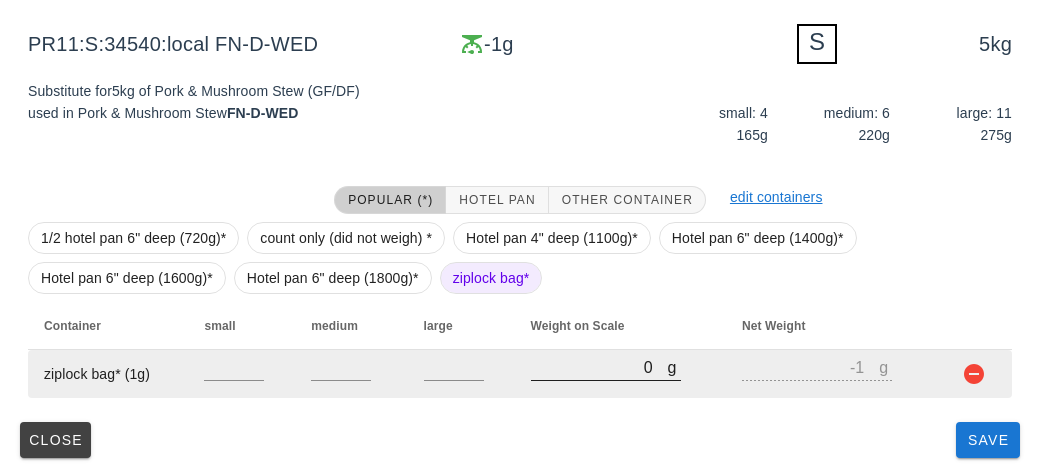 click on "0" at bounding box center [599, 367] 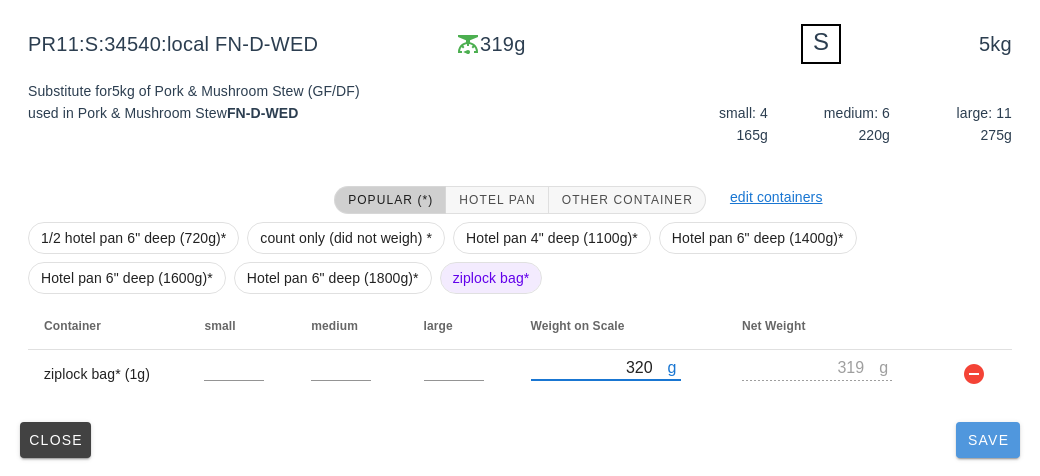 click on "Save" at bounding box center [988, 440] 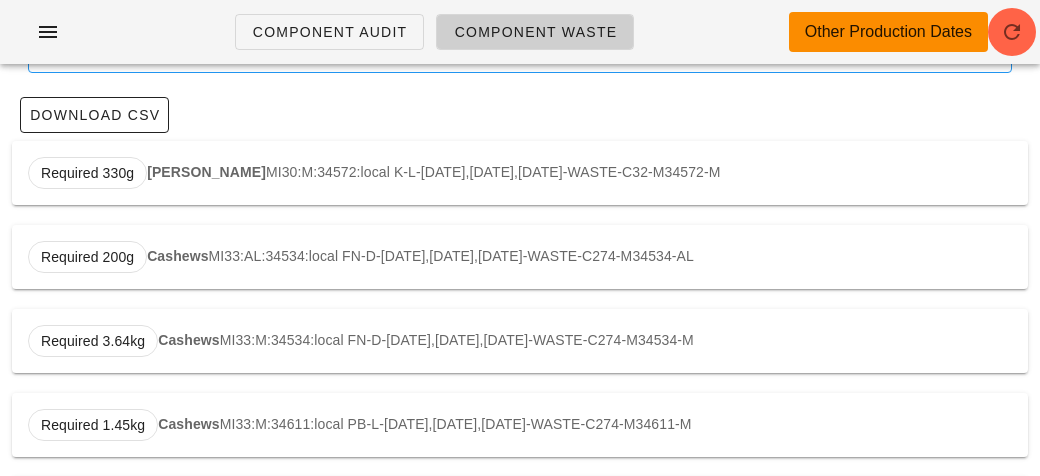 scroll, scrollTop: 0, scrollLeft: 0, axis: both 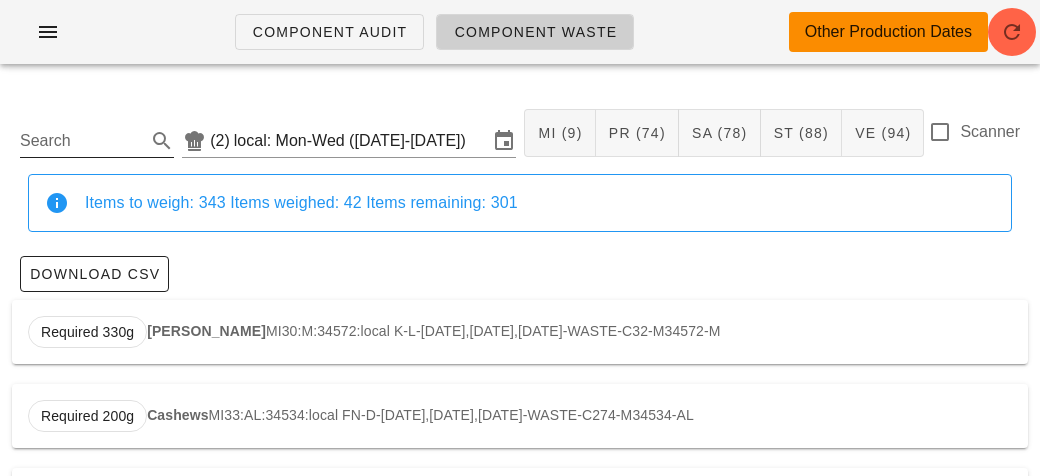 click on "Search" at bounding box center [81, 141] 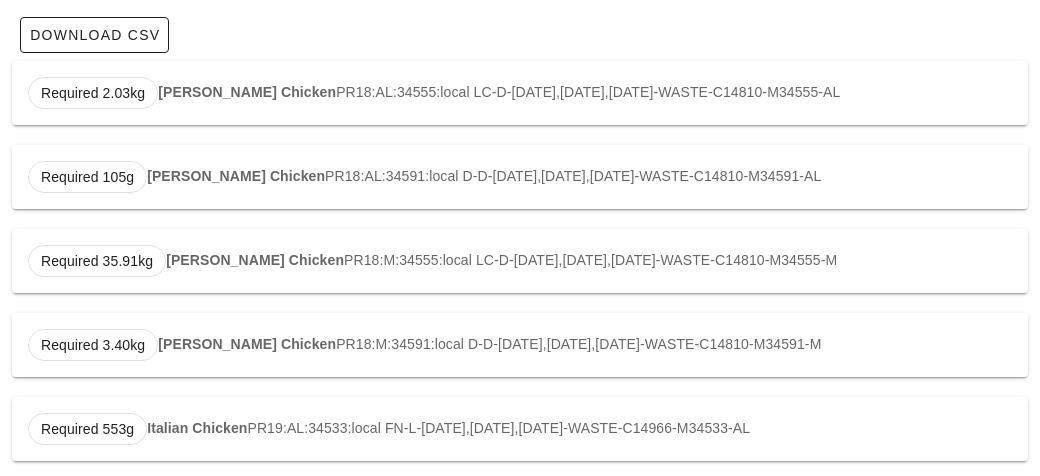 scroll, scrollTop: 258, scrollLeft: 0, axis: vertical 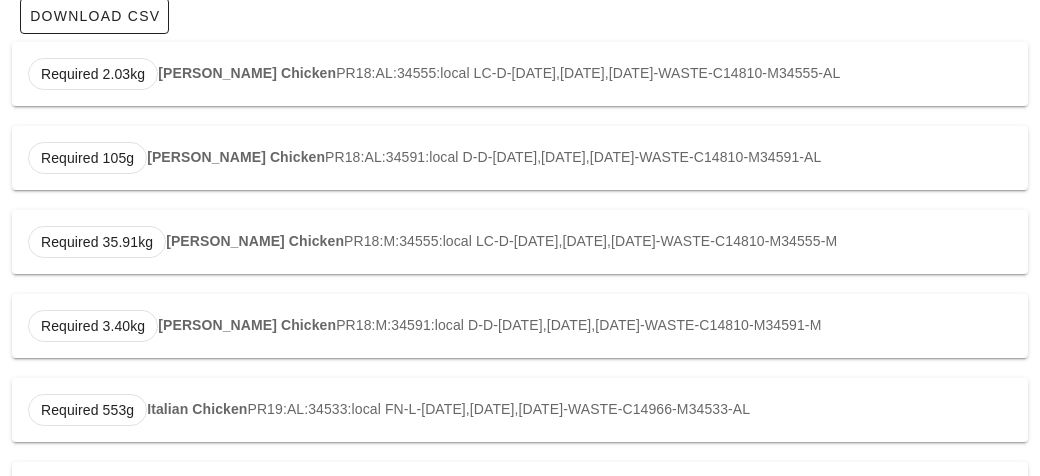 click on "Italian Chicken" at bounding box center [197, 409] 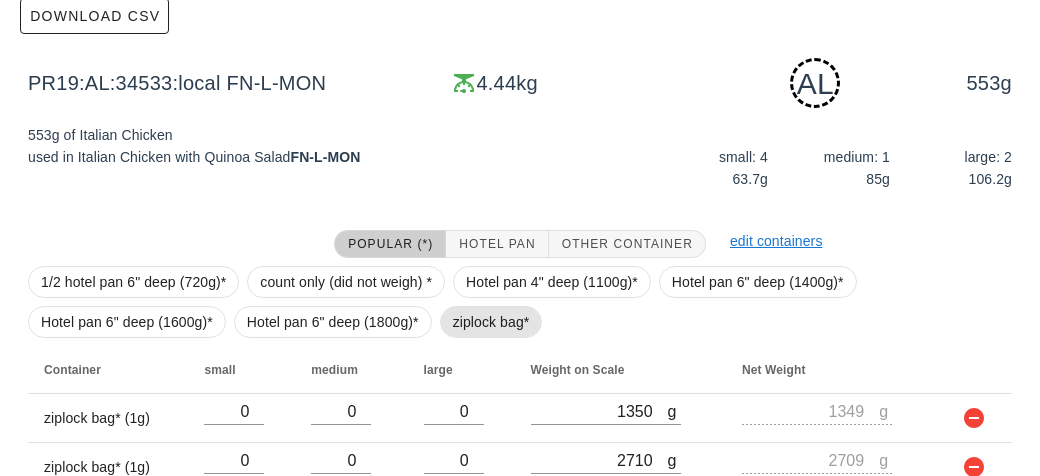 click on "ziplock bag*" at bounding box center (491, 322) 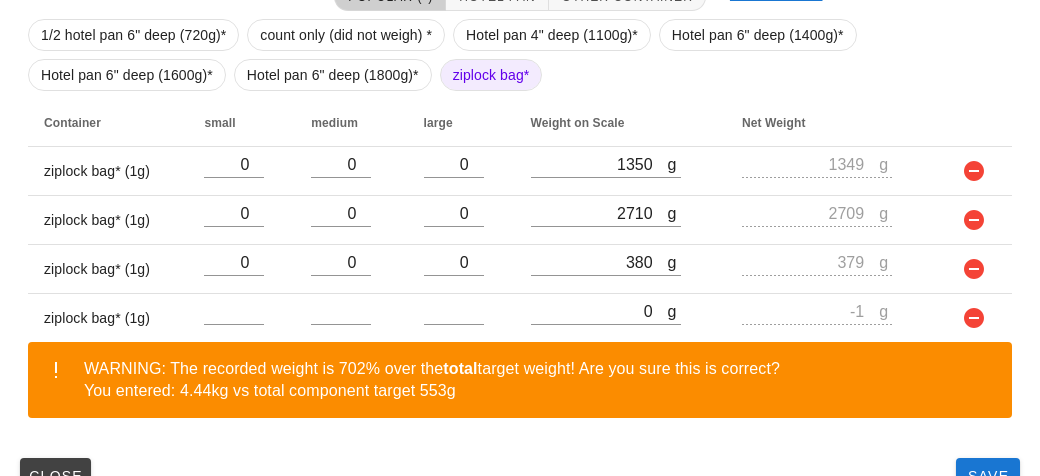 scroll, scrollTop: 540, scrollLeft: 0, axis: vertical 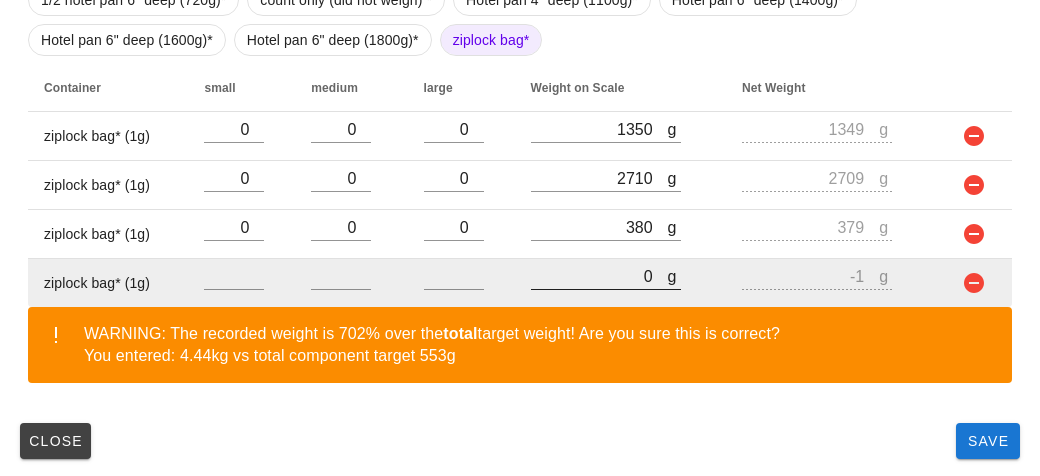 click on "0" at bounding box center [599, 276] 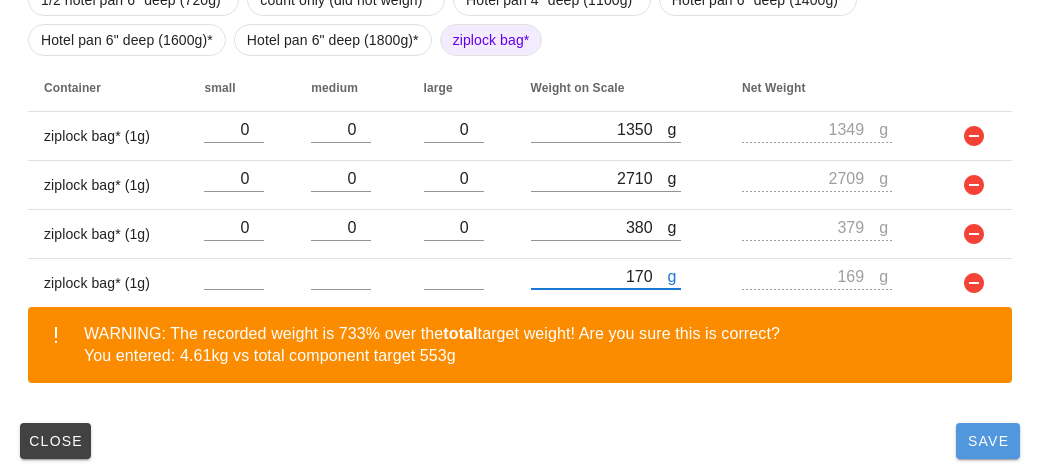 click on "Save" at bounding box center [988, 441] 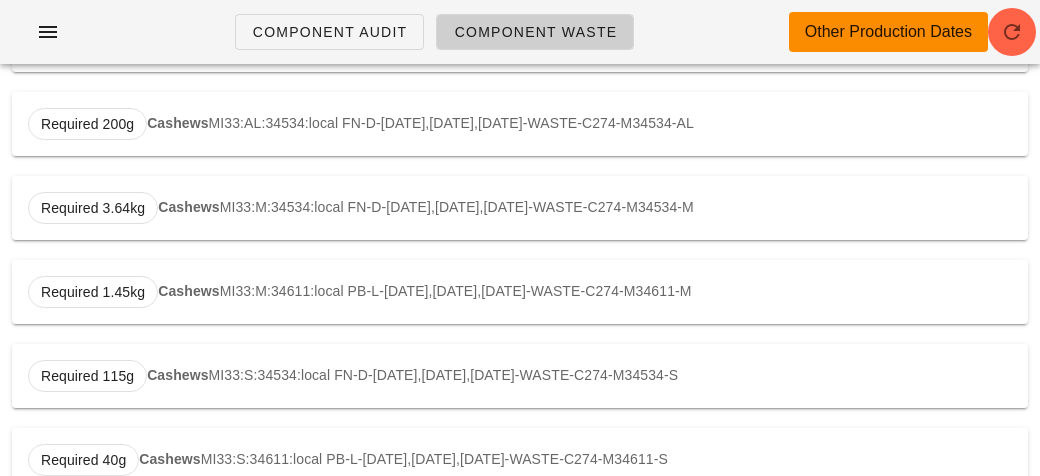 scroll, scrollTop: 0, scrollLeft: 0, axis: both 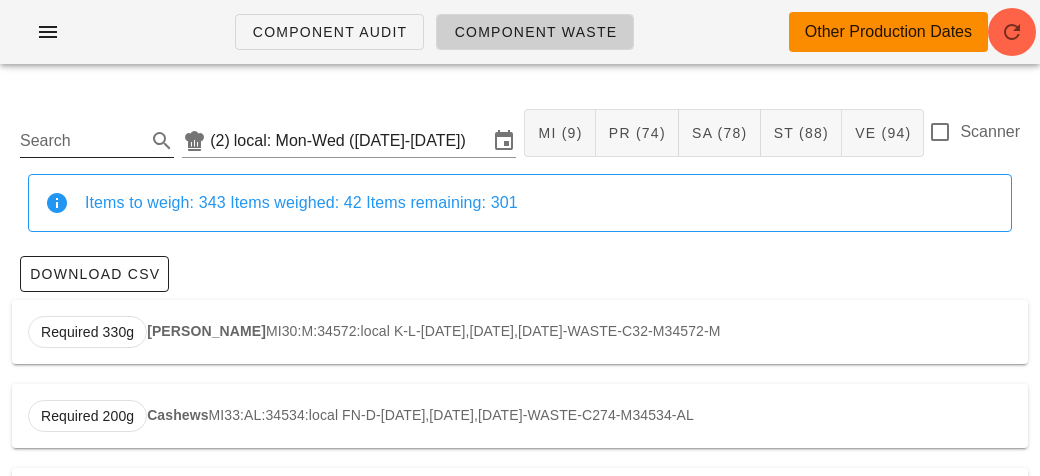 click on "Search" at bounding box center (81, 141) 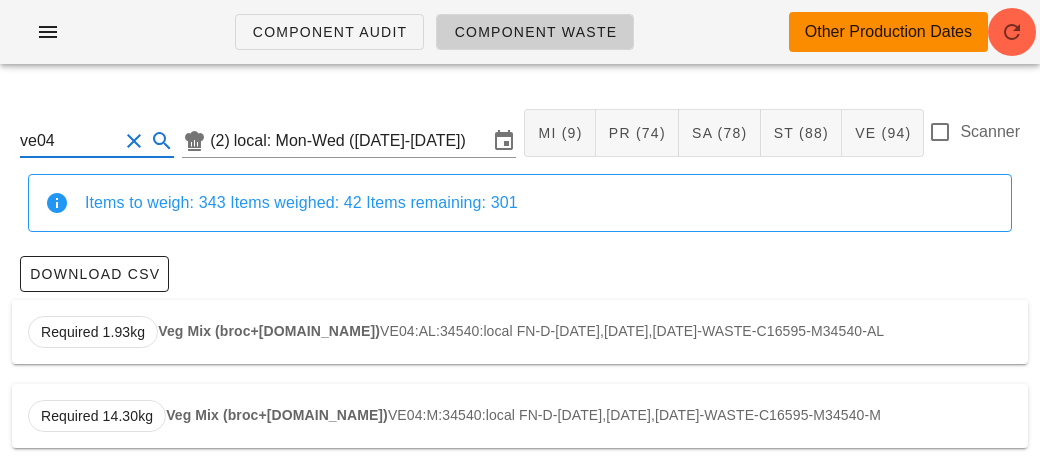 click on "Veg Mix (broc+[DOMAIN_NAME])" at bounding box center (269, 331) 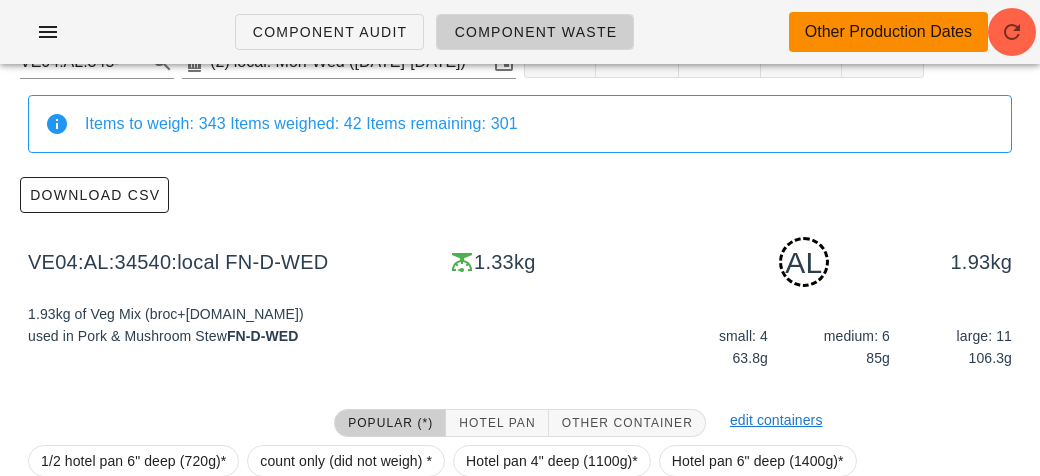 scroll, scrollTop: 302, scrollLeft: 0, axis: vertical 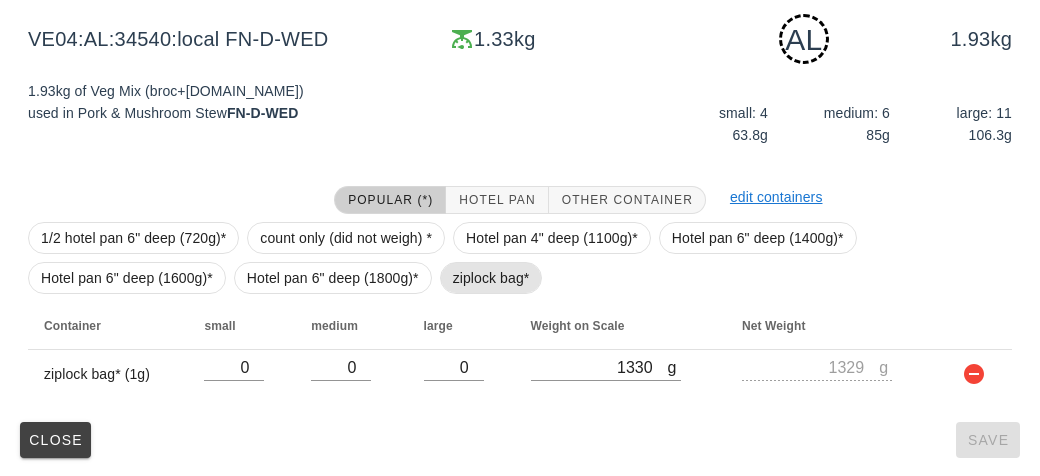 click on "ziplock bag*" at bounding box center [491, 278] 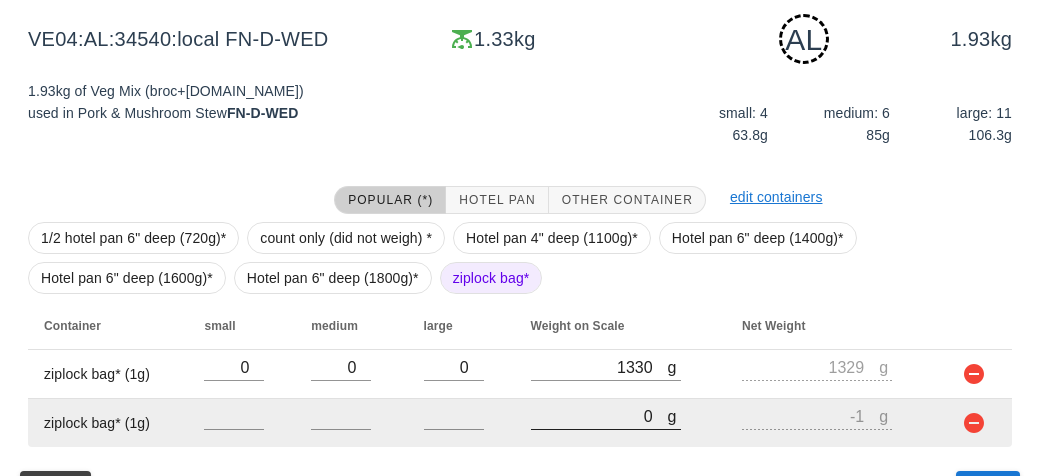 click on "0" at bounding box center (599, 416) 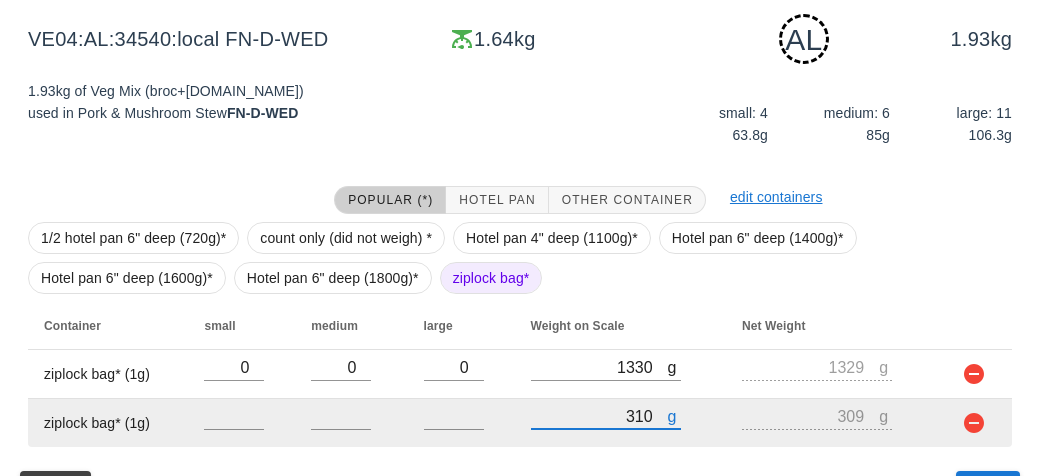 scroll, scrollTop: 350, scrollLeft: 0, axis: vertical 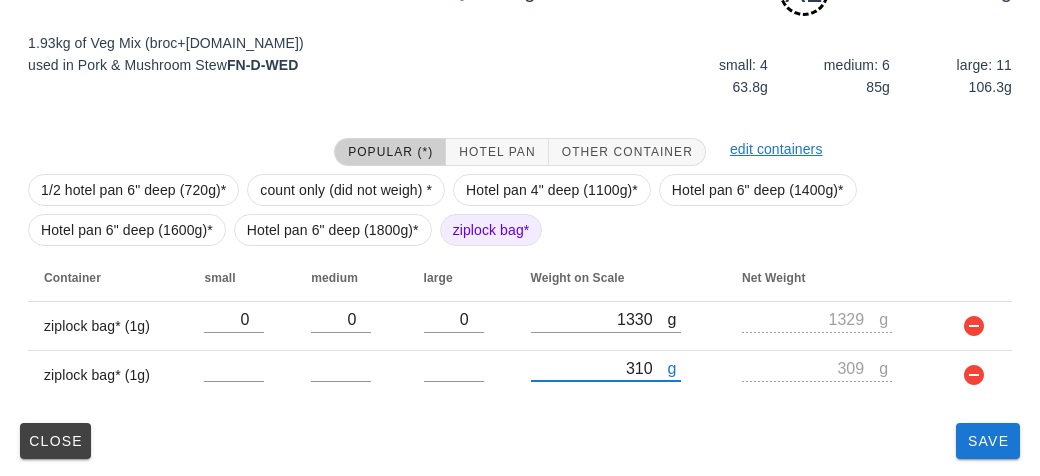 click on "VE04:AL:34540:local (2) local: Mon-Wed ([DATE]-[DATE]) MI (9)  PR (74)  SA (78)  ST (88)  VE (94)  Scanner  Items to weigh: 343 Items weighed: 42 Items remaining: 301  Download CSV  VE04:AL:34540:local FN-D-WED   1.64kg  AL  1.93kg   1.93kg of Veg Mix (broc+[DOMAIN_NAME])   used in Pork & Mushroom Stew  FN-D-WED   small: 4 63.8g   medium: 6 85g   large: 11 106.3g  Popular (*) Hotel Pan Other Container edit containers  1/2 hotel pan 6" deep (720g)*   count only (did not weigh) *   Hotel pan 4" deep (1100g)*   Hotel pan 6" deep (1400g)*   Hotel pan 6" deep (1600g)*   Hotel pan 6" deep (1800g)*   ziplock bag*  Container small medium large Weight on Scale Net Weight  ziplock bag* (1g)  0 0 0 g 1330 g 1329  ziplock bag* (1g)  g 310 g 309 Close Save" at bounding box center (520, 104) 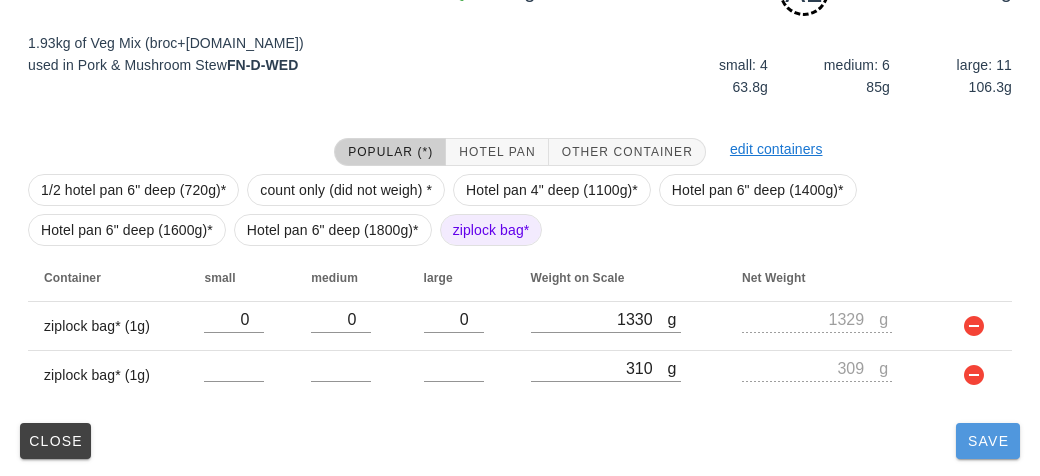 click on "Save" at bounding box center [988, 441] 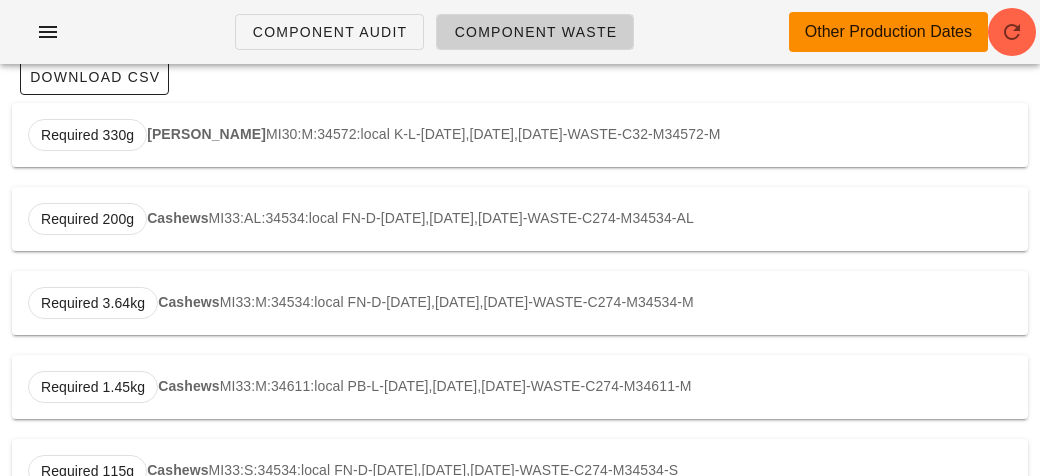 scroll, scrollTop: 0, scrollLeft: 0, axis: both 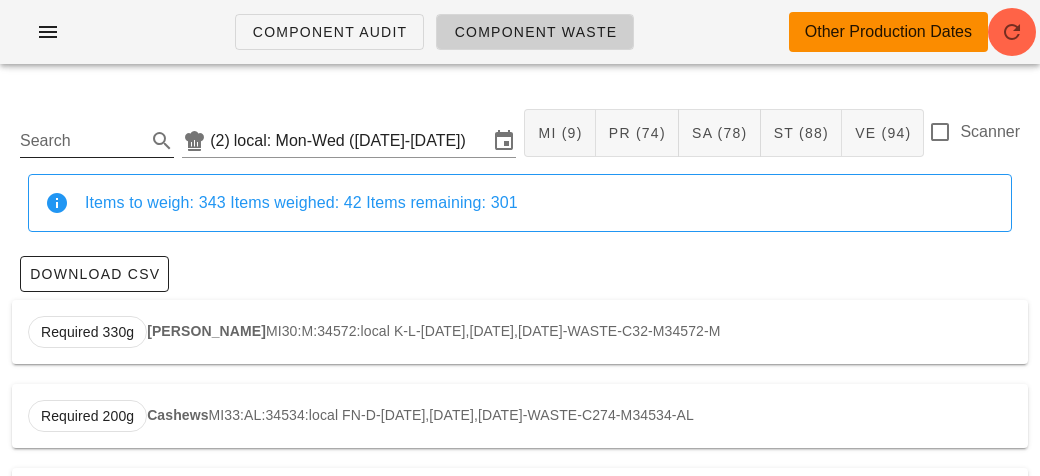 click on "Search" at bounding box center (81, 141) 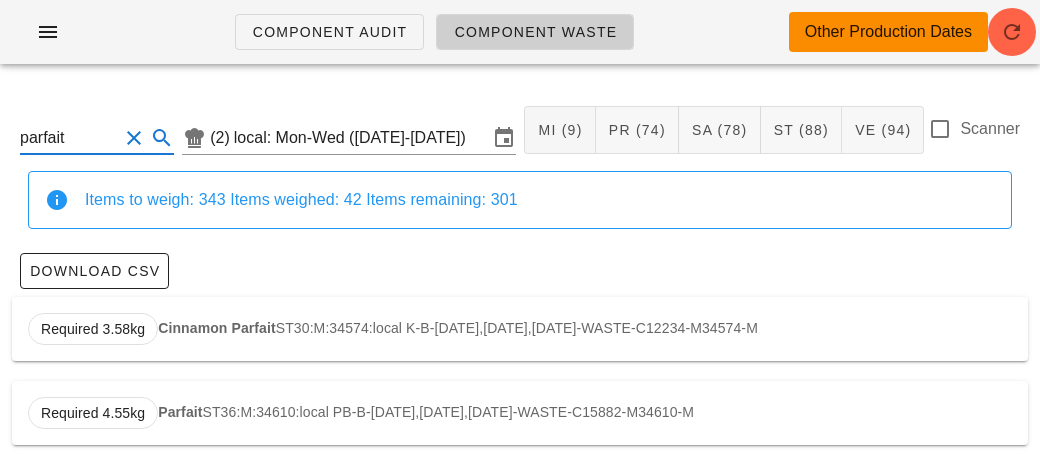 click on "Required 4.55kg Parfait  ST36:M:34610:local PB-B-[DATE],[DATE],[DATE]-WASTE-C15882-M34610-M" at bounding box center [520, 413] 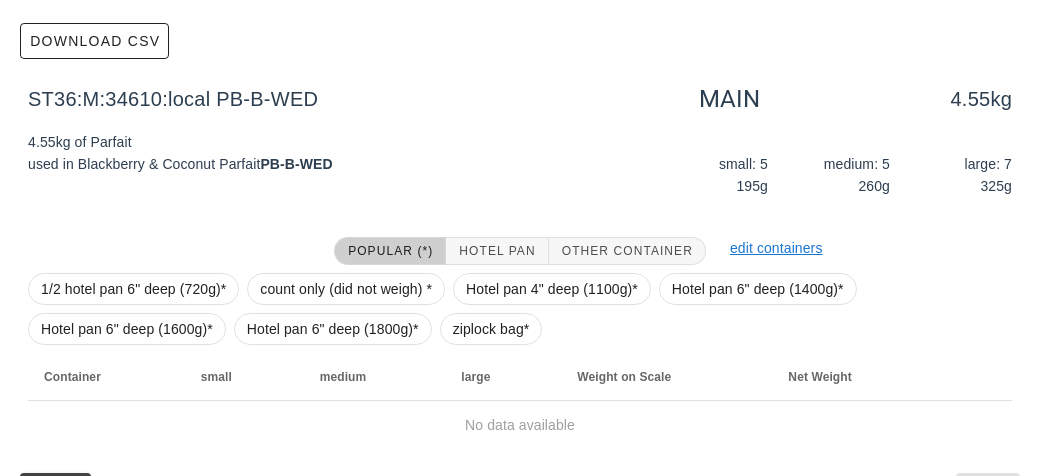 scroll, scrollTop: 235, scrollLeft: 0, axis: vertical 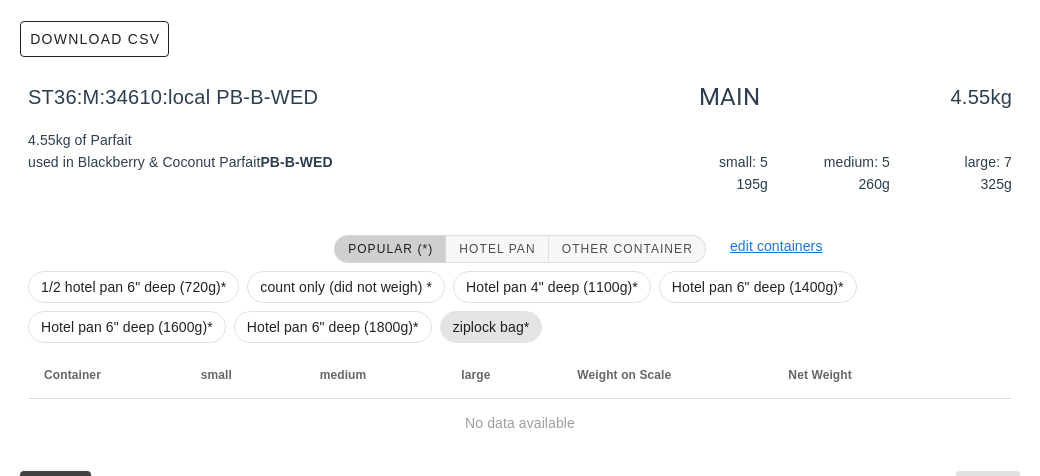 click on "ziplock bag*" at bounding box center (491, 327) 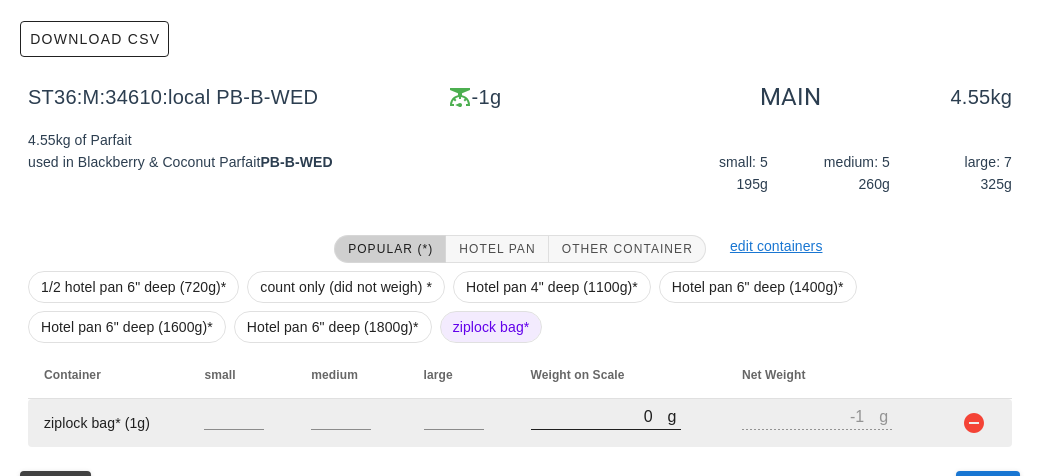 click on "0" at bounding box center [599, 416] 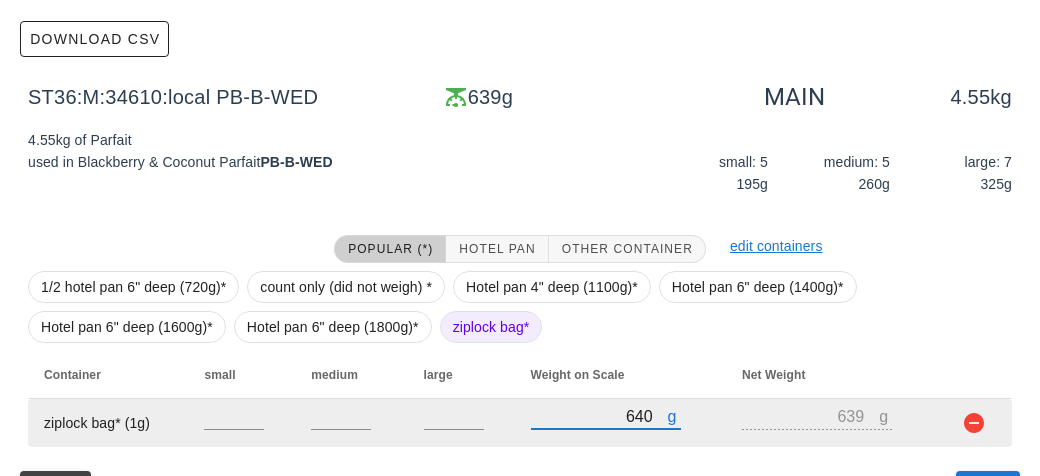 scroll, scrollTop: 284, scrollLeft: 0, axis: vertical 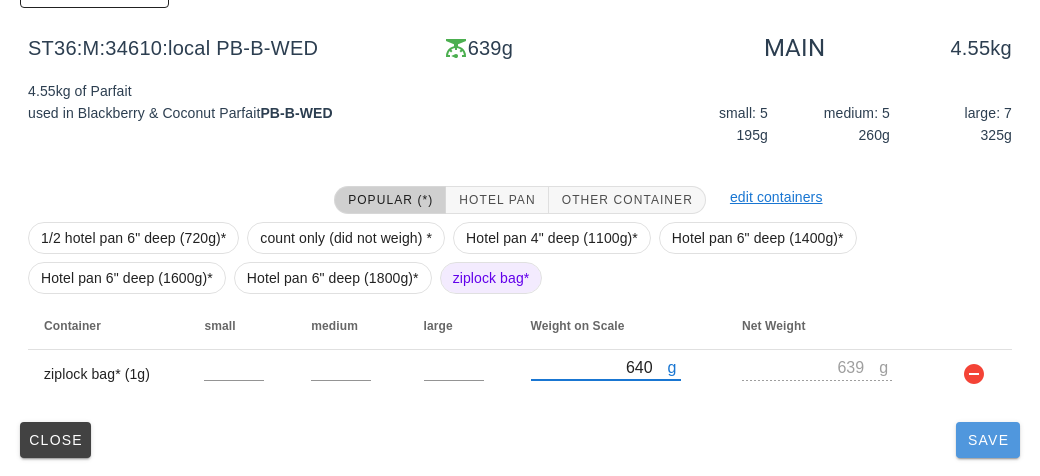 click on "Save" at bounding box center [988, 440] 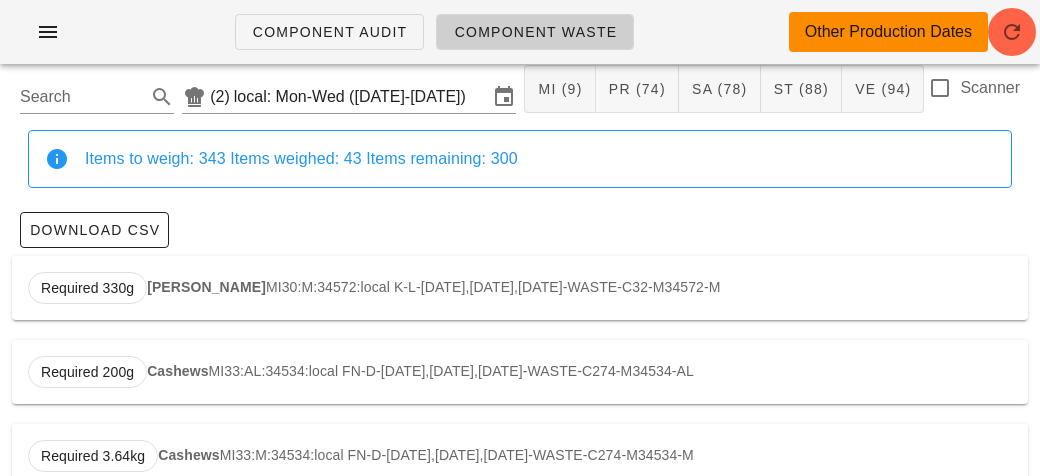 scroll, scrollTop: 0, scrollLeft: 0, axis: both 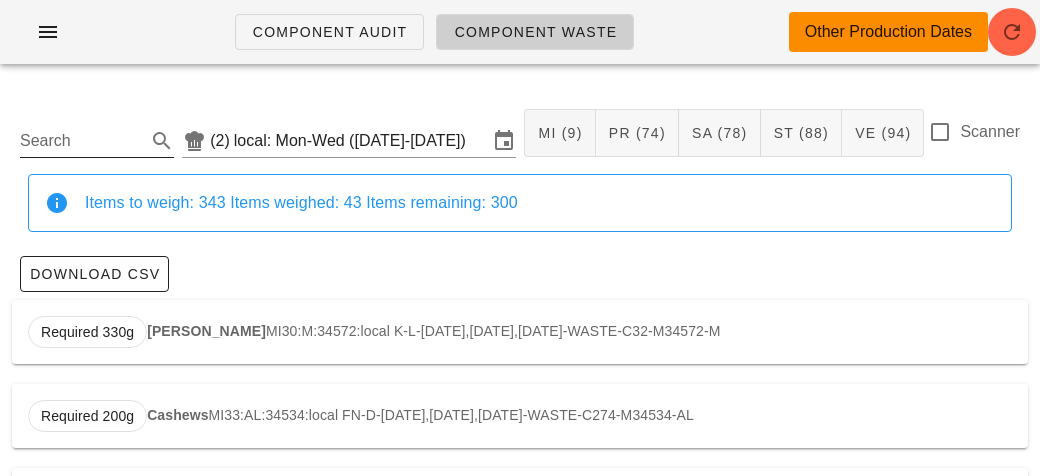 click on "Search" at bounding box center [81, 141] 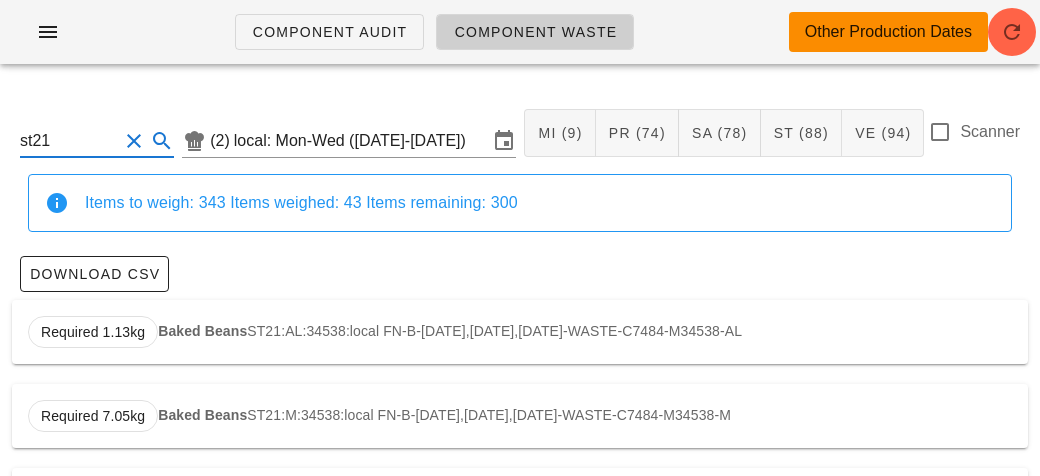click on "Baked Beans" at bounding box center [202, 331] 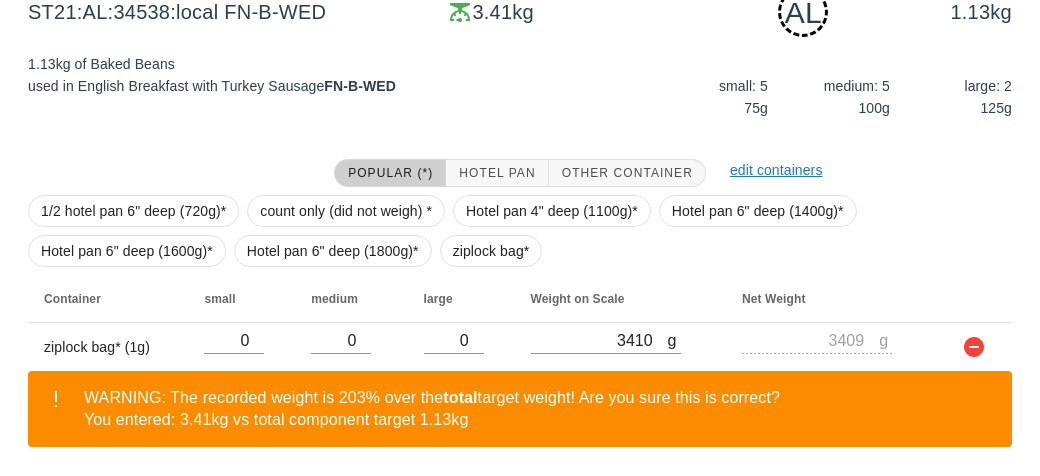 scroll, scrollTop: 332, scrollLeft: 0, axis: vertical 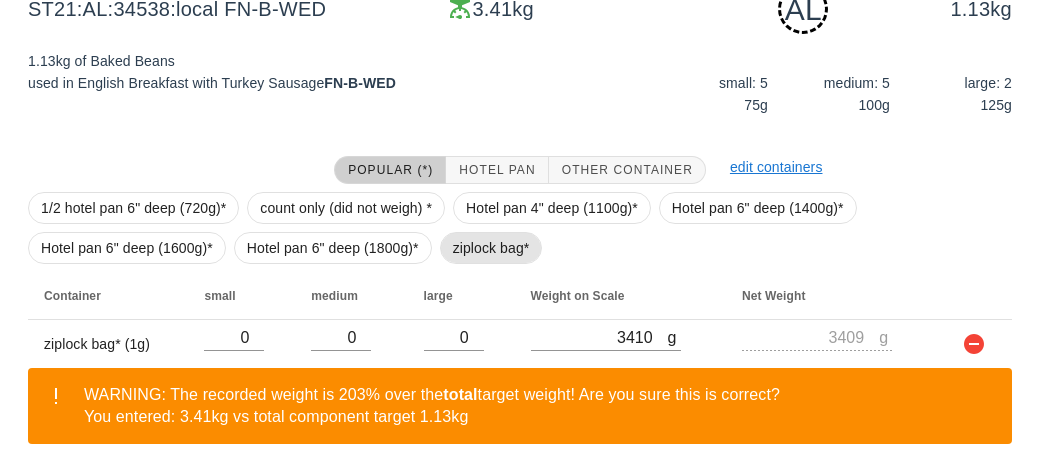 click on "ziplock bag*" at bounding box center (491, 248) 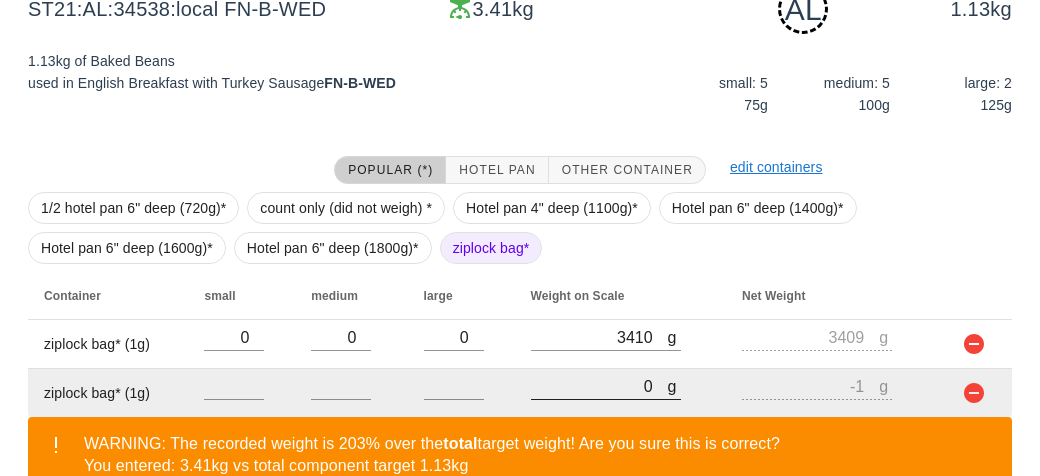 click on "0" at bounding box center (599, 386) 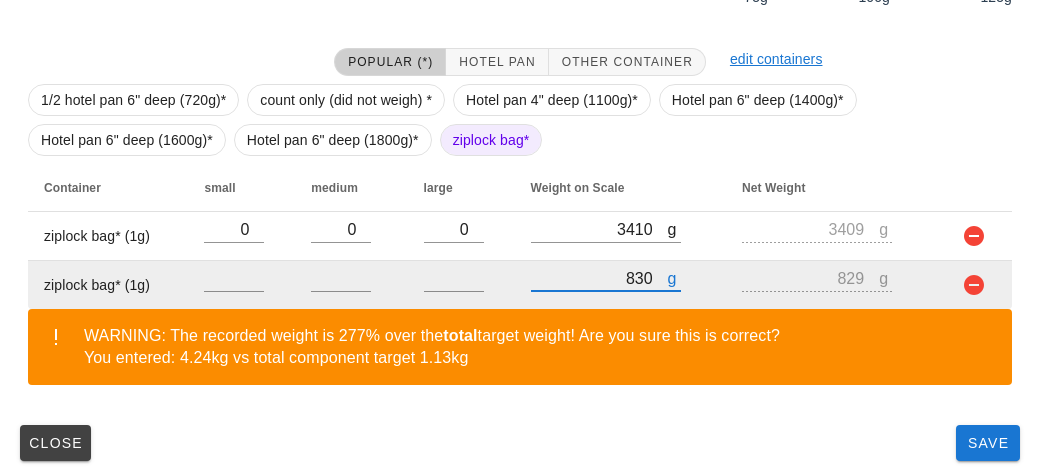scroll, scrollTop: 443, scrollLeft: 0, axis: vertical 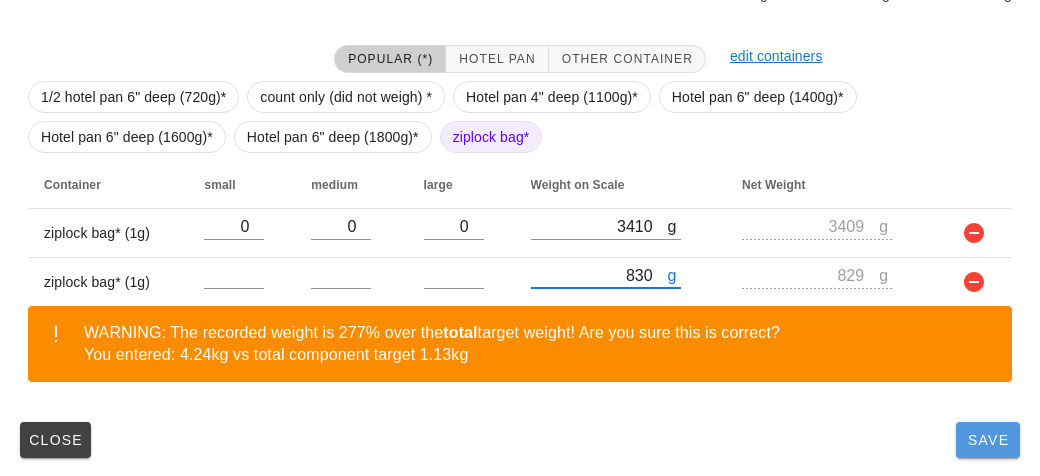click on "Save" at bounding box center (988, 440) 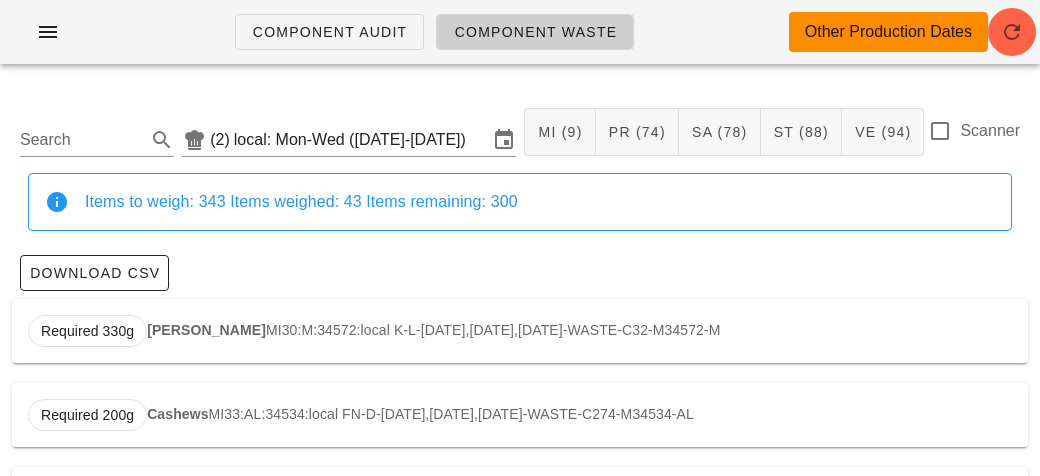 scroll, scrollTop: 0, scrollLeft: 0, axis: both 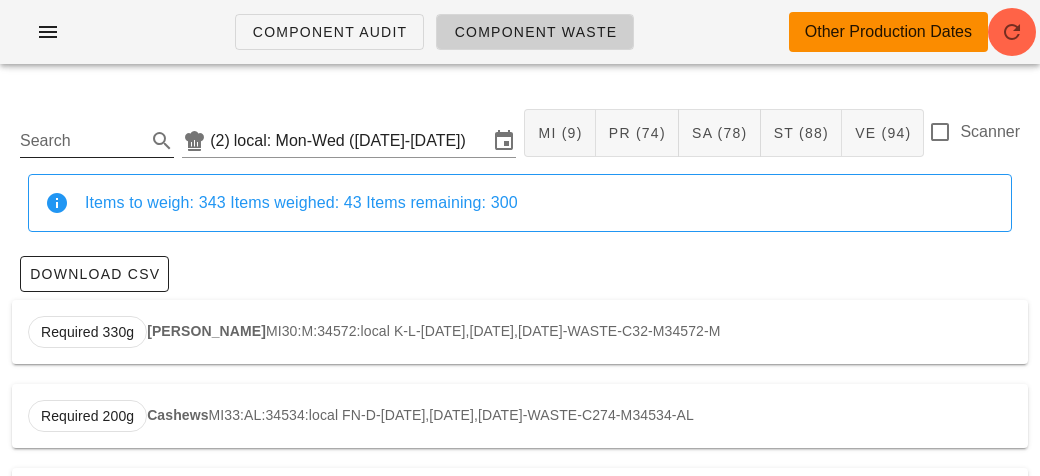 click on "Search" at bounding box center [81, 141] 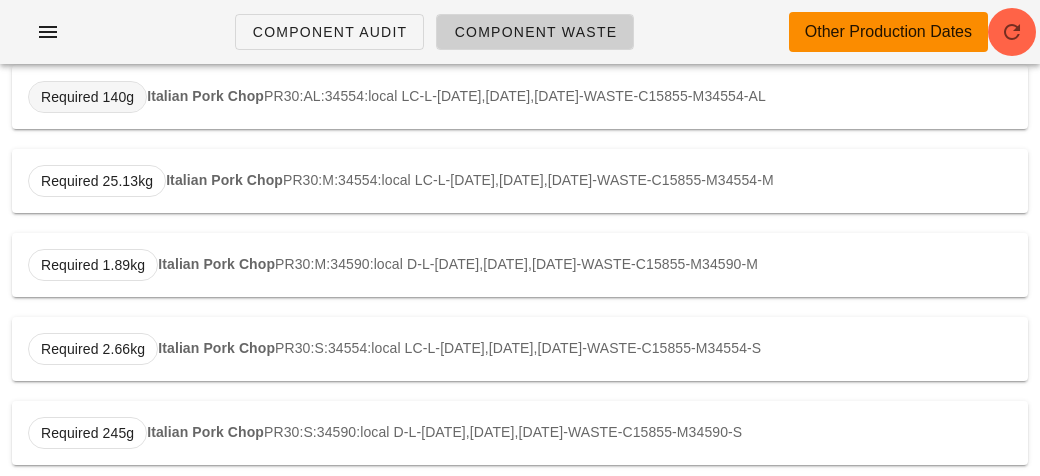 click on "Required 140g" at bounding box center [87, 97] 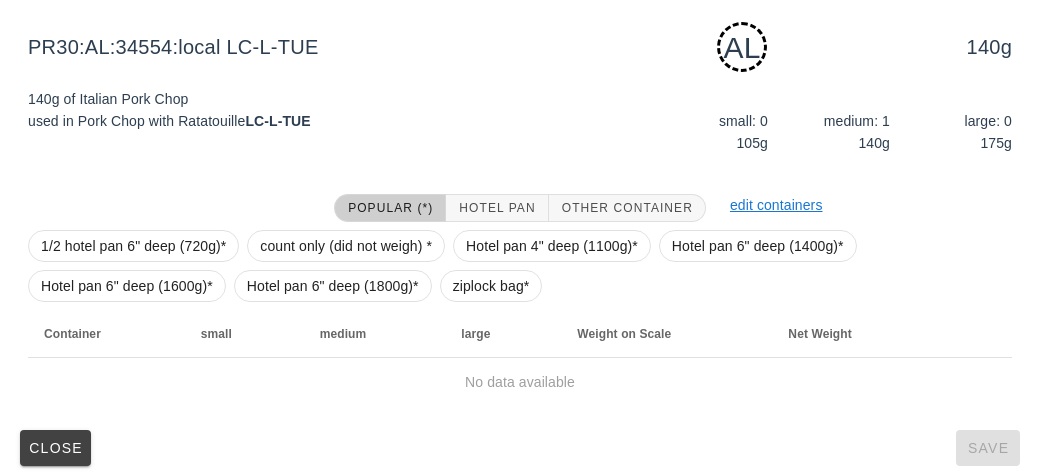 scroll, scrollTop: 302, scrollLeft: 0, axis: vertical 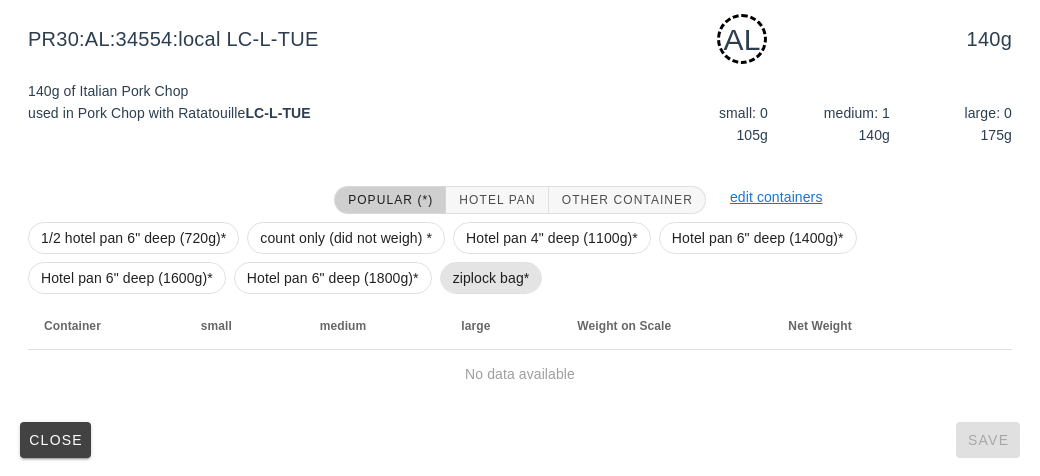 click on "ziplock bag*" at bounding box center (491, 278) 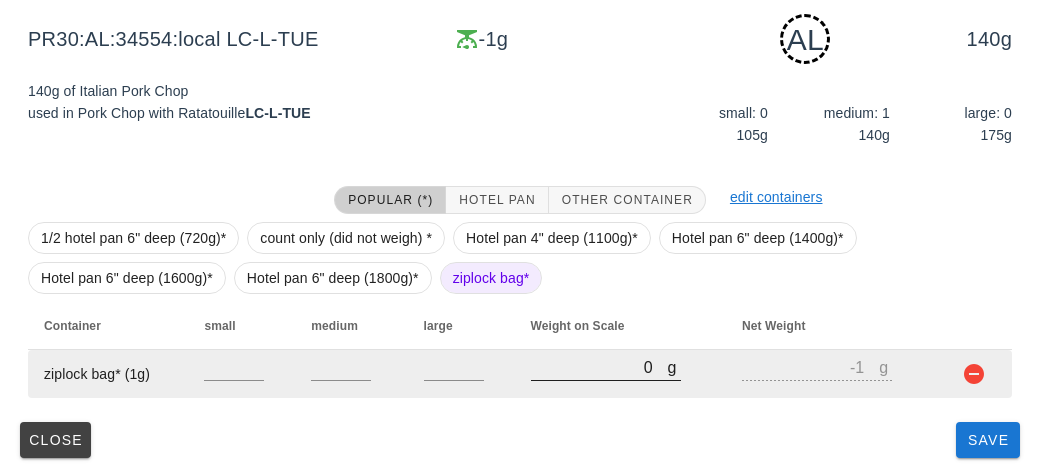 click on "0" at bounding box center (599, 367) 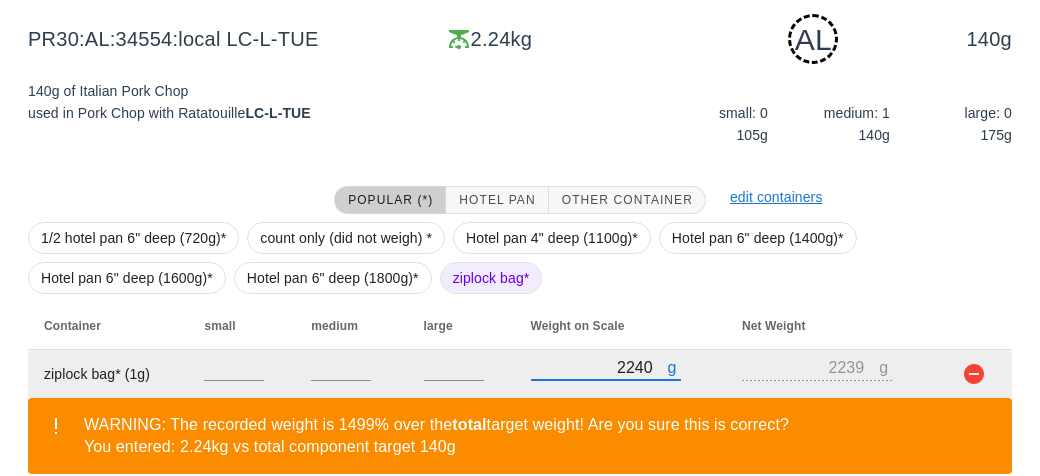 scroll, scrollTop: 394, scrollLeft: 0, axis: vertical 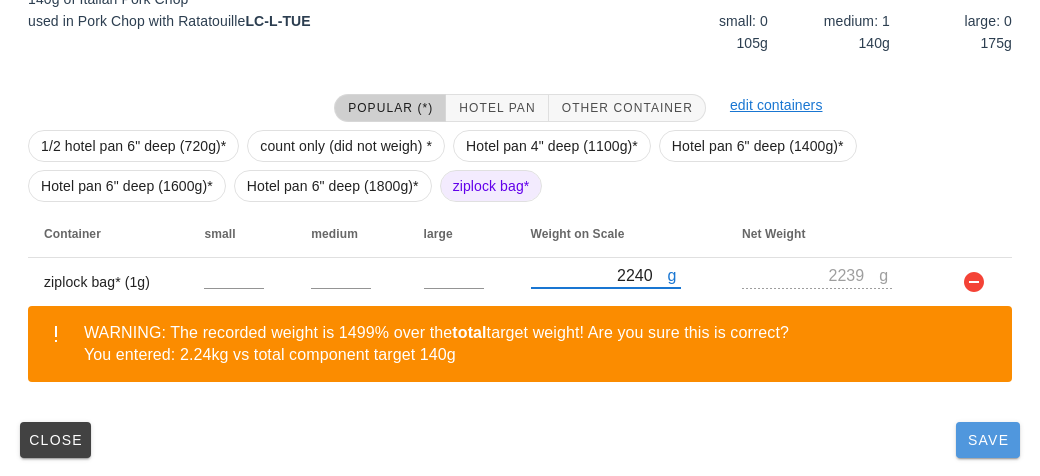 click on "Save" at bounding box center (988, 440) 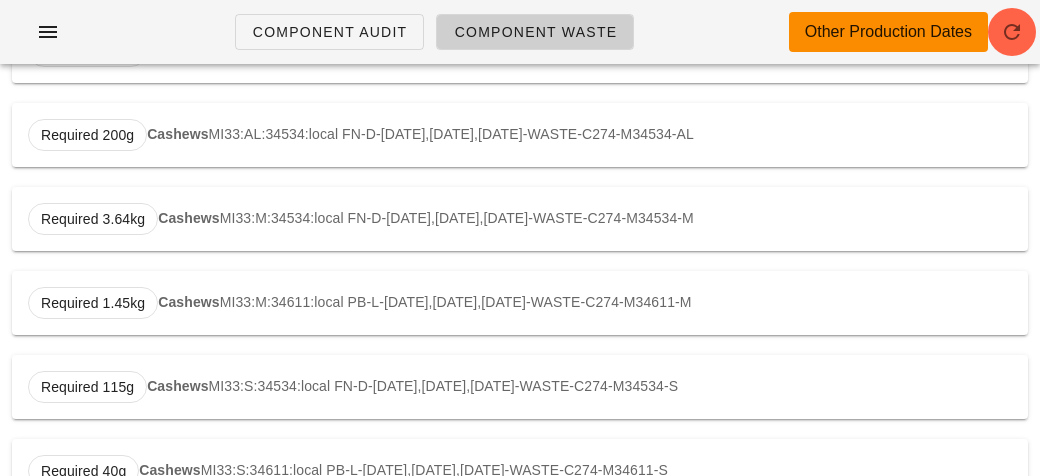 scroll, scrollTop: 0, scrollLeft: 0, axis: both 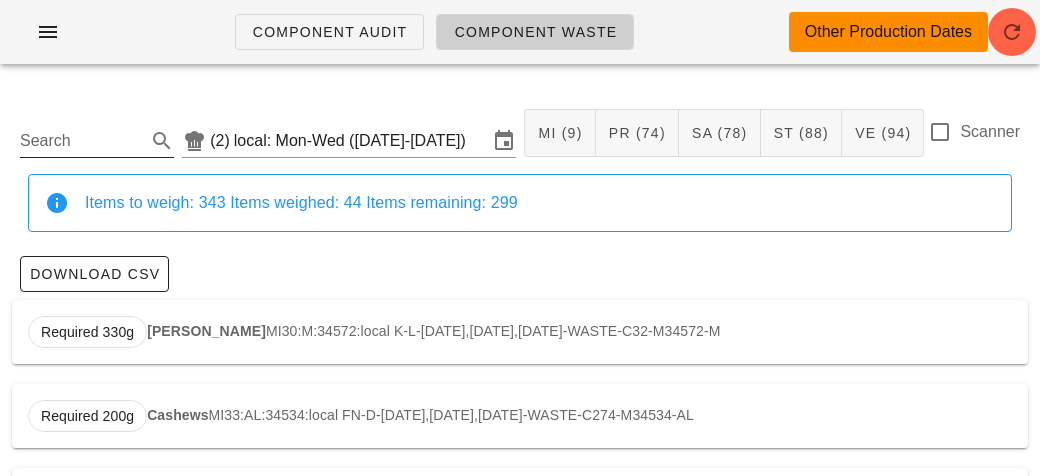 click on "Search" at bounding box center (81, 141) 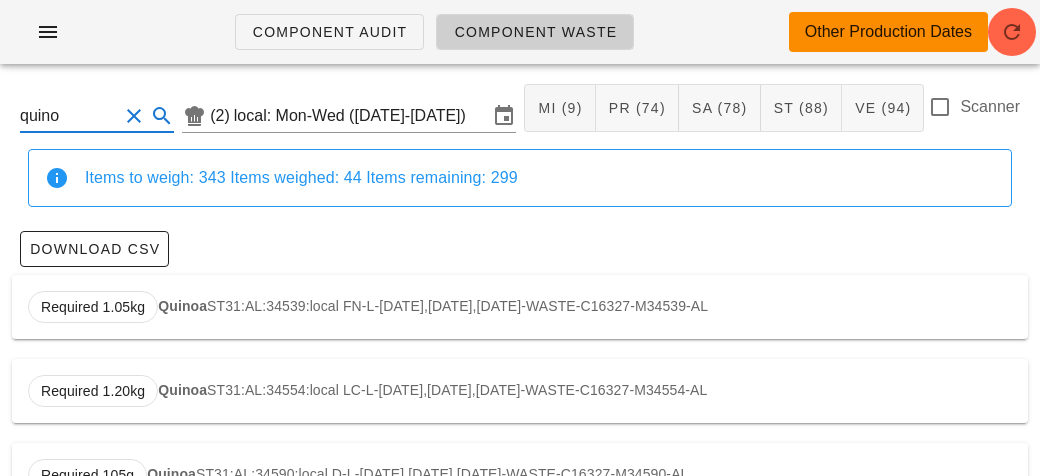scroll, scrollTop: 0, scrollLeft: 0, axis: both 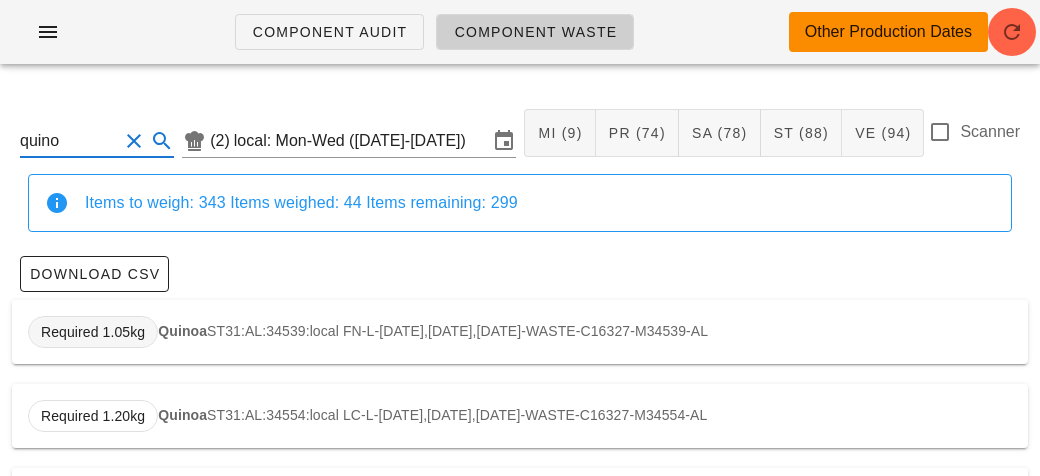 click on "Required 1.05kg" at bounding box center (93, 332) 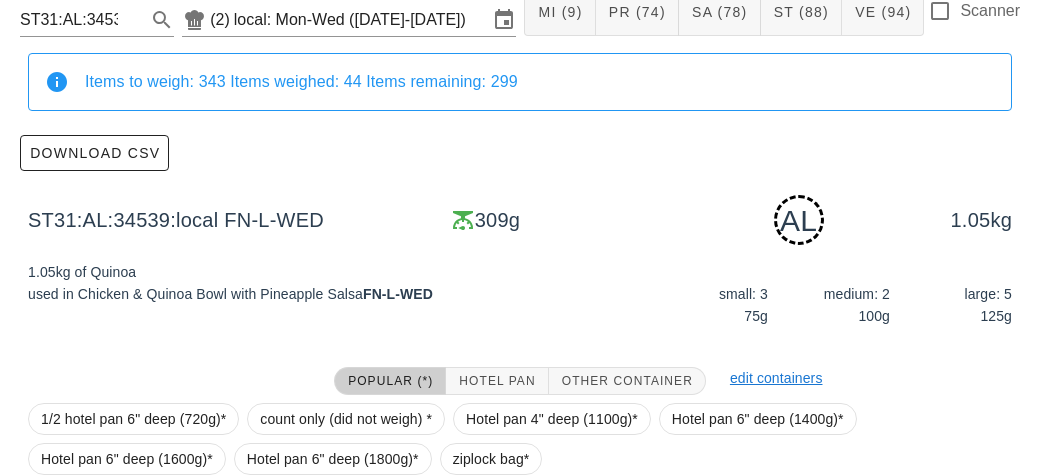scroll, scrollTop: 302, scrollLeft: 0, axis: vertical 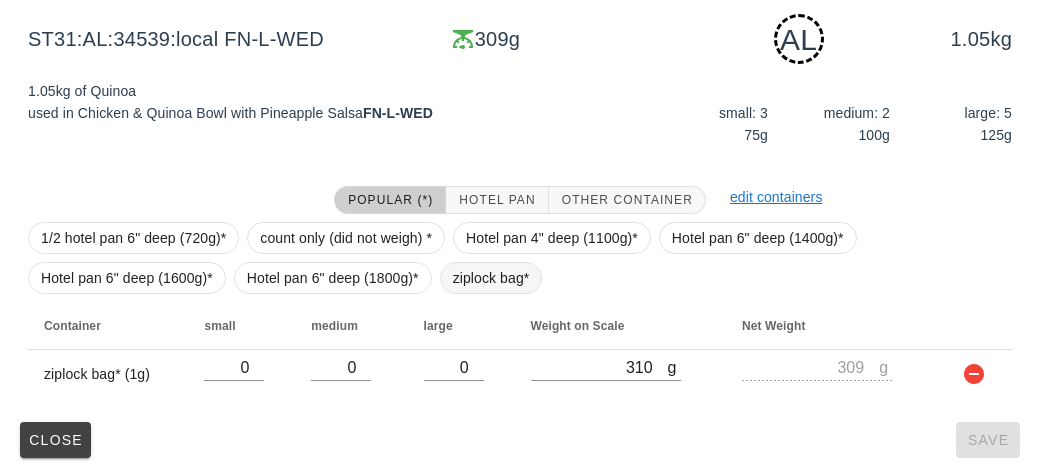 click on "ziplock bag*" at bounding box center [491, 278] 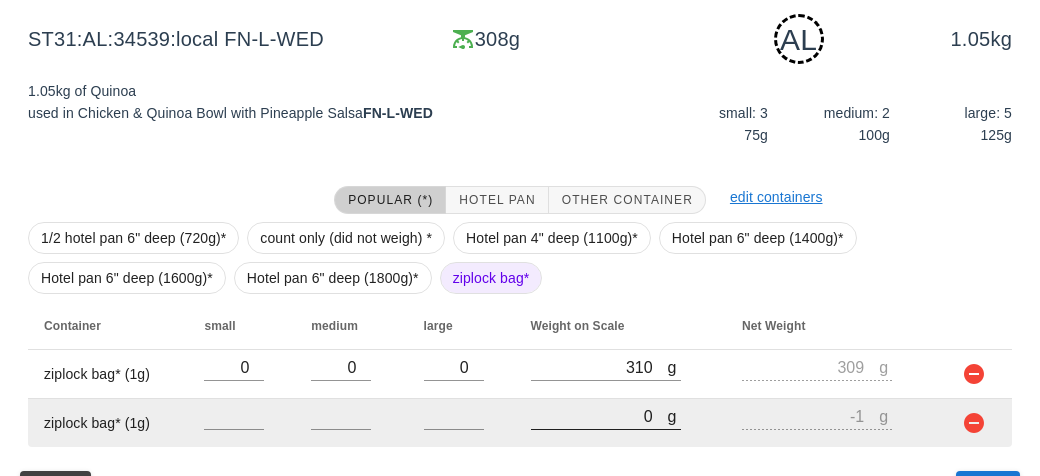 click on "0" at bounding box center (599, 416) 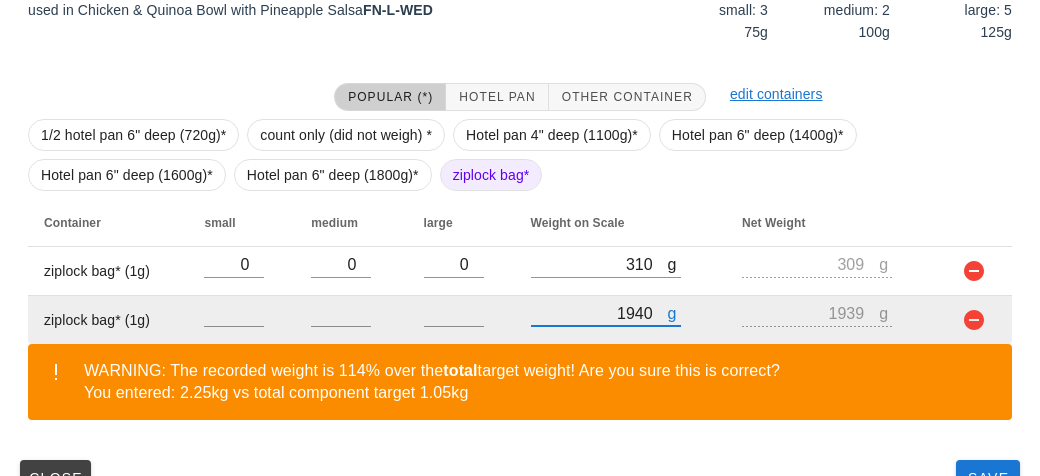 scroll, scrollTop: 443, scrollLeft: 0, axis: vertical 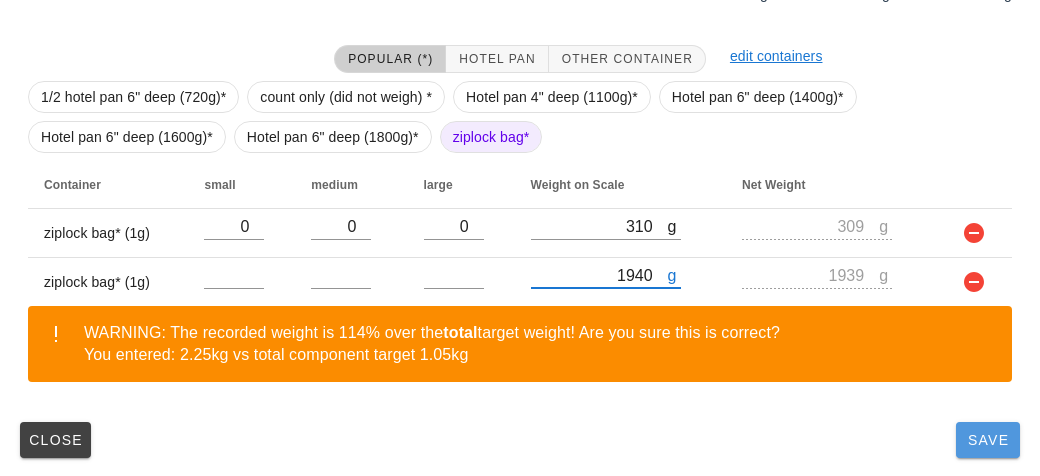 click on "Save" at bounding box center [988, 440] 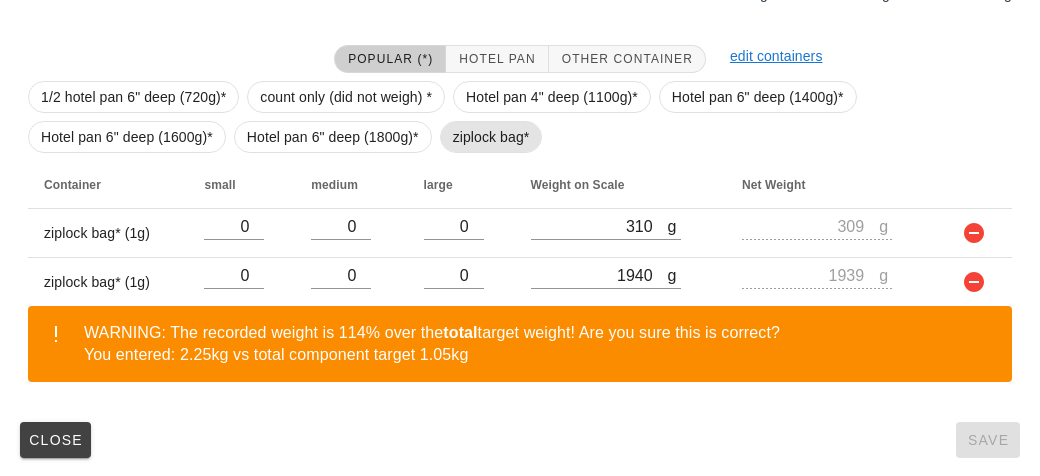 click on "ziplock bag*" at bounding box center (491, 137) 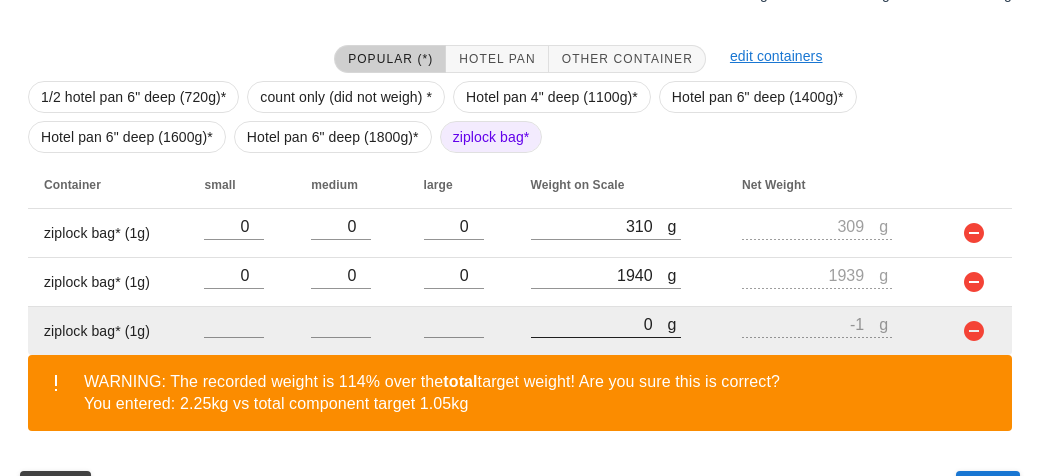 click on "0" at bounding box center (599, 324) 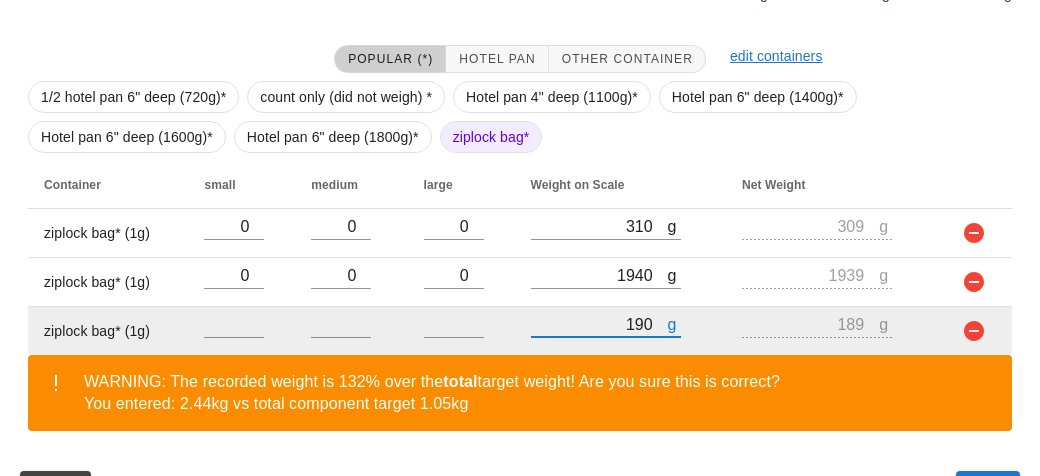 scroll, scrollTop: 491, scrollLeft: 0, axis: vertical 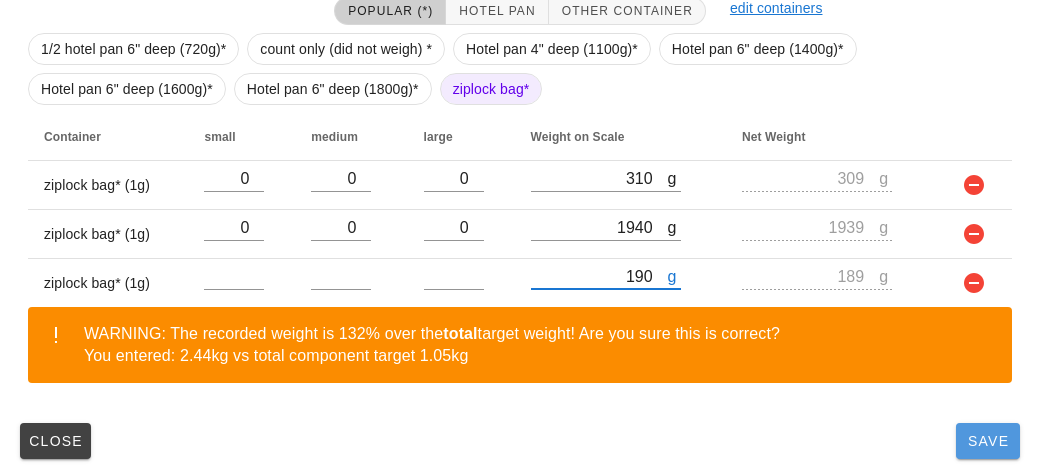 click on "Save" at bounding box center (988, 441) 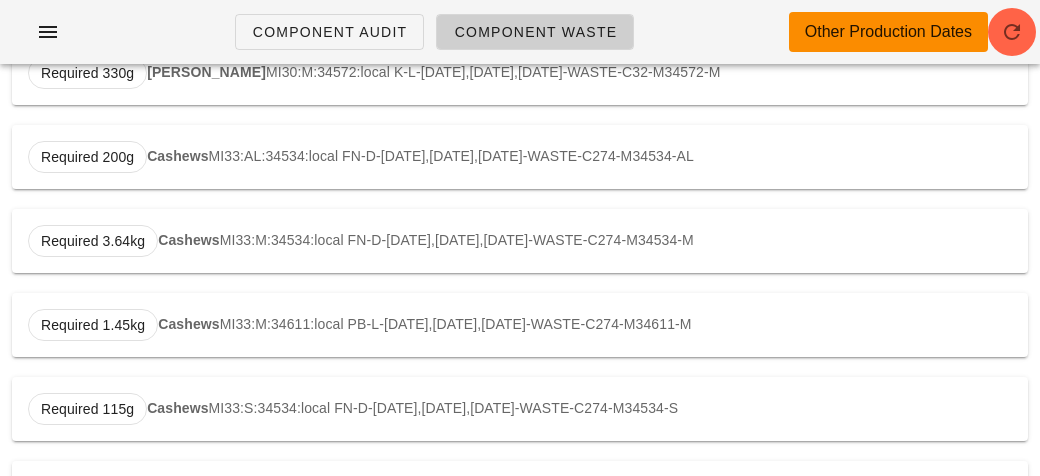 scroll, scrollTop: 0, scrollLeft: 0, axis: both 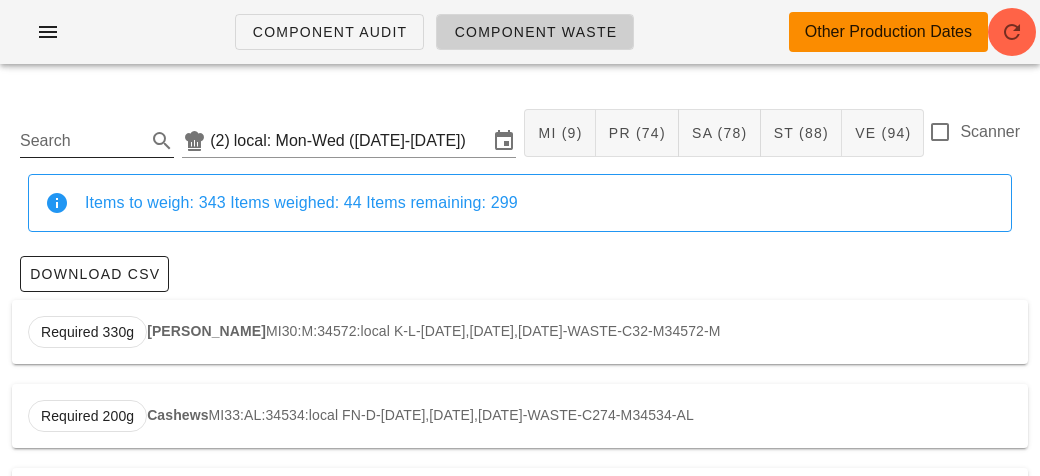 click on "Search" at bounding box center [81, 141] 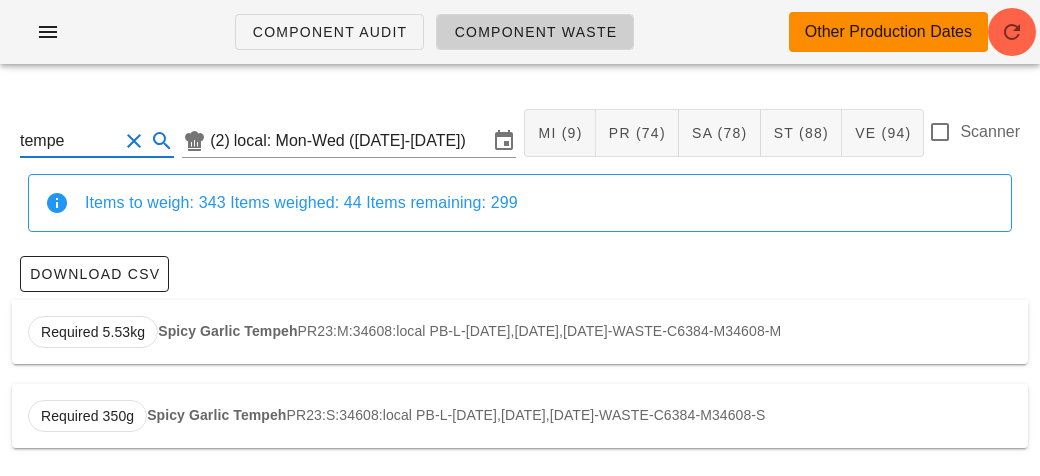 click on "Spicy Garlic Tempeh" at bounding box center (227, 331) 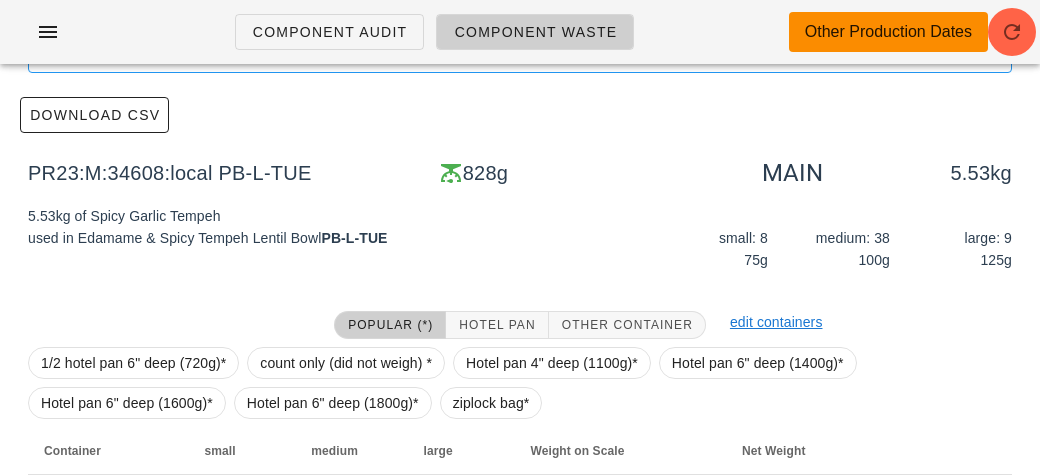 scroll, scrollTop: 333, scrollLeft: 0, axis: vertical 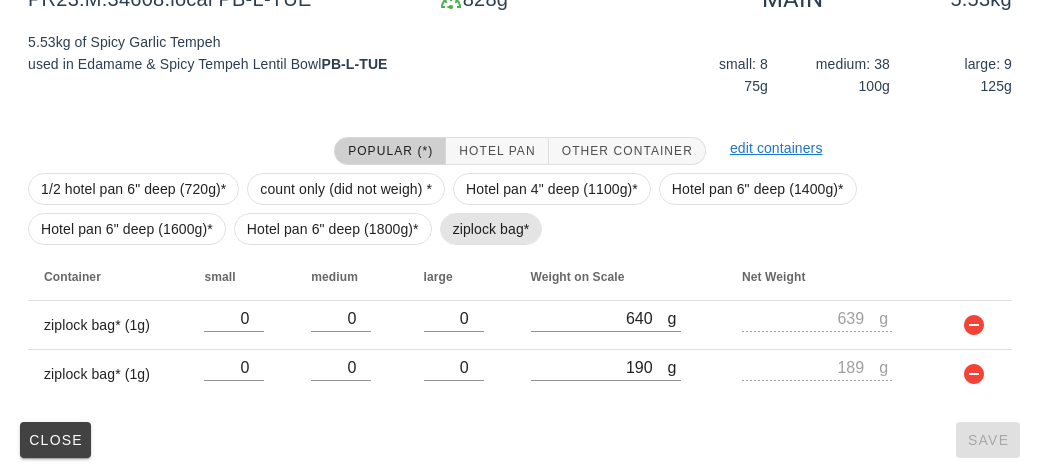 click on "ziplock bag*" at bounding box center [491, 229] 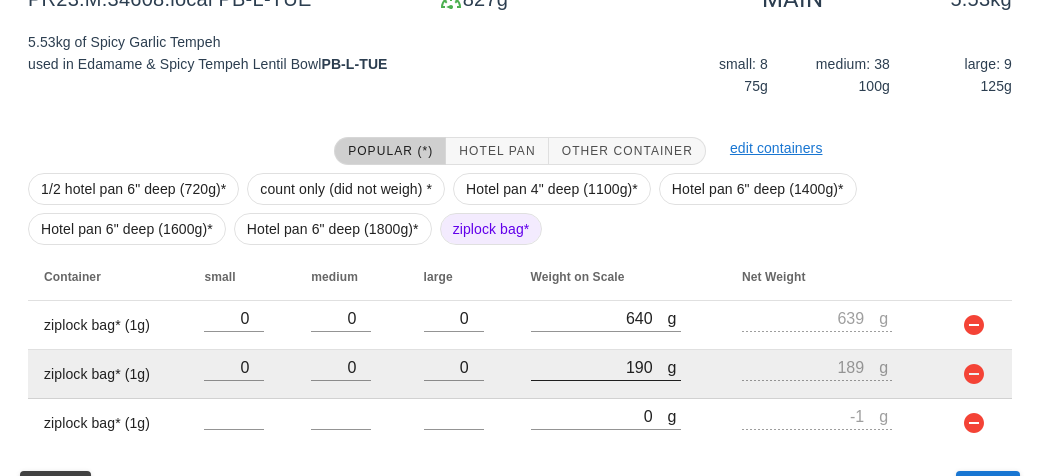 click at bounding box center [606, 391] 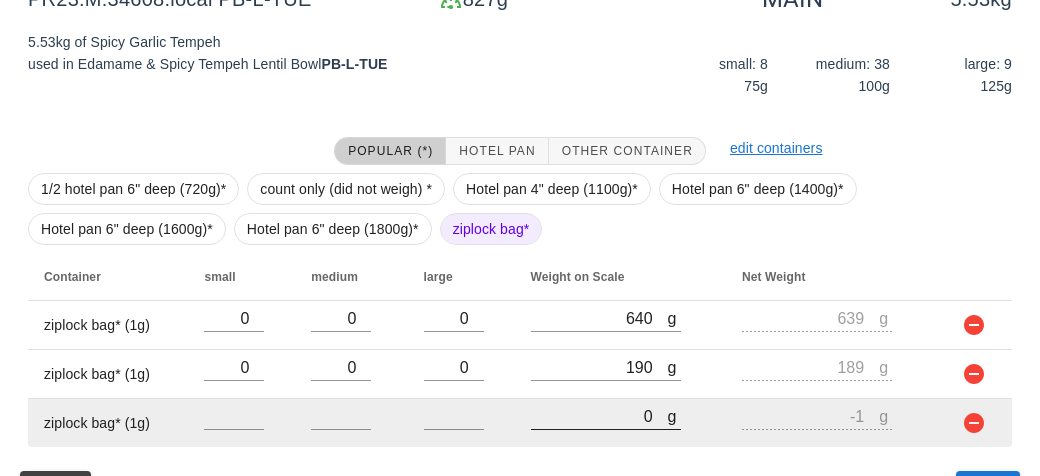 click on "0" at bounding box center [599, 416] 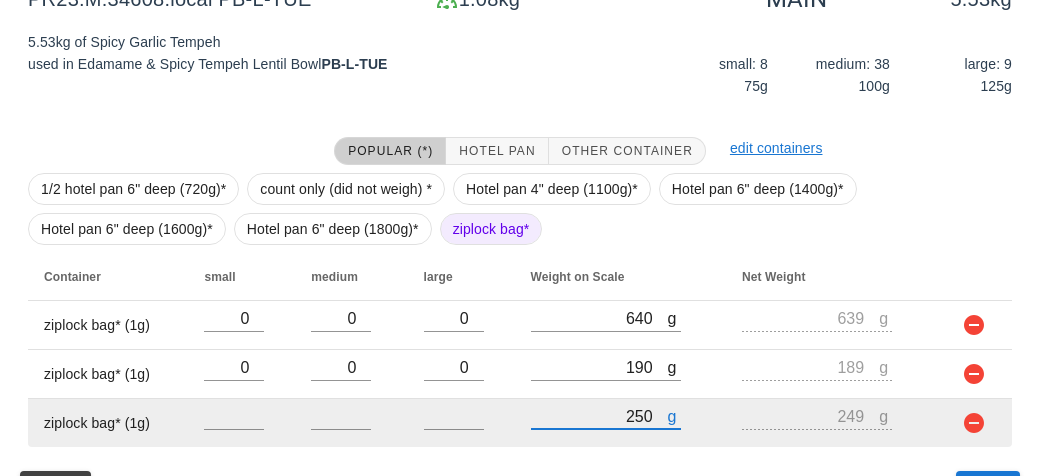 scroll, scrollTop: 382, scrollLeft: 0, axis: vertical 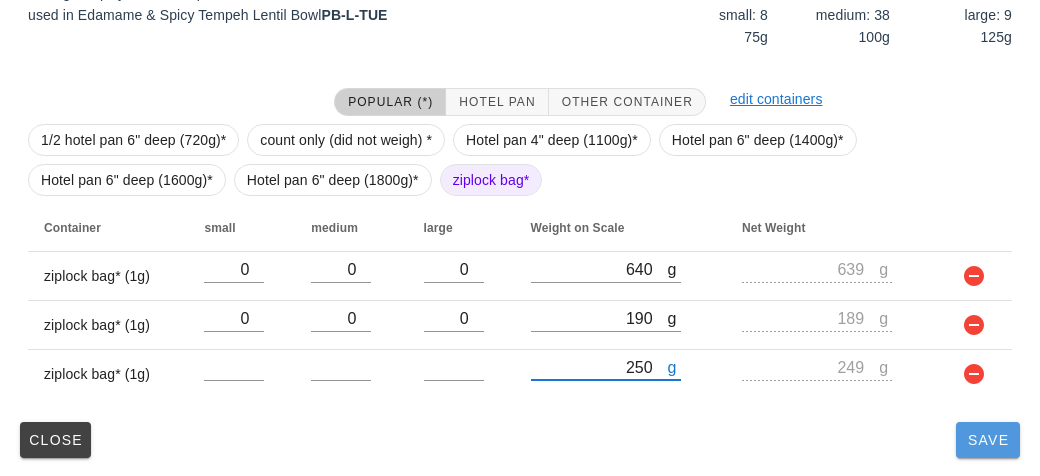click on "Save" at bounding box center (988, 440) 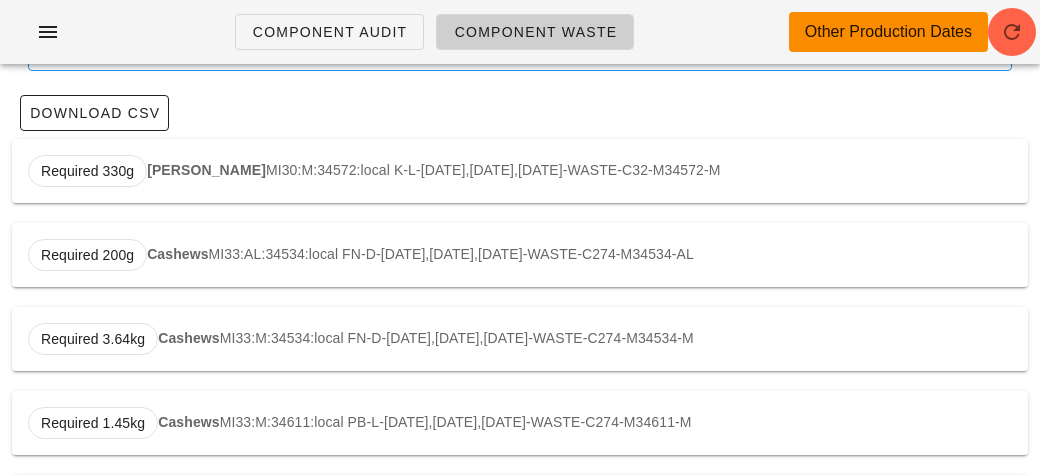 scroll, scrollTop: 0, scrollLeft: 0, axis: both 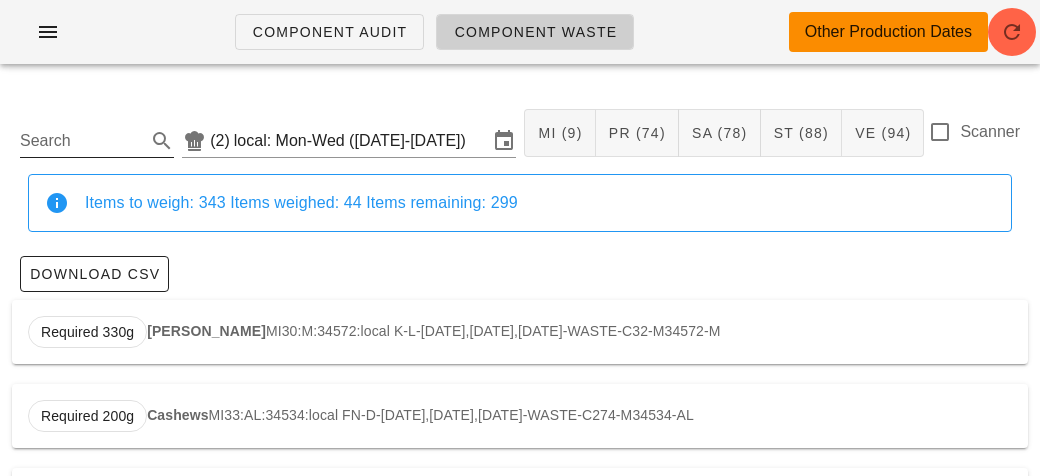 click on "Search" at bounding box center (81, 141) 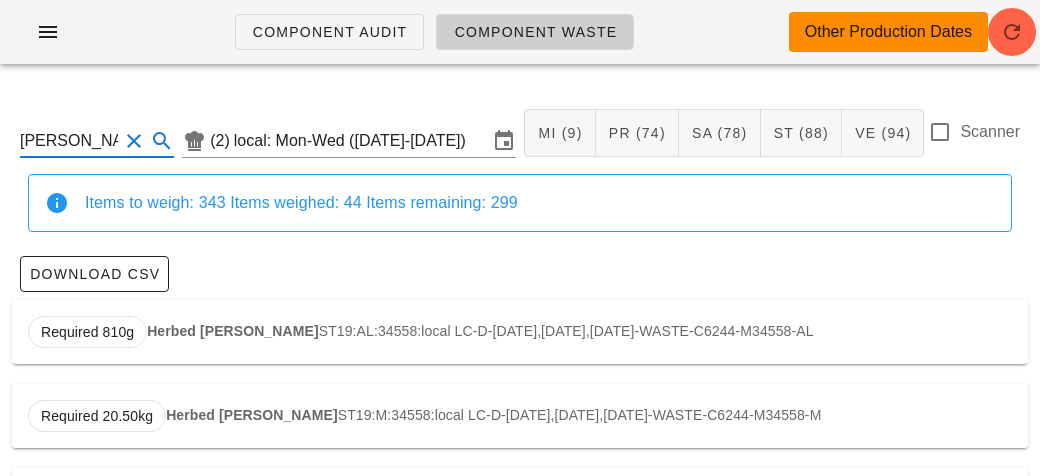 click on "Herbed [PERSON_NAME]" at bounding box center [233, 331] 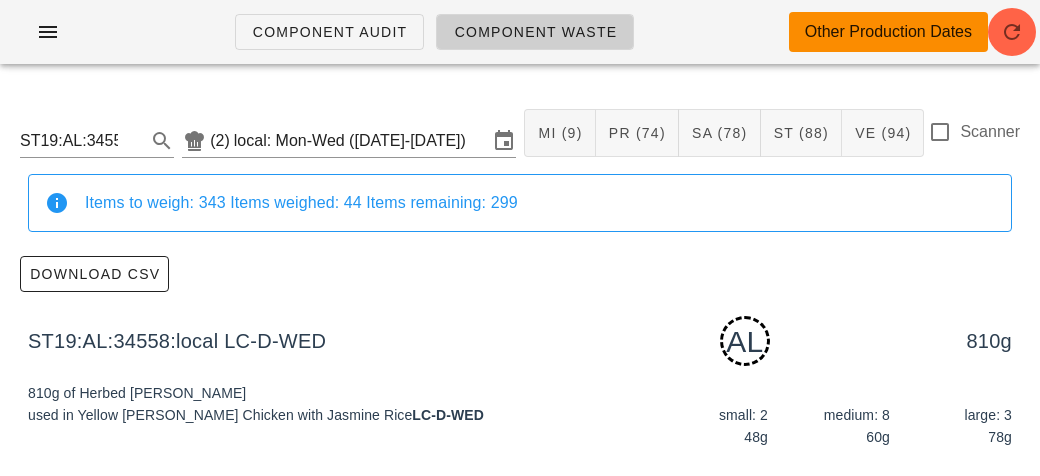 scroll, scrollTop: 302, scrollLeft: 0, axis: vertical 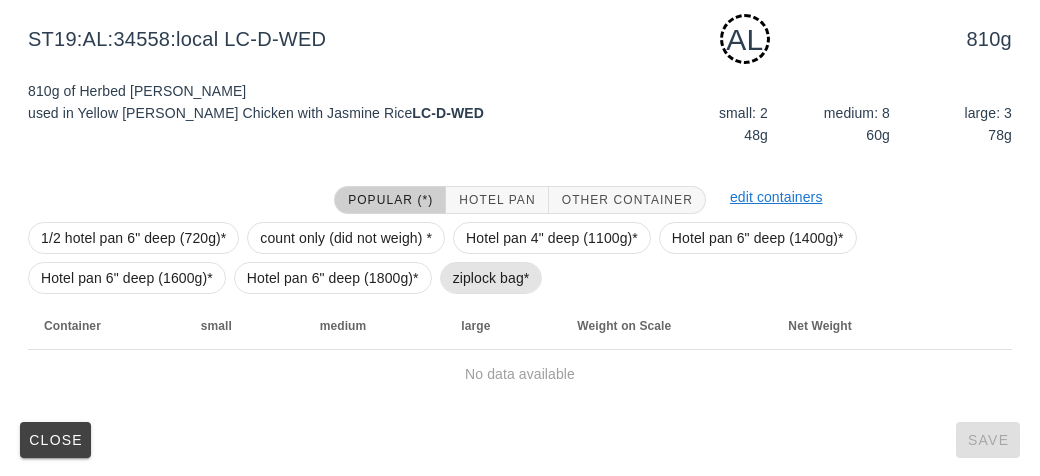 click on "ziplock bag*" at bounding box center [491, 278] 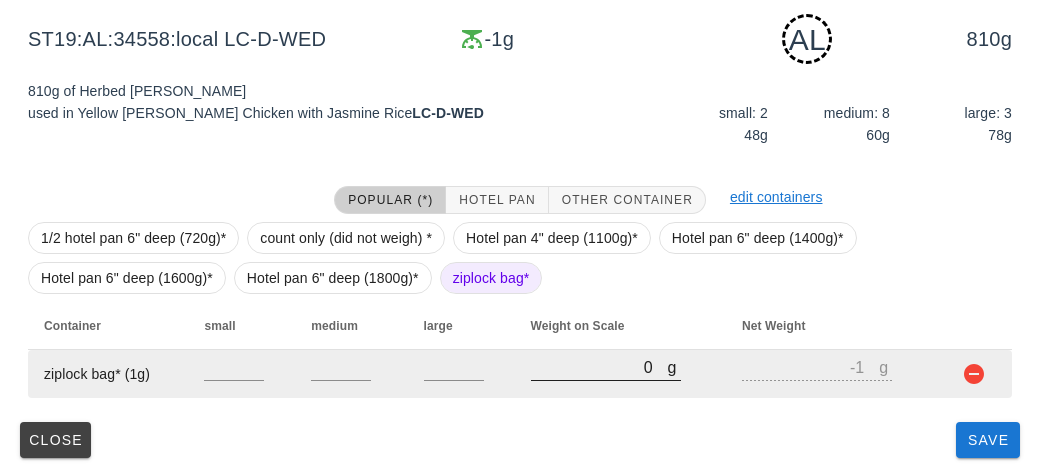 click on "0" at bounding box center [599, 367] 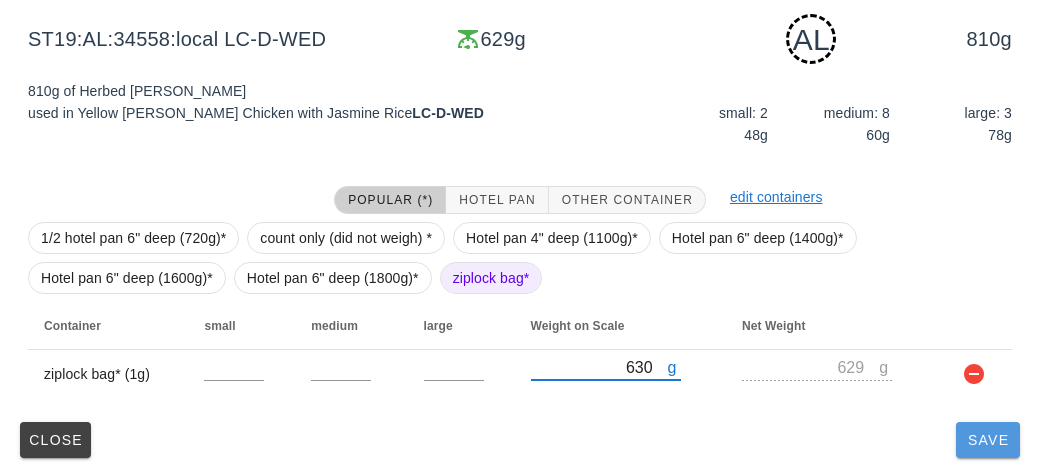 click on "Save" at bounding box center [988, 440] 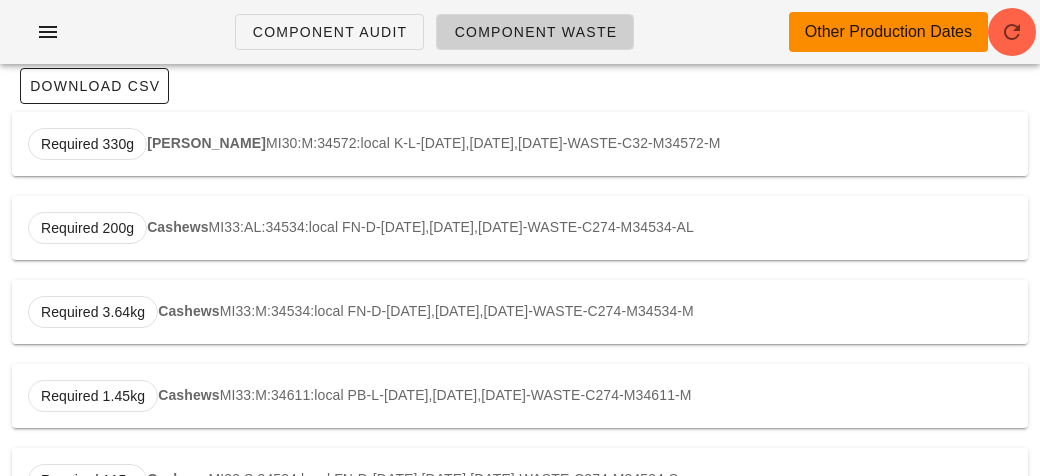 scroll, scrollTop: 0, scrollLeft: 0, axis: both 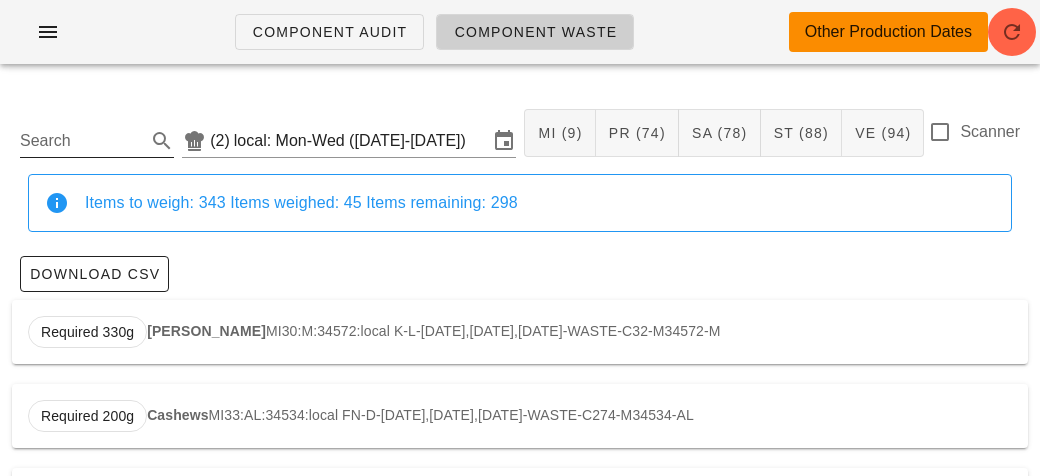 click on "Search" at bounding box center [81, 141] 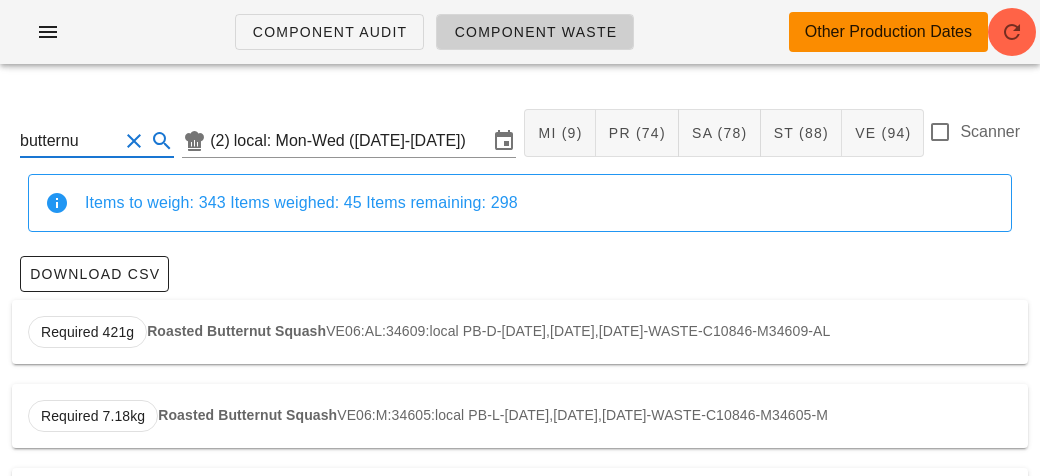 click on "Roasted Butternut Squash" at bounding box center [236, 331] 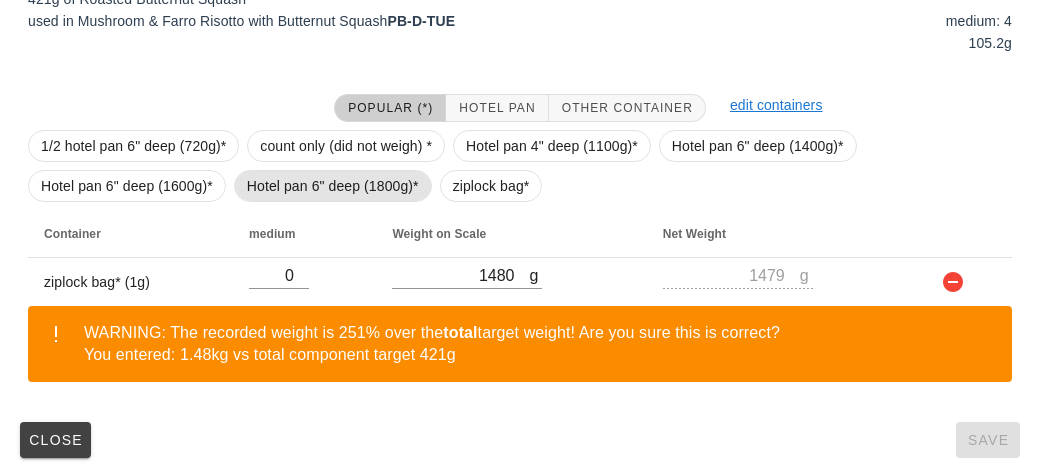 click on "Hotel pan 6" deep (1800g)*" at bounding box center (333, 186) 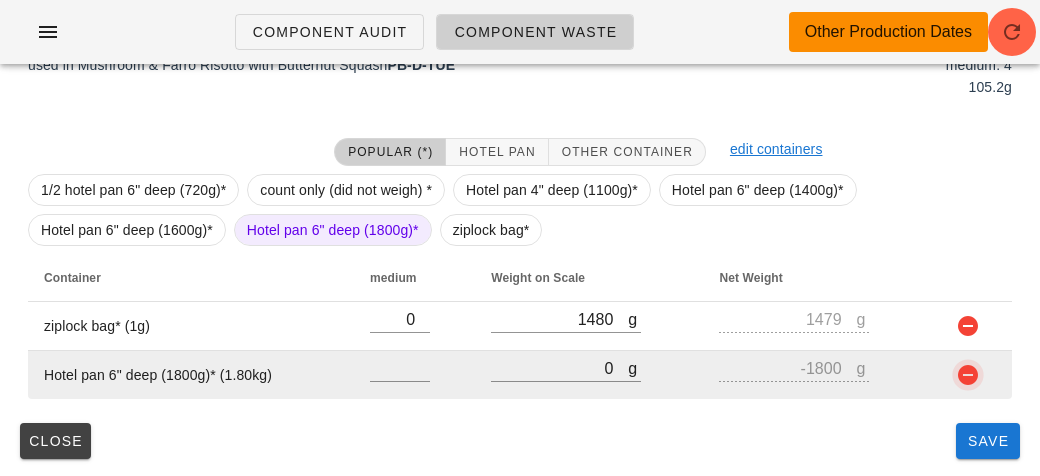 click at bounding box center (968, 375) 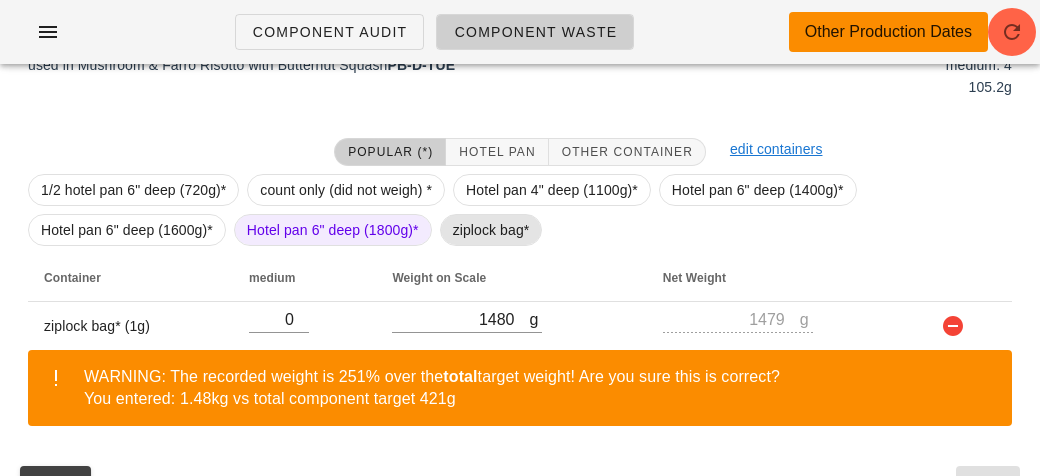click on "ziplock bag*" at bounding box center (491, 230) 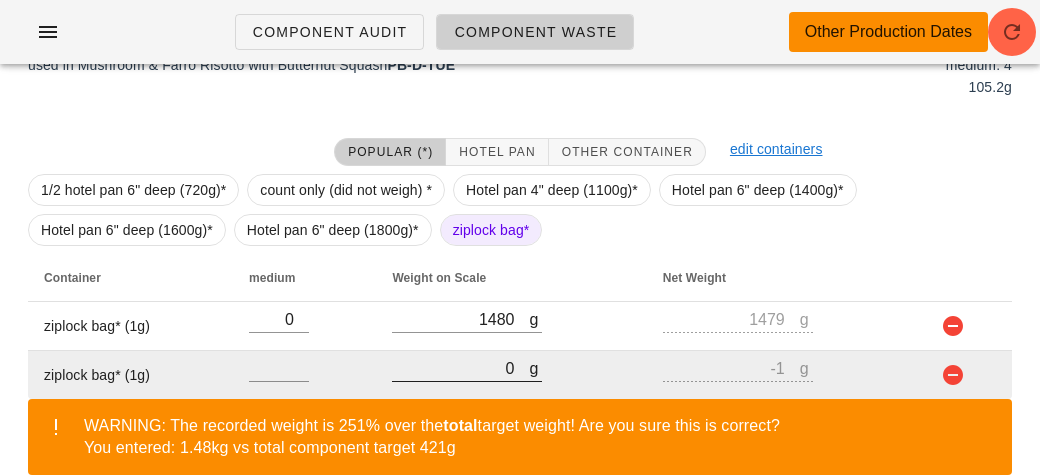 click on "0" at bounding box center [460, 368] 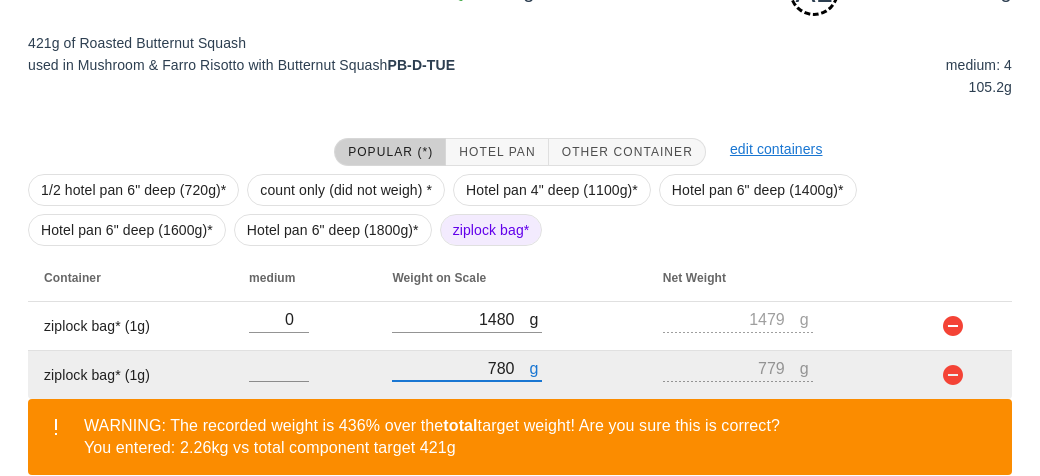 scroll, scrollTop: 443, scrollLeft: 0, axis: vertical 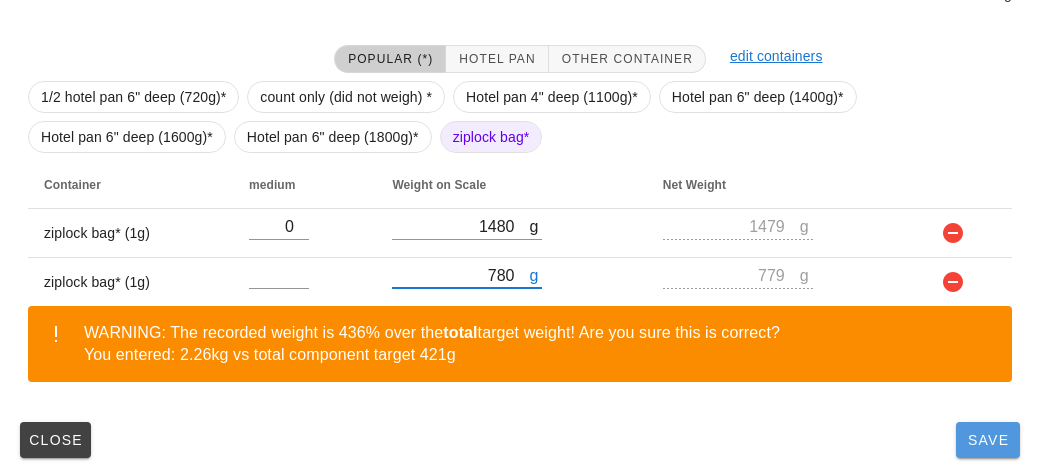 click on "Save" at bounding box center [988, 440] 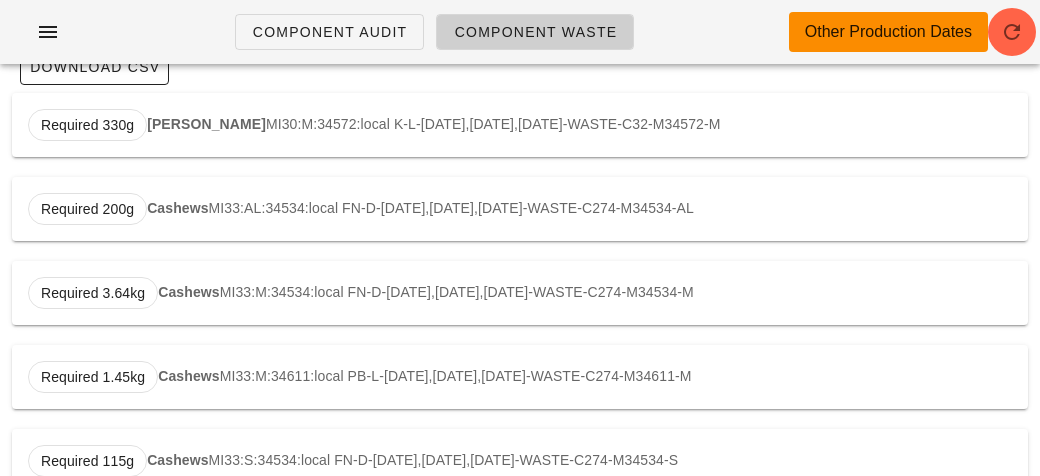 scroll, scrollTop: 0, scrollLeft: 0, axis: both 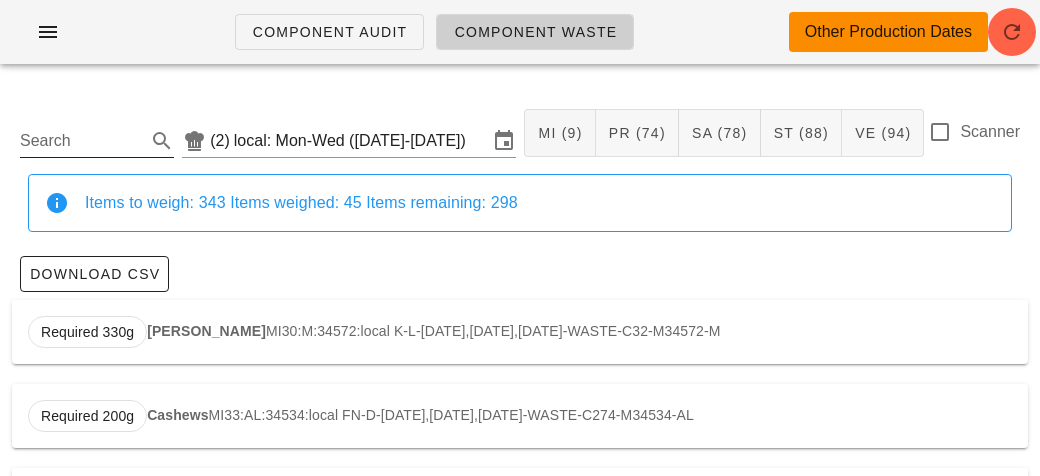 click on "Search" at bounding box center (81, 141) 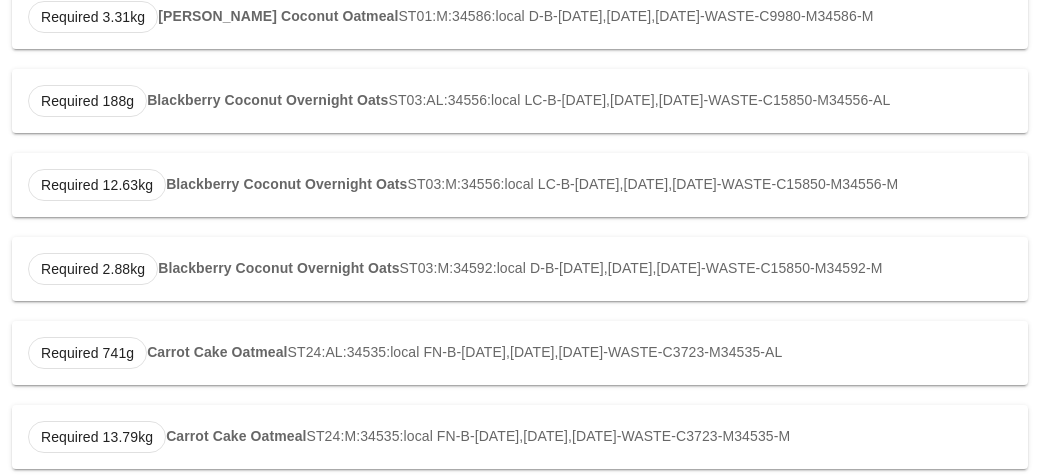 click on "Required 741g Carrot Cake Oatmeal  ST24:AL:34535:local FN-B-[DATE],[DATE],[DATE]-WASTE-C3723-M34535-AL" at bounding box center (520, 353) 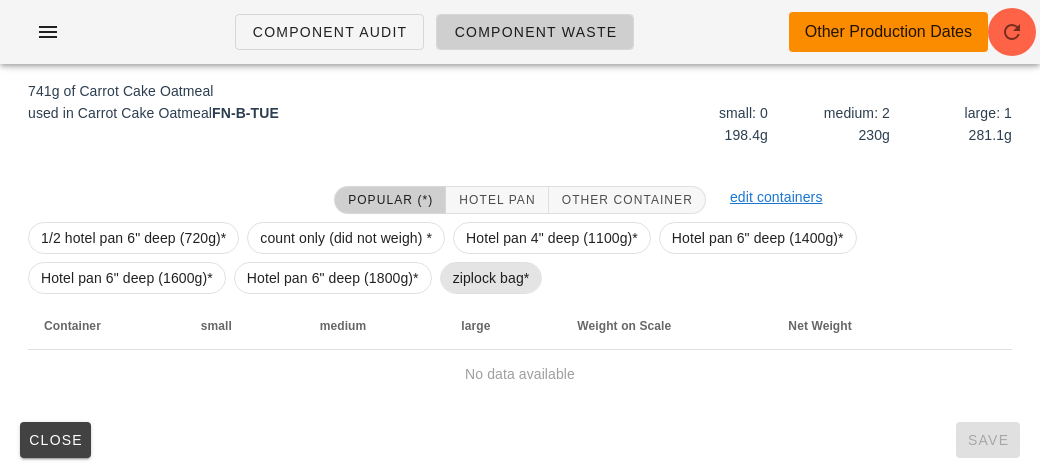 click on "ziplock bag*" at bounding box center (491, 278) 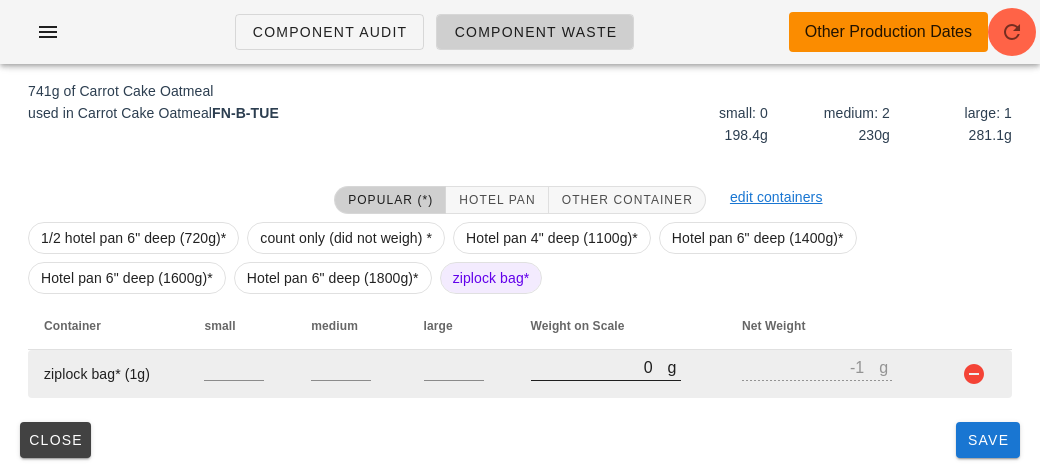 click on "0" at bounding box center (599, 367) 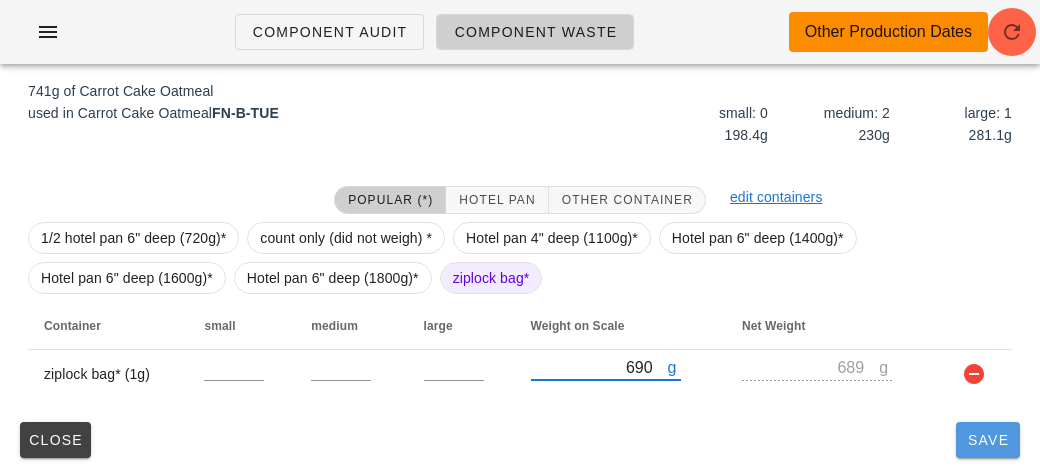 click on "Save" at bounding box center [988, 440] 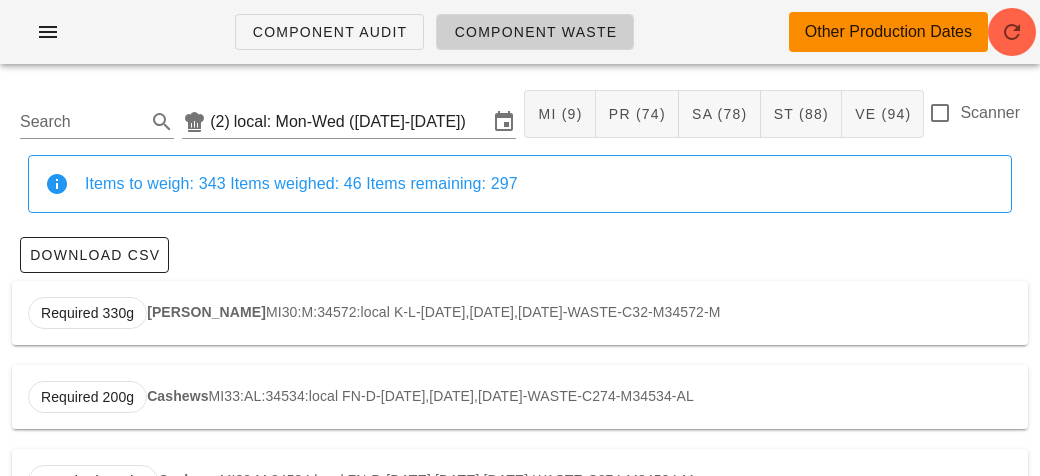 scroll, scrollTop: 0, scrollLeft: 0, axis: both 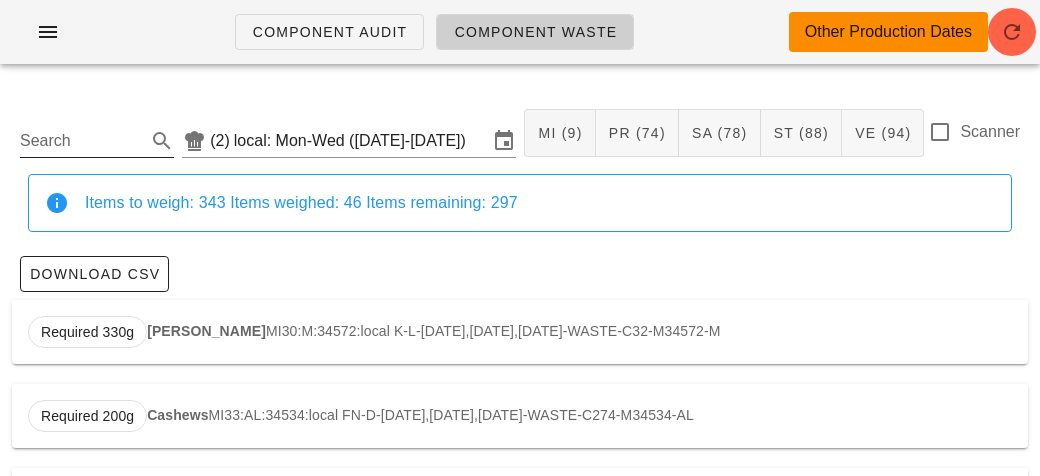 click on "Search" at bounding box center [81, 141] 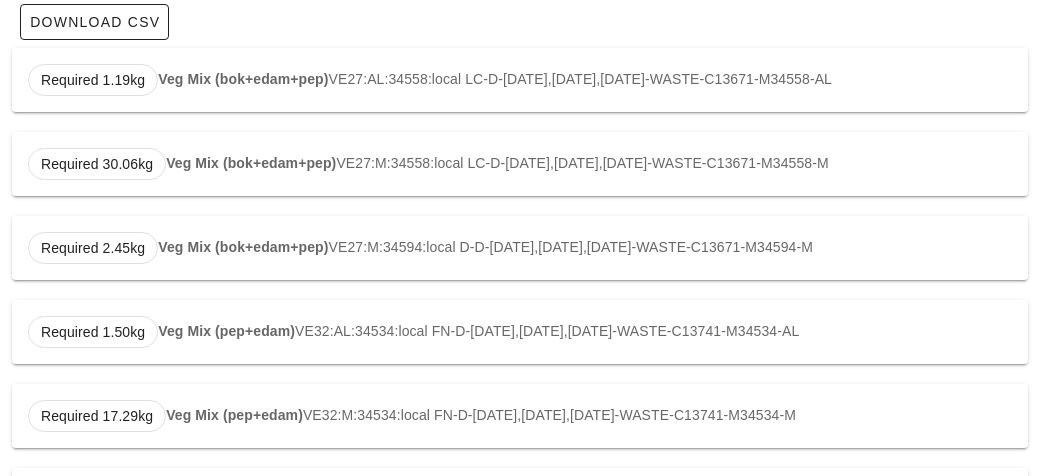 scroll, scrollTop: 253, scrollLeft: 0, axis: vertical 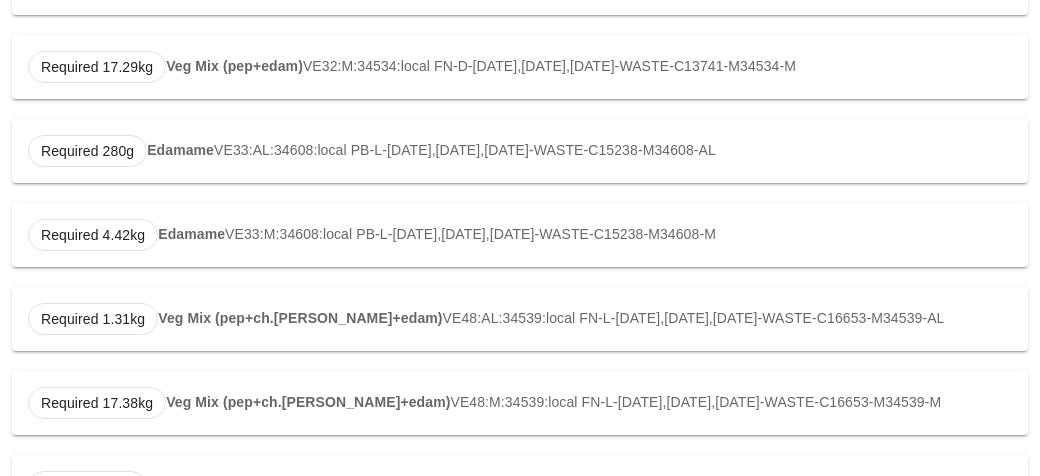 click on "Veg Mix (pep+ch.[PERSON_NAME]+edam)" at bounding box center (300, 318) 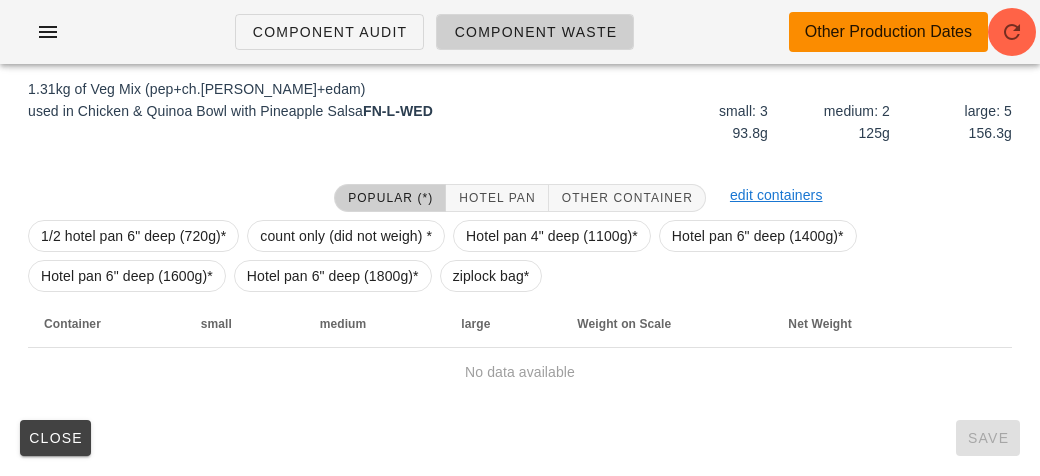 scroll, scrollTop: 302, scrollLeft: 0, axis: vertical 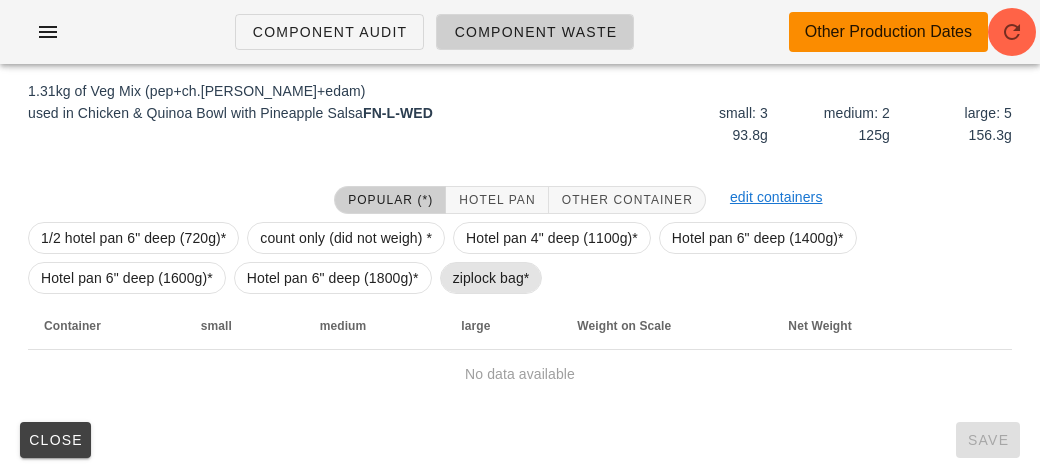 click on "ziplock bag*" at bounding box center (491, 278) 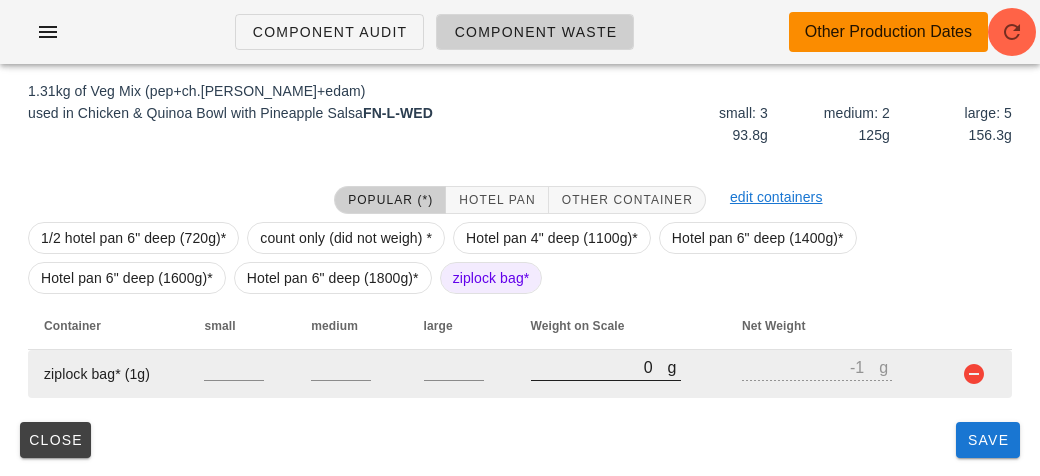 click on "0" at bounding box center [599, 367] 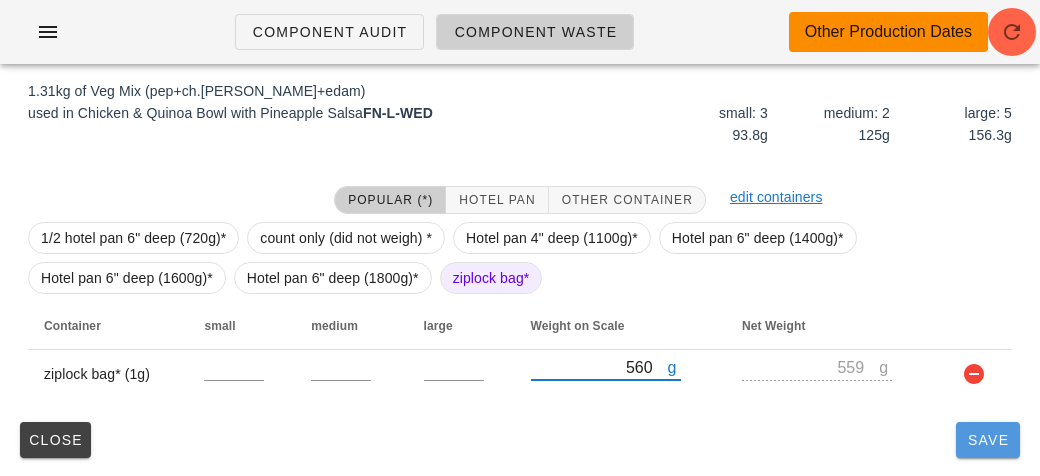 click on "Save" at bounding box center (988, 440) 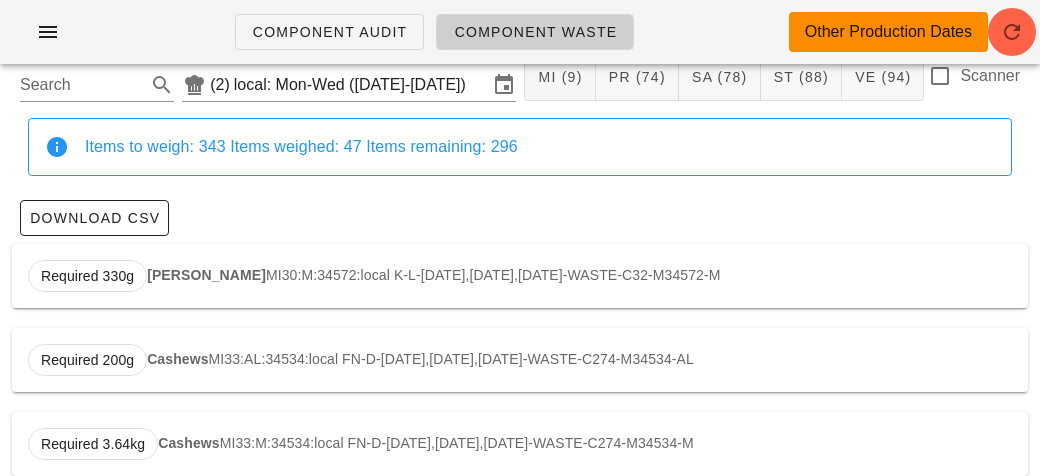 scroll, scrollTop: 0, scrollLeft: 0, axis: both 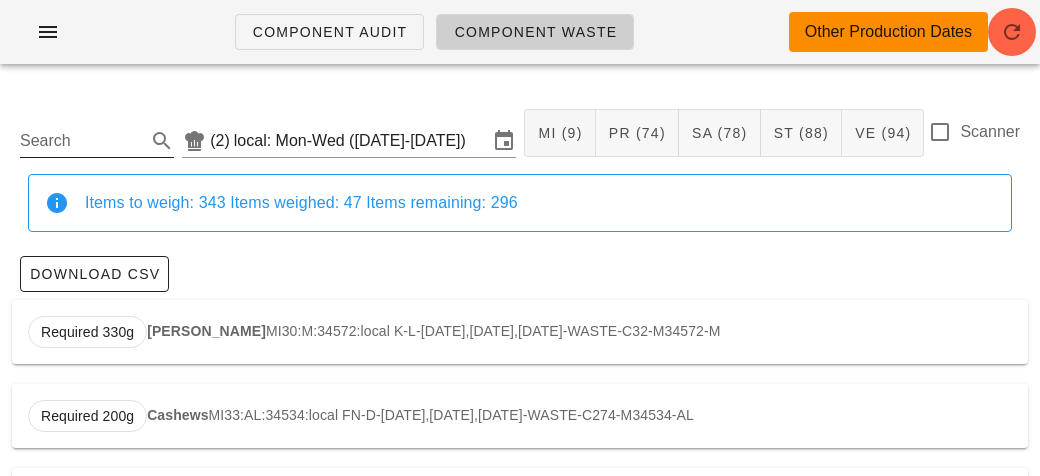 click on "Search" at bounding box center (81, 141) 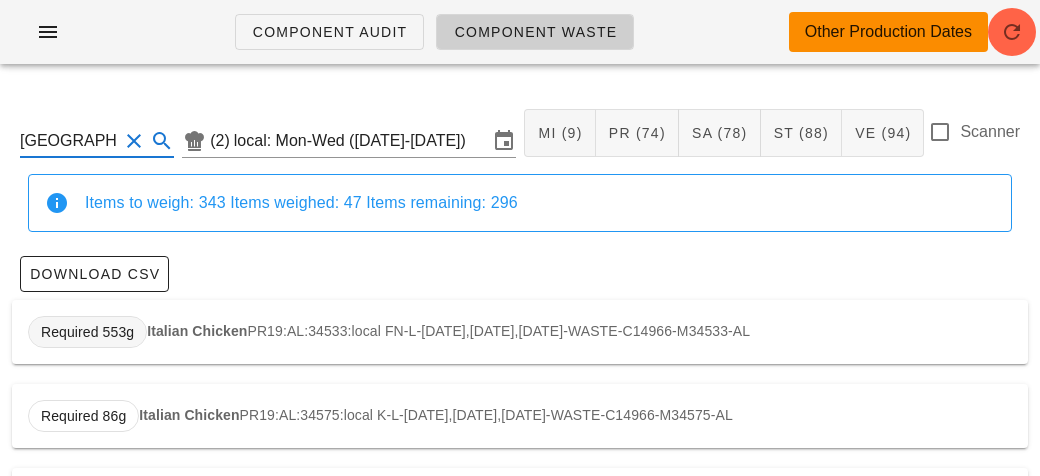 click on "Required 553g" at bounding box center [87, 332] 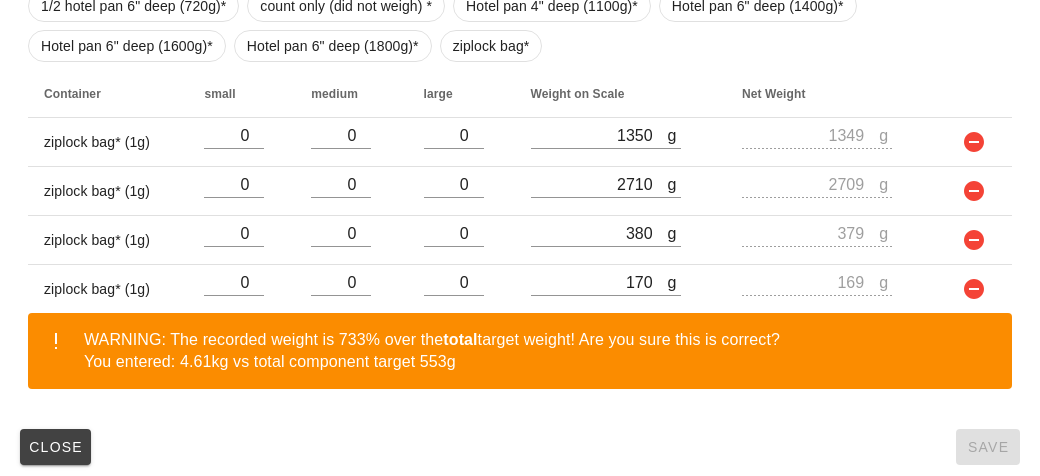 scroll, scrollTop: 540, scrollLeft: 0, axis: vertical 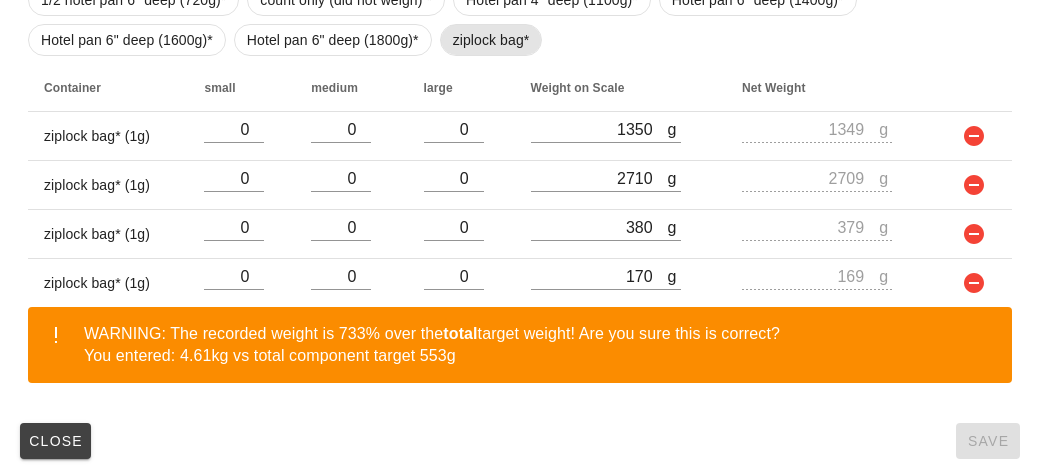 click on "ziplock bag*" at bounding box center [491, 40] 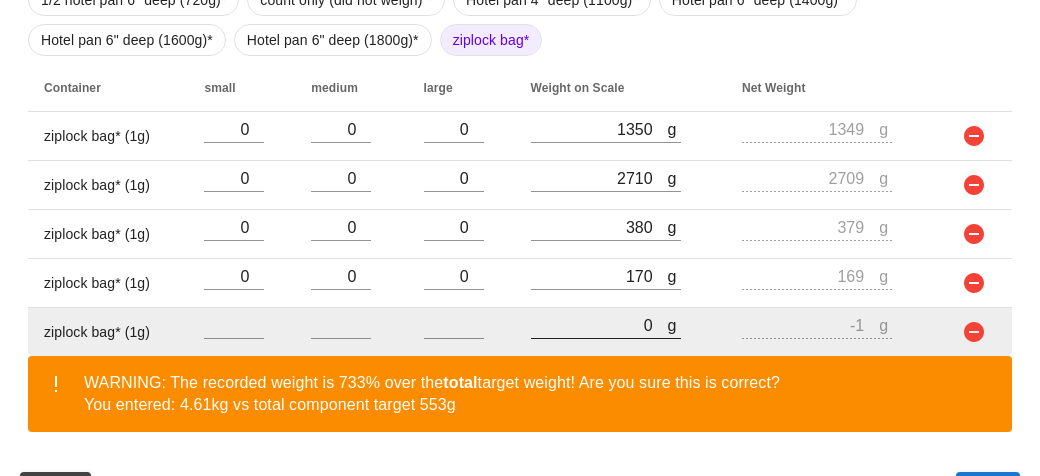 click on "0" at bounding box center [599, 325] 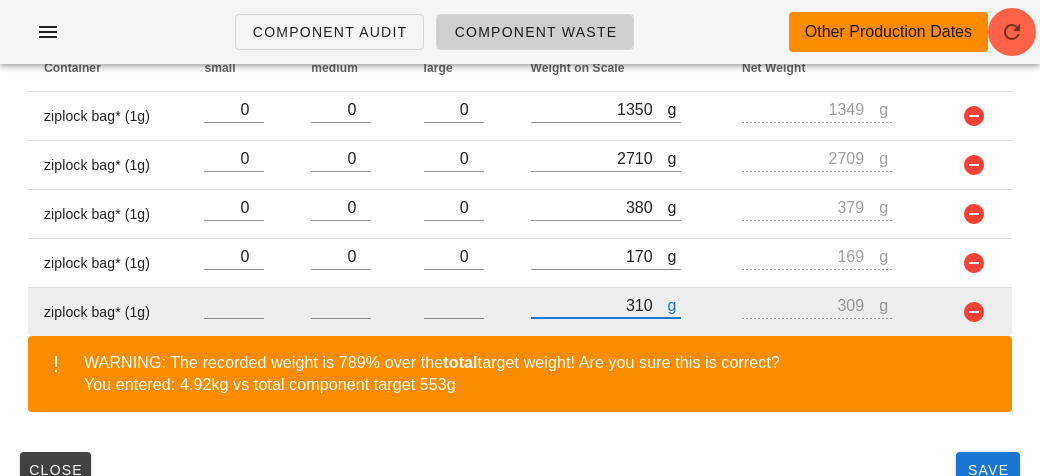 scroll, scrollTop: 589, scrollLeft: 0, axis: vertical 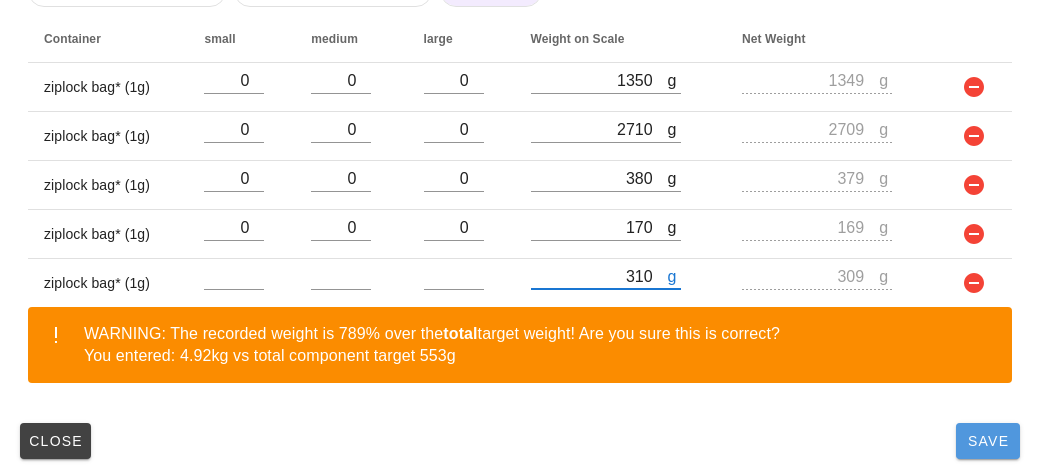 click on "Save" at bounding box center [988, 441] 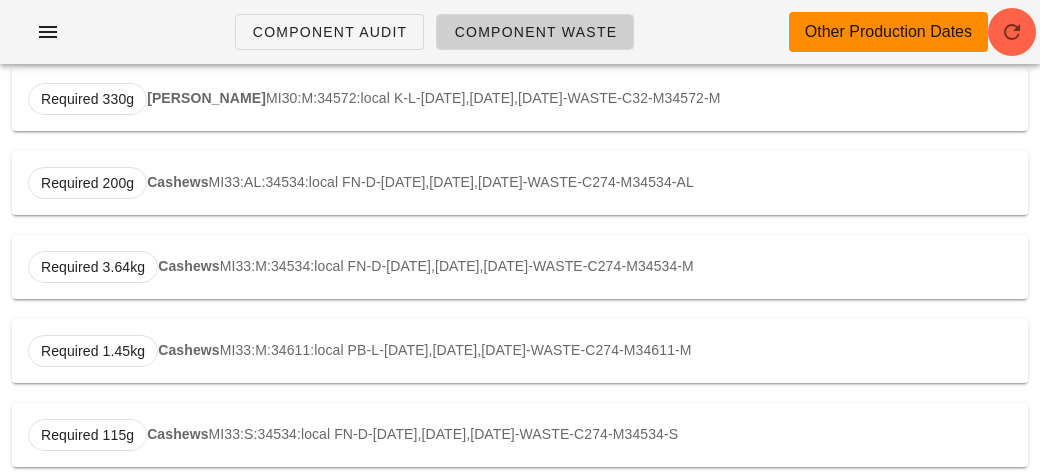 scroll, scrollTop: 0, scrollLeft: 0, axis: both 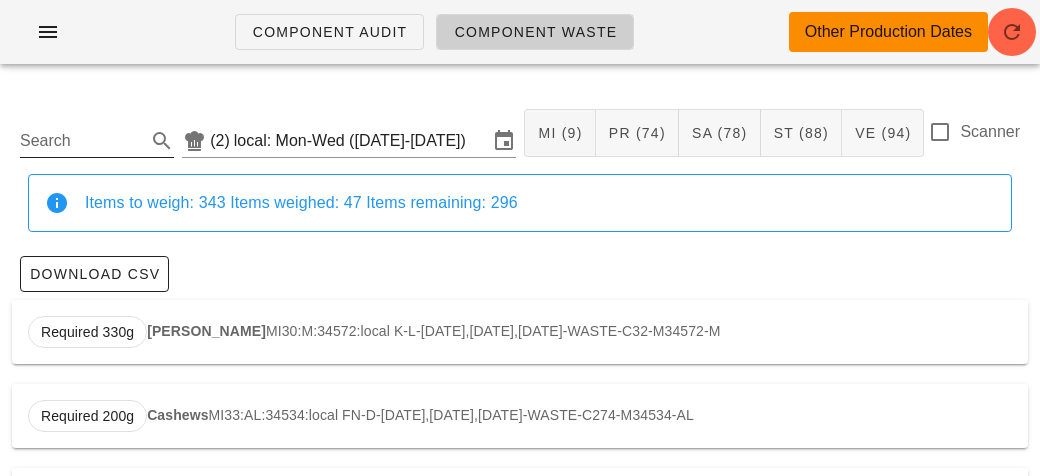 click on "Search" at bounding box center (81, 141) 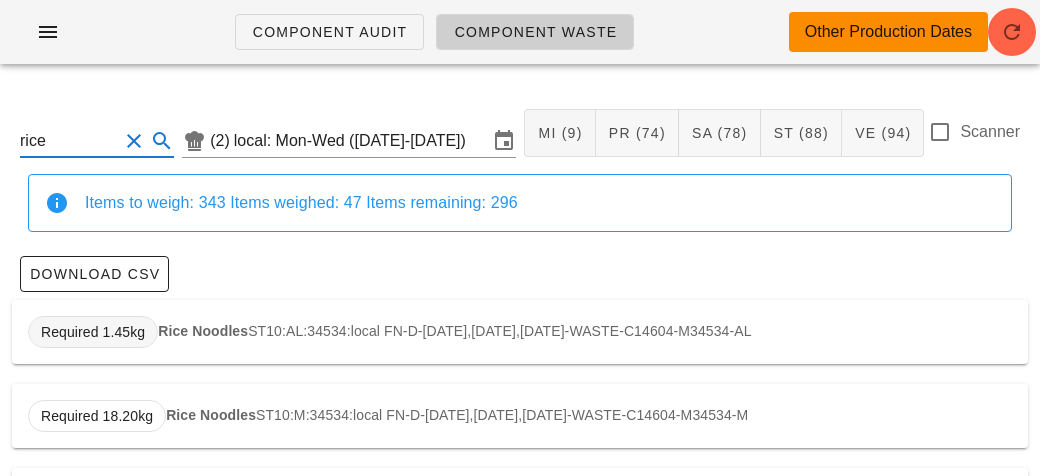 click on "Required 1.45kg" at bounding box center [93, 332] 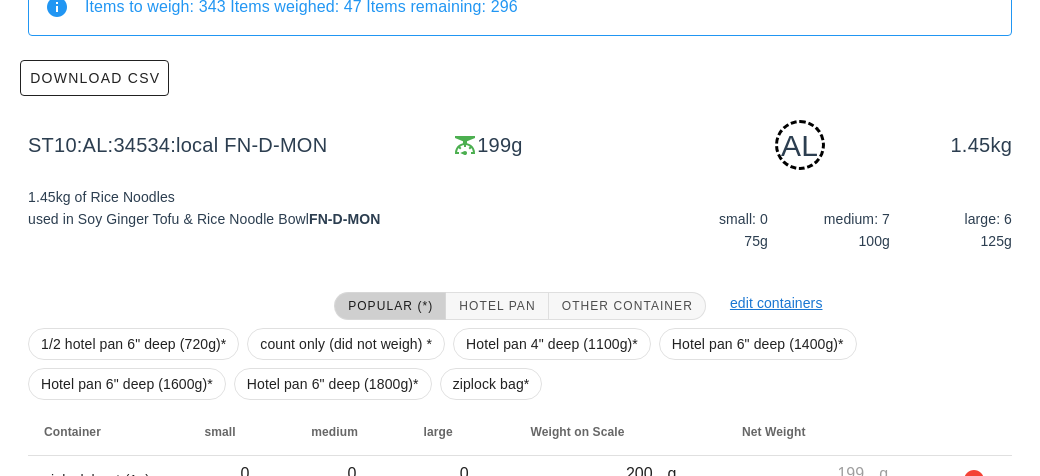 scroll, scrollTop: 302, scrollLeft: 0, axis: vertical 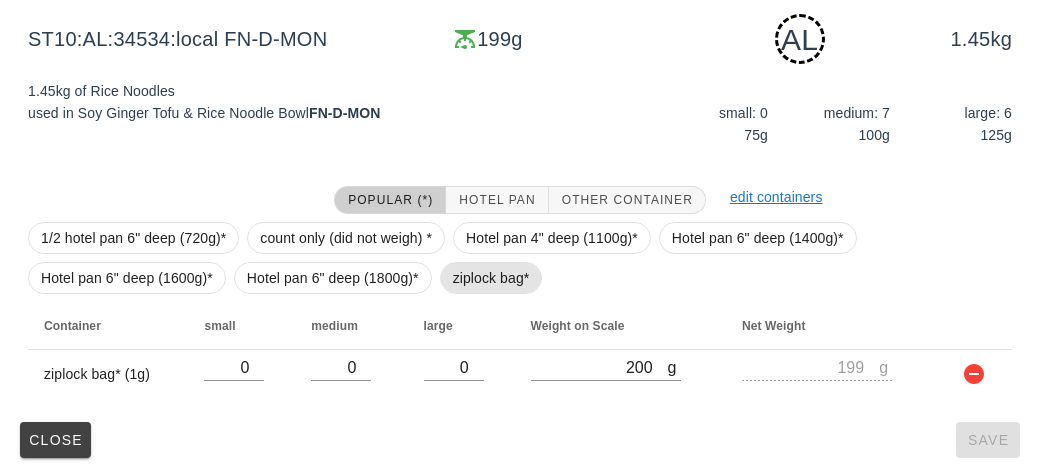 click on "ziplock bag*" at bounding box center [491, 278] 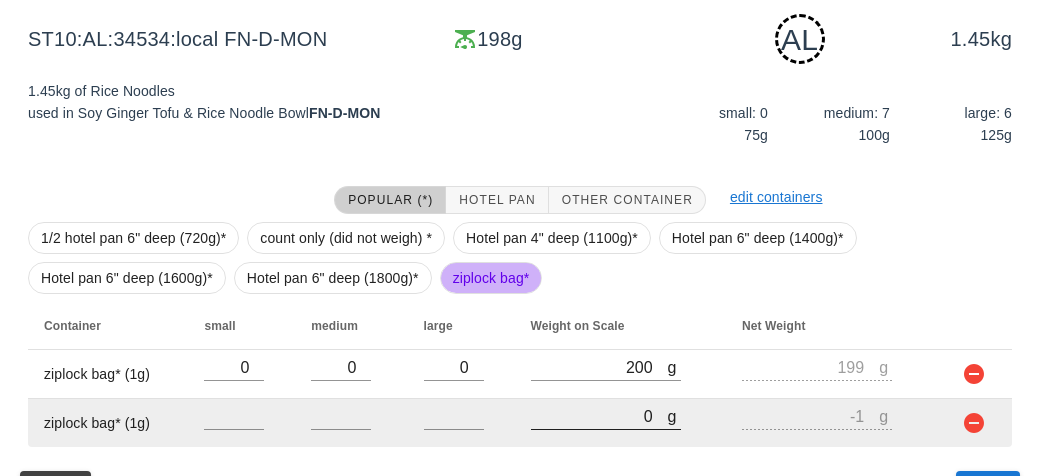 click on "0" at bounding box center (599, 416) 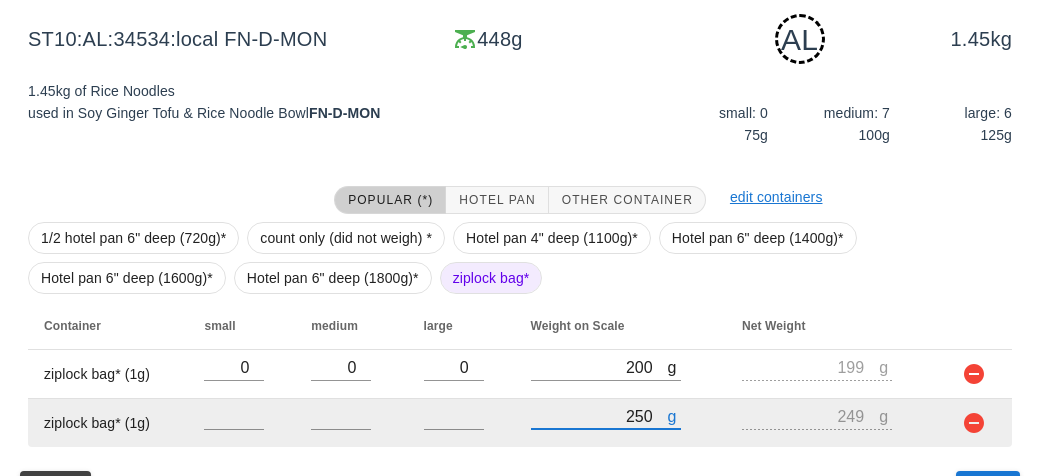 scroll, scrollTop: 350, scrollLeft: 0, axis: vertical 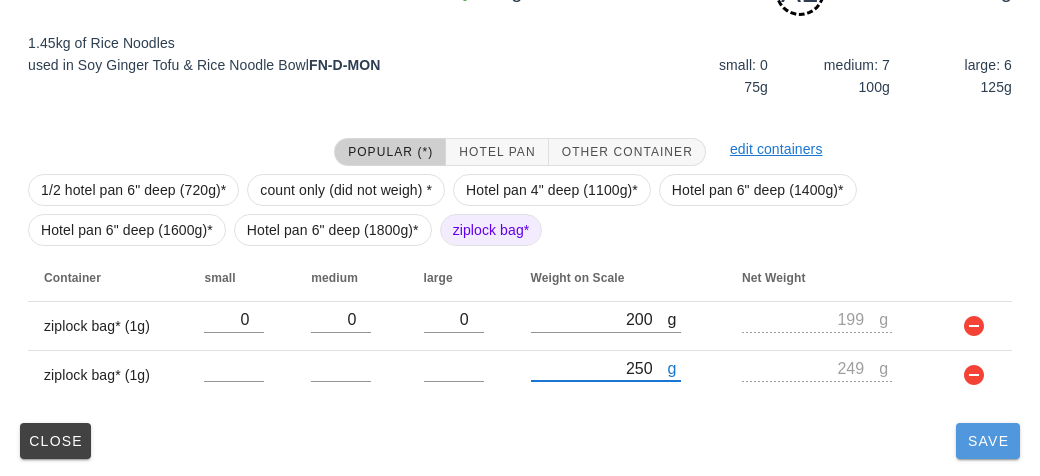 click on "Save" at bounding box center [988, 441] 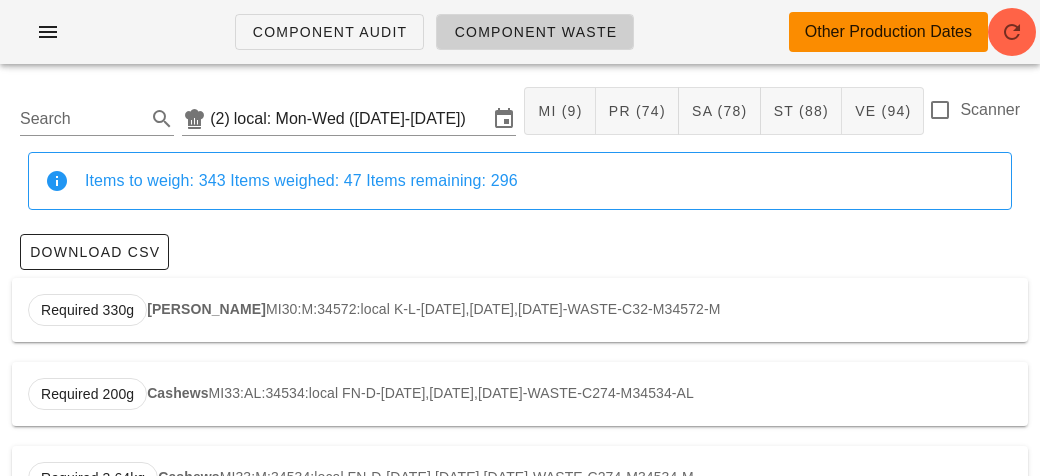 scroll, scrollTop: 0, scrollLeft: 0, axis: both 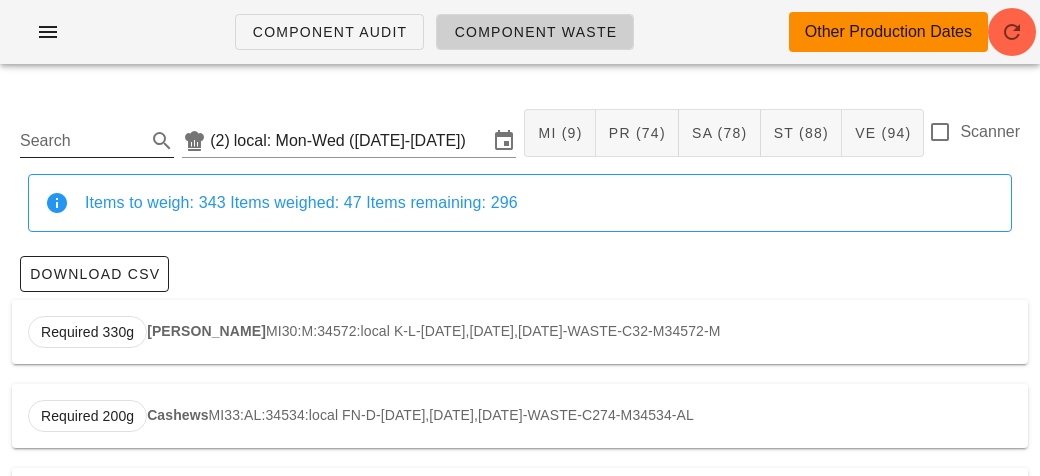 click on "Search" at bounding box center (81, 141) 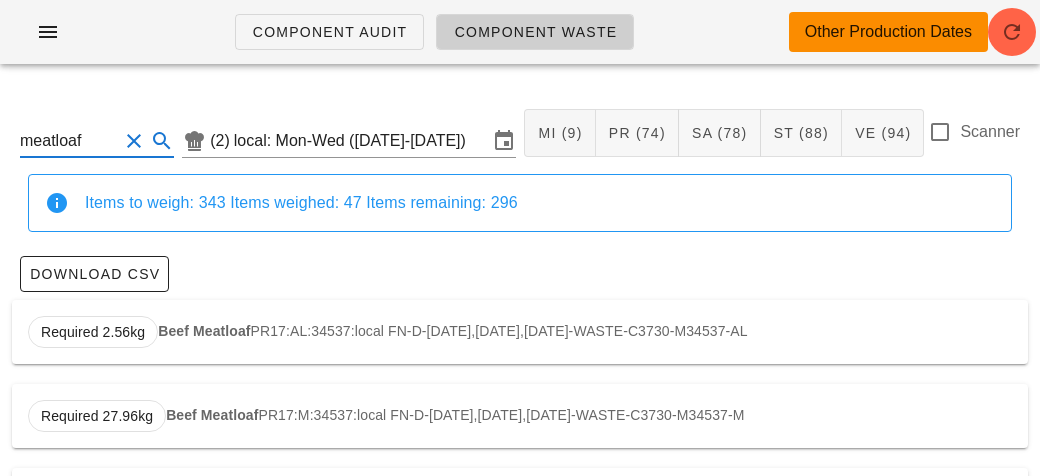 click on "Beef Meatloaf" at bounding box center (204, 331) 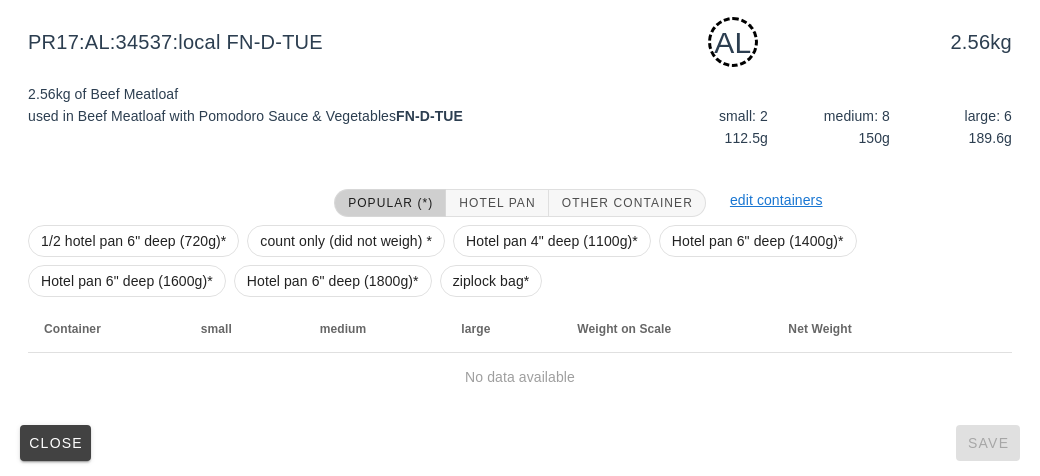 scroll, scrollTop: 302, scrollLeft: 0, axis: vertical 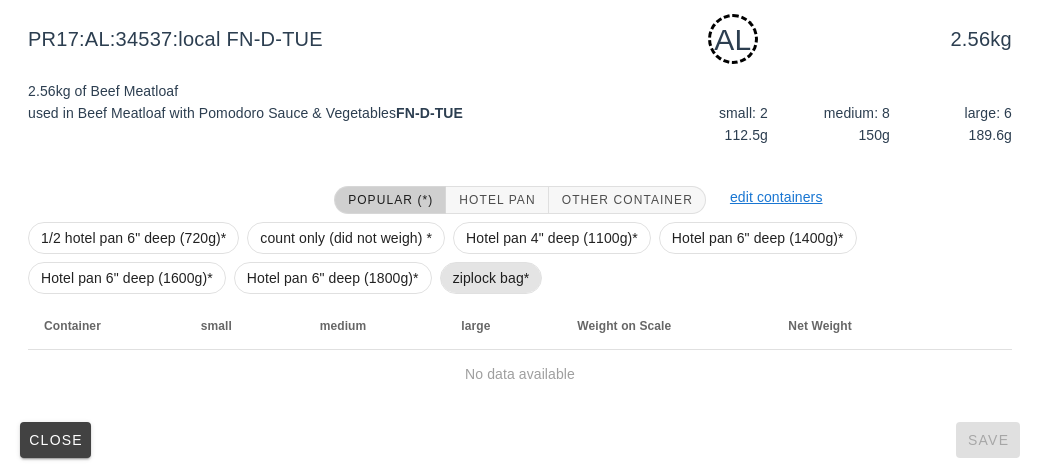 click on "ziplock bag*" at bounding box center [491, 278] 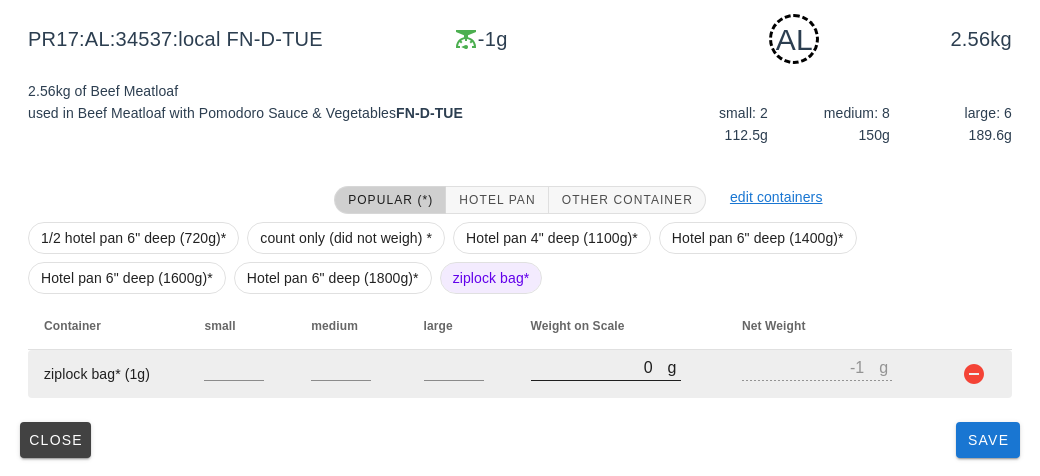 click on "0" at bounding box center (599, 367) 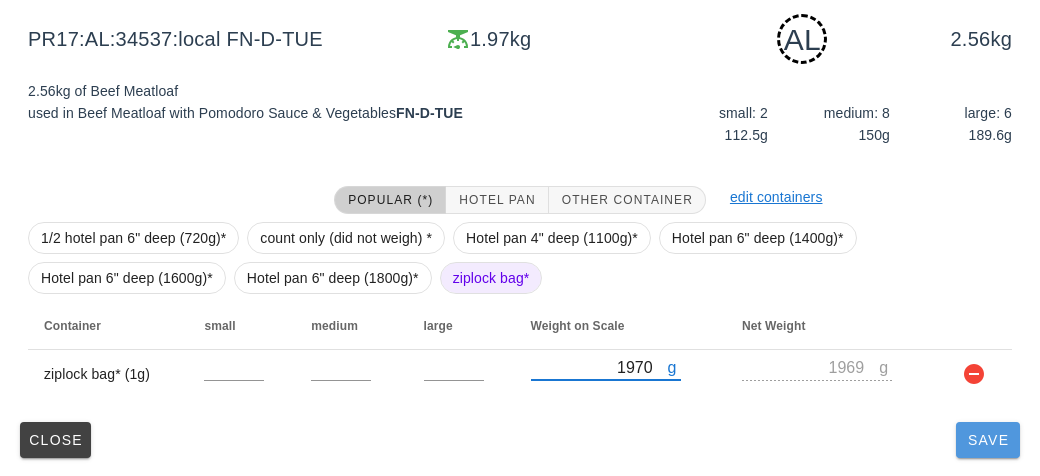 click on "Save" at bounding box center (988, 440) 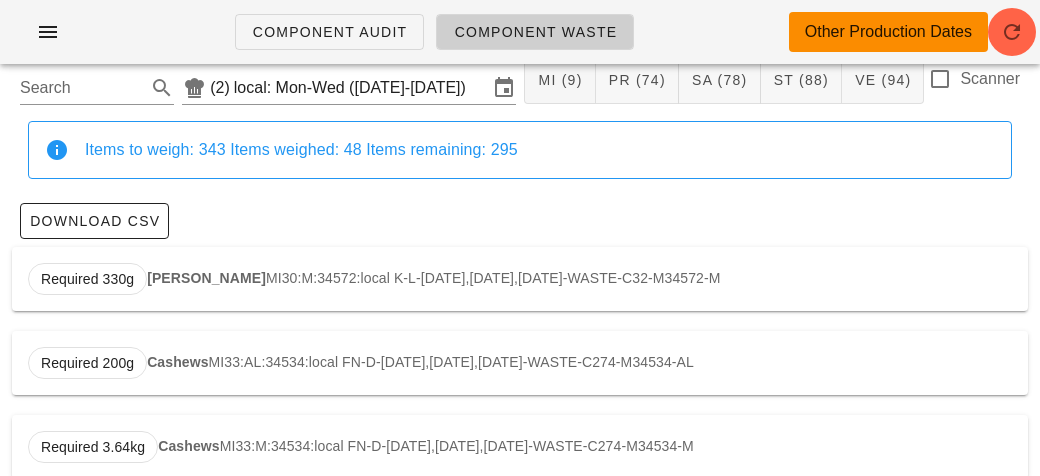 scroll, scrollTop: 0, scrollLeft: 0, axis: both 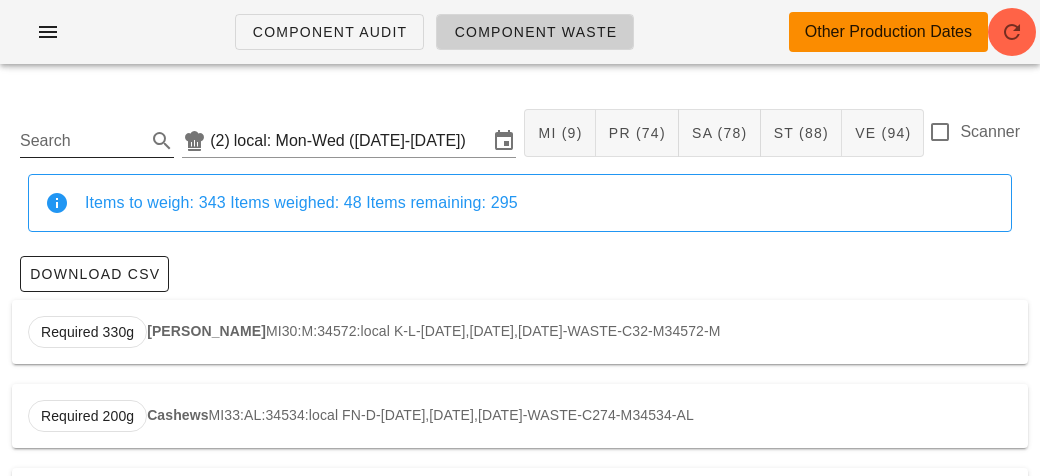 click on "Search" at bounding box center [81, 141] 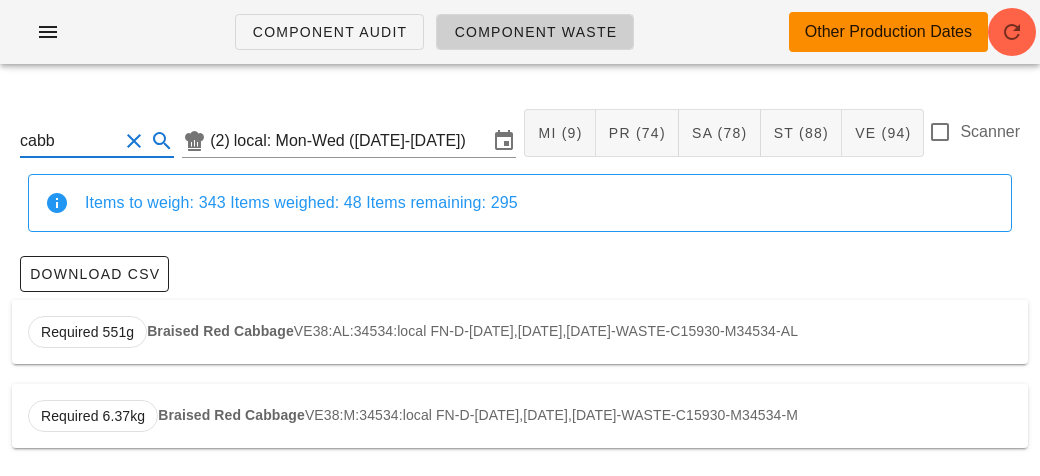 scroll, scrollTop: 3, scrollLeft: 0, axis: vertical 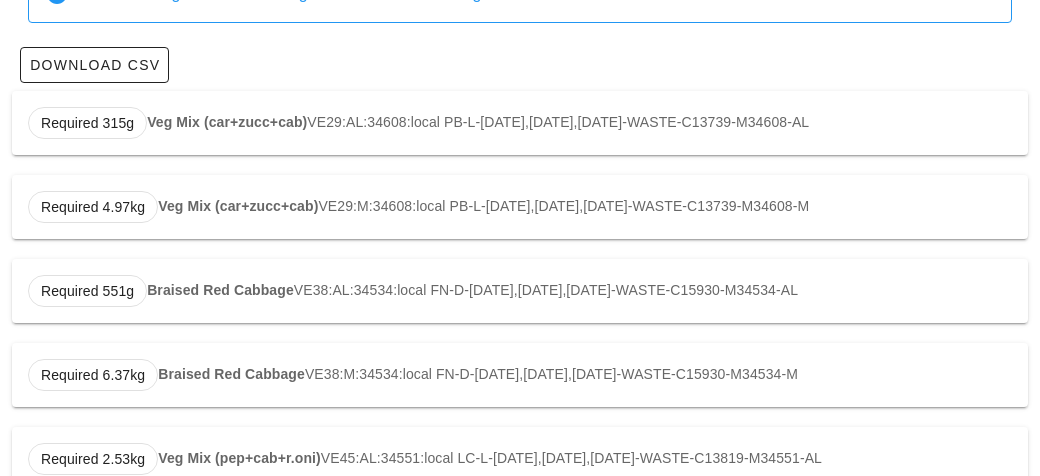 click on "Required 315g Veg Mix (car+zucc+cab)  VE29:AL:34608:local PB-L-[DATE],[DATE],[DATE]-WASTE-C13739-M34608-AL" at bounding box center [520, 123] 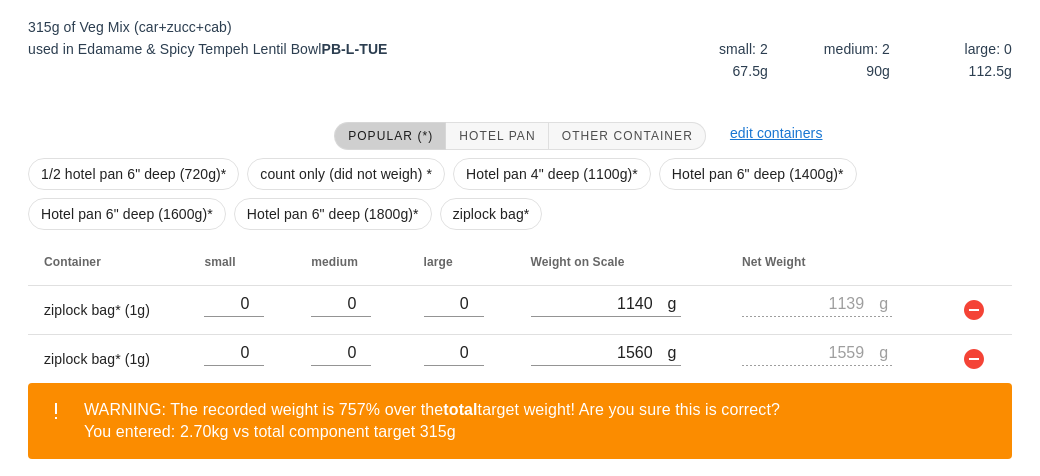 scroll, scrollTop: 443, scrollLeft: 0, axis: vertical 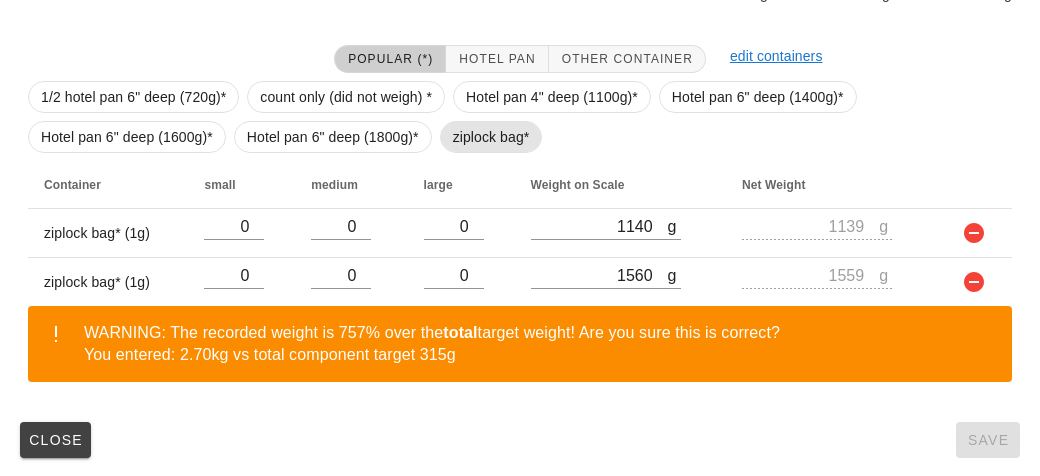 click on "ziplock bag*" at bounding box center (491, 137) 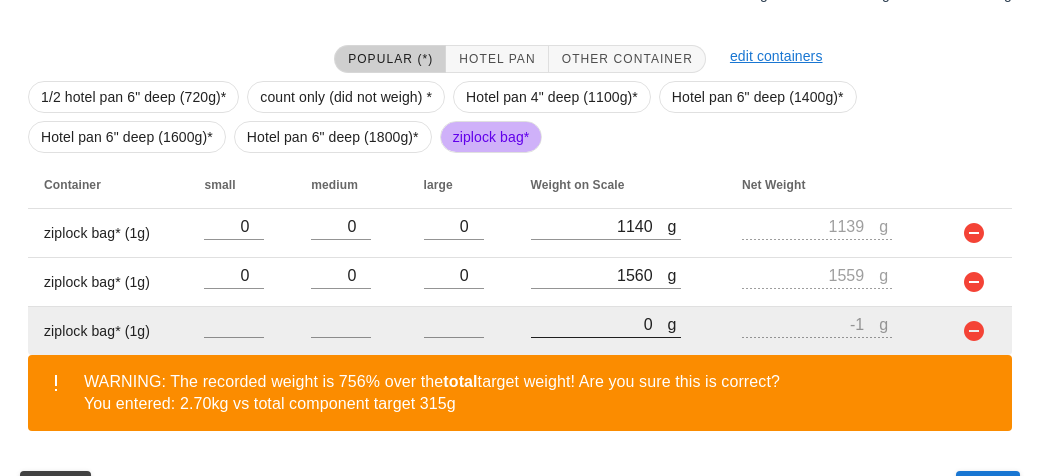 click on "0" at bounding box center [599, 324] 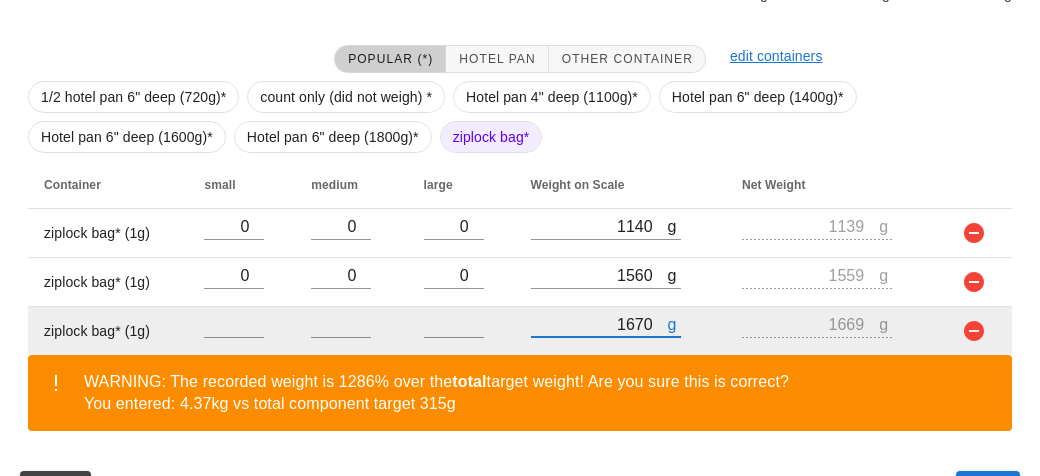 scroll, scrollTop: 491, scrollLeft: 0, axis: vertical 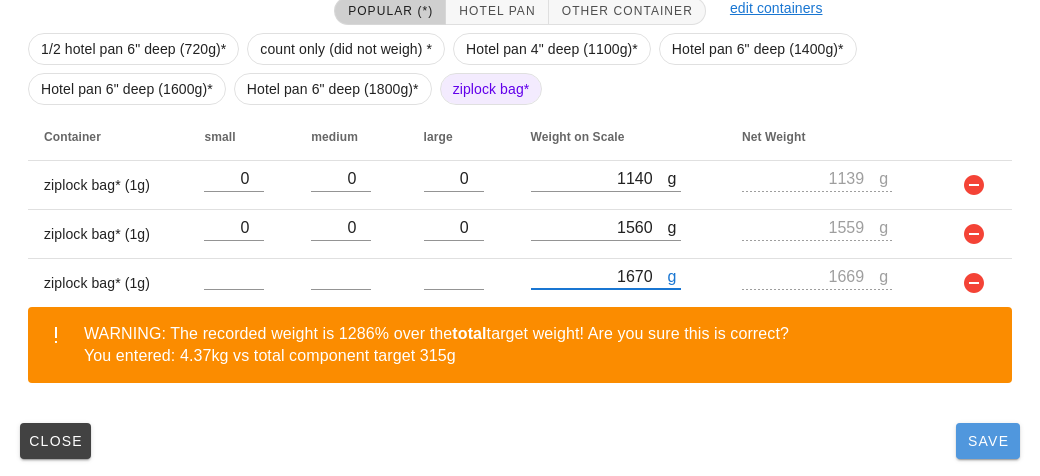 click on "Save" at bounding box center (988, 441) 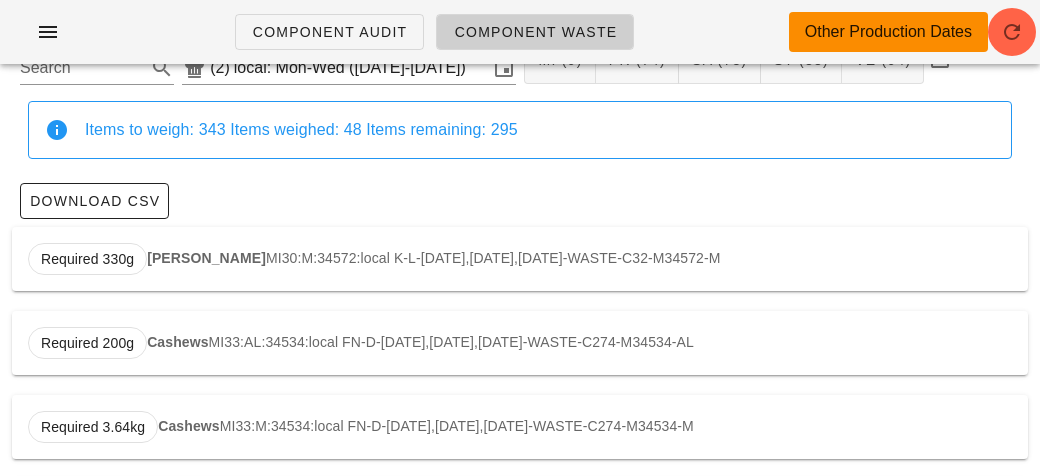 scroll, scrollTop: 0, scrollLeft: 0, axis: both 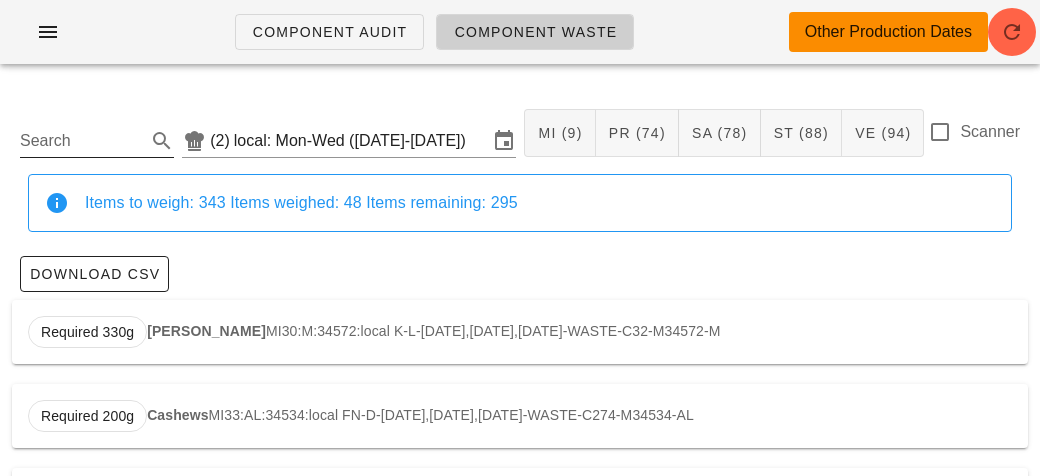 click on "Search" at bounding box center [81, 141] 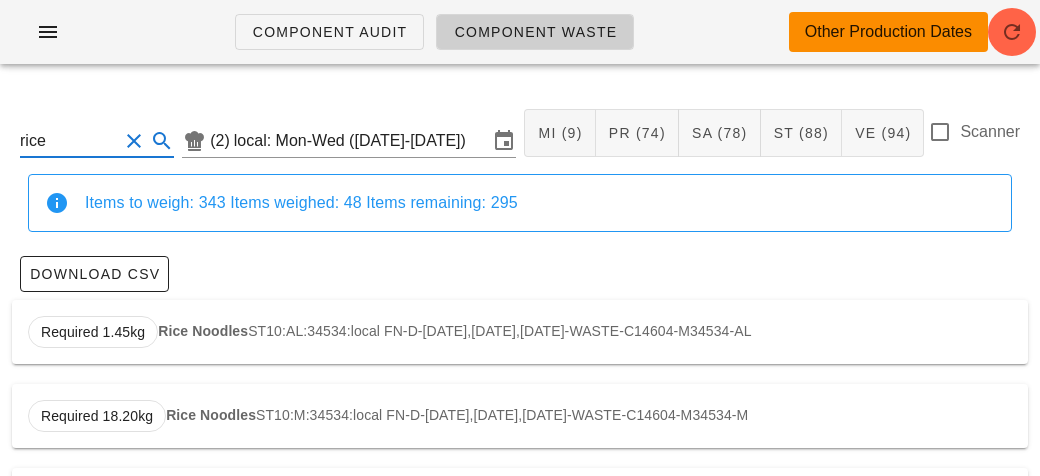click on "Required 1.45kg Rice Noodles  ST10:AL:34534:local FN-D-[DATE],[DATE],[DATE]-WASTE-C14604-M34534-AL" at bounding box center [520, 332] 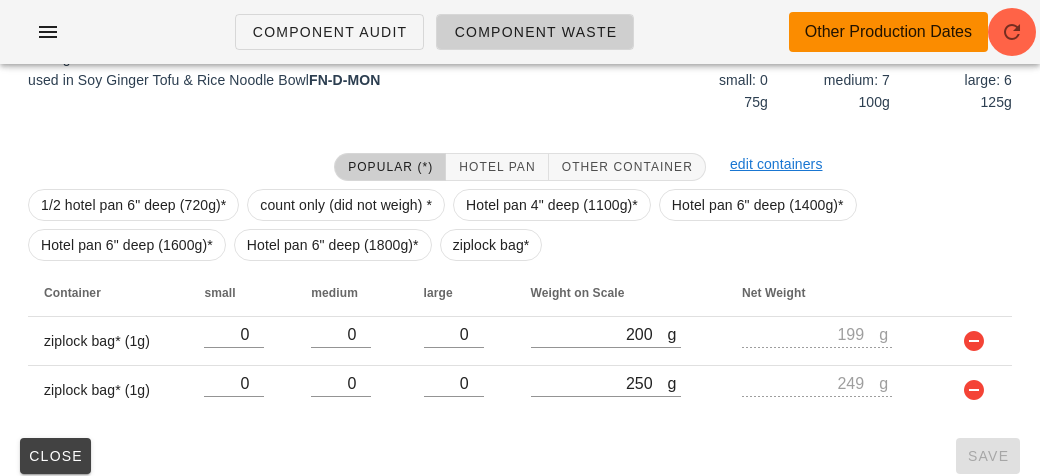 scroll, scrollTop: 323, scrollLeft: 0, axis: vertical 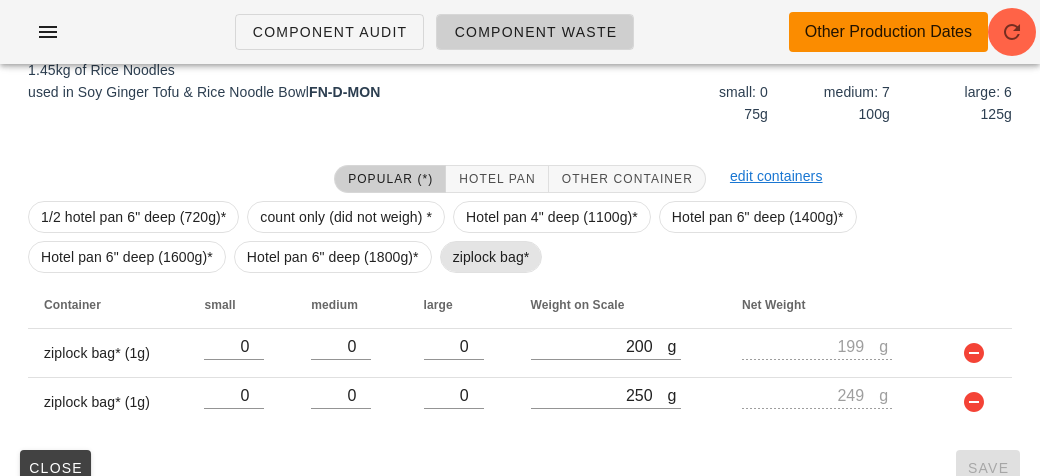 click on "ziplock bag*" at bounding box center (491, 257) 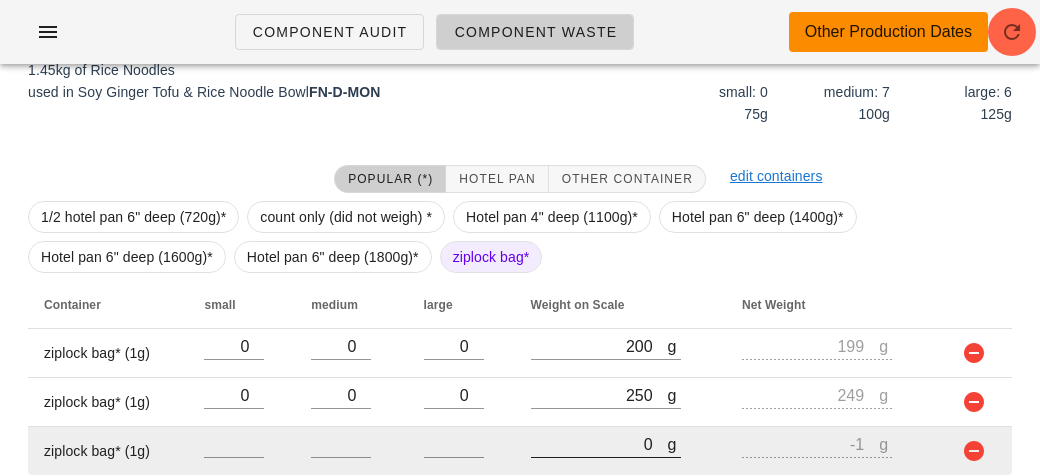 click on "0" at bounding box center [599, 444] 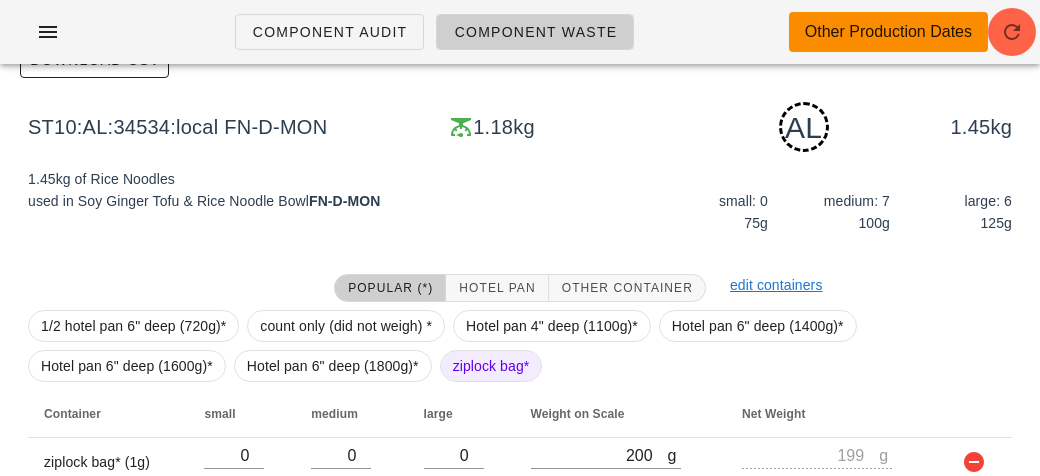 scroll, scrollTop: 400, scrollLeft: 0, axis: vertical 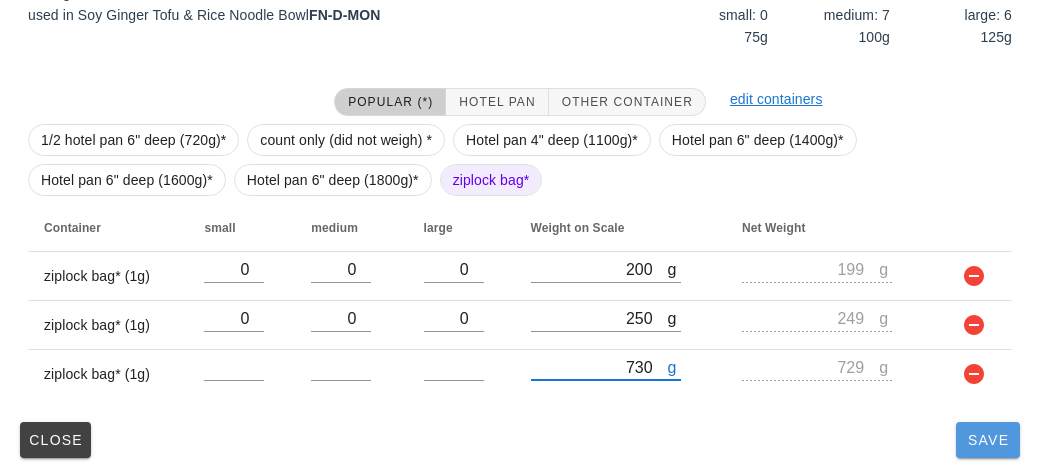 click on "Save" at bounding box center [988, 440] 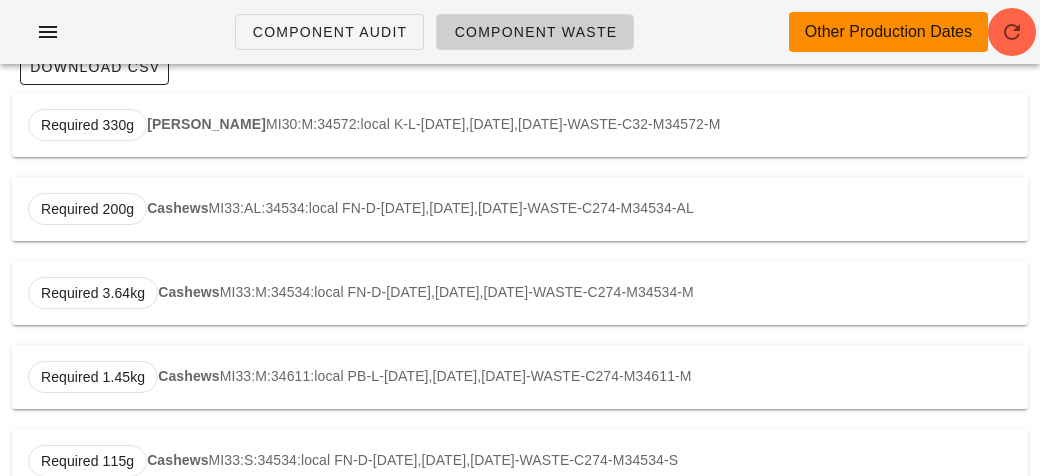 scroll, scrollTop: 0, scrollLeft: 0, axis: both 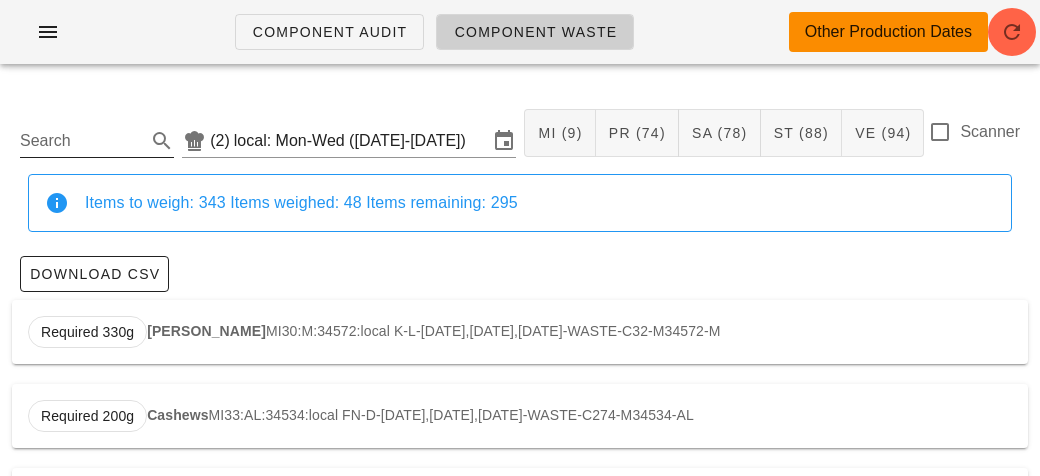 click on "Search" at bounding box center [81, 141] 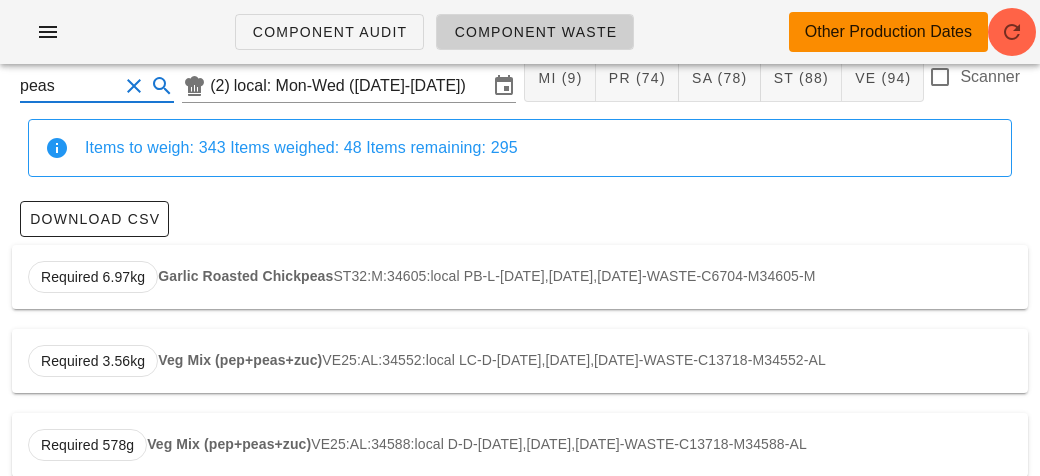 scroll, scrollTop: 0, scrollLeft: 0, axis: both 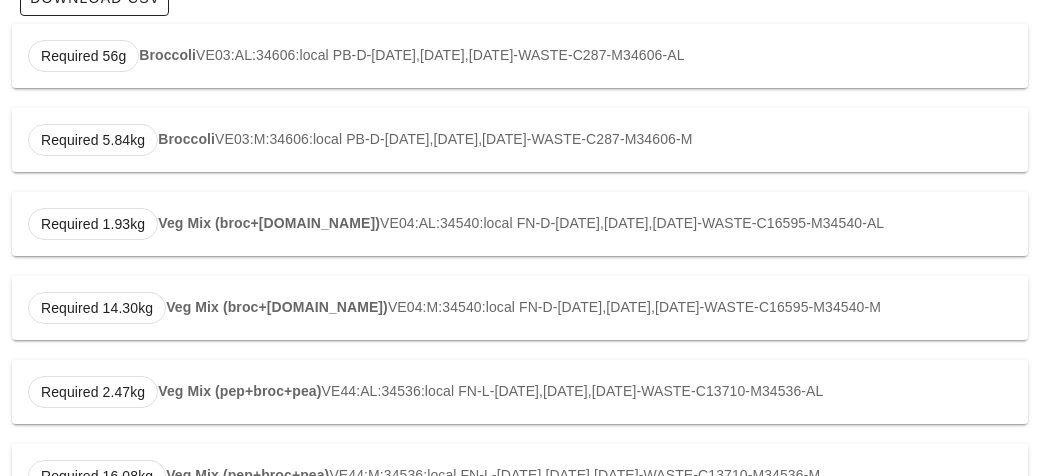 click on "Required 2.47kg Veg Mix (pep+broc+pea)  VE44:AL:34536:local FN-L-[DATE],[DATE],[DATE]-WASTE-C13710-M34536-AL" at bounding box center (520, 392) 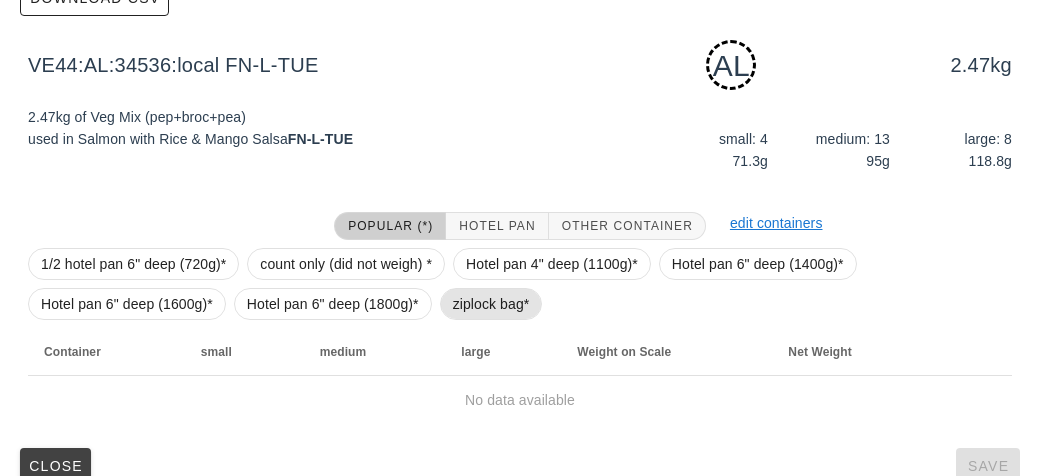 click on "ziplock bag*" at bounding box center [491, 304] 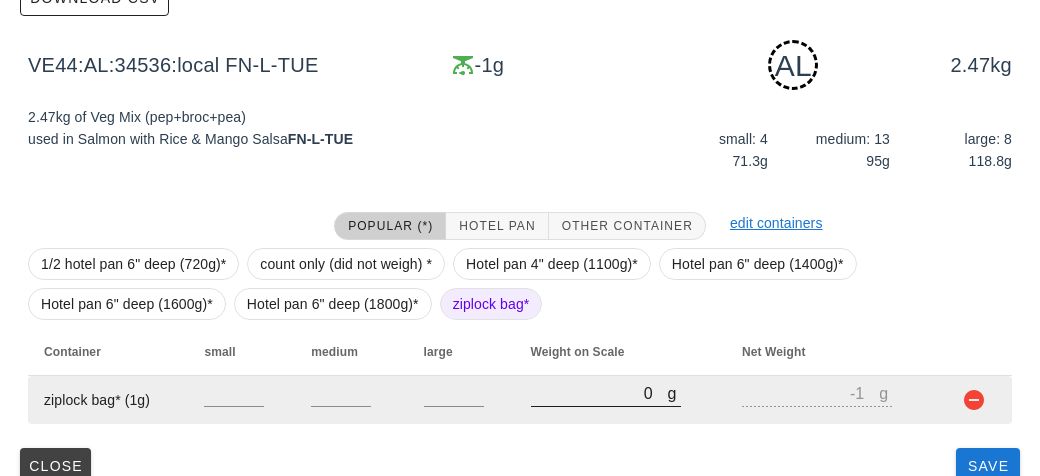 click on "0" at bounding box center (599, 393) 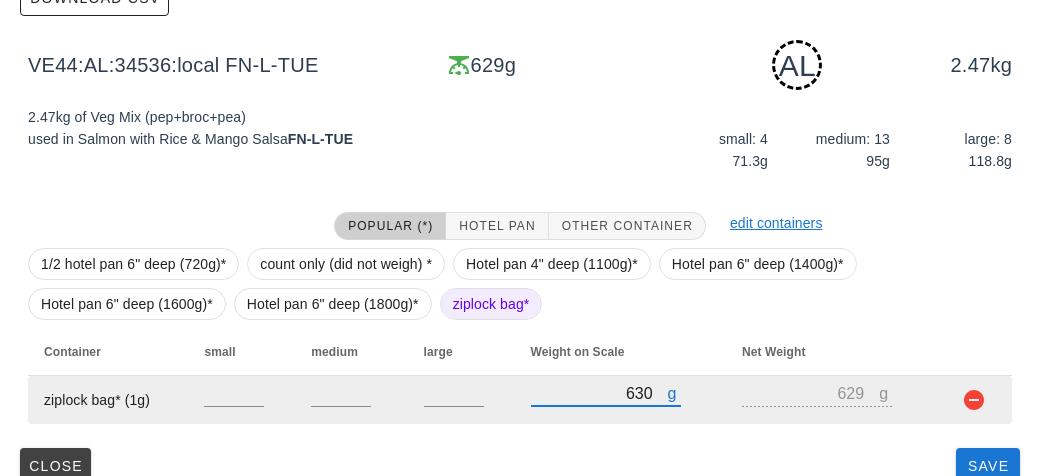 scroll, scrollTop: 302, scrollLeft: 0, axis: vertical 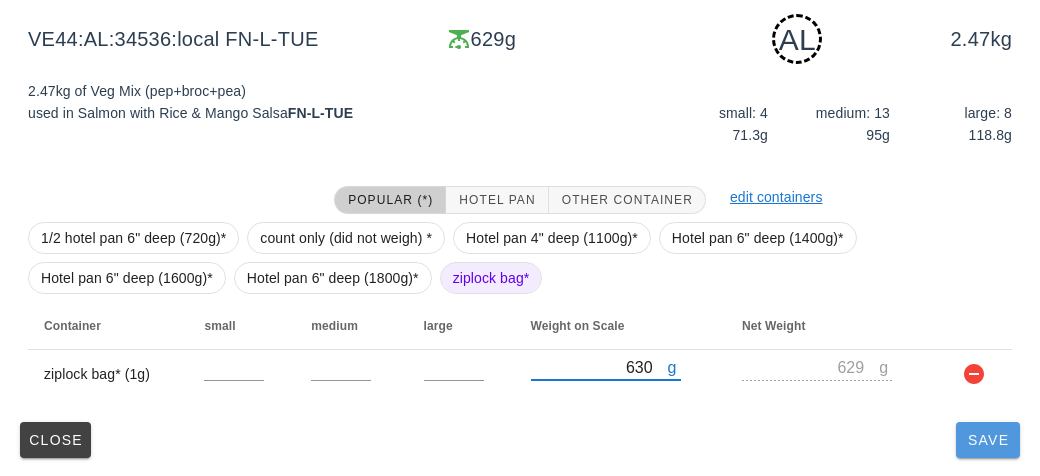 click on "Save" at bounding box center [988, 440] 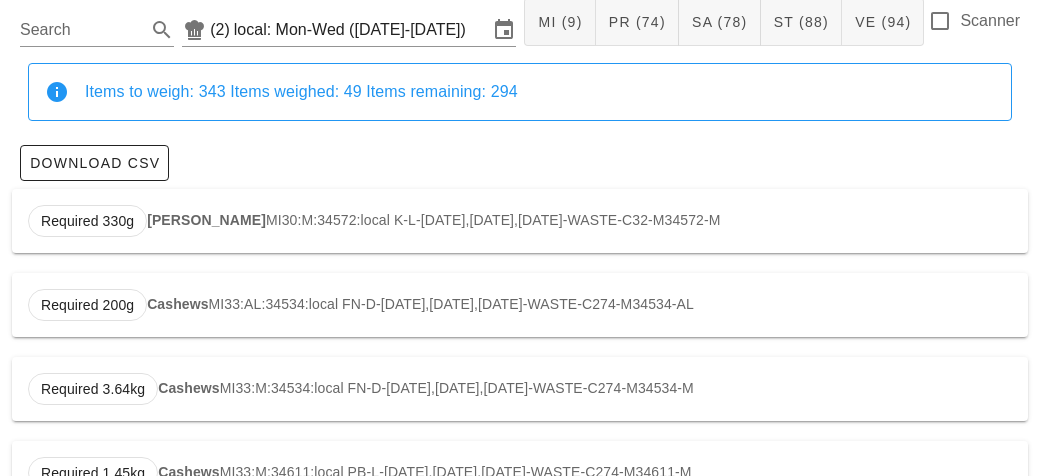 scroll, scrollTop: 0, scrollLeft: 0, axis: both 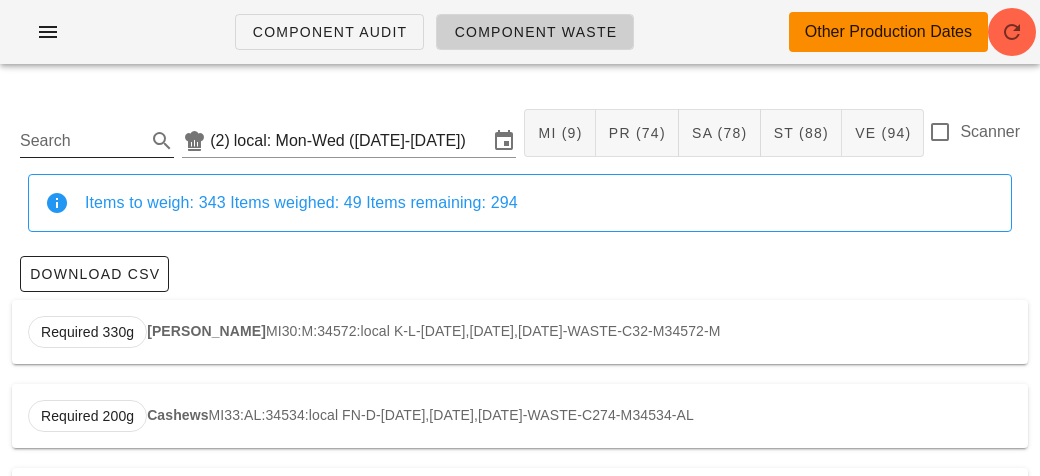 click on "Search" at bounding box center [81, 141] 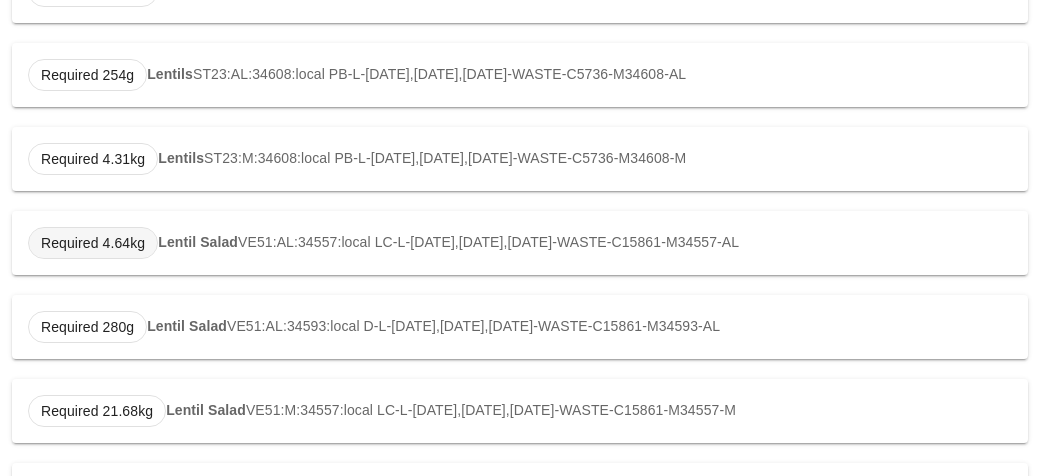 click on "Required 4.64kg" at bounding box center (93, 243) 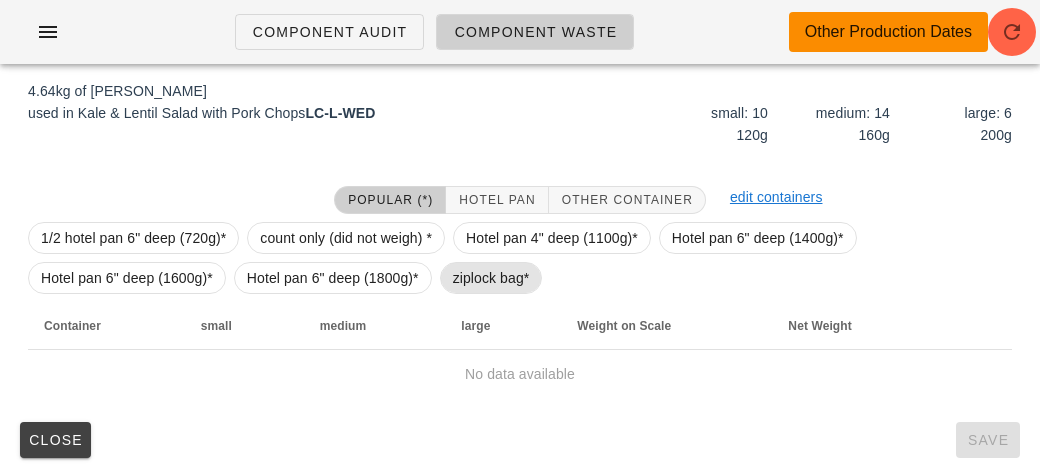click on "ziplock bag*" at bounding box center (491, 278) 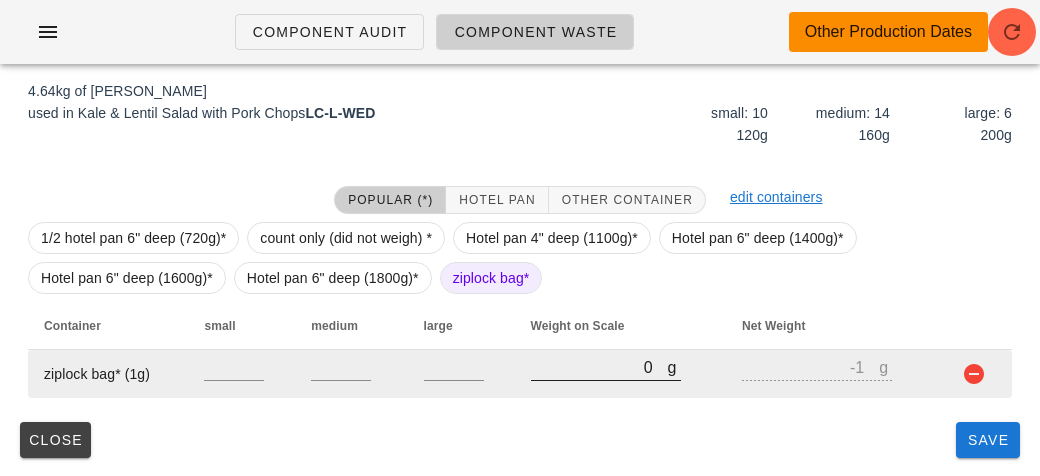 click on "0" at bounding box center (599, 367) 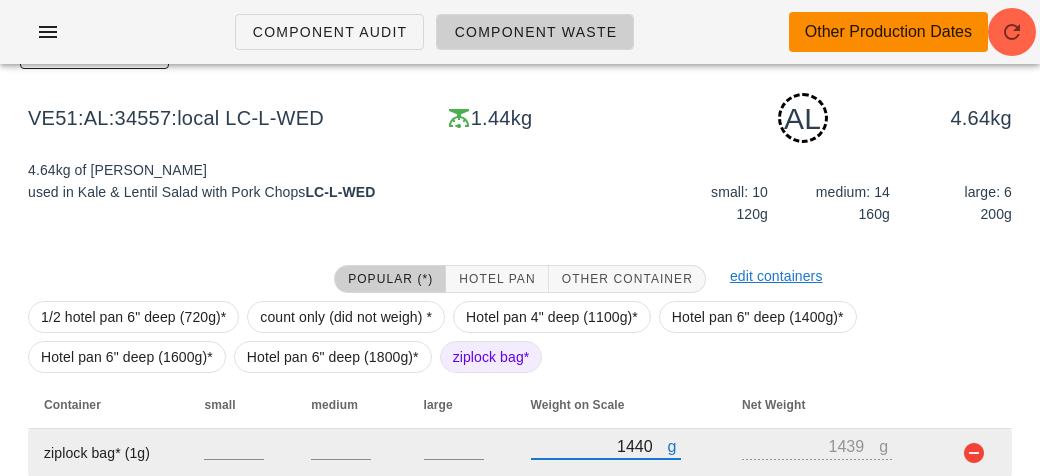 scroll, scrollTop: 302, scrollLeft: 0, axis: vertical 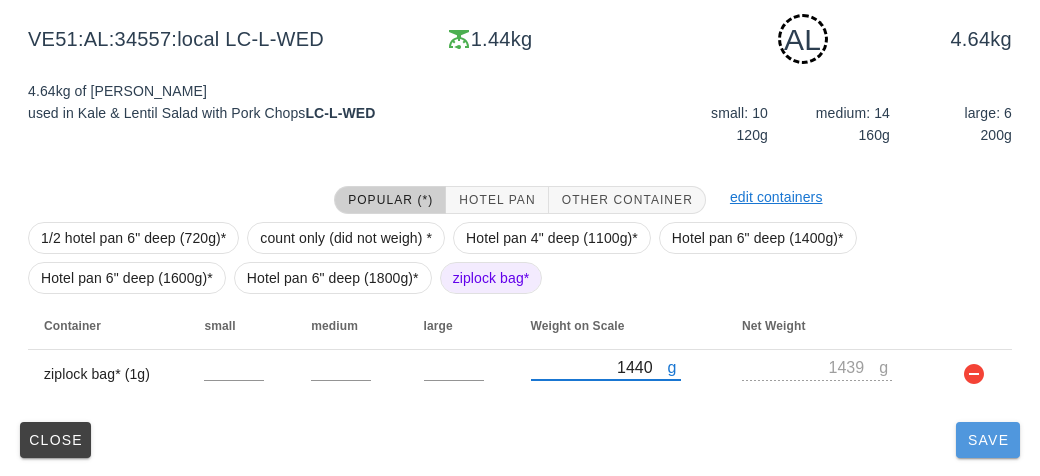 click on "Save" at bounding box center (988, 440) 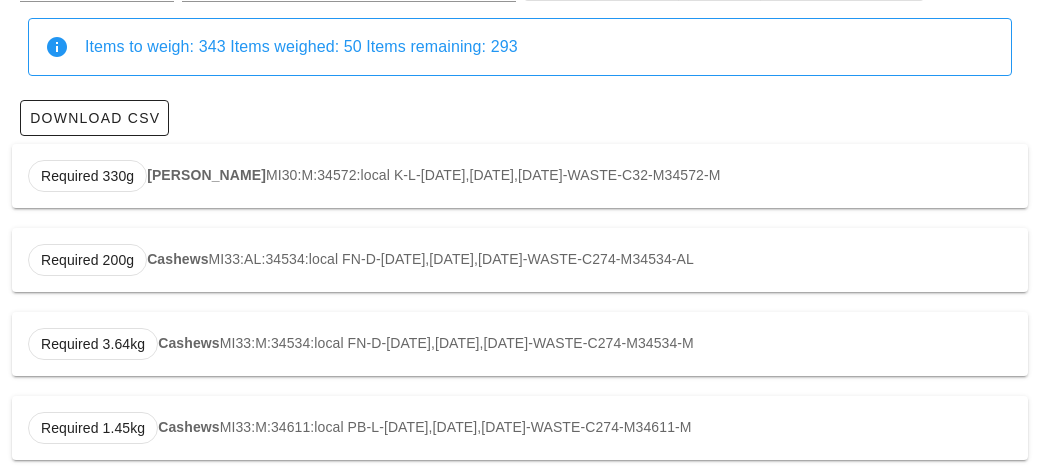 scroll, scrollTop: 0, scrollLeft: 0, axis: both 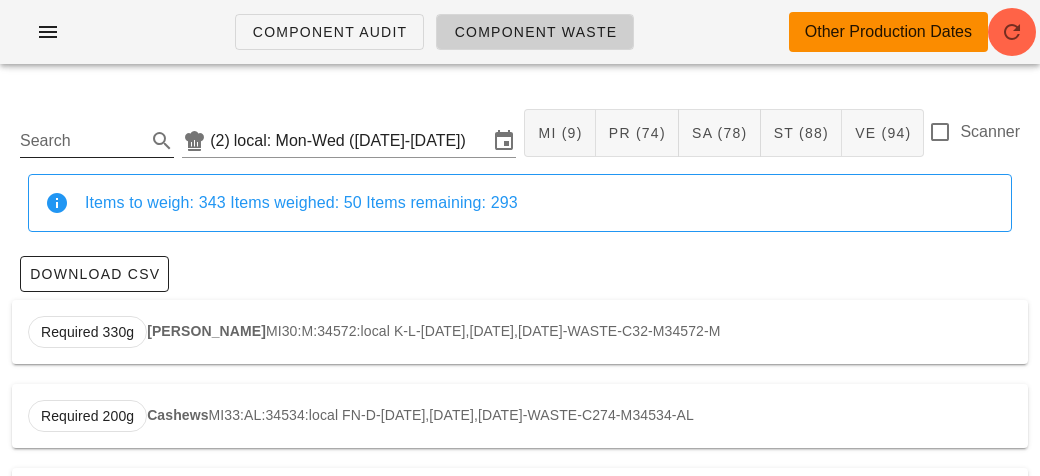 click on "Search" at bounding box center (81, 141) 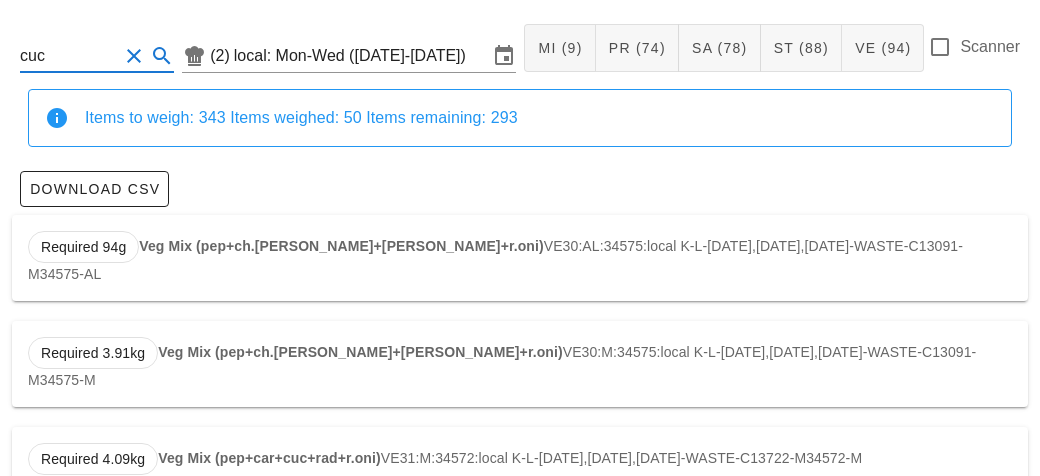 scroll, scrollTop: 86, scrollLeft: 0, axis: vertical 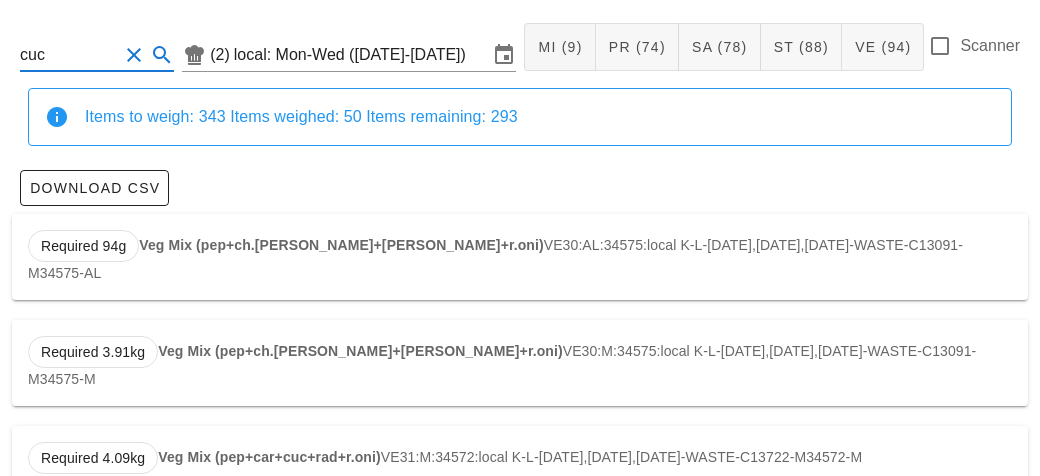 click on "Veg Mix (pep+ch.[PERSON_NAME]+[PERSON_NAME]+r.oni)" at bounding box center [341, 245] 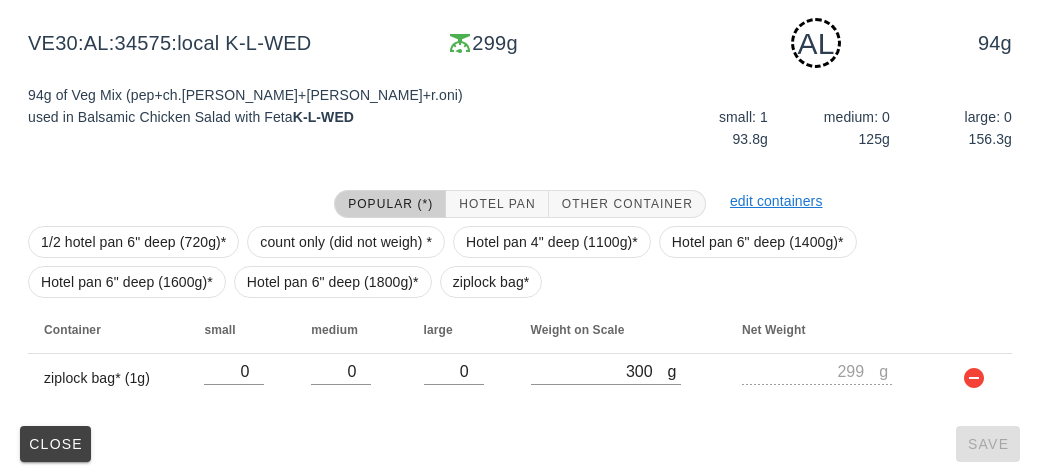 scroll, scrollTop: 302, scrollLeft: 0, axis: vertical 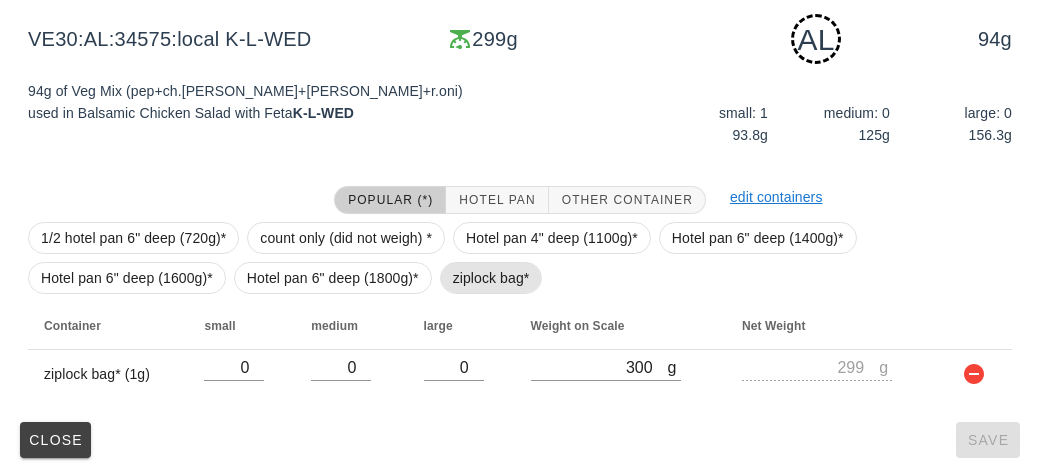 click on "ziplock bag*" at bounding box center [491, 278] 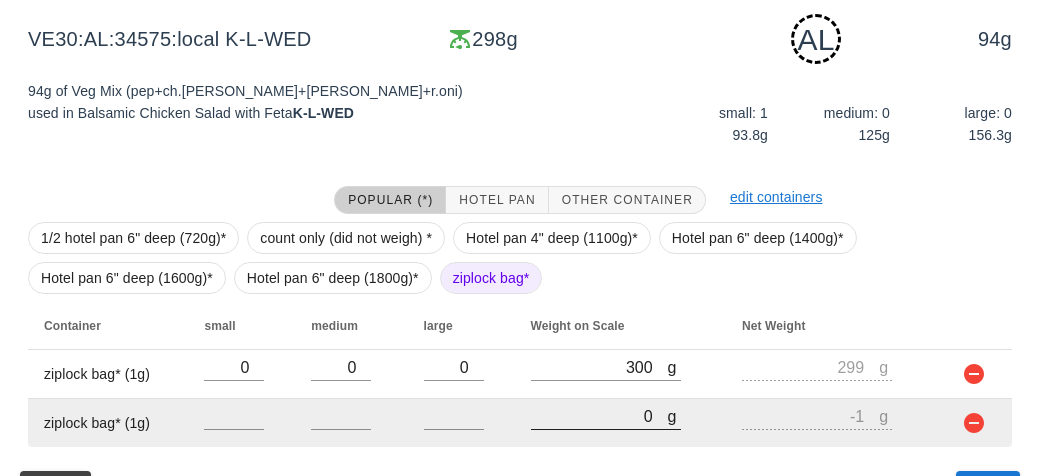 click on "0" at bounding box center (599, 416) 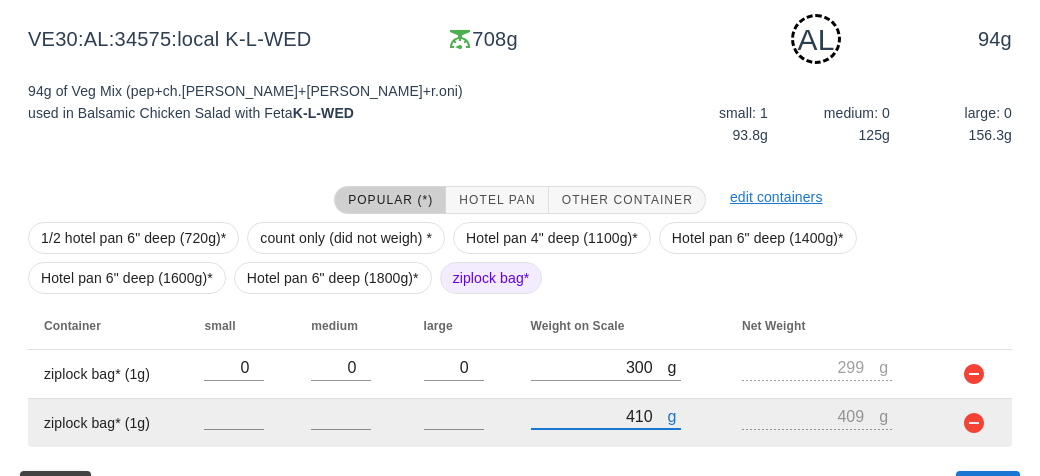 scroll, scrollTop: 350, scrollLeft: 0, axis: vertical 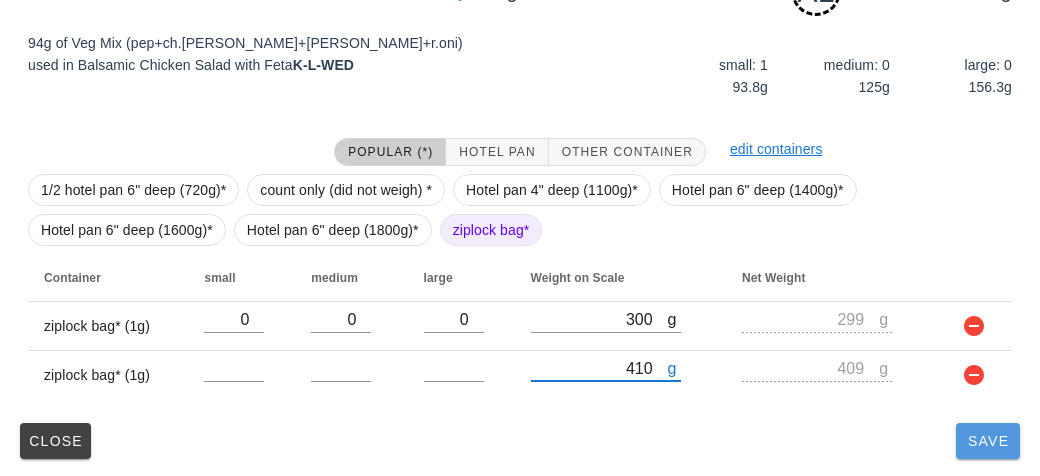 click on "Save" at bounding box center (988, 441) 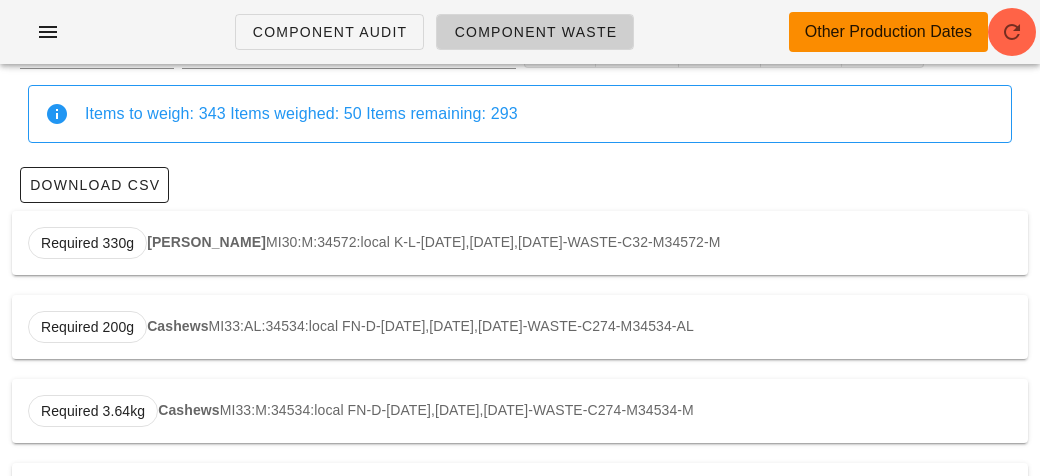 scroll, scrollTop: 0, scrollLeft: 0, axis: both 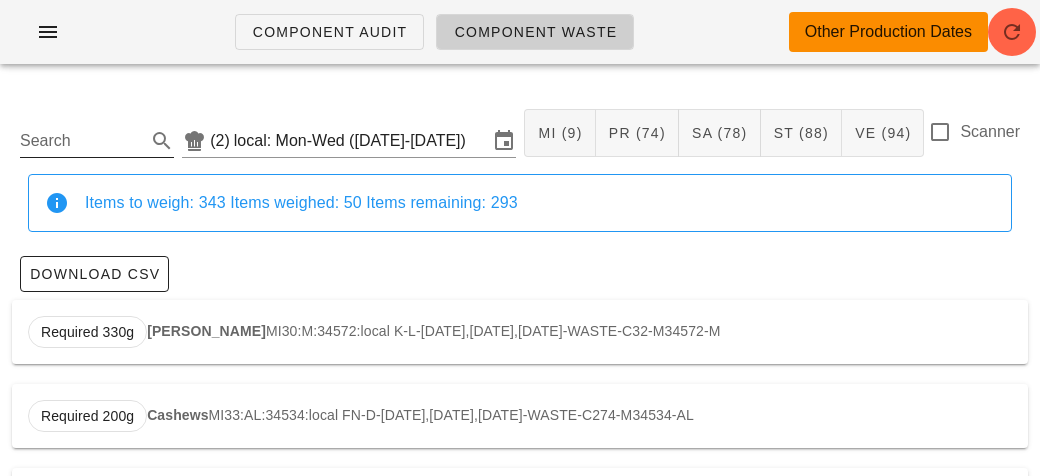 click on "Search" at bounding box center [81, 141] 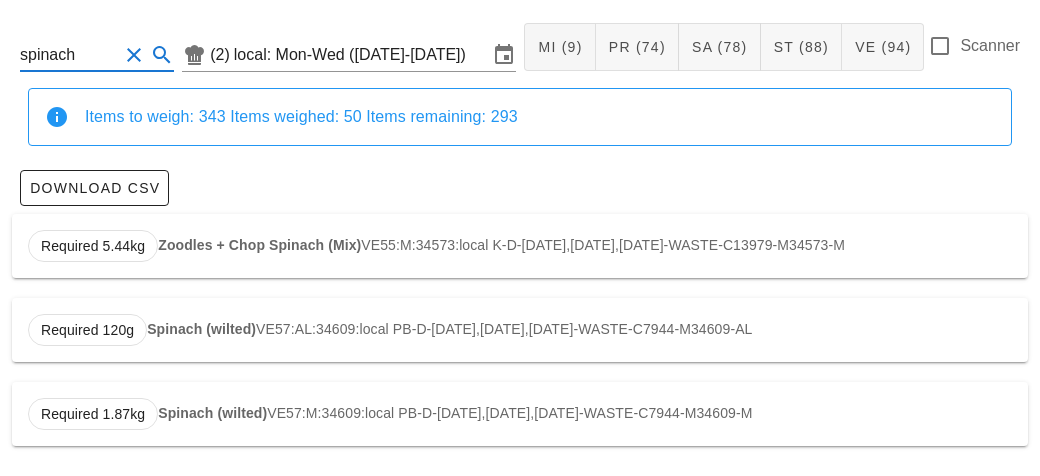 scroll, scrollTop: 83, scrollLeft: 0, axis: vertical 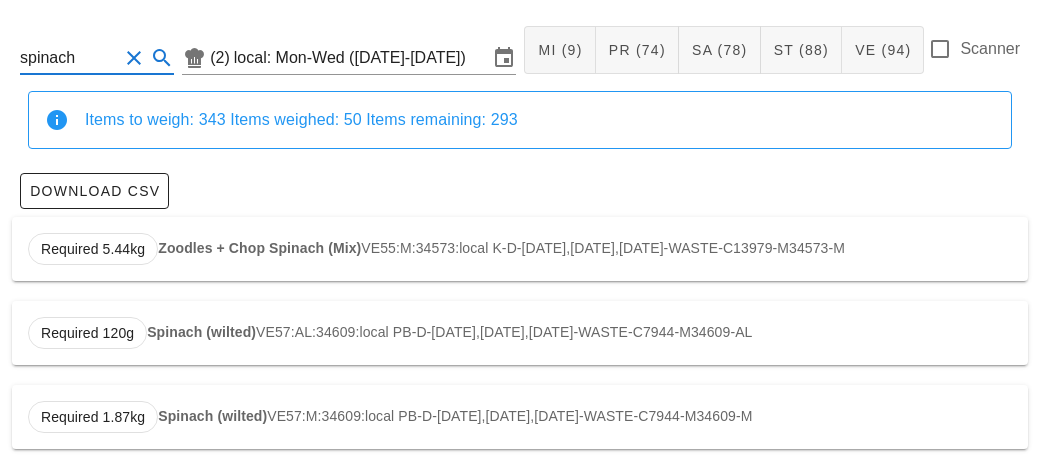 click on "Spinach (wilted)" at bounding box center [201, 332] 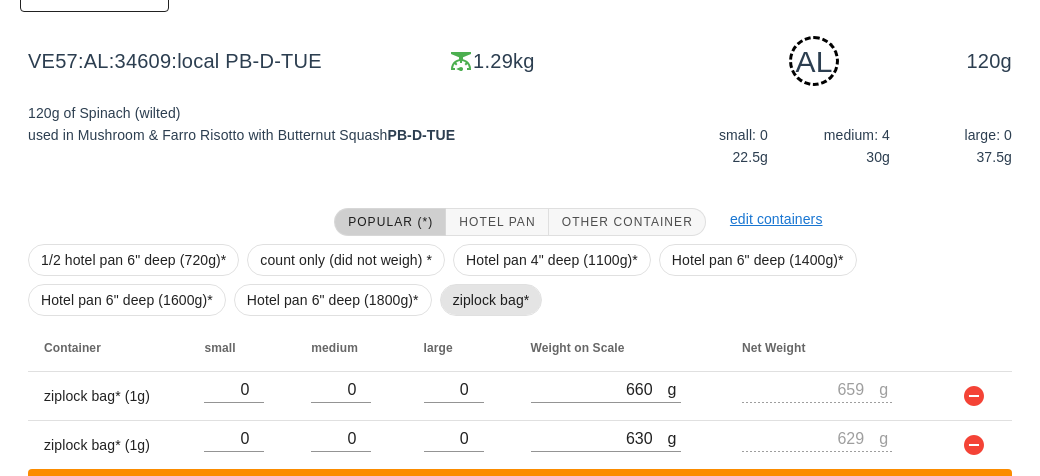 click on "ziplock bag*" at bounding box center (491, 300) 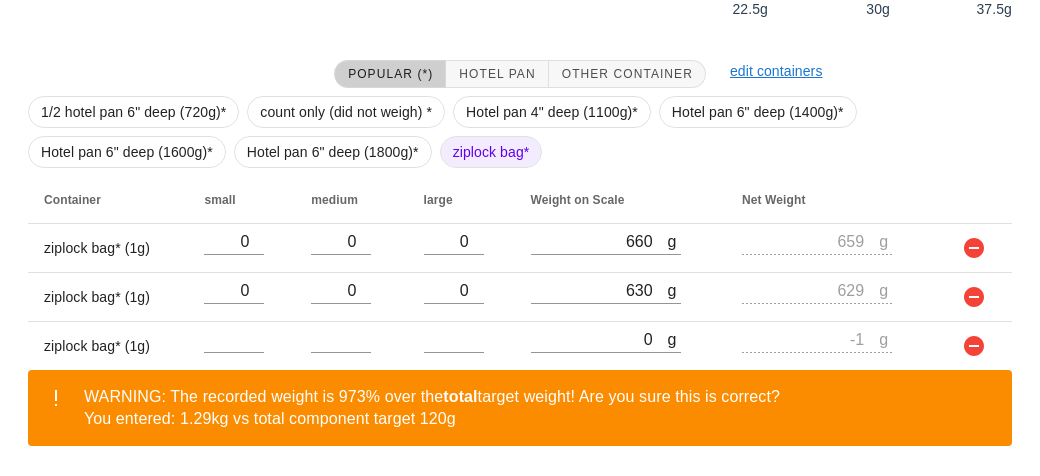 scroll, scrollTop: 445, scrollLeft: 0, axis: vertical 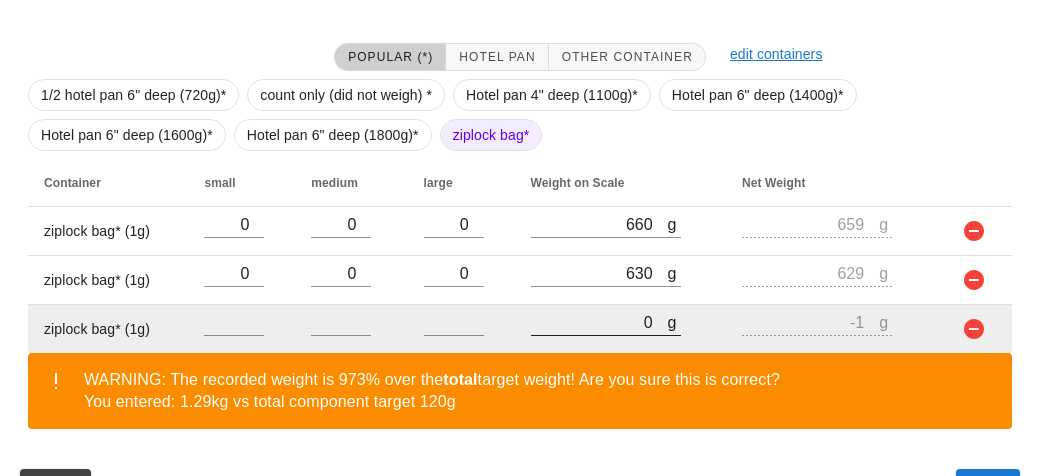 click on "0" at bounding box center (599, 322) 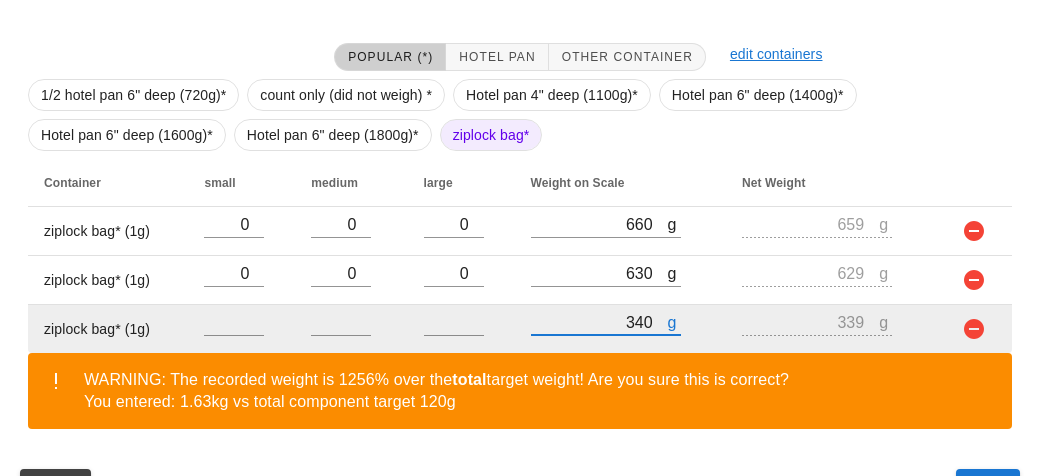scroll, scrollTop: 491, scrollLeft: 0, axis: vertical 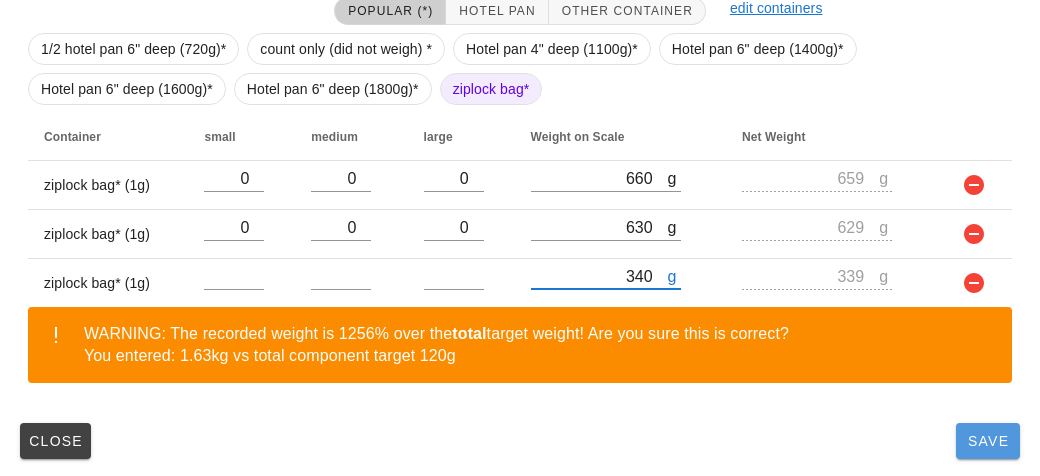 click on "Save" at bounding box center [988, 441] 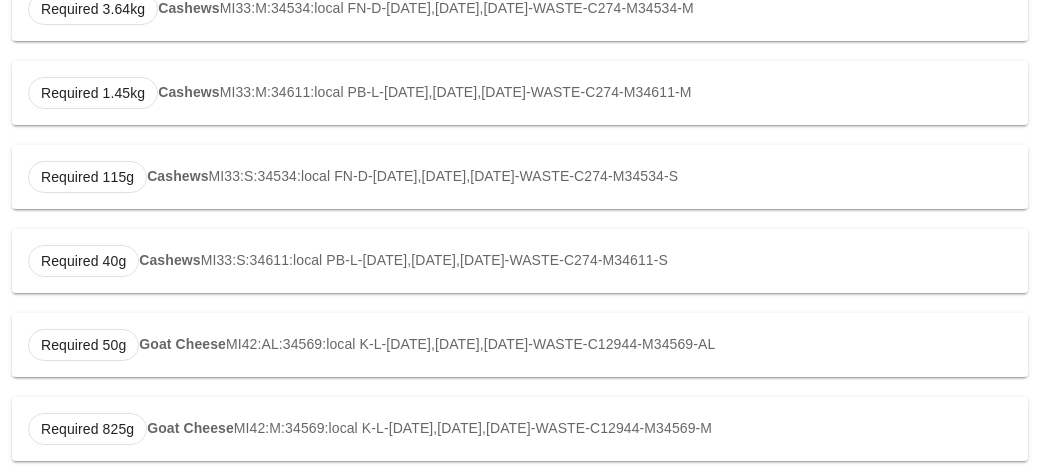 click on "Required 825g Goat Cheese  MI42:M:34569:local K-L-[DATE],[DATE],[DATE]-WASTE-C12944-M34569-M" at bounding box center (520, 429) 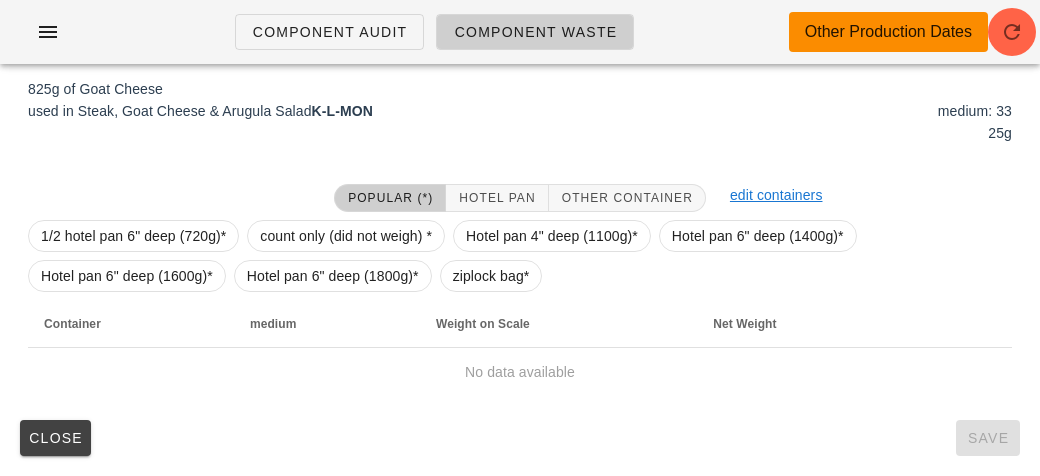 scroll, scrollTop: 284, scrollLeft: 0, axis: vertical 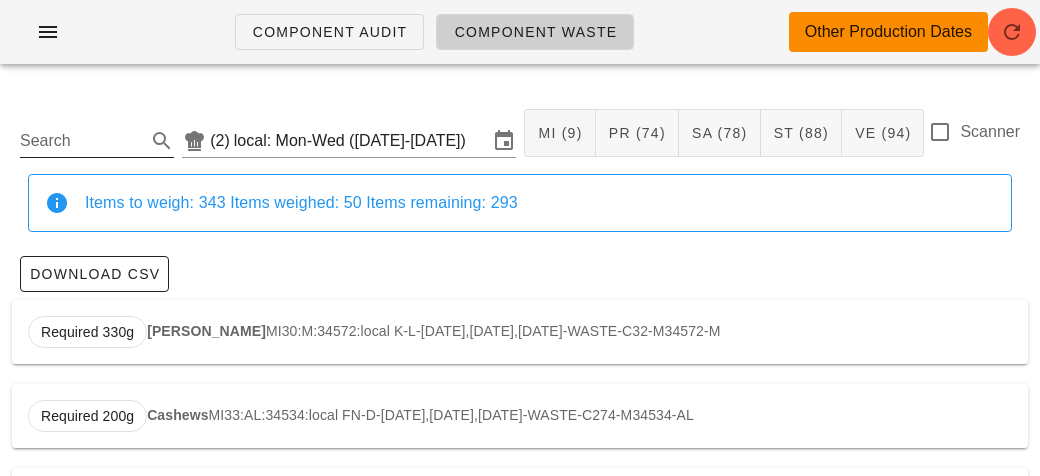 click on "Search" at bounding box center [81, 141] 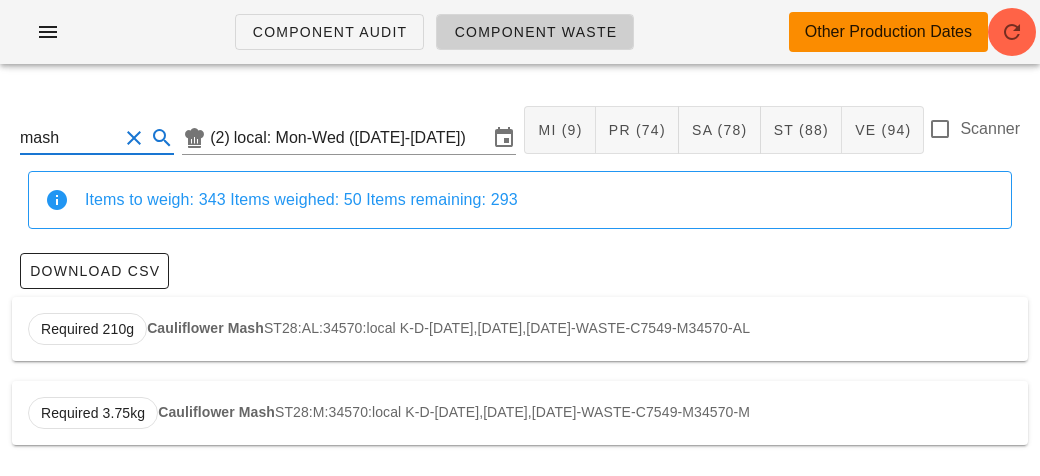 scroll, scrollTop: 0, scrollLeft: 0, axis: both 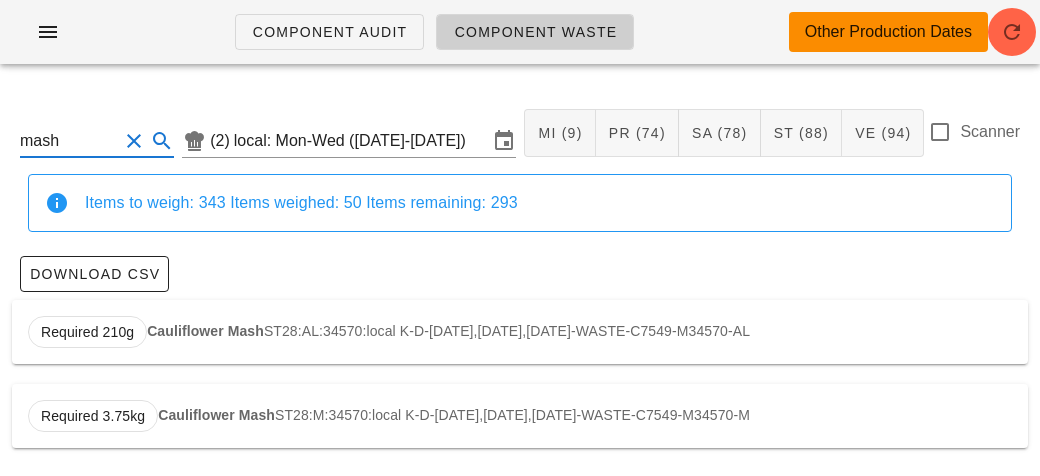 click on "Required 210g Cauliflower Mash  ST28:AL:34570:local K-D-[DATE],[DATE],[DATE]-WASTE-C7549-M34570-AL" at bounding box center (520, 332) 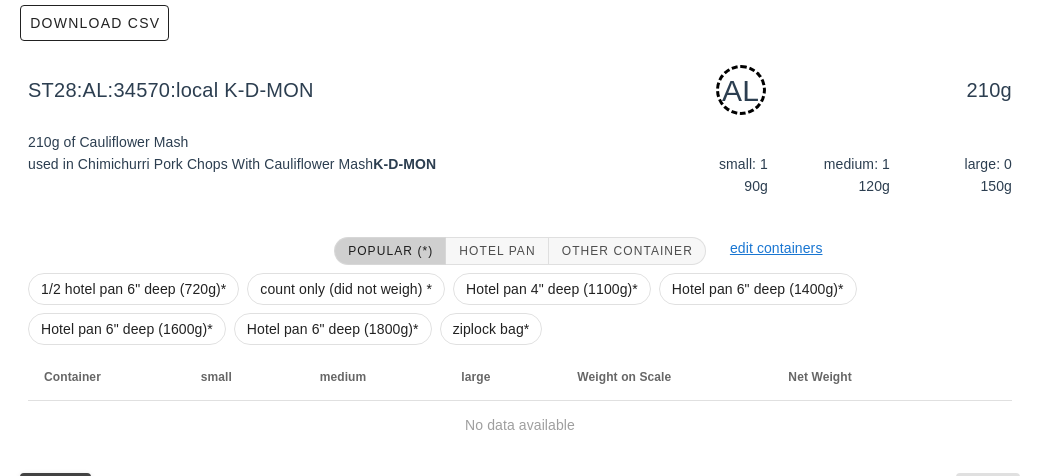 scroll, scrollTop: 302, scrollLeft: 0, axis: vertical 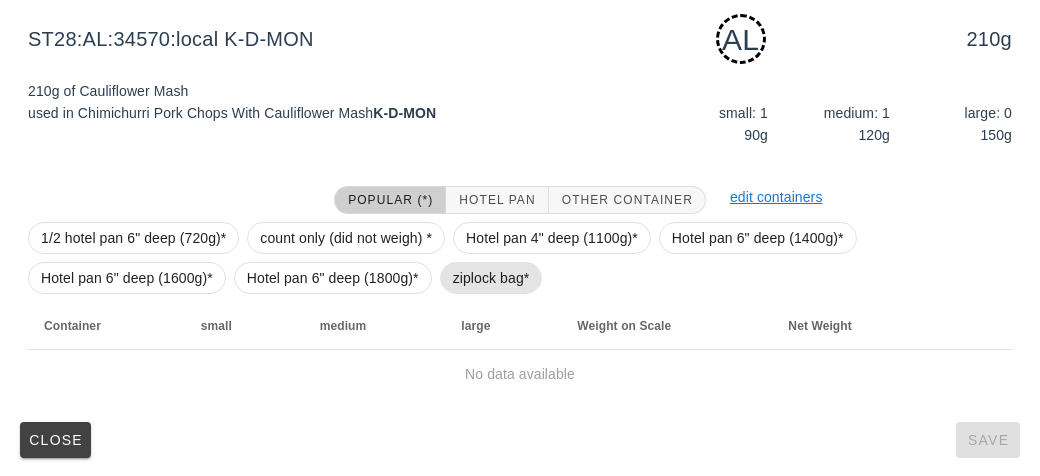 click on "ziplock bag*" at bounding box center [491, 278] 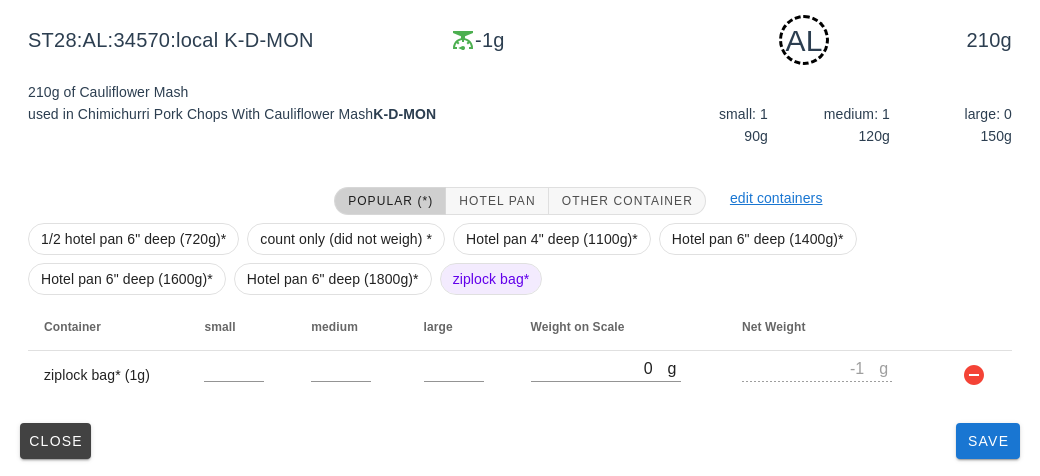 scroll, scrollTop: 302, scrollLeft: 0, axis: vertical 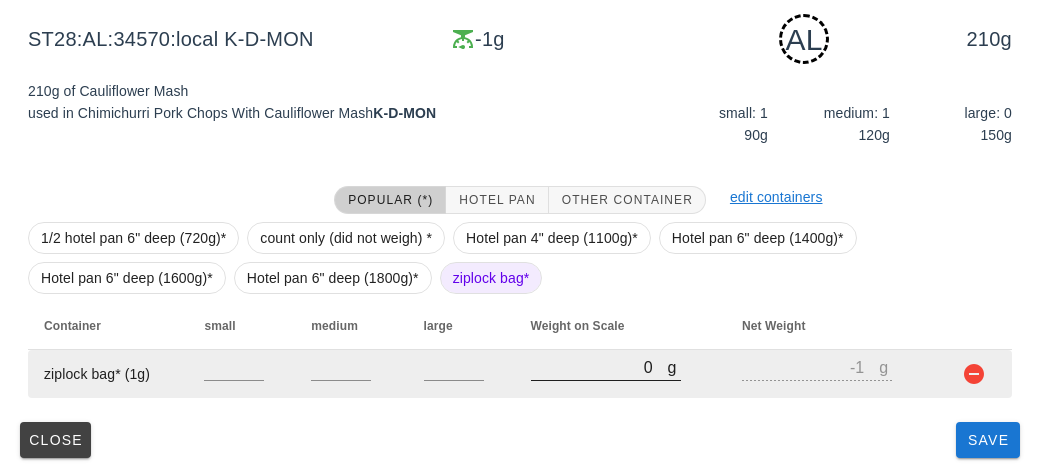 click on "0" at bounding box center (599, 367) 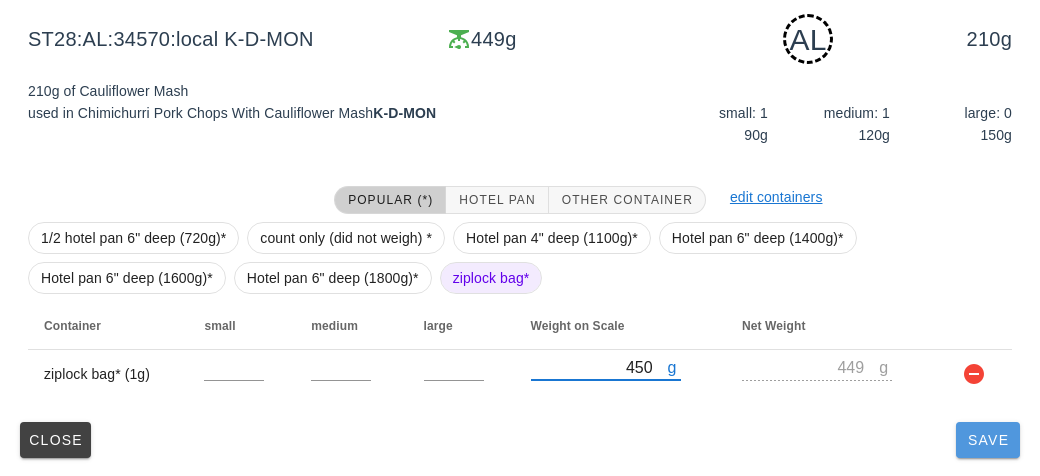 click on "Save" at bounding box center [988, 440] 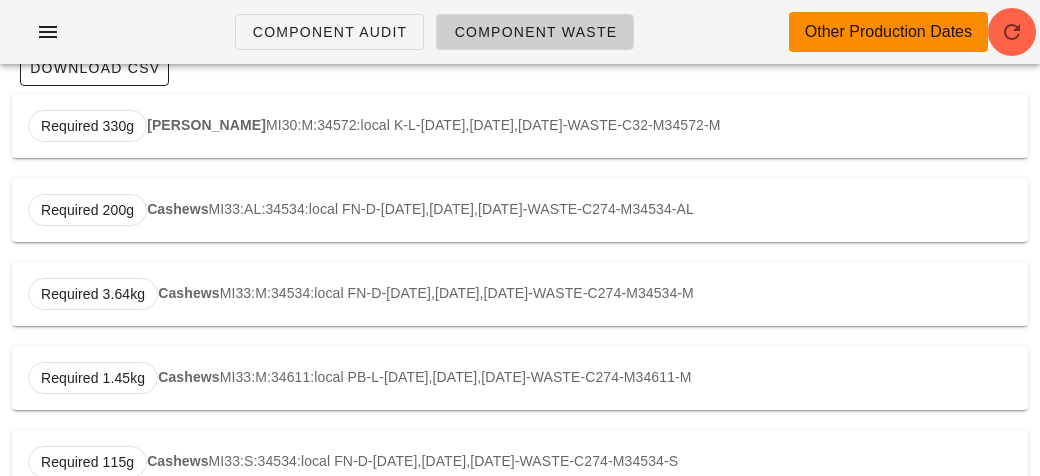 scroll, scrollTop: 0, scrollLeft: 0, axis: both 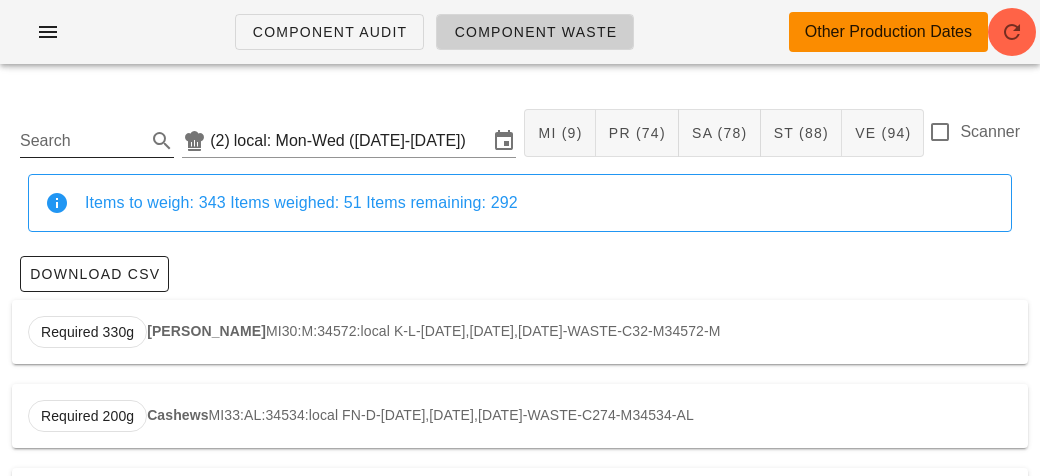 click on "Search" at bounding box center (81, 141) 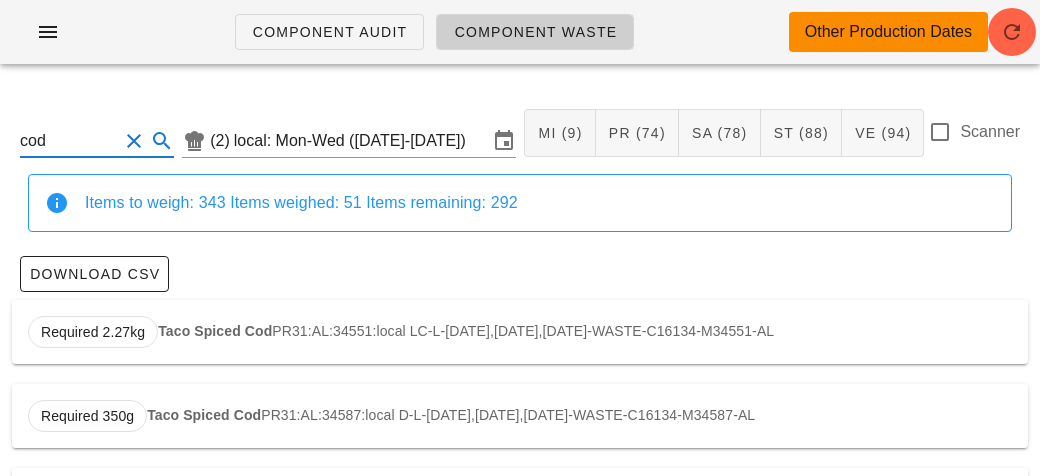 click on "Taco Spiced Cod" at bounding box center [215, 331] 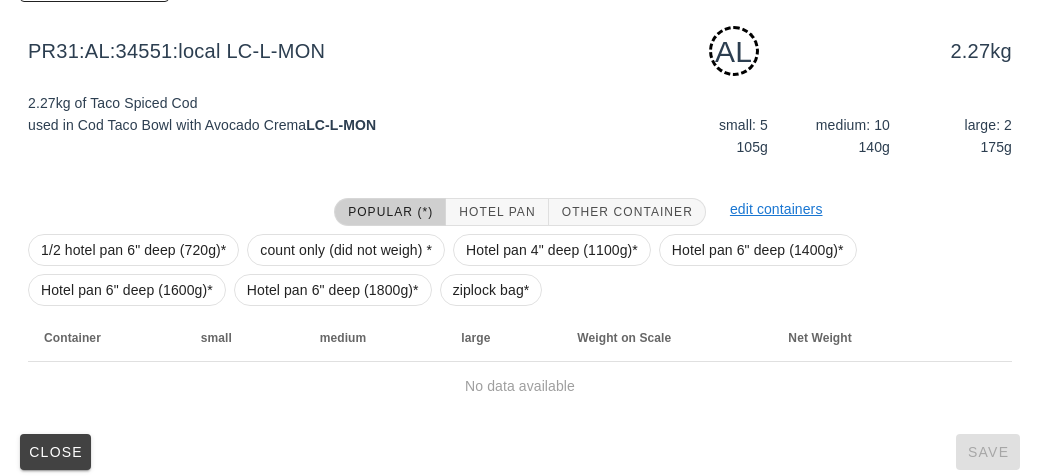 scroll, scrollTop: 299, scrollLeft: 0, axis: vertical 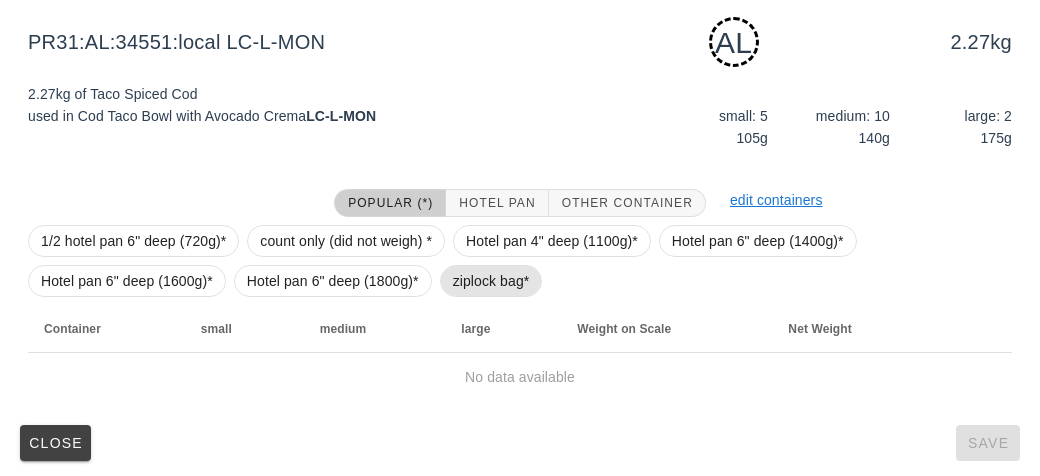 click on "ziplock bag*" at bounding box center (491, 281) 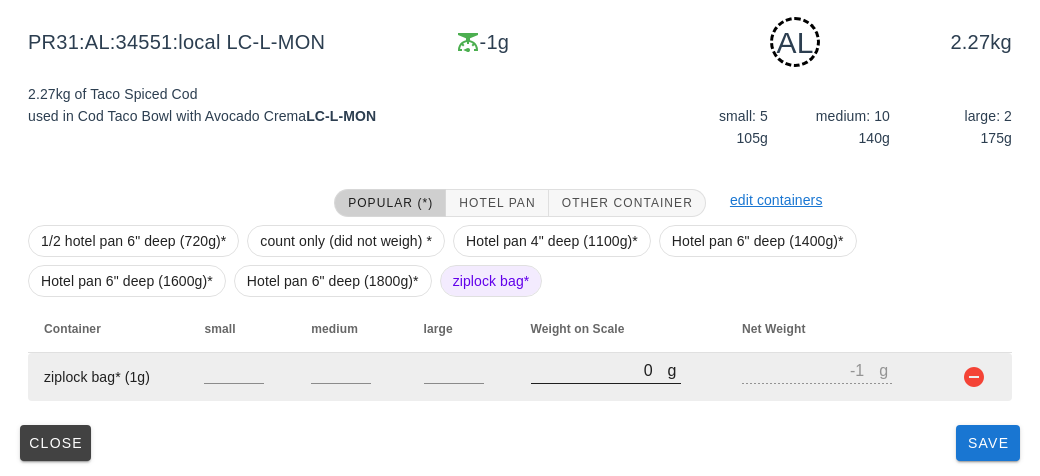 click on "0" at bounding box center (599, 370) 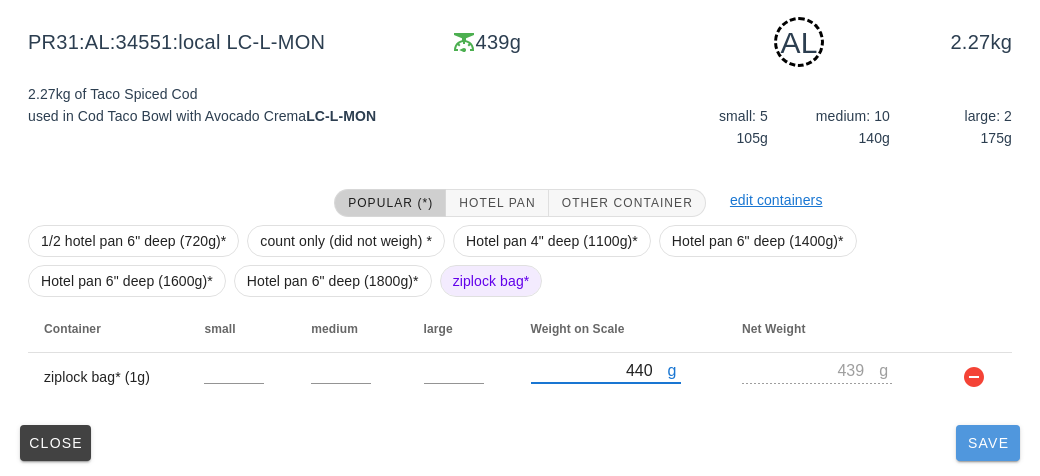 click on "Save" at bounding box center [988, 443] 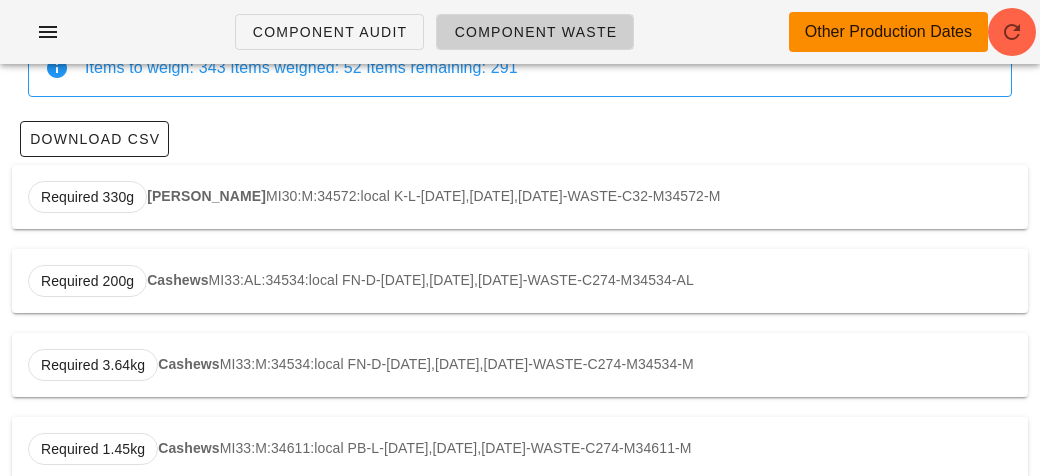 scroll, scrollTop: 0, scrollLeft: 0, axis: both 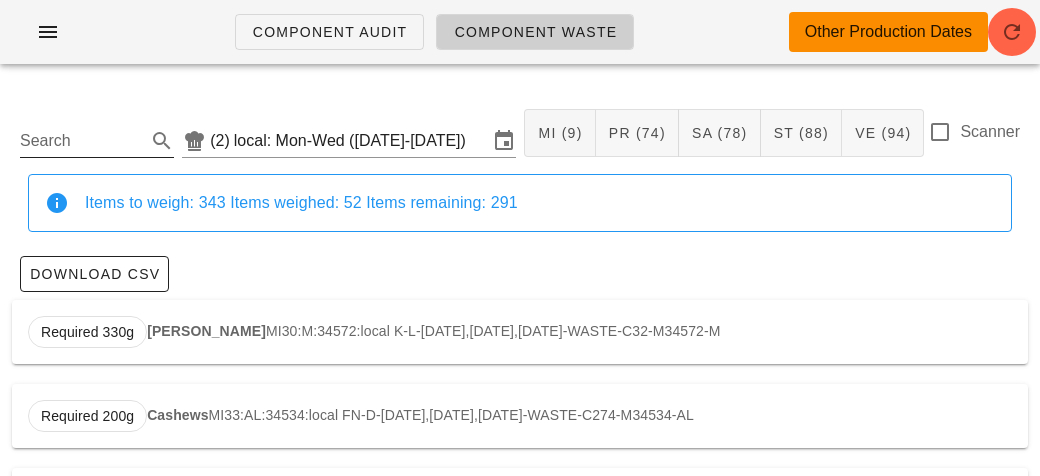 click on "Search" at bounding box center [81, 141] 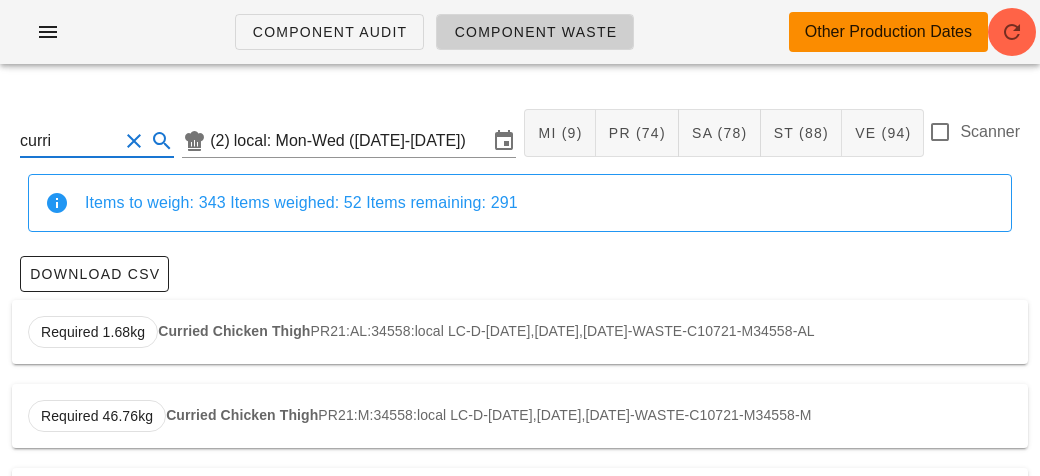 click on "Curried Chicken Thigh" at bounding box center (234, 331) 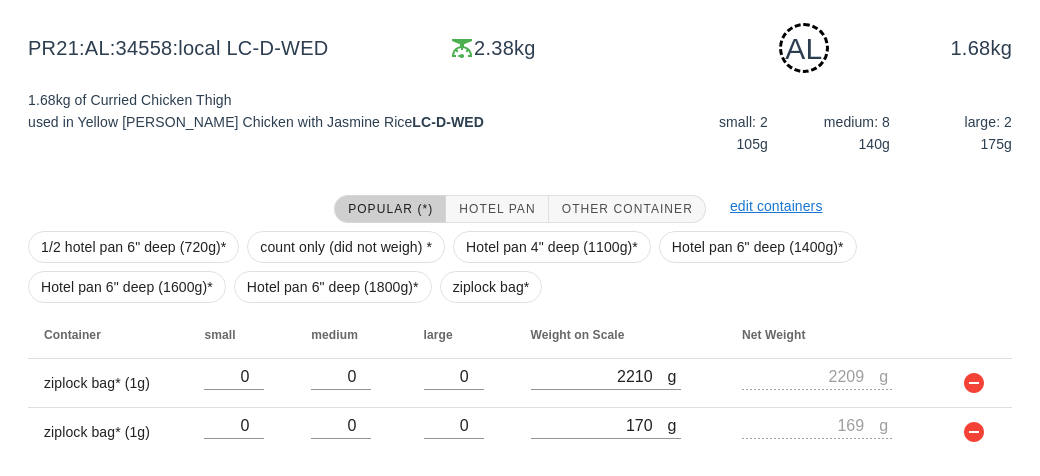 scroll, scrollTop: 350, scrollLeft: 0, axis: vertical 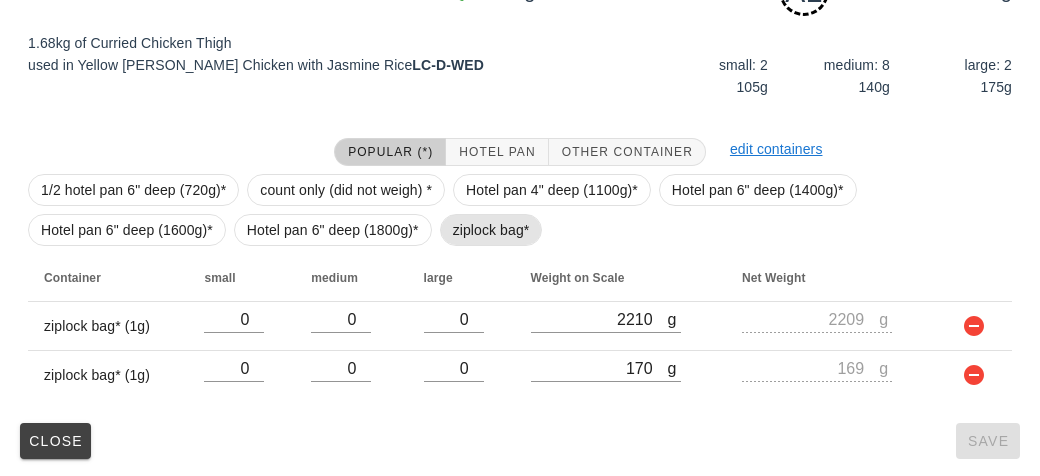 click on "ziplock bag*" at bounding box center [491, 230] 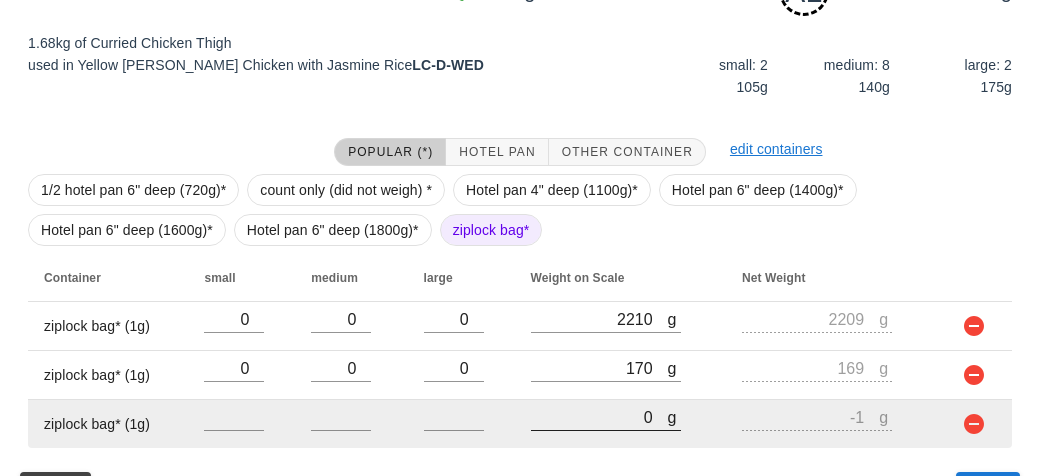 click on "0" at bounding box center [599, 417] 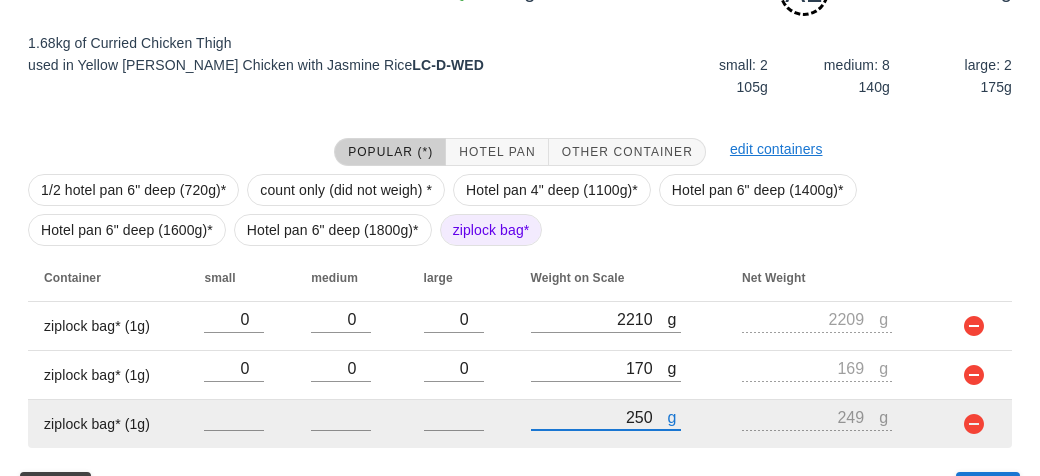 scroll, scrollTop: 400, scrollLeft: 0, axis: vertical 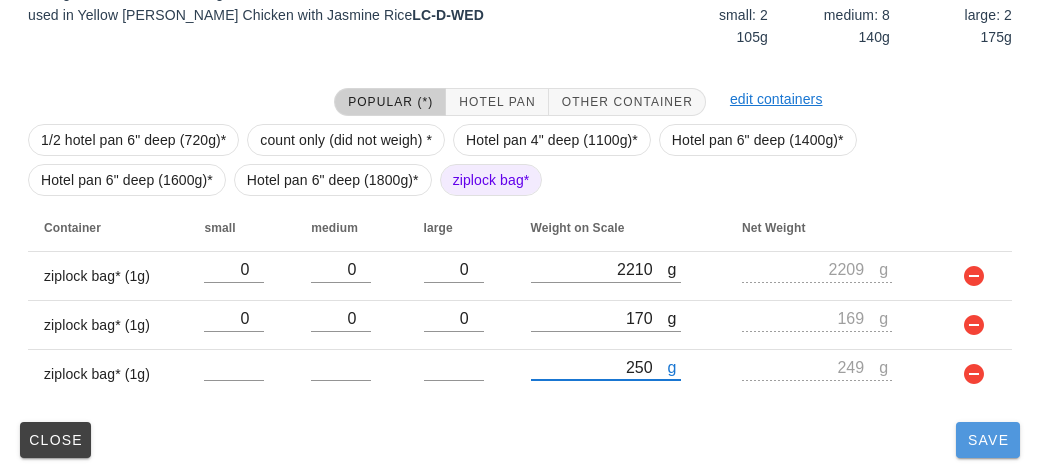click on "Save" at bounding box center (988, 440) 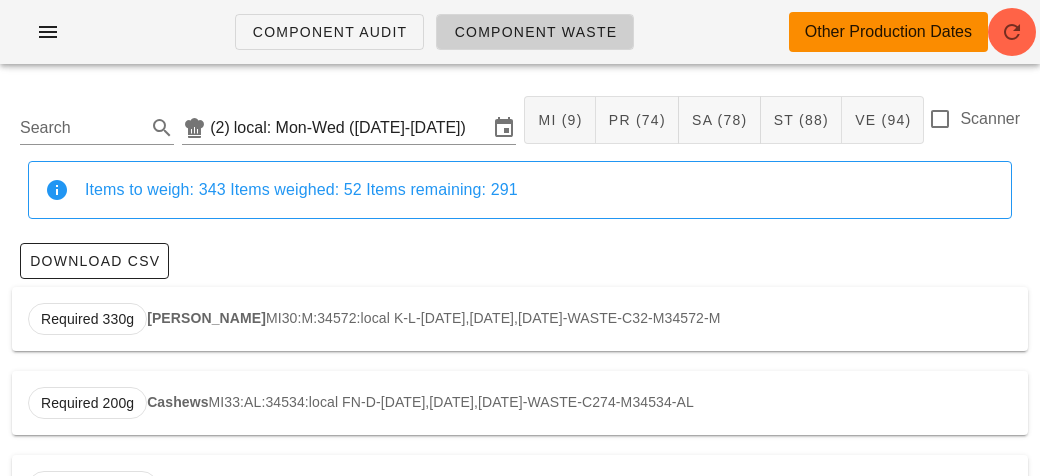 scroll, scrollTop: 0, scrollLeft: 0, axis: both 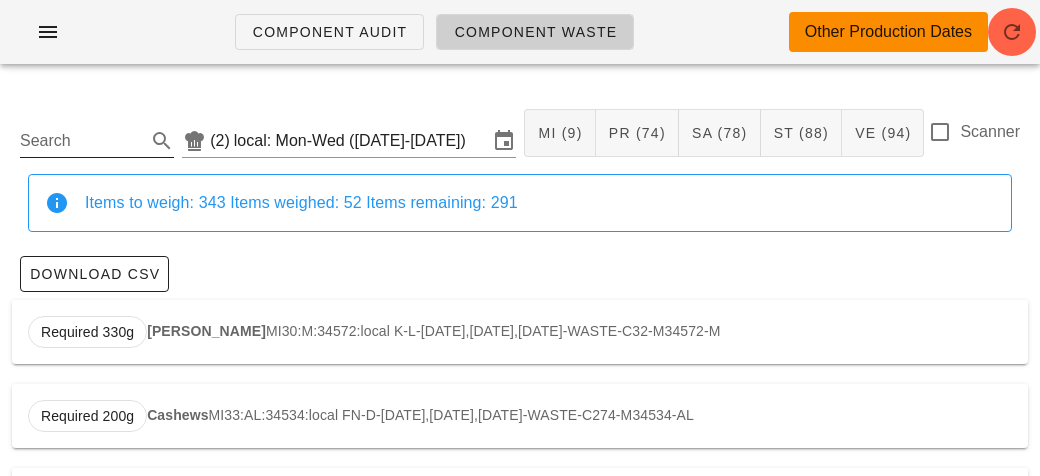 click on "Search" at bounding box center [81, 141] 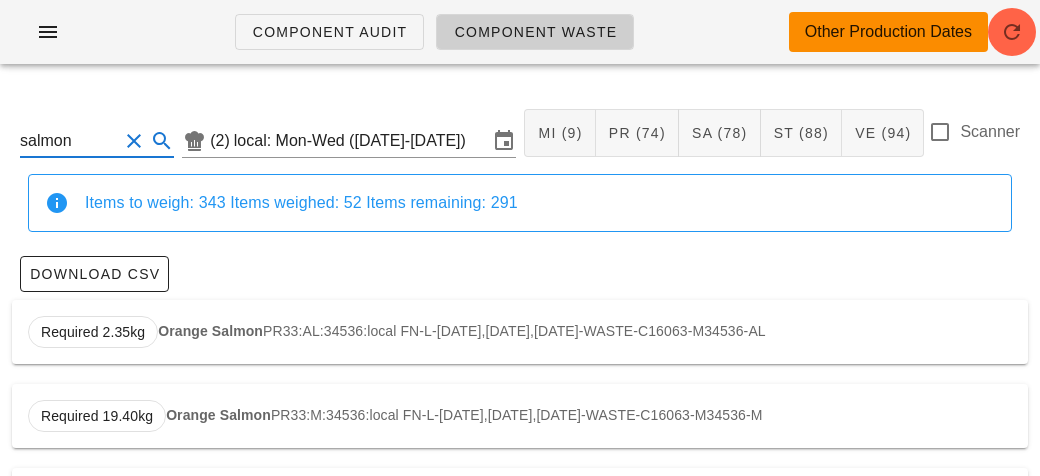 scroll, scrollTop: 86, scrollLeft: 0, axis: vertical 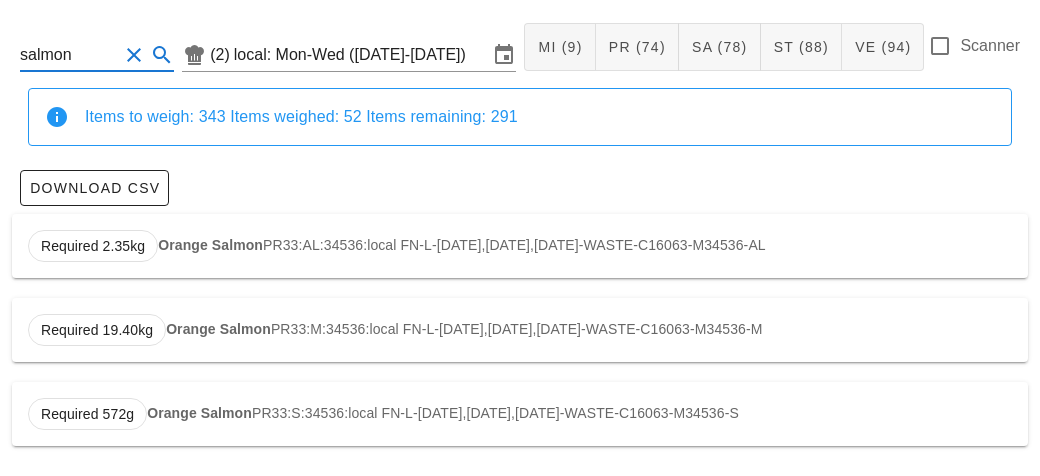 click on "Orange Salmon" at bounding box center (210, 245) 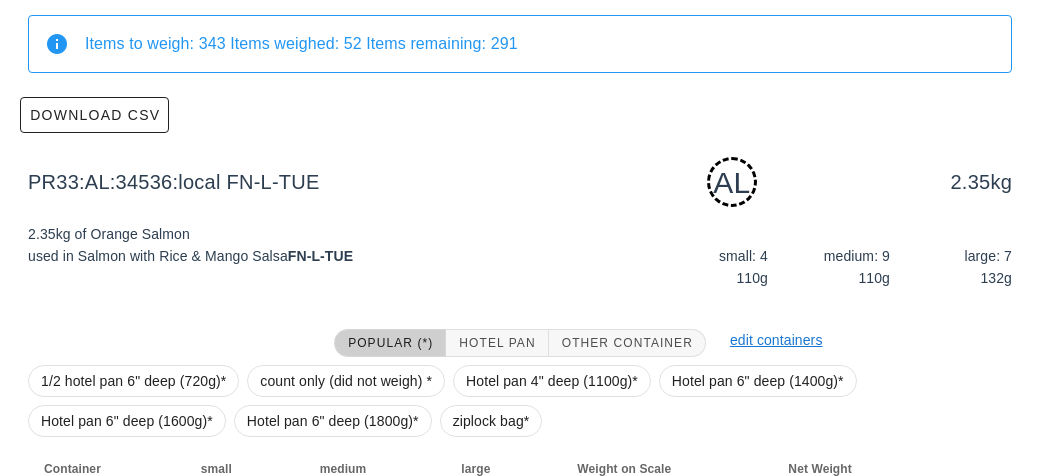 scroll, scrollTop: 302, scrollLeft: 0, axis: vertical 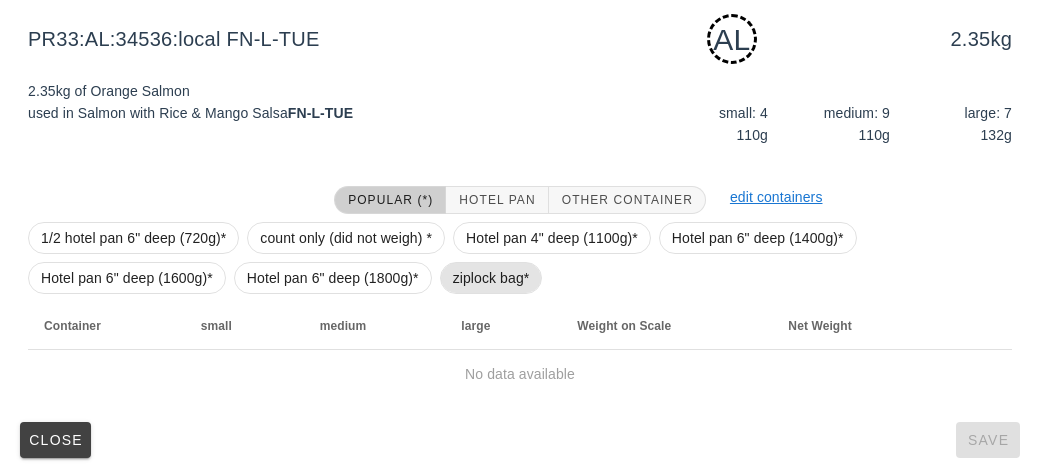 click on "ziplock bag*" at bounding box center [491, 278] 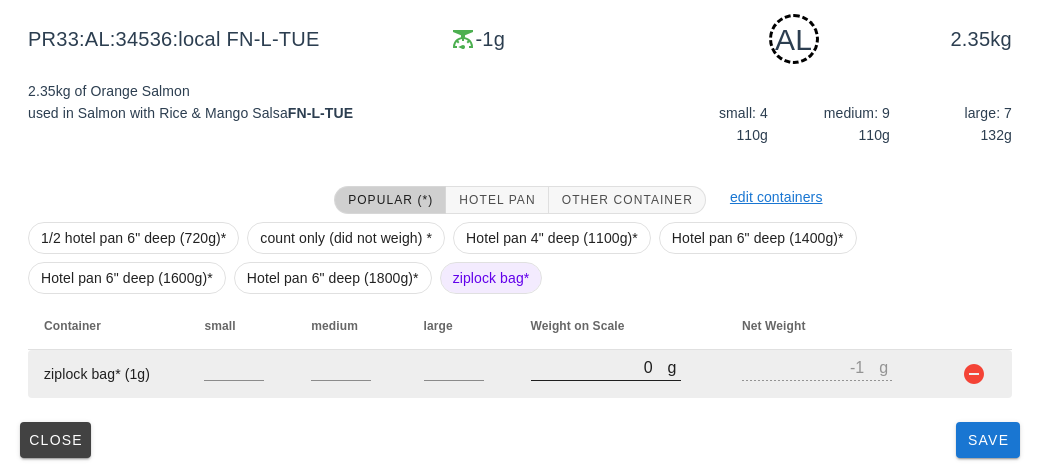 click on "0" at bounding box center [599, 367] 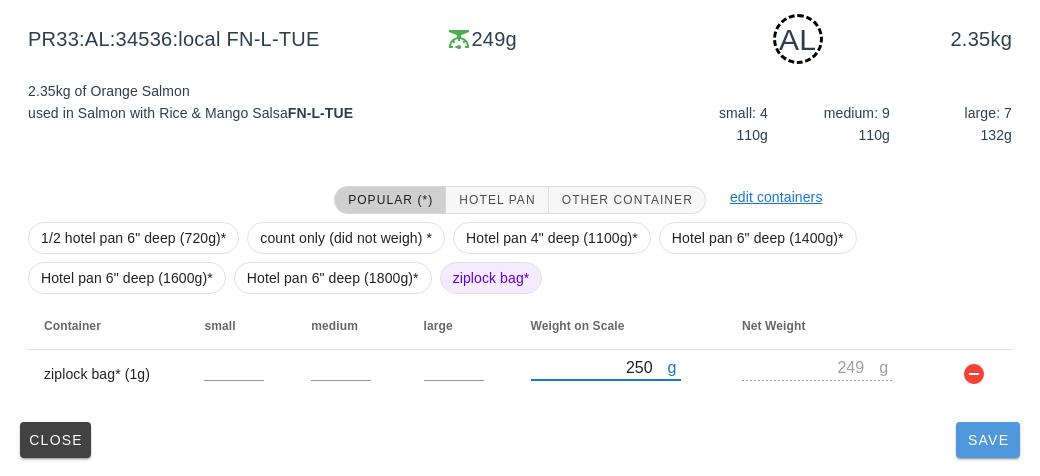 click on "Save" at bounding box center [988, 440] 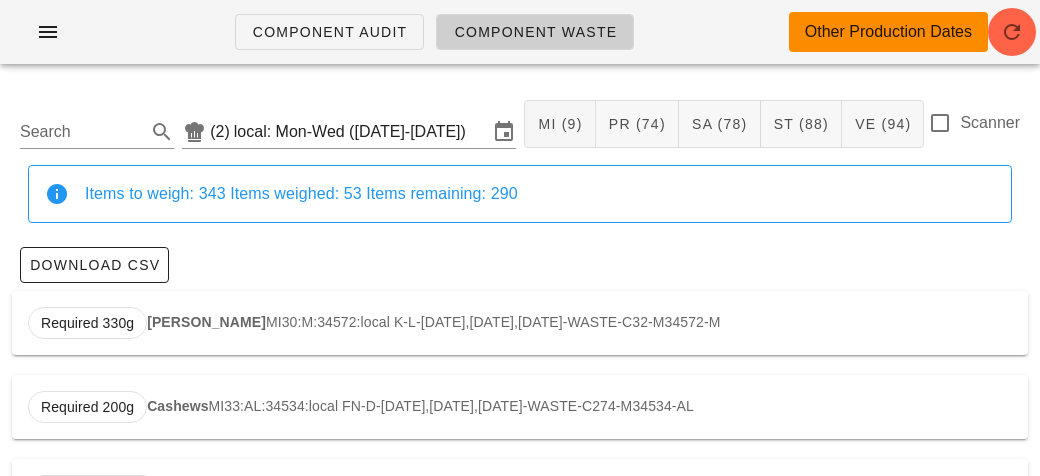 scroll, scrollTop: 0, scrollLeft: 0, axis: both 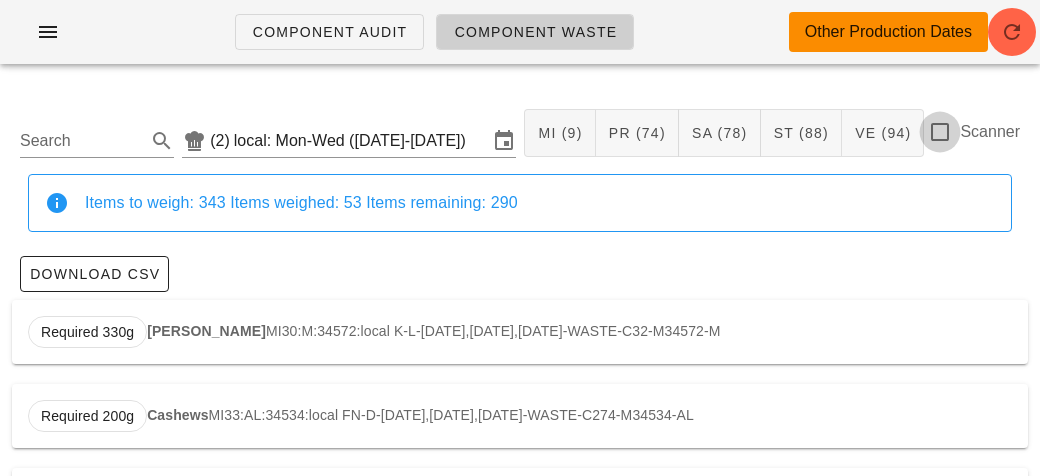 click at bounding box center [940, 132] 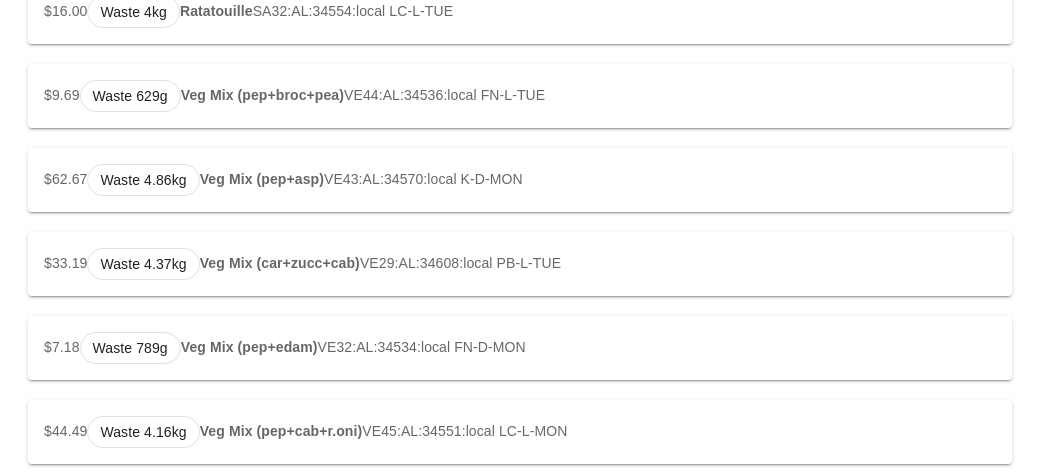 scroll, scrollTop: 3627, scrollLeft: 0, axis: vertical 